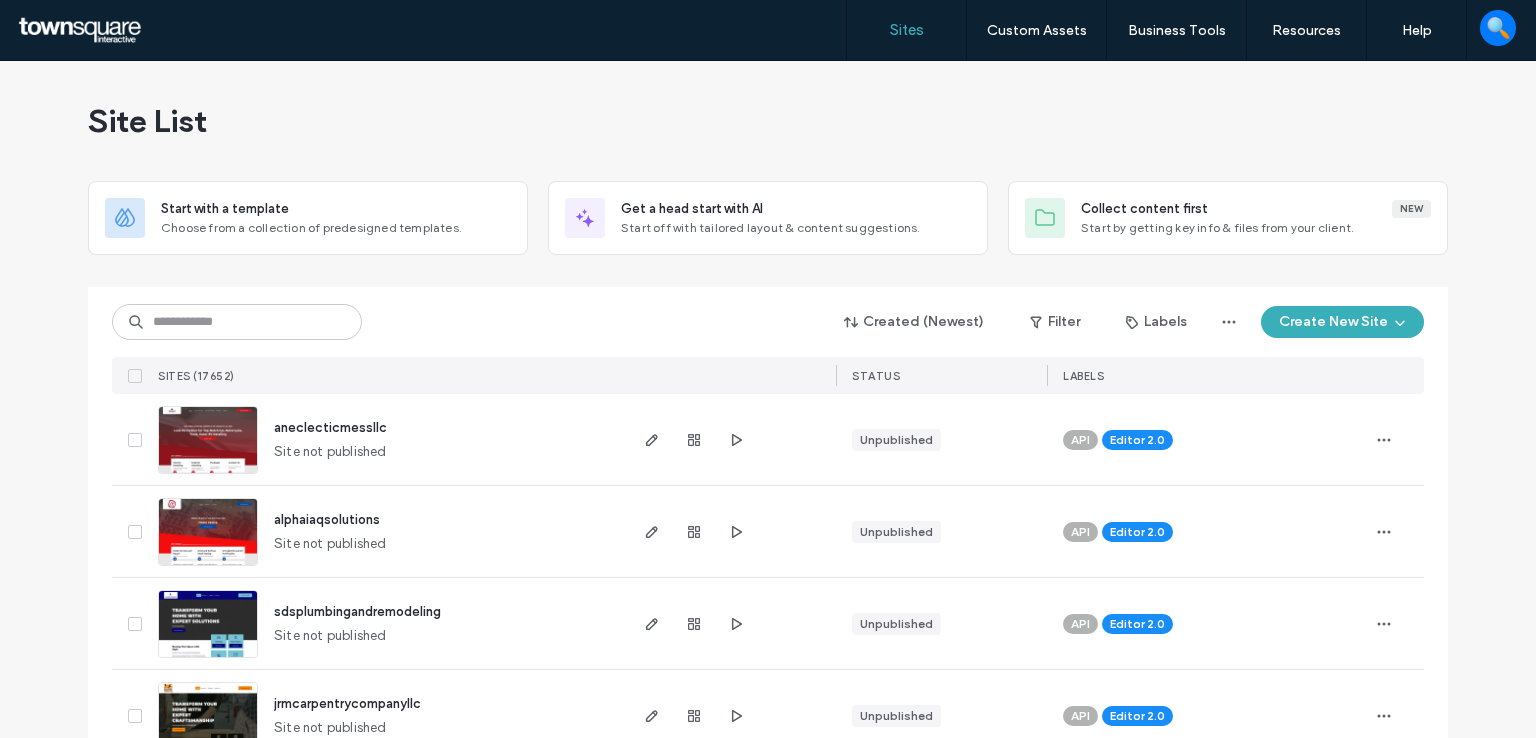 scroll, scrollTop: 0, scrollLeft: 0, axis: both 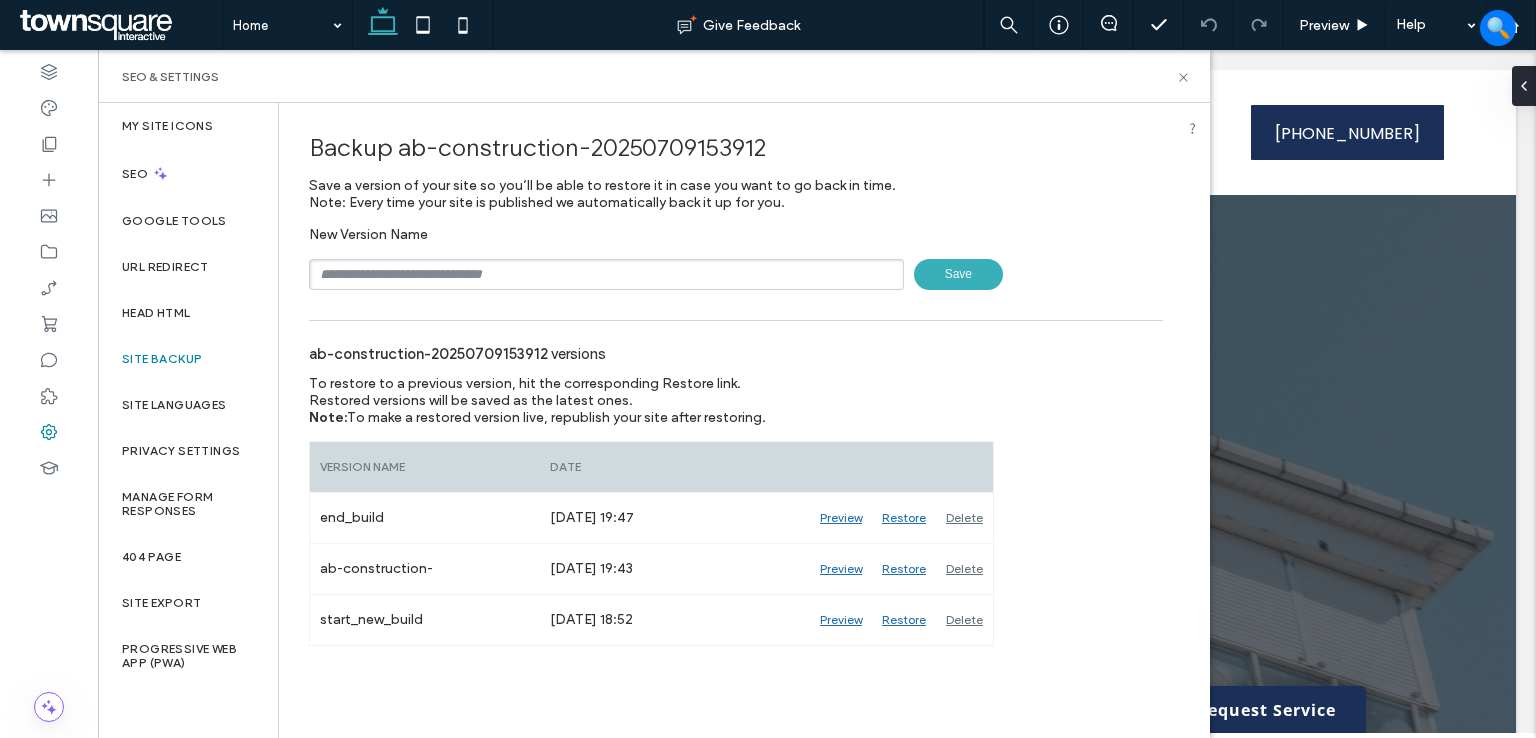 click at bounding box center [606, 274] 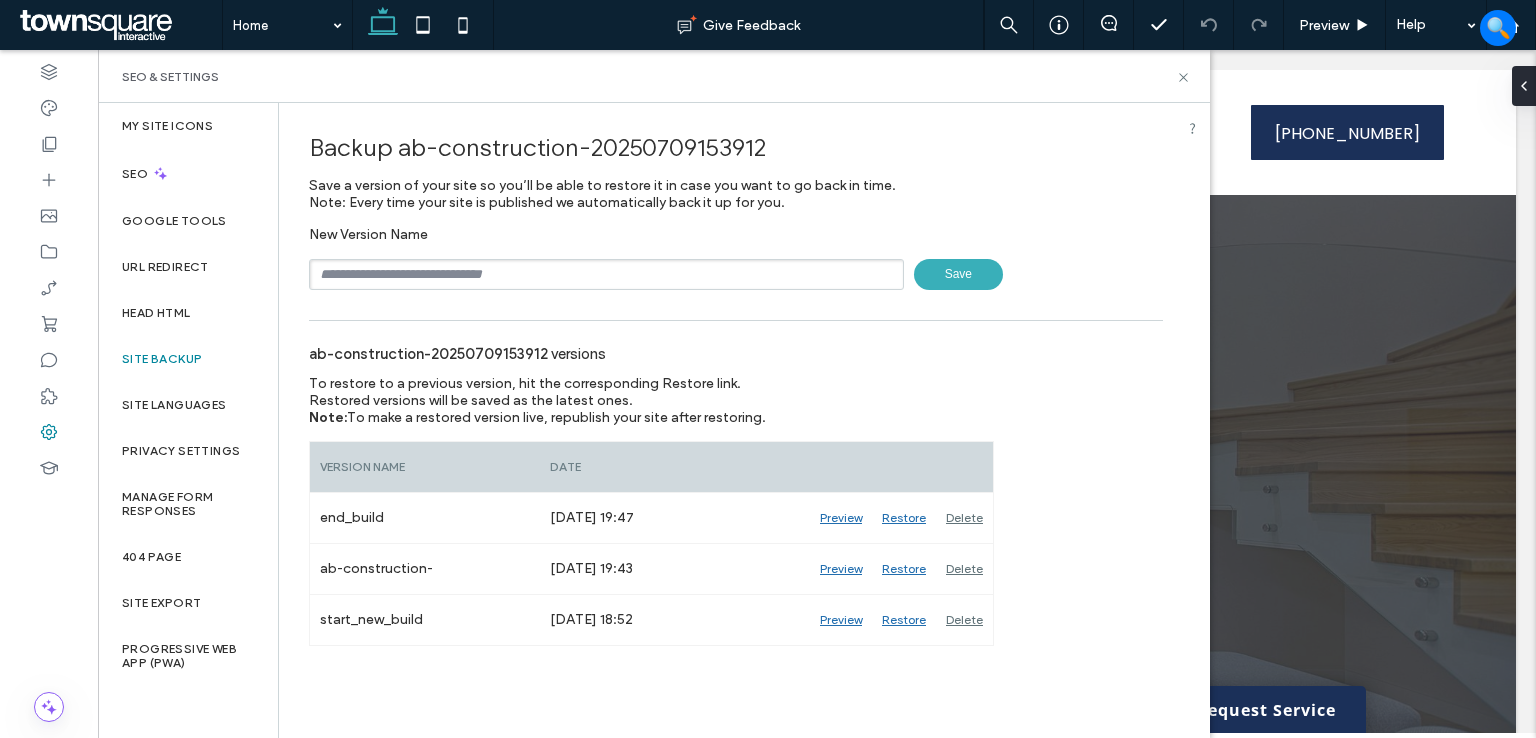 click at bounding box center [606, 274] 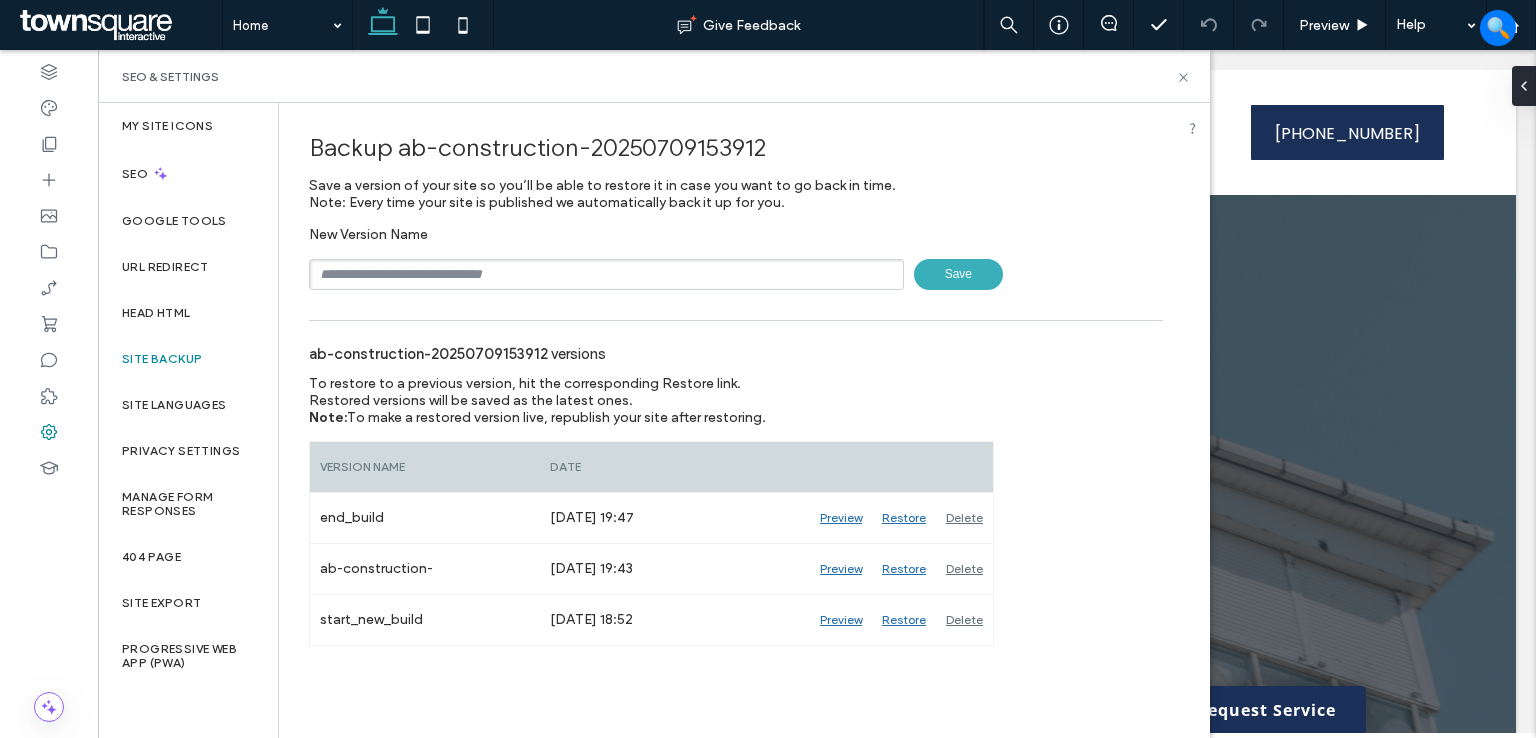 click on "New Version Name
Save" at bounding box center (736, 258) 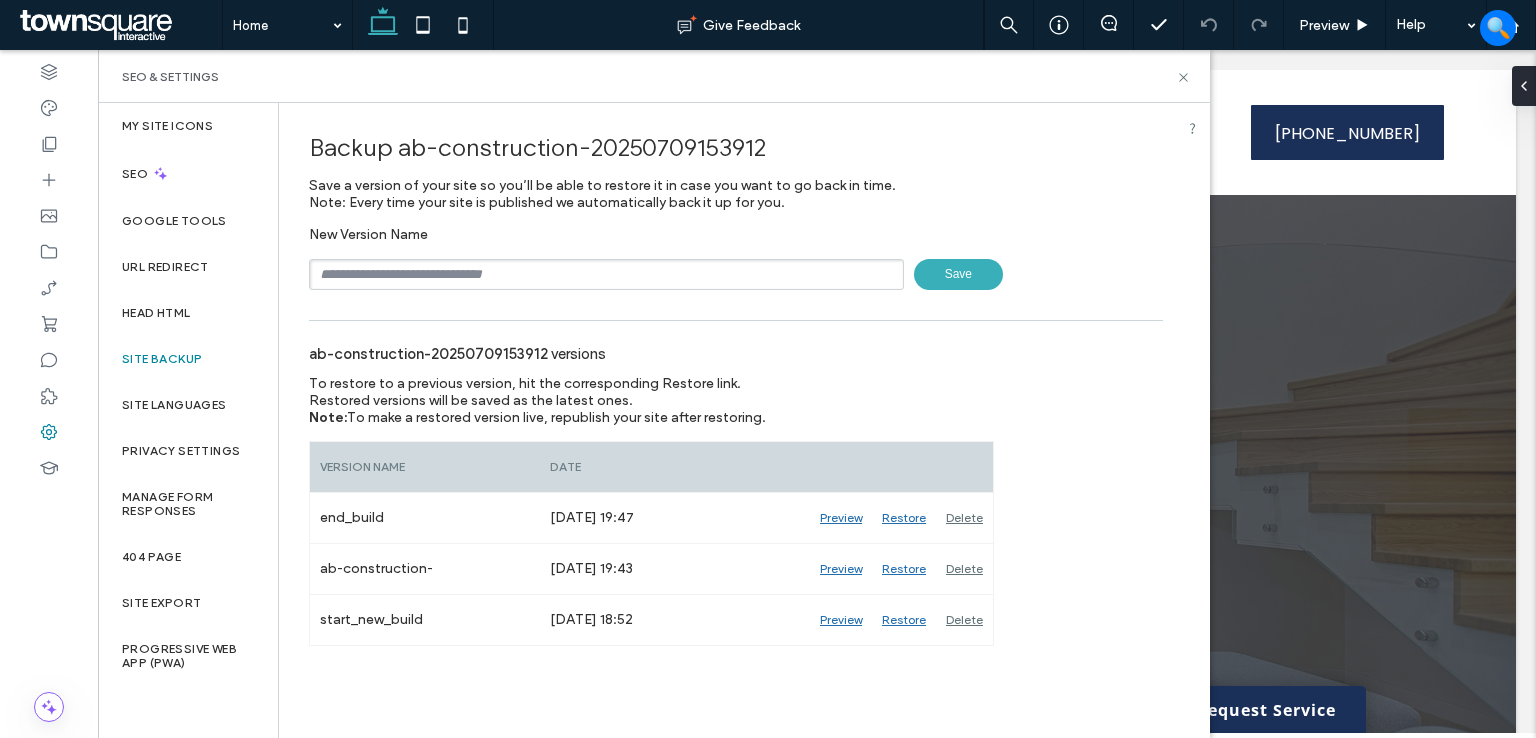 drag, startPoint x: 427, startPoint y: 274, endPoint x: 434, endPoint y: 284, distance: 12.206555 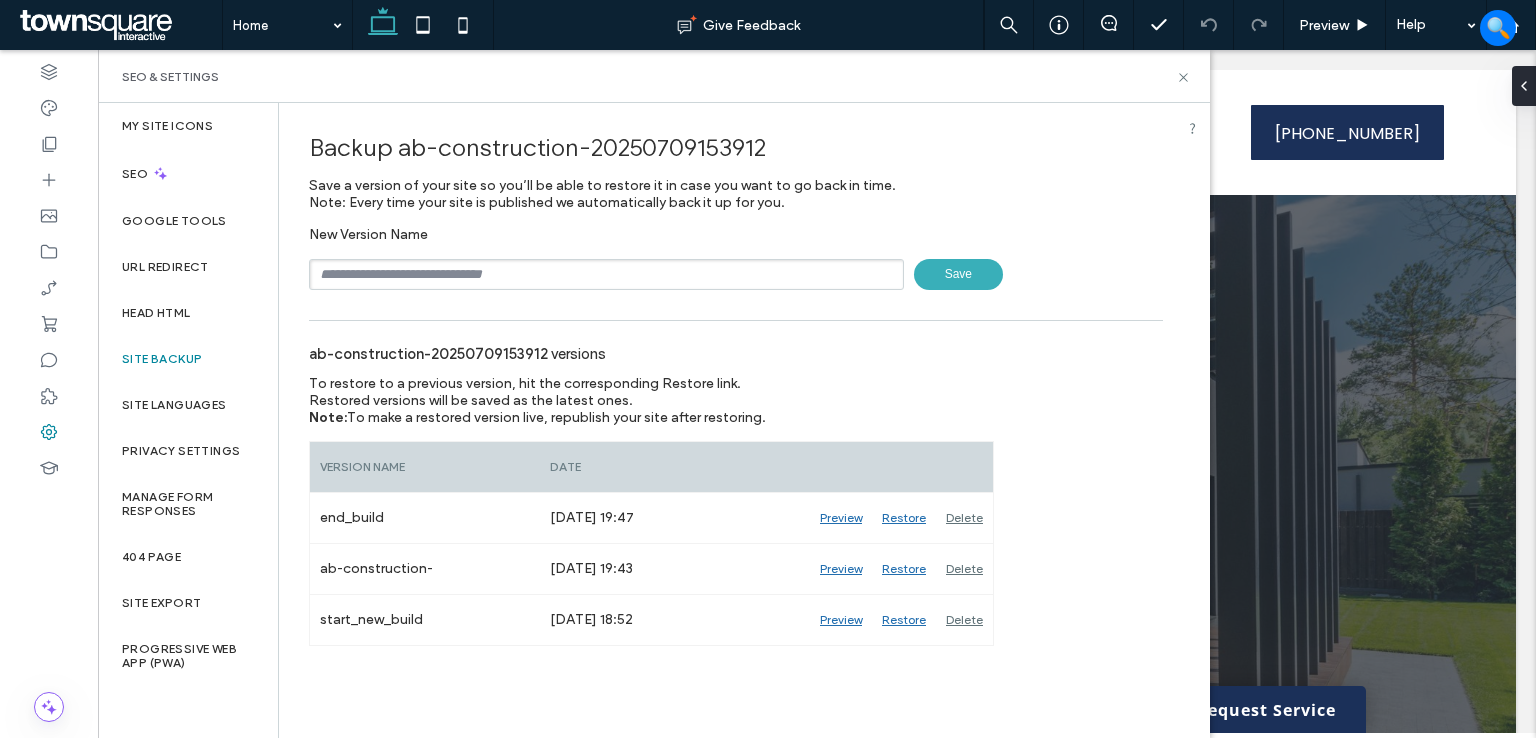 click at bounding box center [606, 274] 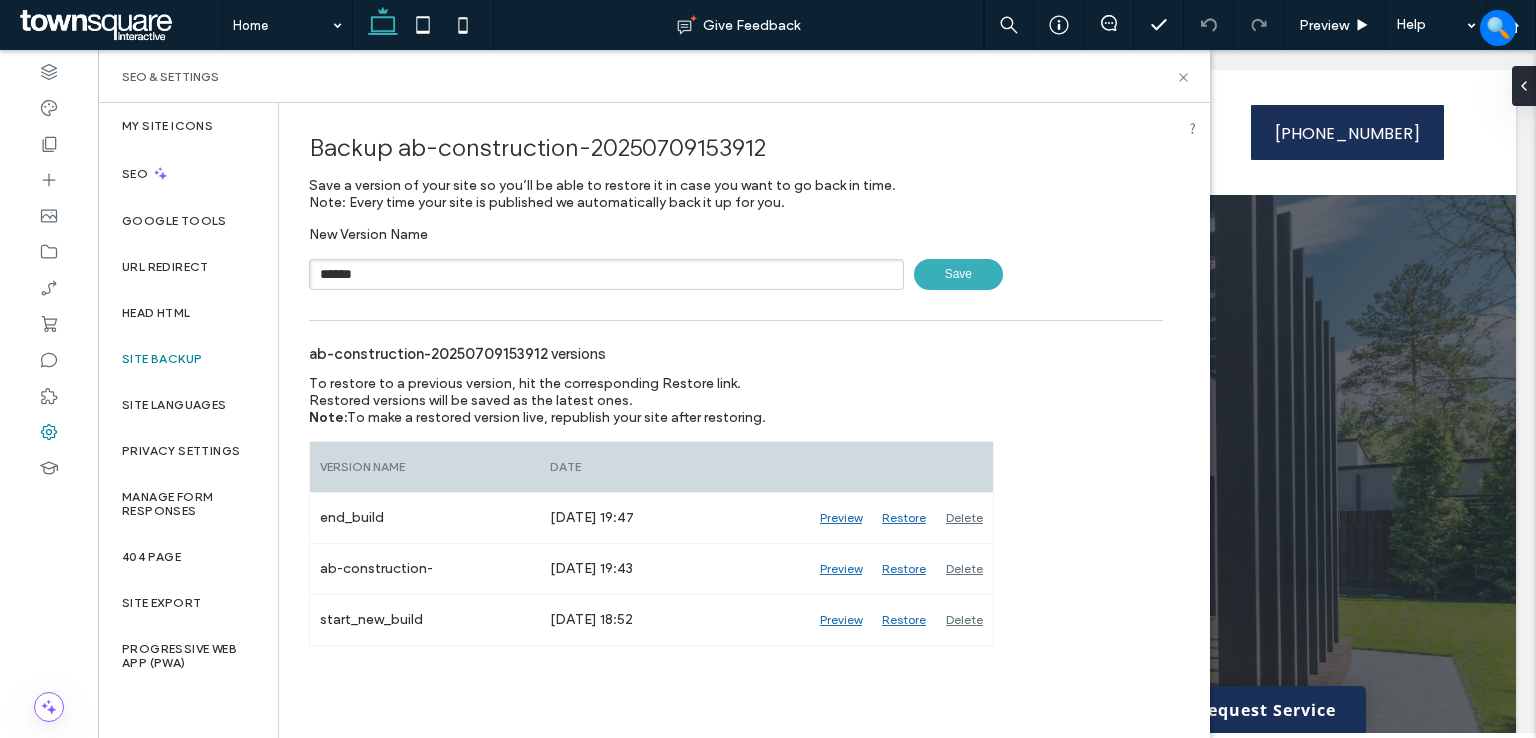click on "******" at bounding box center [606, 274] 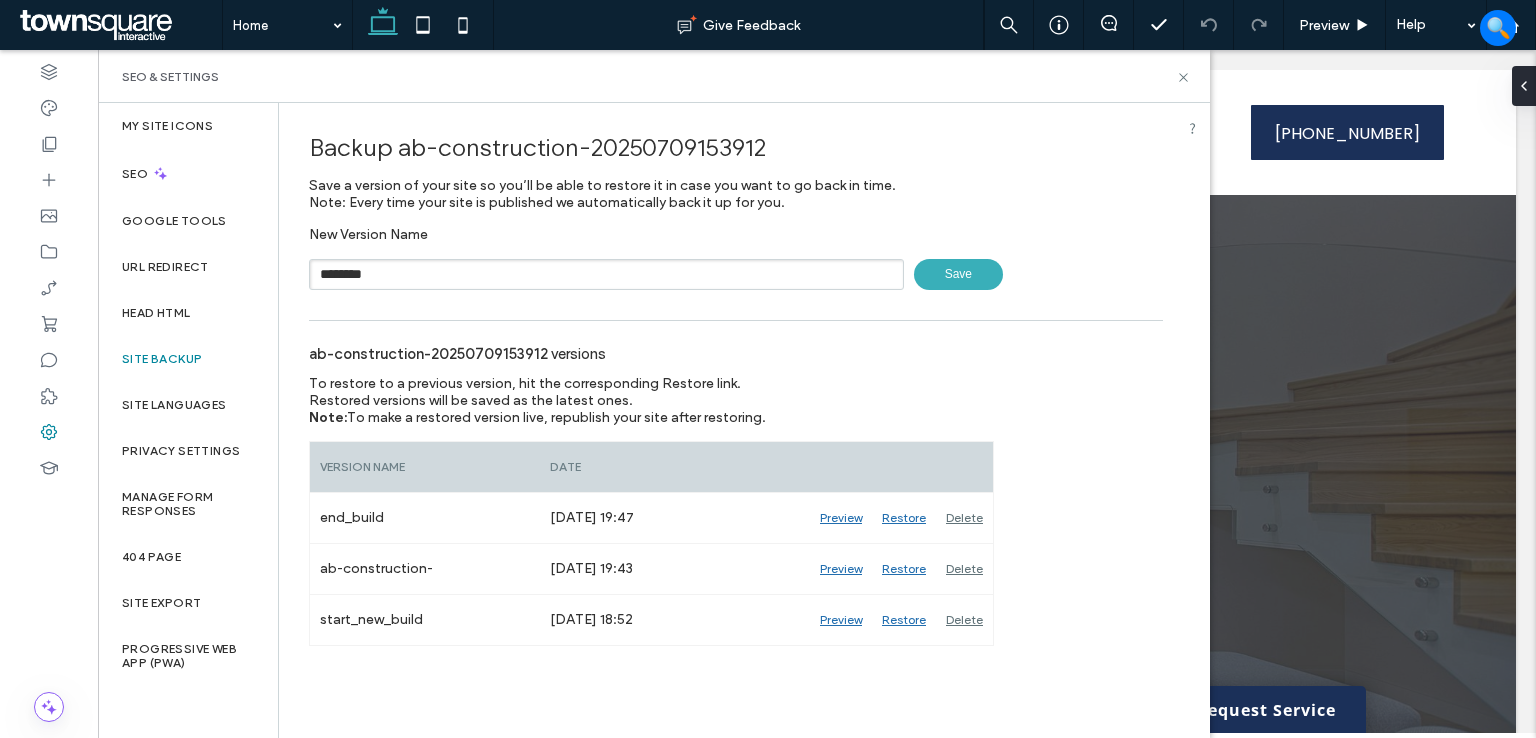 click on "********" at bounding box center [606, 274] 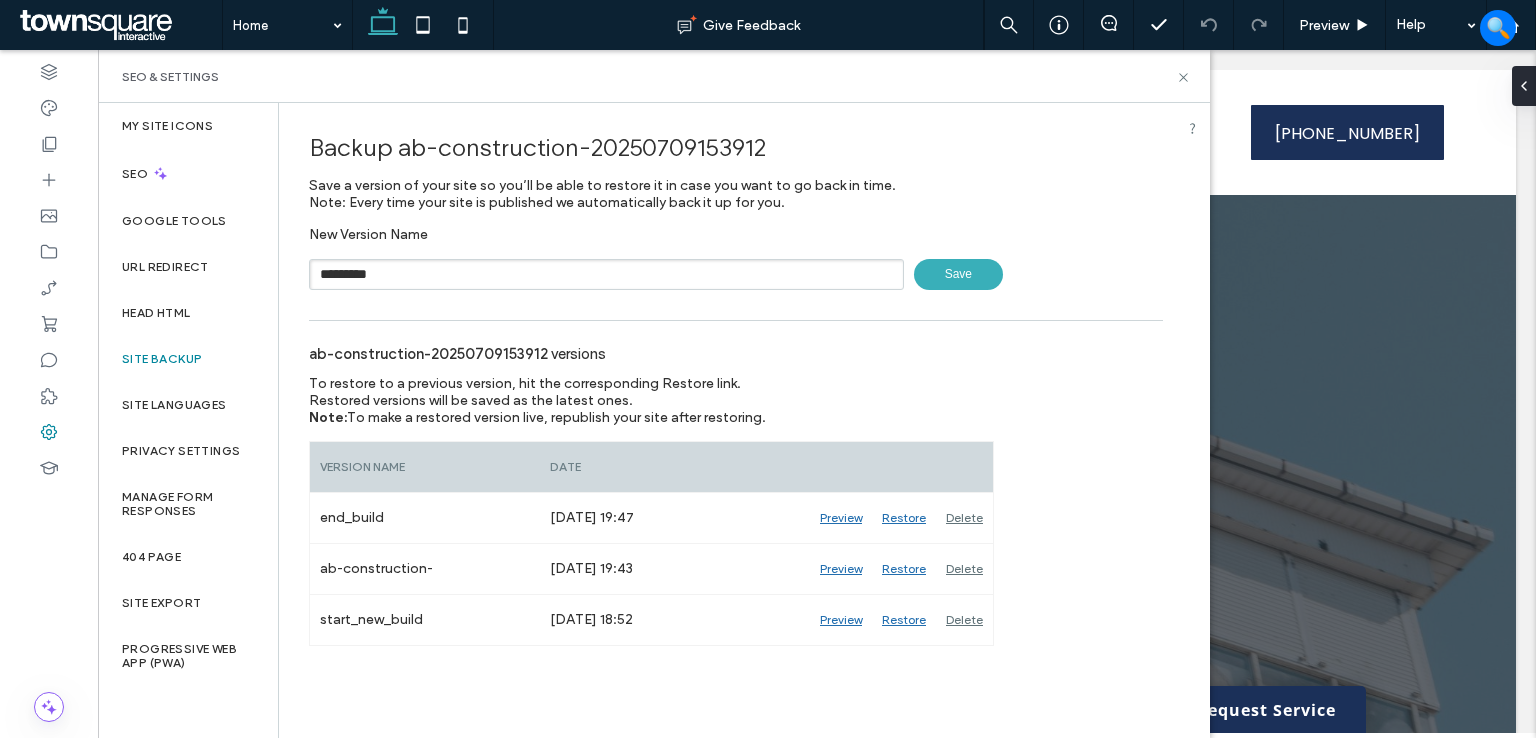 type on "*********" 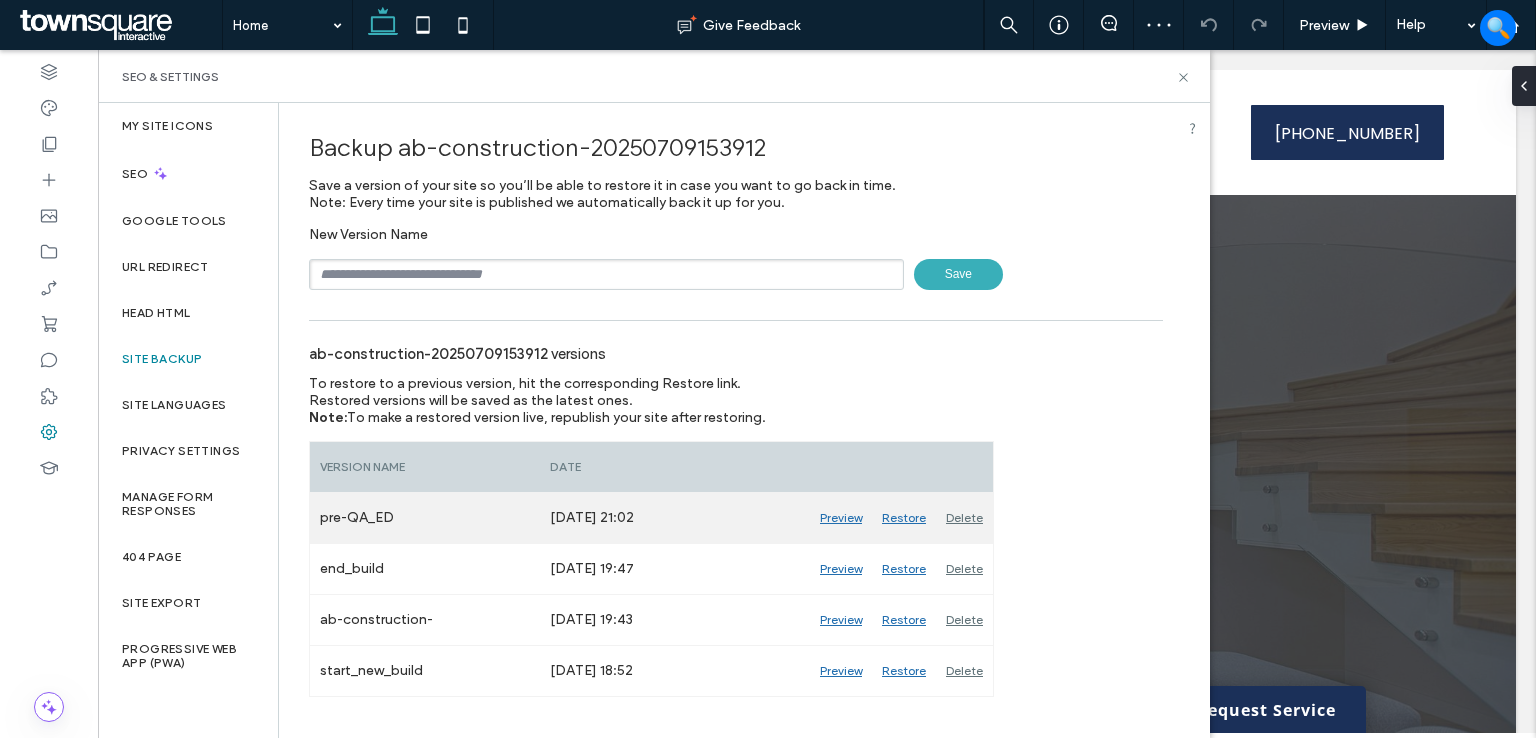 click on "Delete" at bounding box center [964, 518] 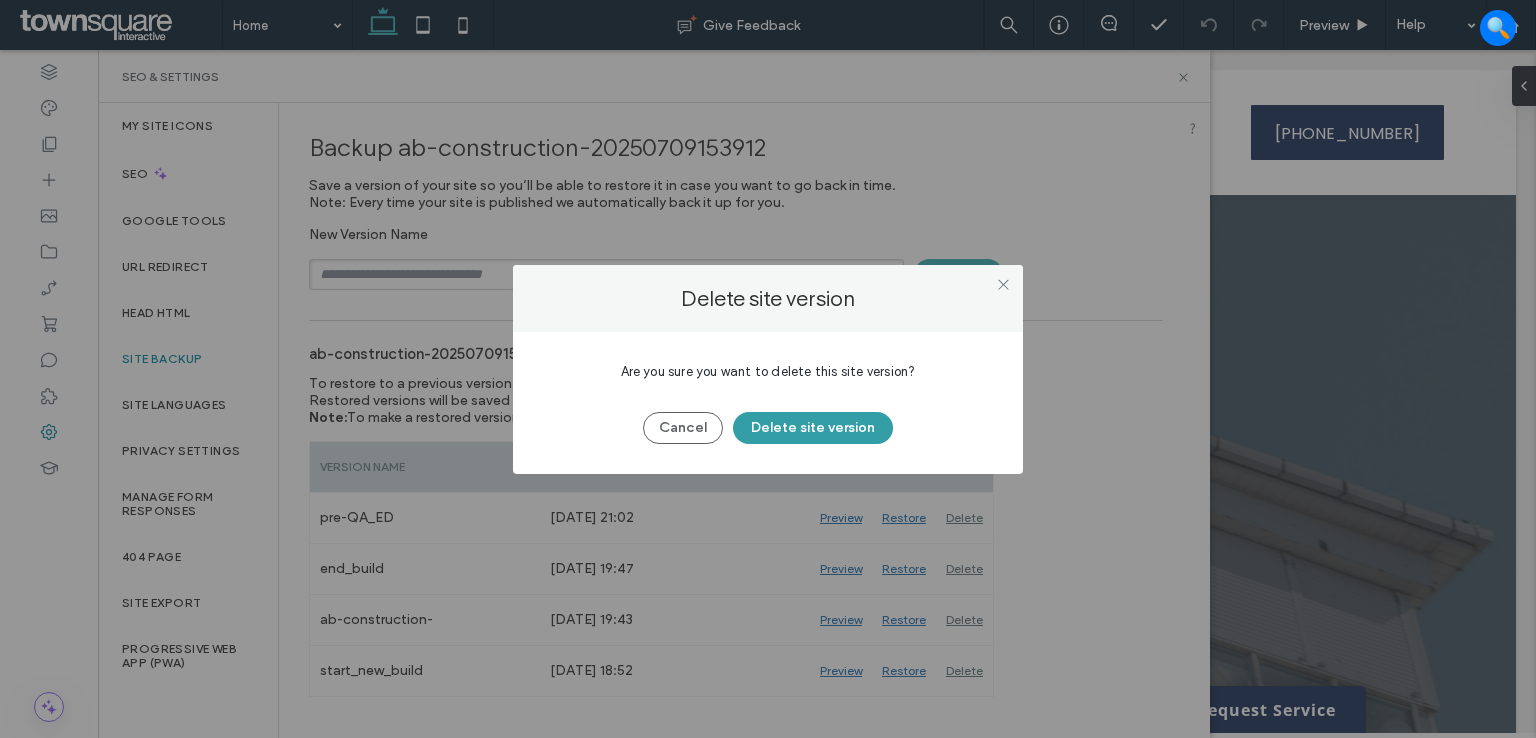 click on "Delete site version" at bounding box center [813, 428] 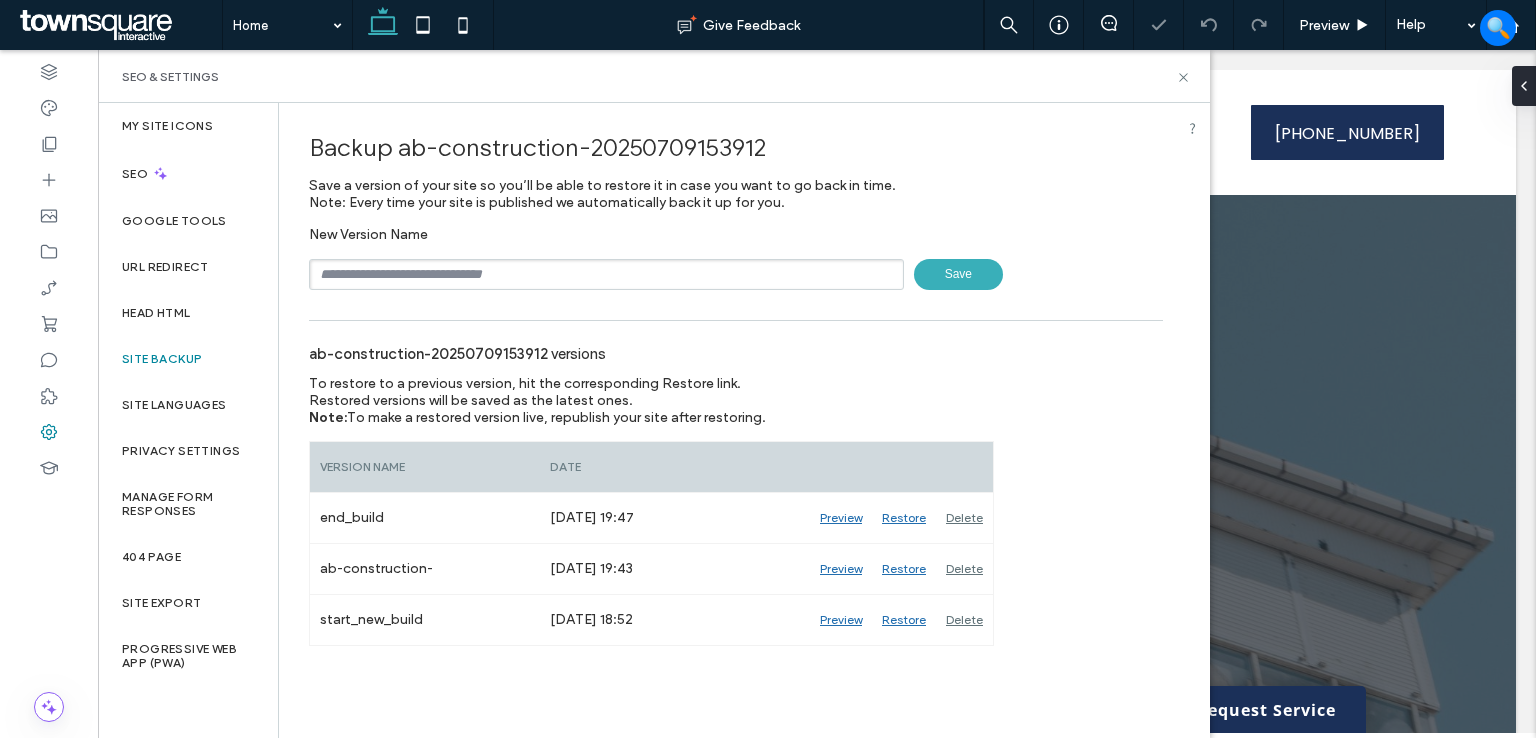 click on "New Version Name
Save" at bounding box center [736, 258] 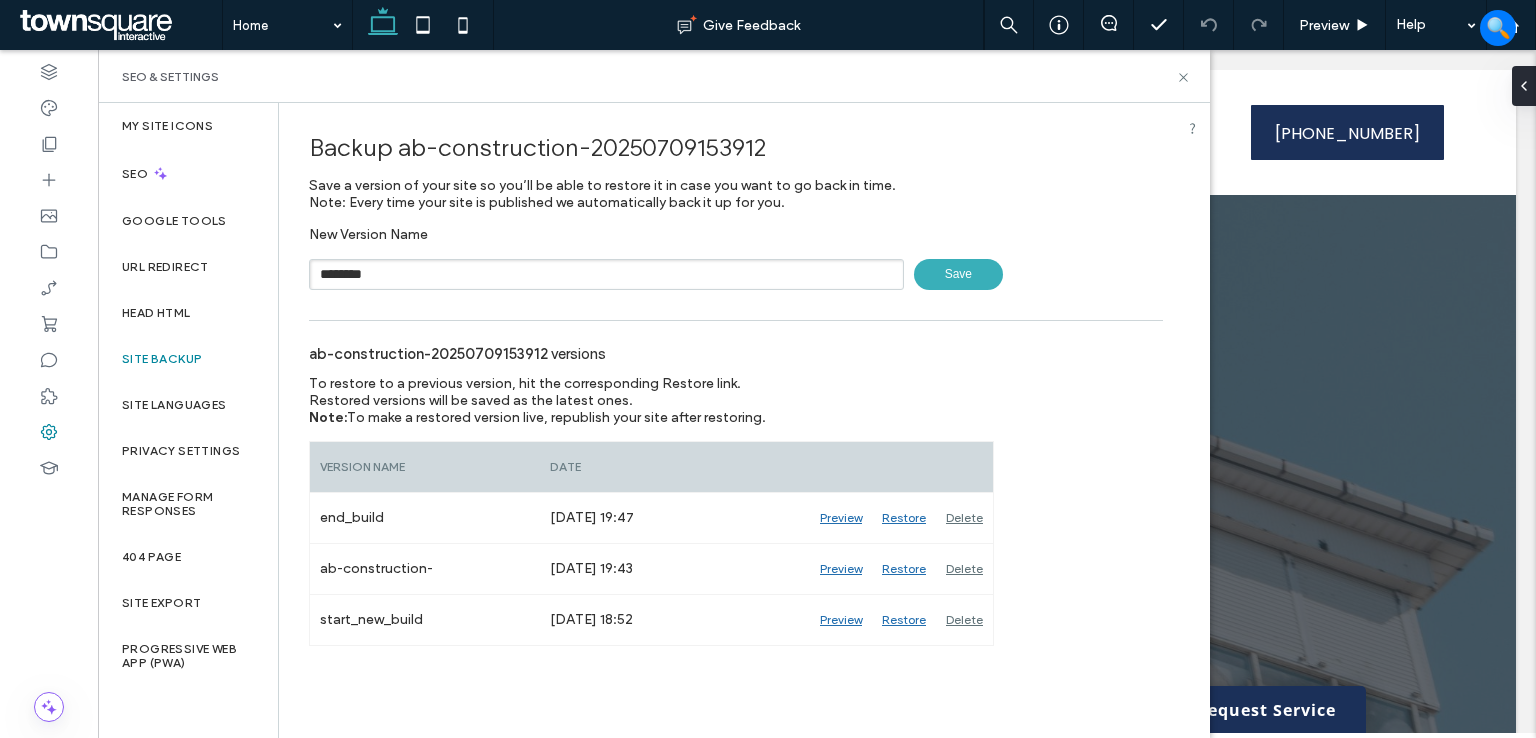 type on "*********" 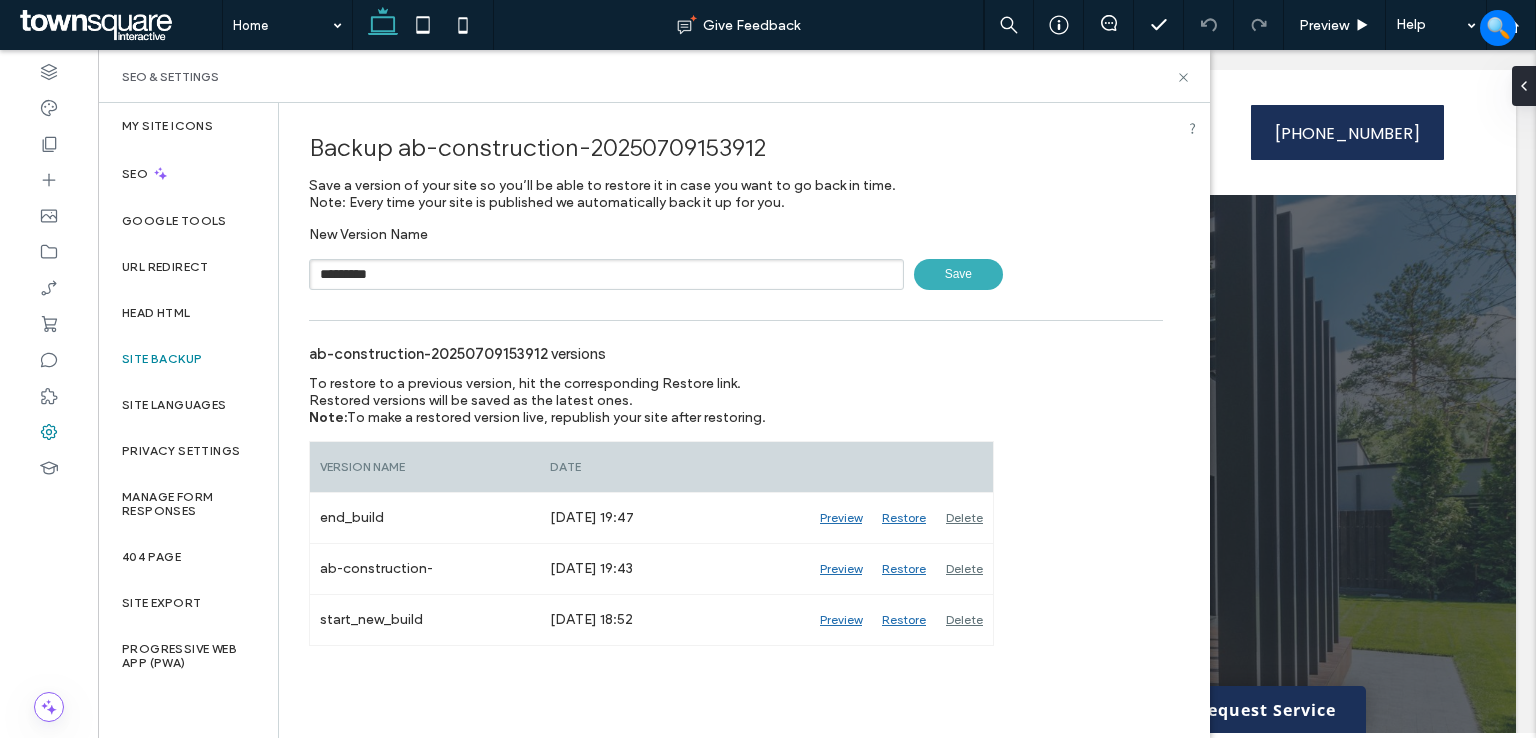 drag, startPoint x: 334, startPoint y: 276, endPoint x: 291, endPoint y: 278, distance: 43.046486 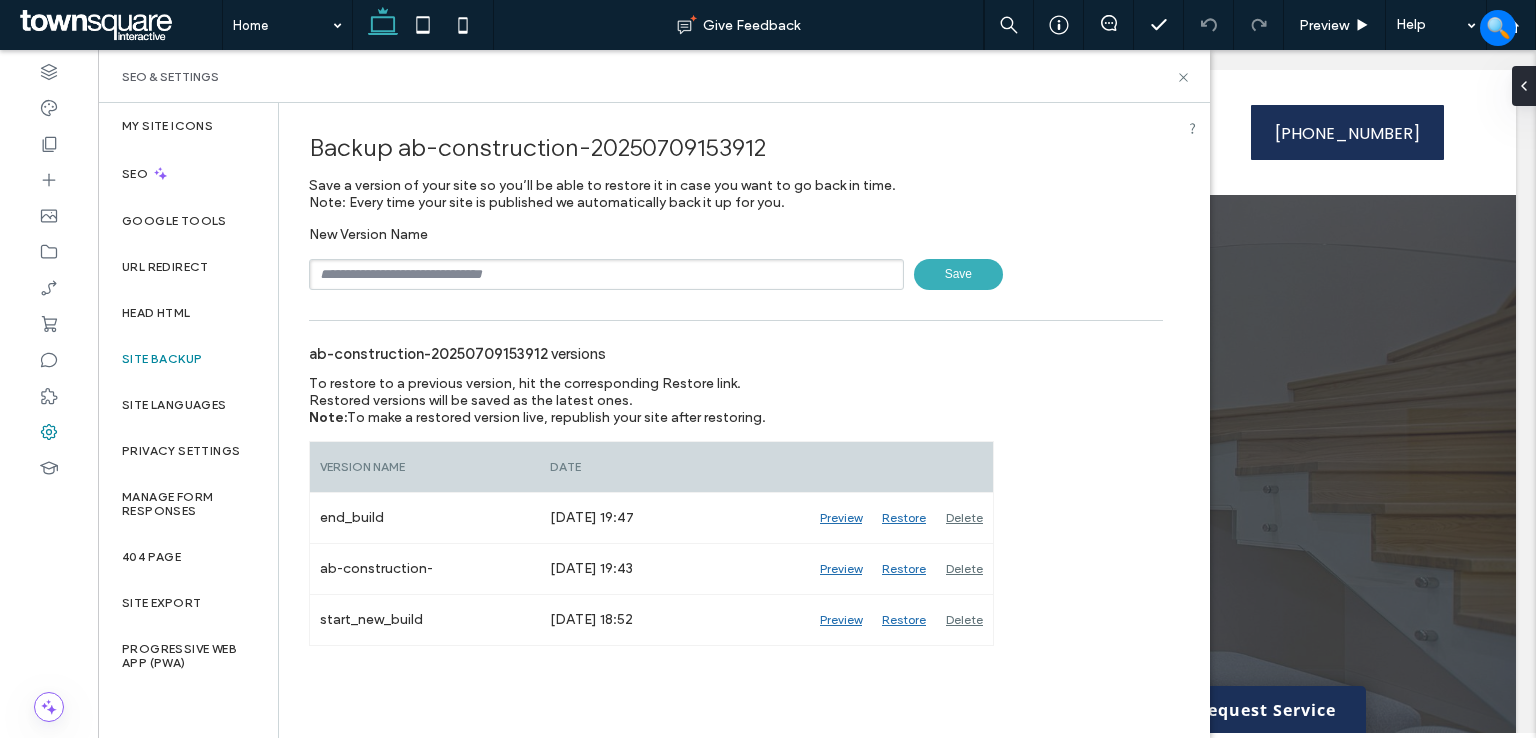 type on "*" 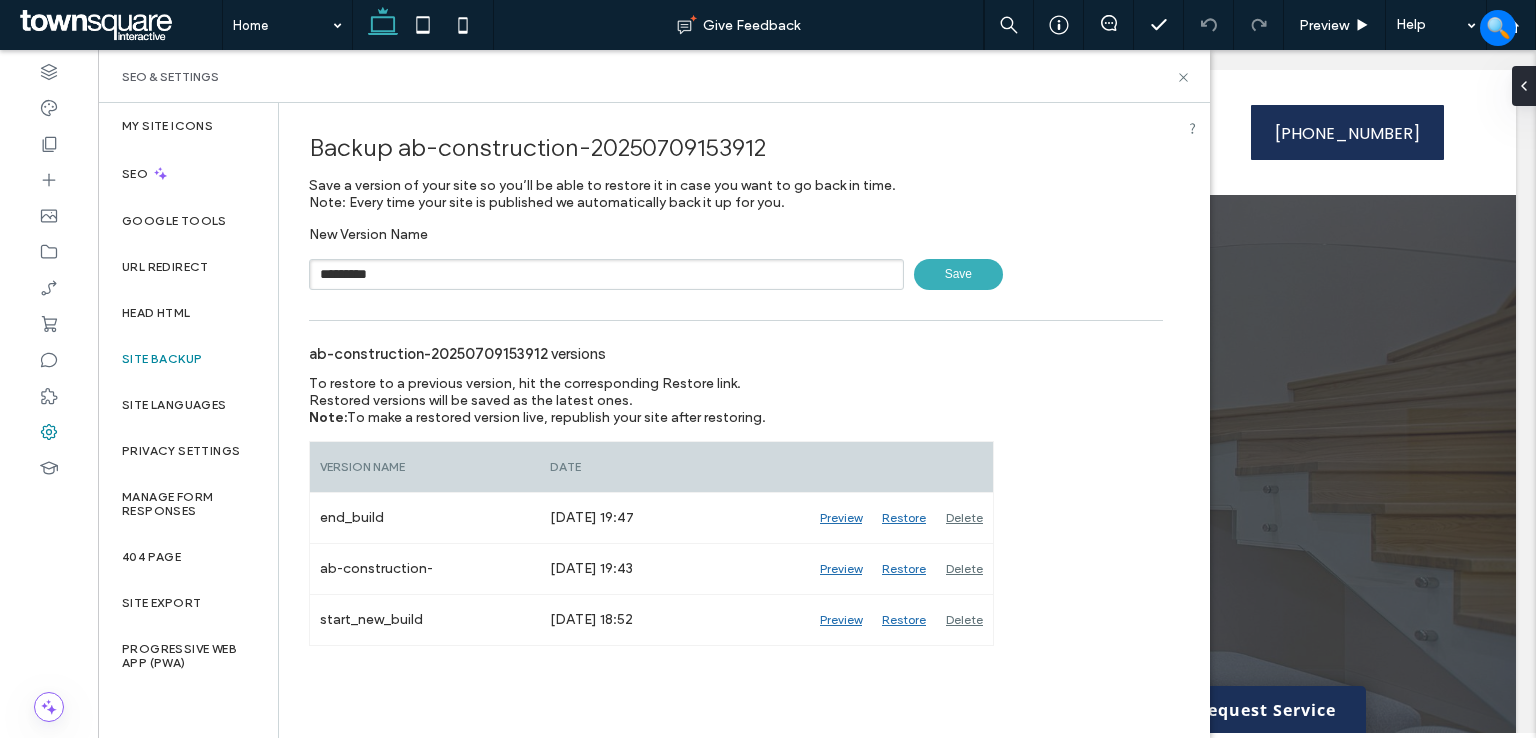 type on "*********" 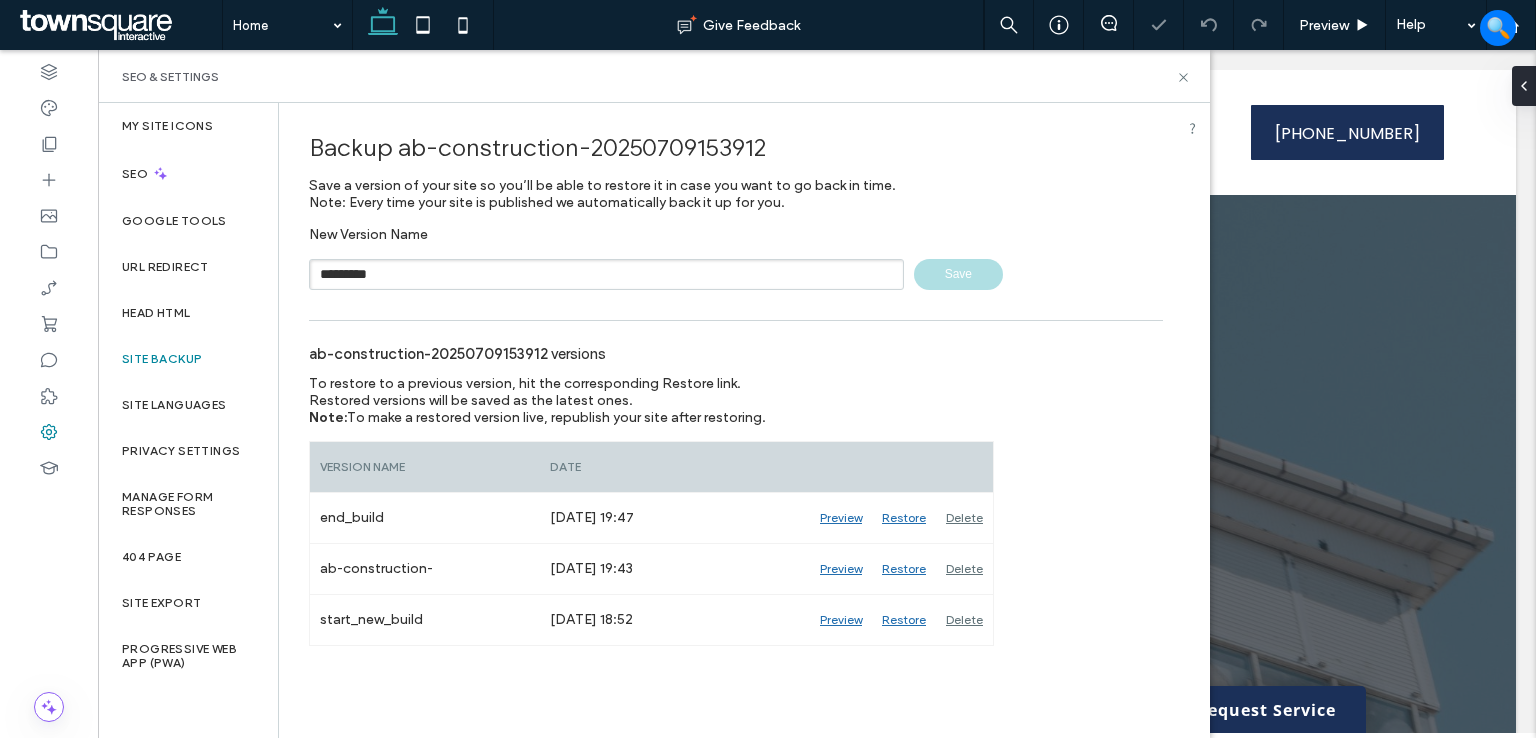 type 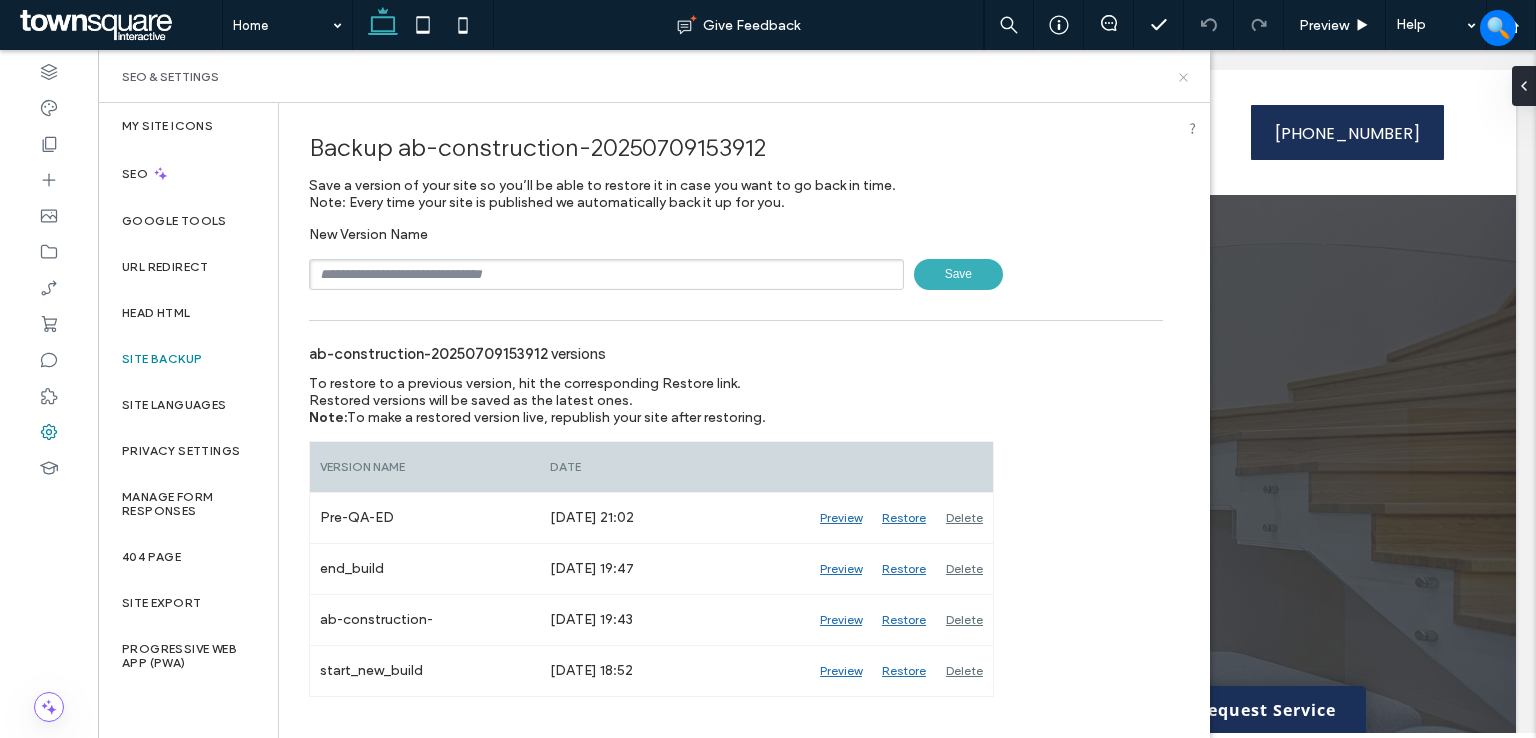 click 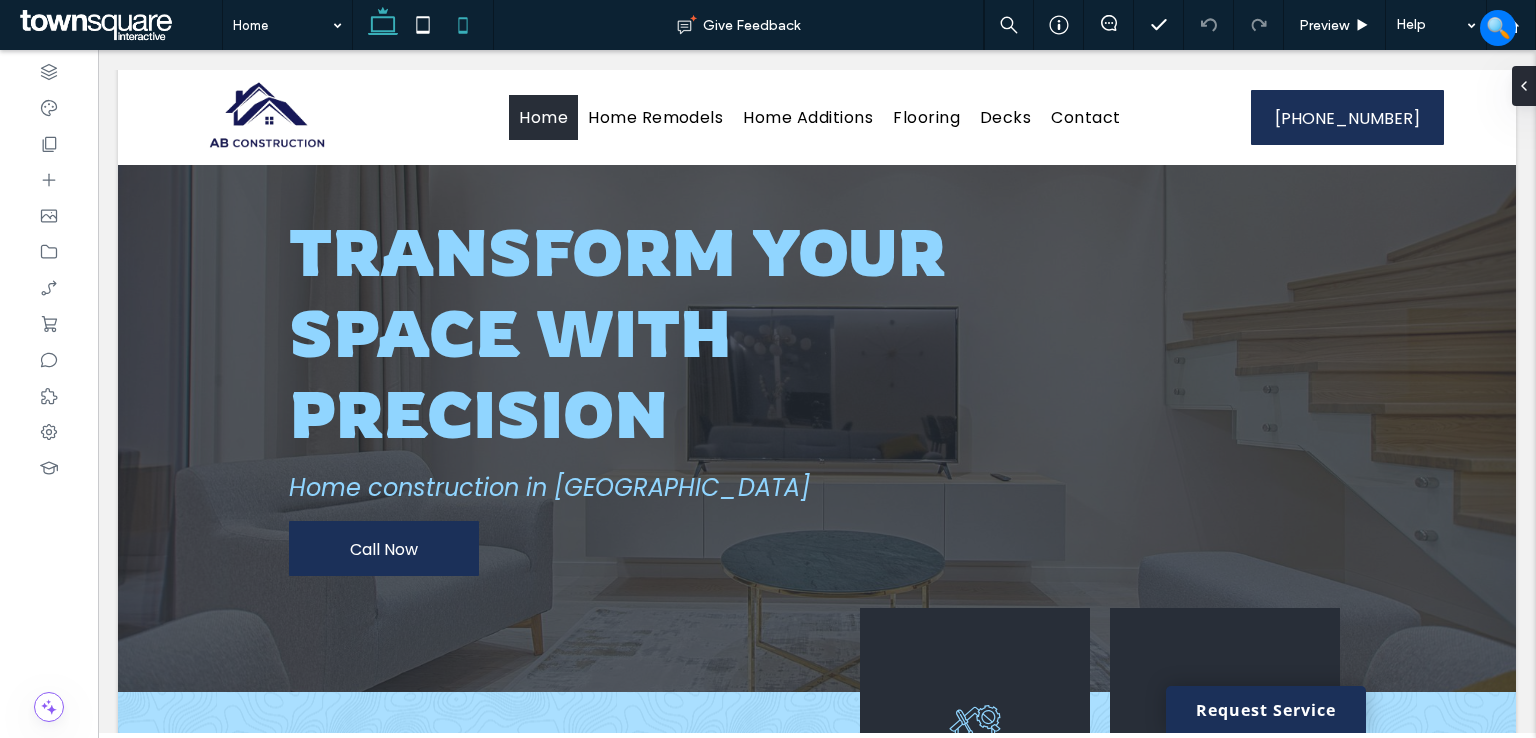 scroll, scrollTop: 69, scrollLeft: 0, axis: vertical 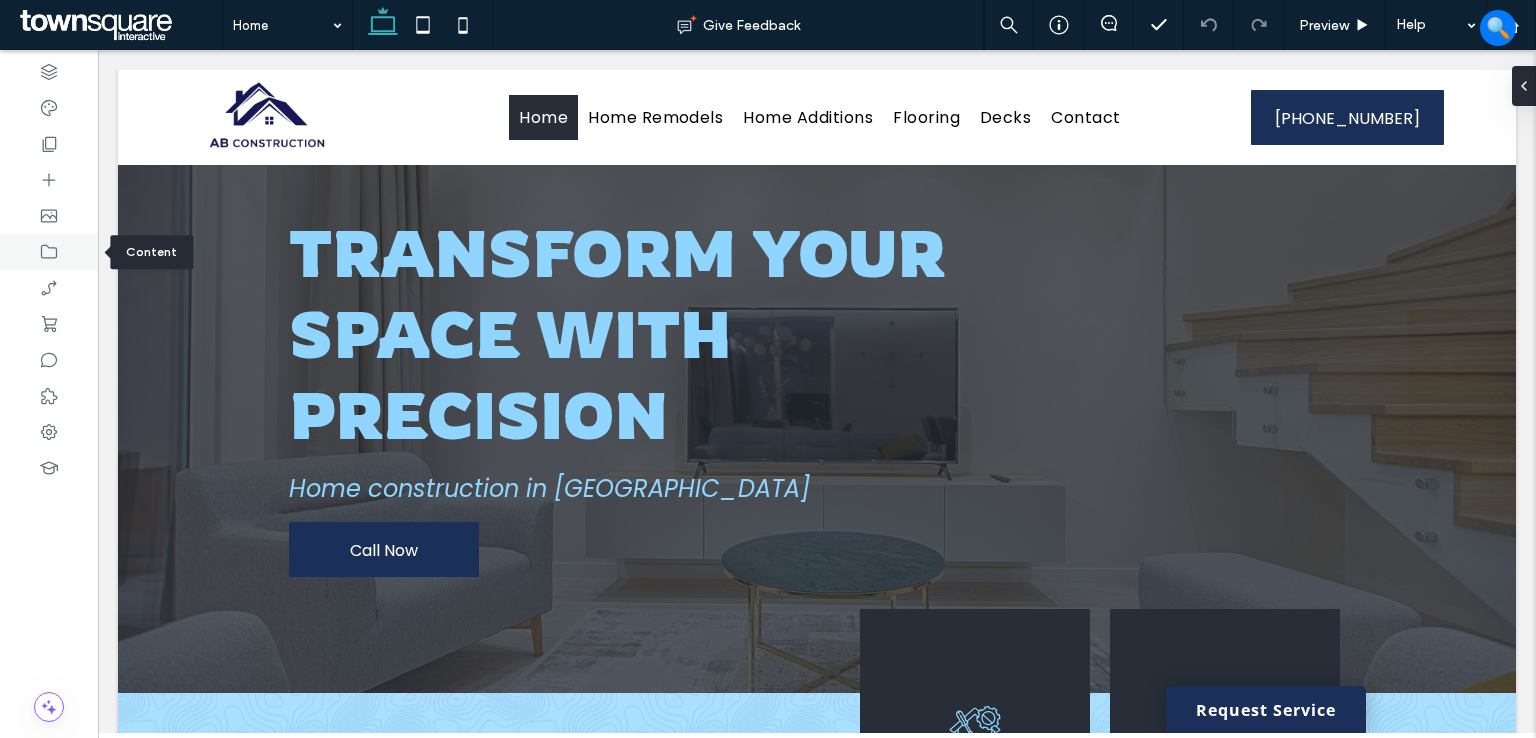 click at bounding box center (49, 252) 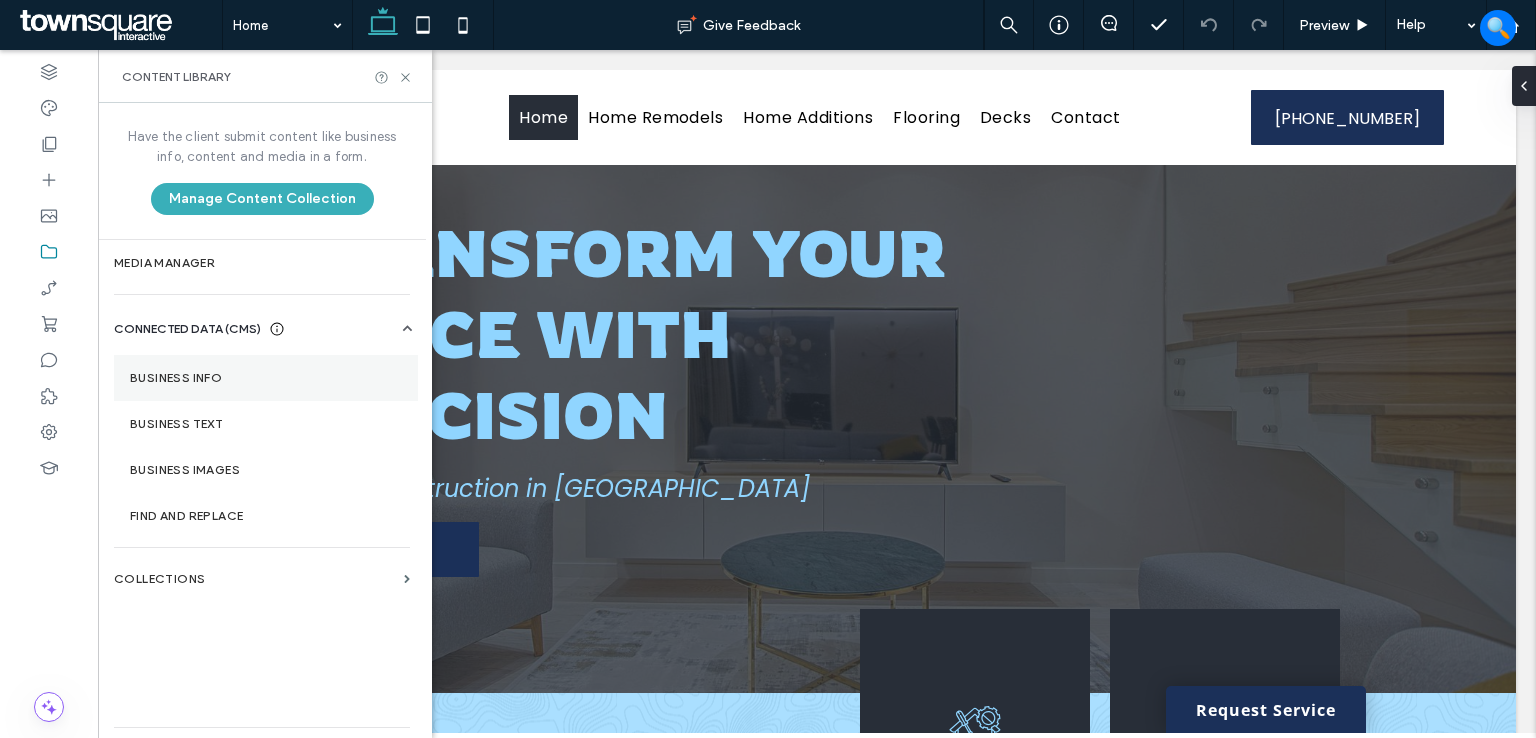 click on "Business Info" at bounding box center (266, 378) 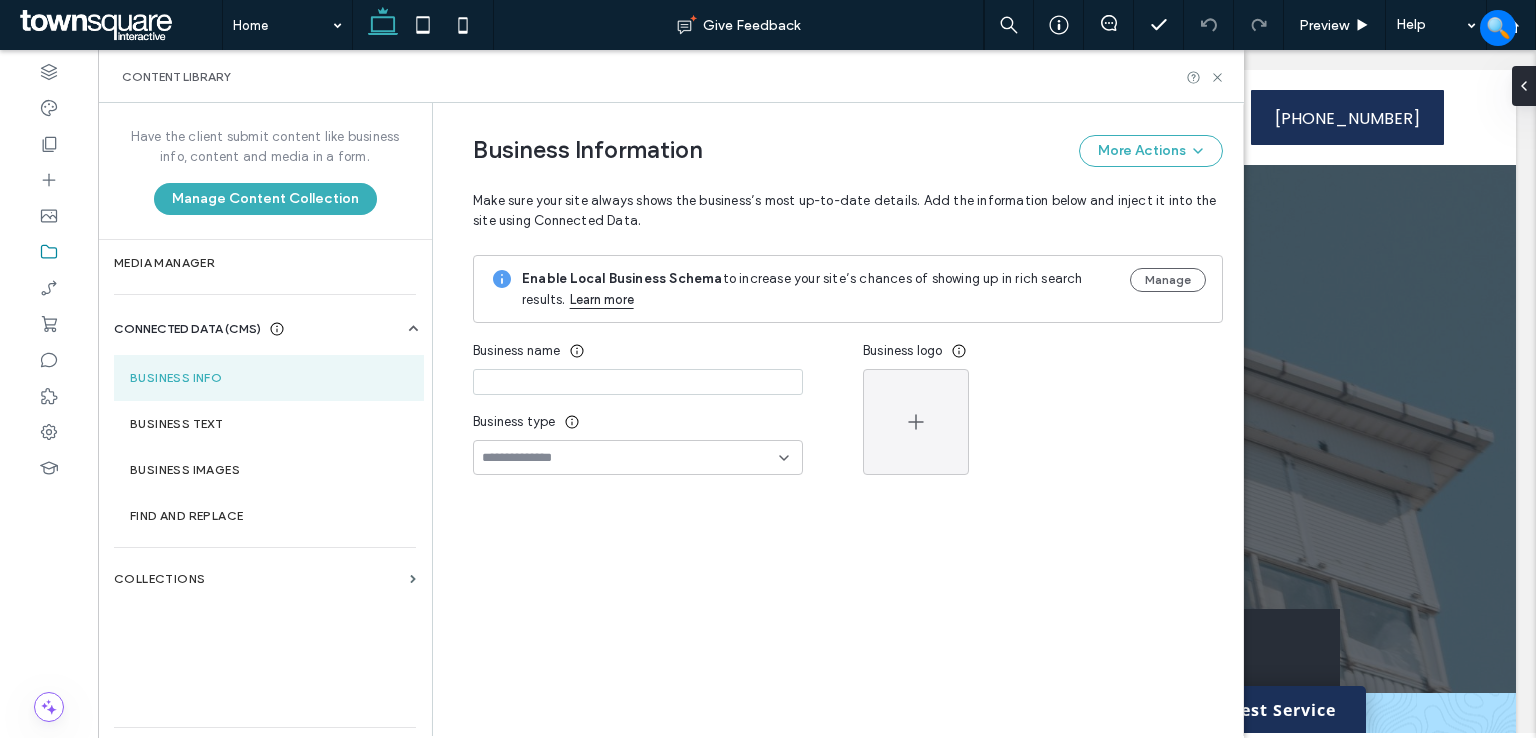 type on "**********" 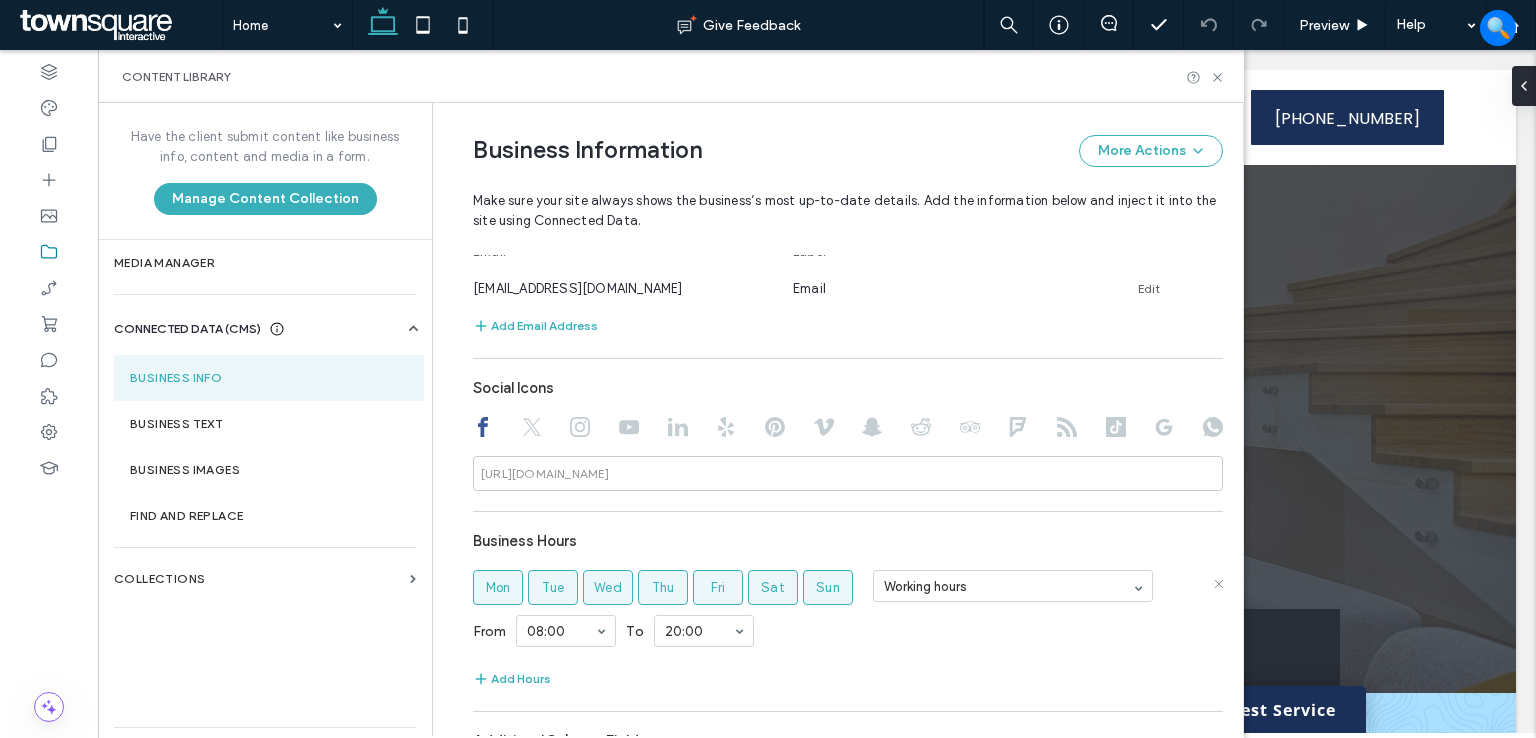scroll, scrollTop: 900, scrollLeft: 0, axis: vertical 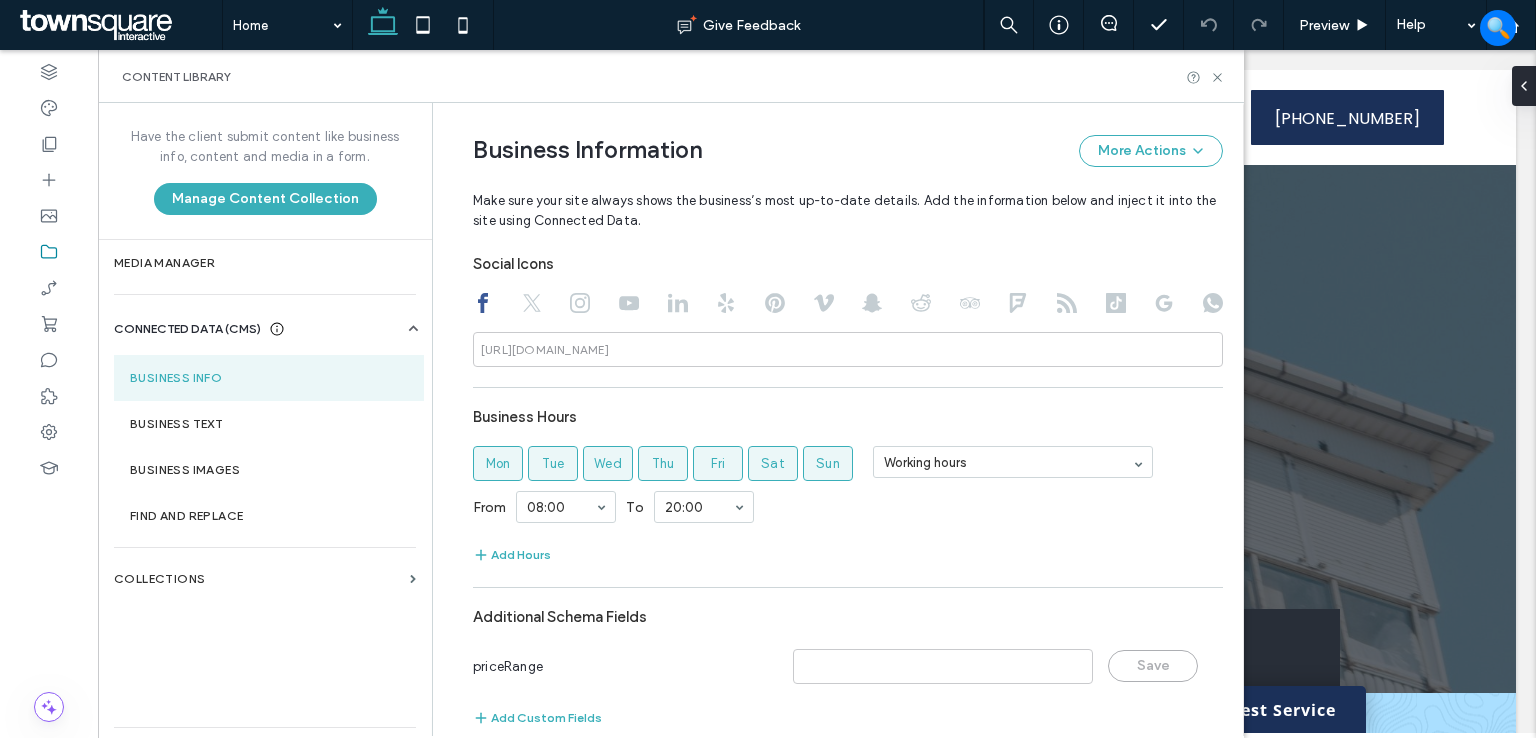 drag, startPoint x: 528, startPoint y: 309, endPoint x: 566, endPoint y: 304, distance: 38.327538 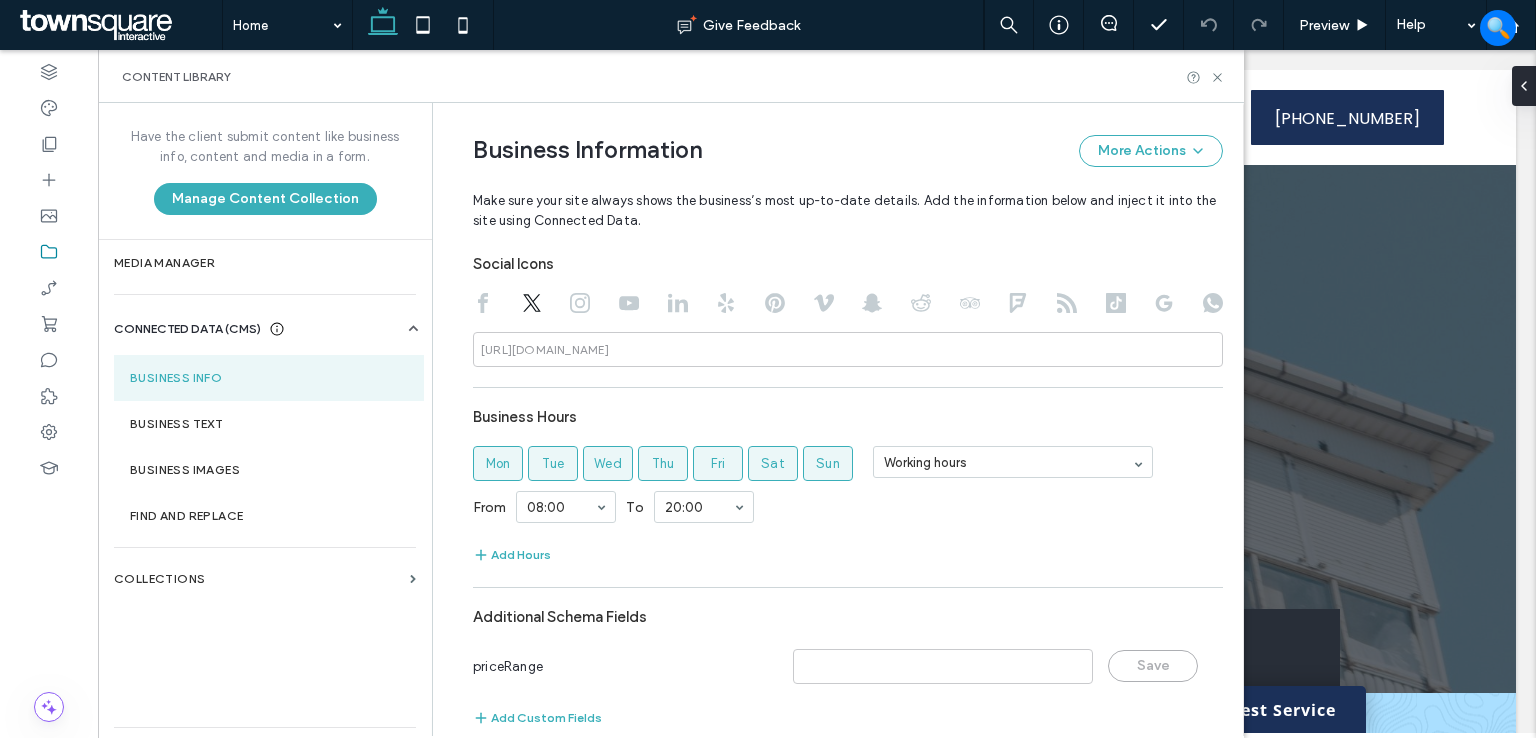 click 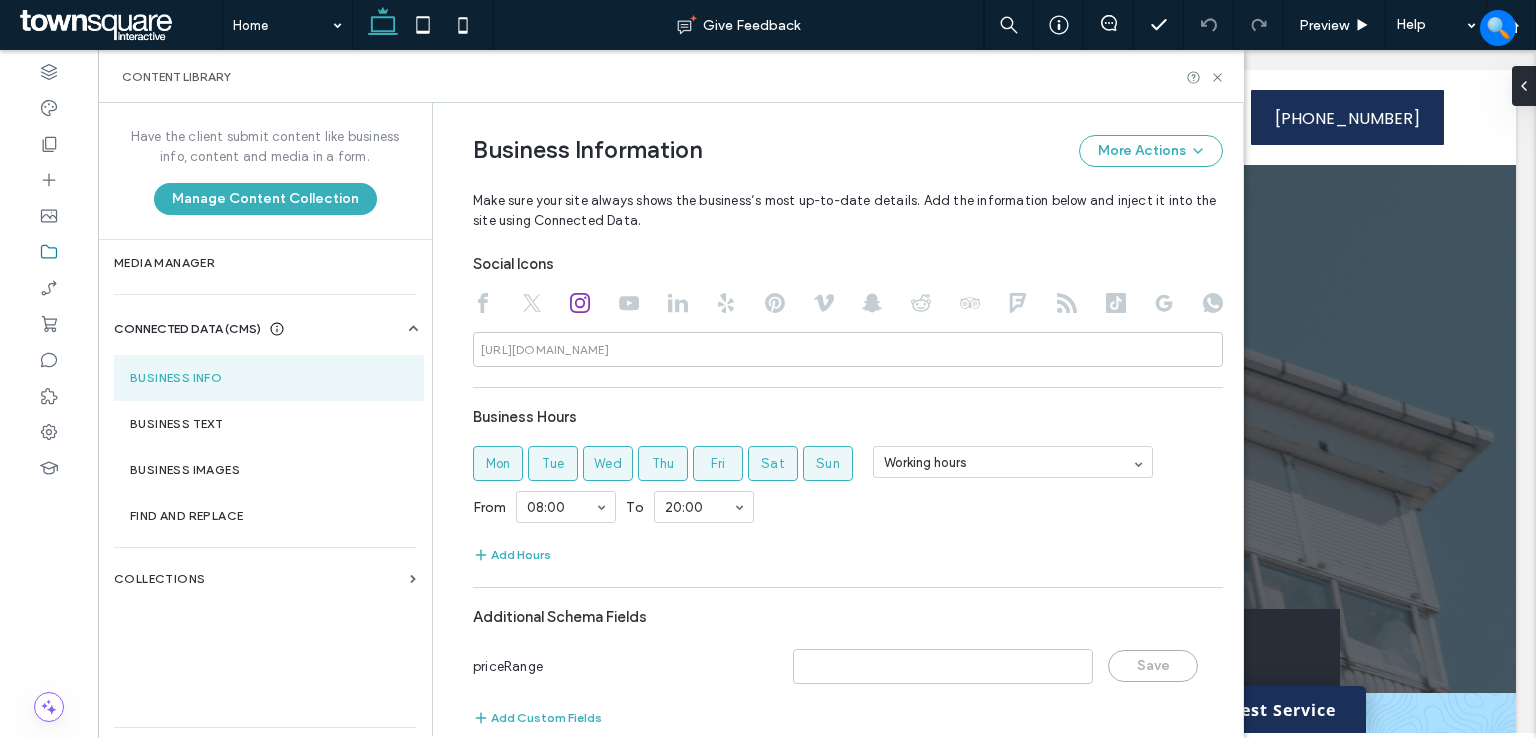 drag, startPoint x: 459, startPoint y: 305, endPoint x: 547, endPoint y: 309, distance: 88.09086 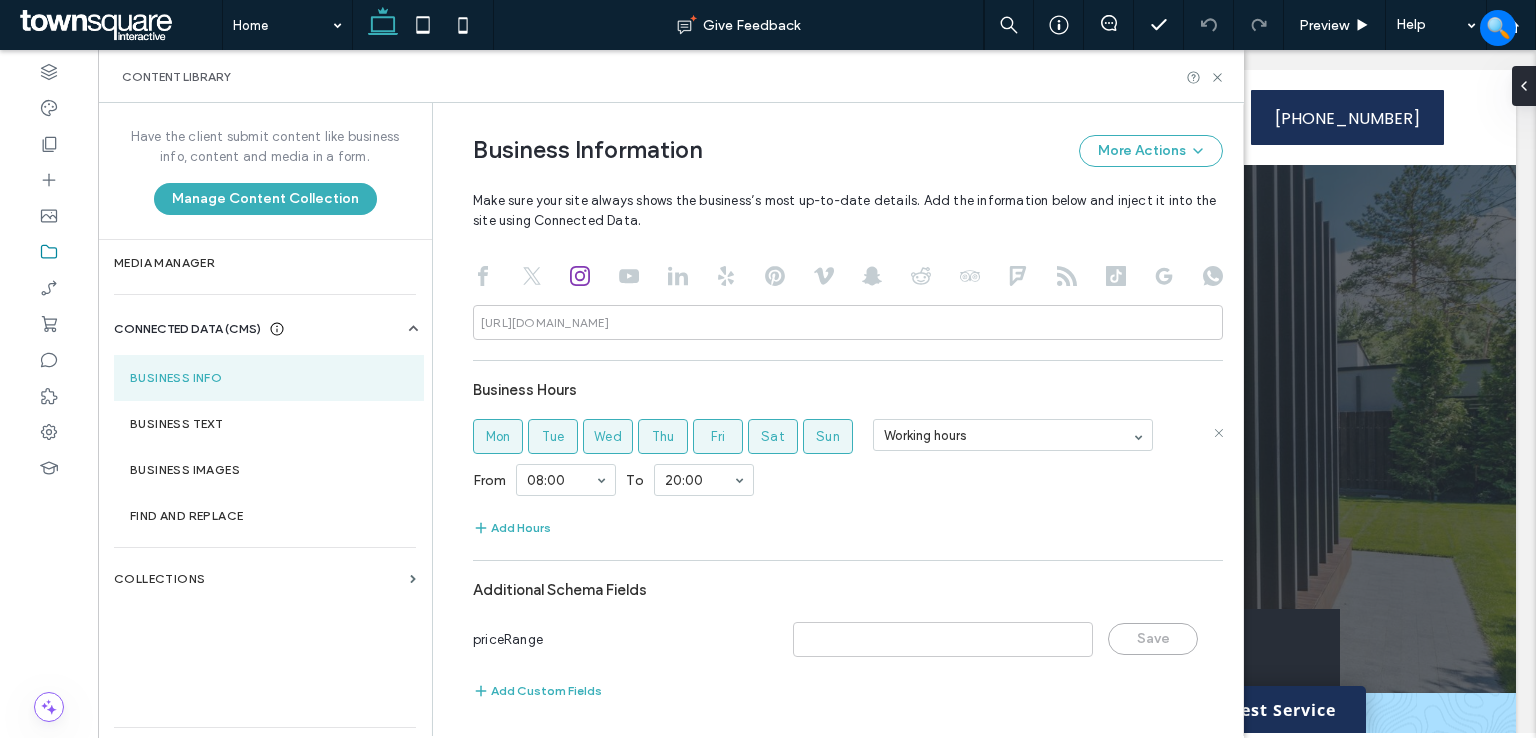 scroll, scrollTop: 928, scrollLeft: 0, axis: vertical 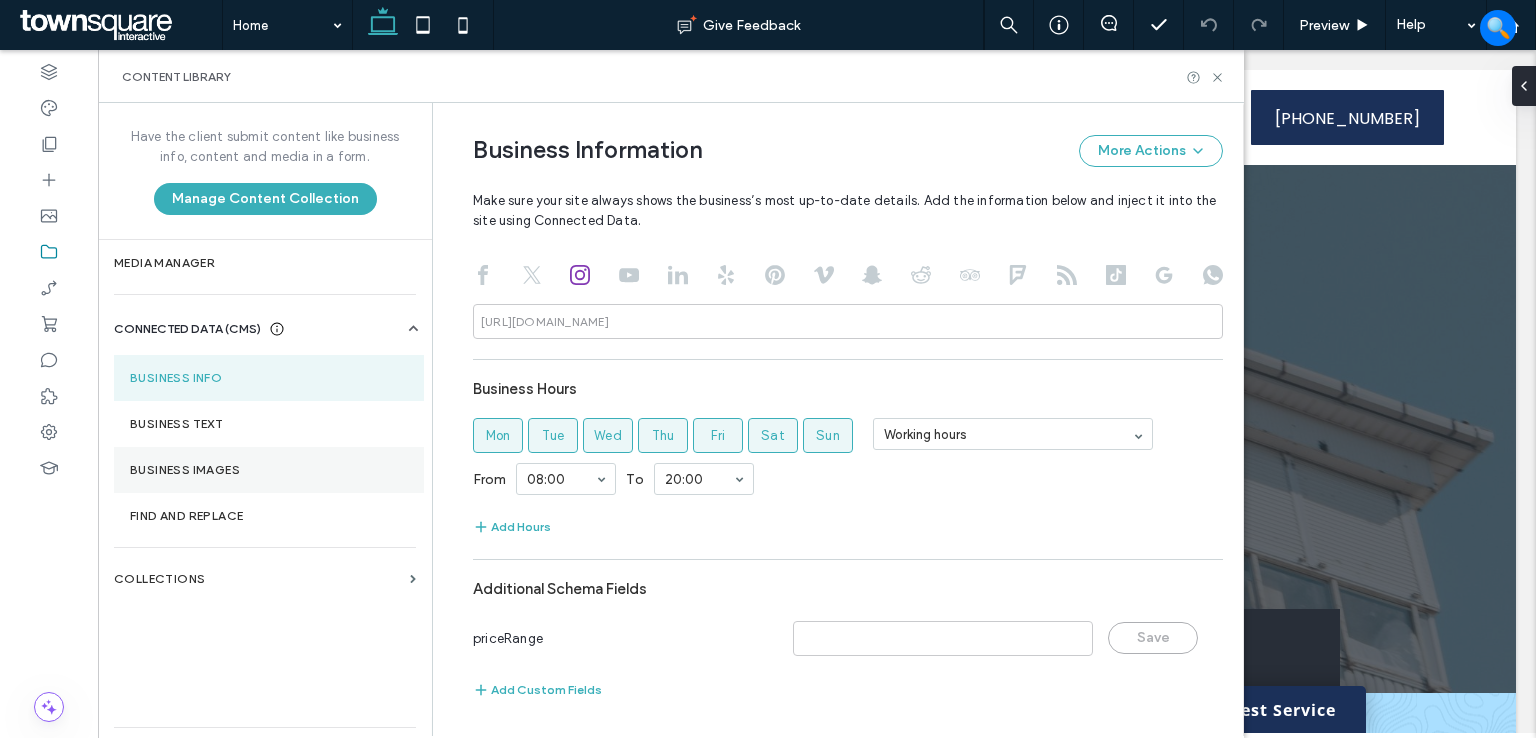 drag, startPoint x: 202, startPoint y: 425, endPoint x: 223, endPoint y: 447, distance: 30.413813 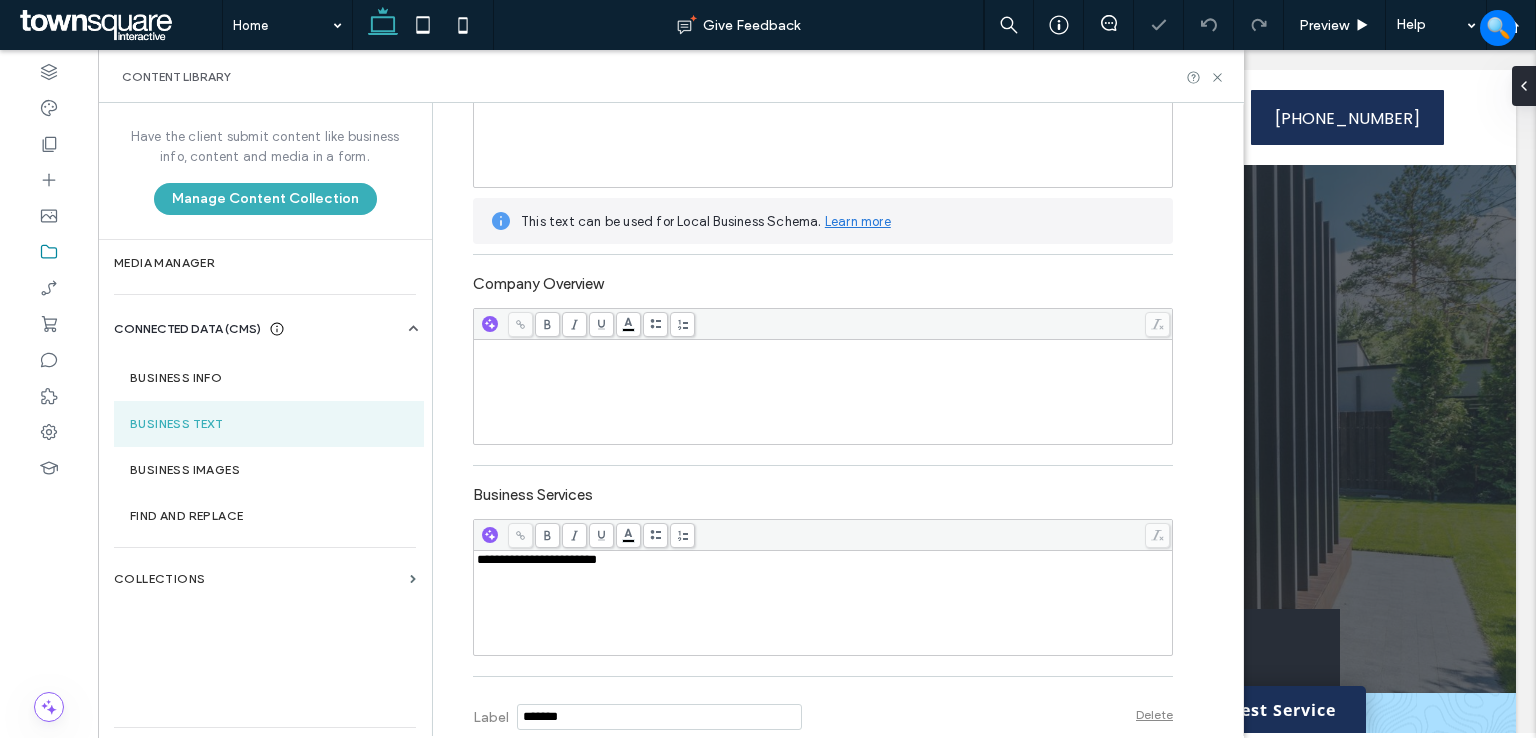 scroll, scrollTop: 500, scrollLeft: 0, axis: vertical 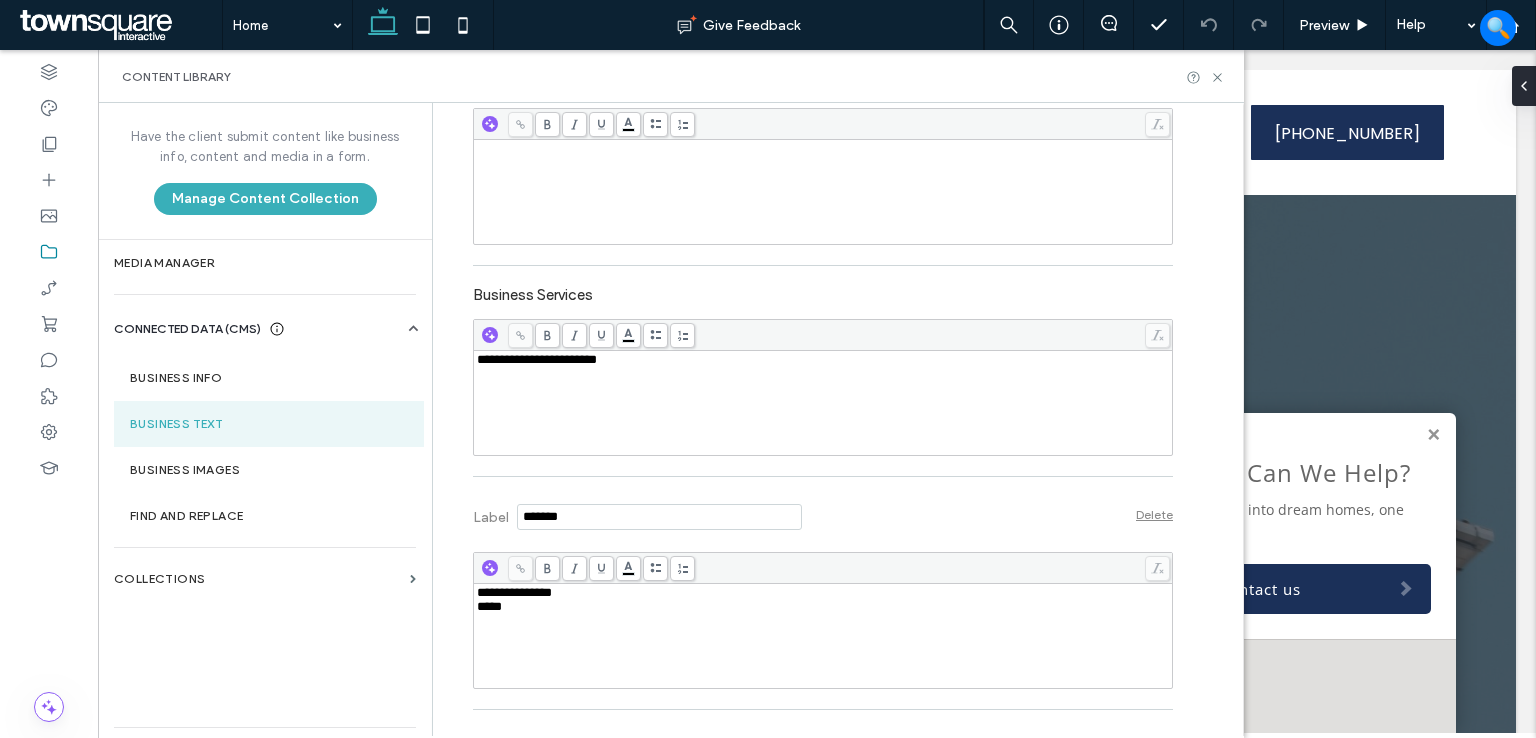 click on "**********" at bounding box center (537, 359) 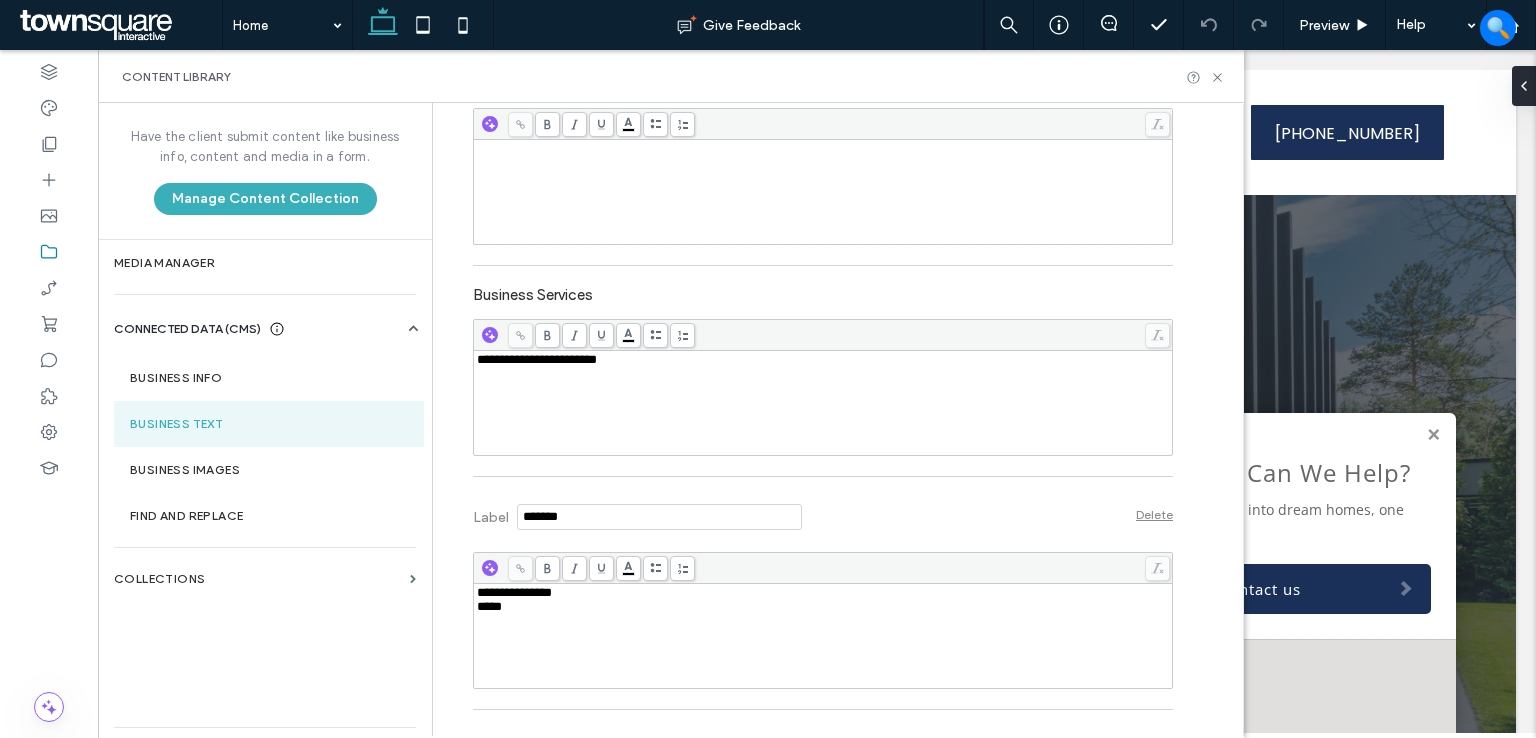 click on "**********" at bounding box center (537, 359) 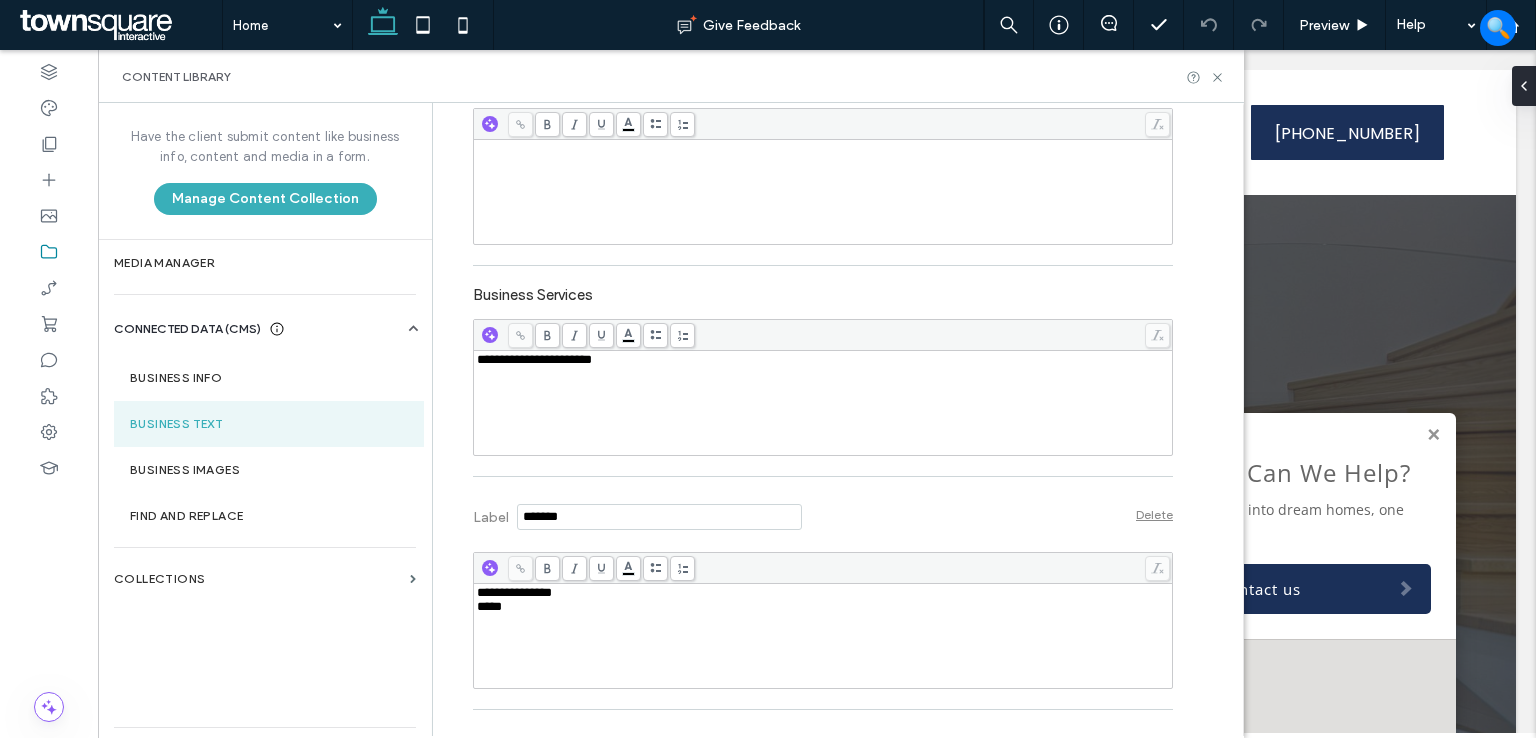 type 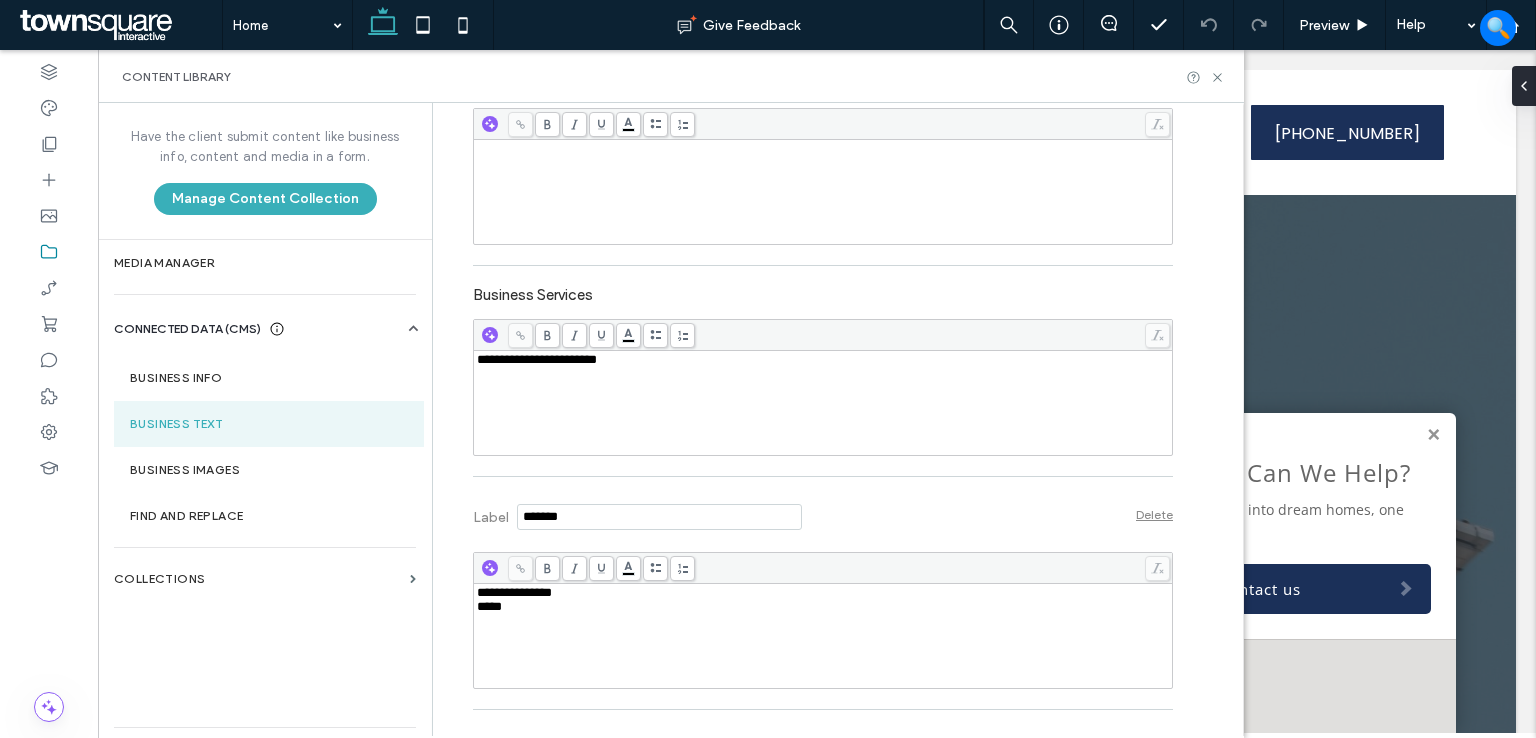click on "**********" at bounding box center [537, 359] 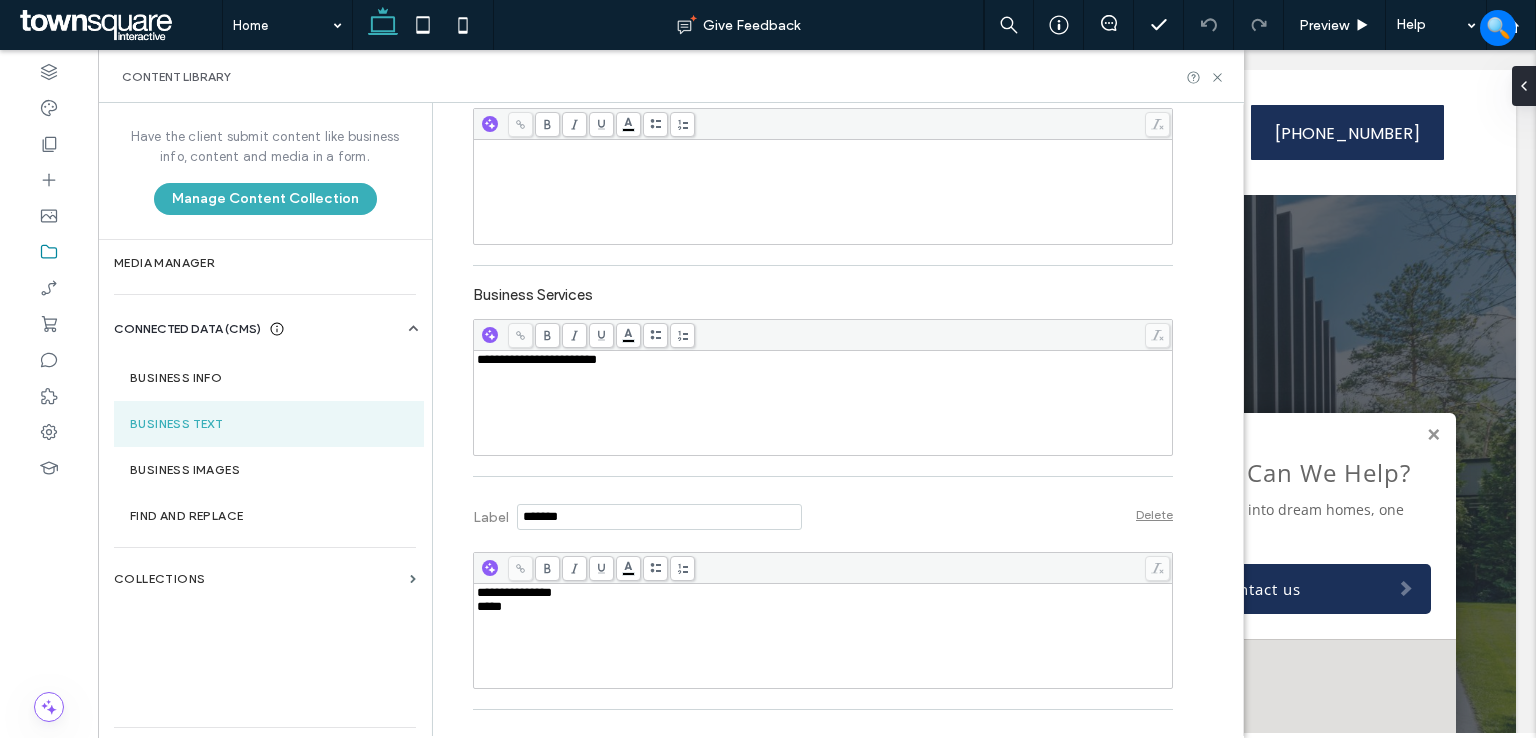 click on "**********" at bounding box center (823, 403) 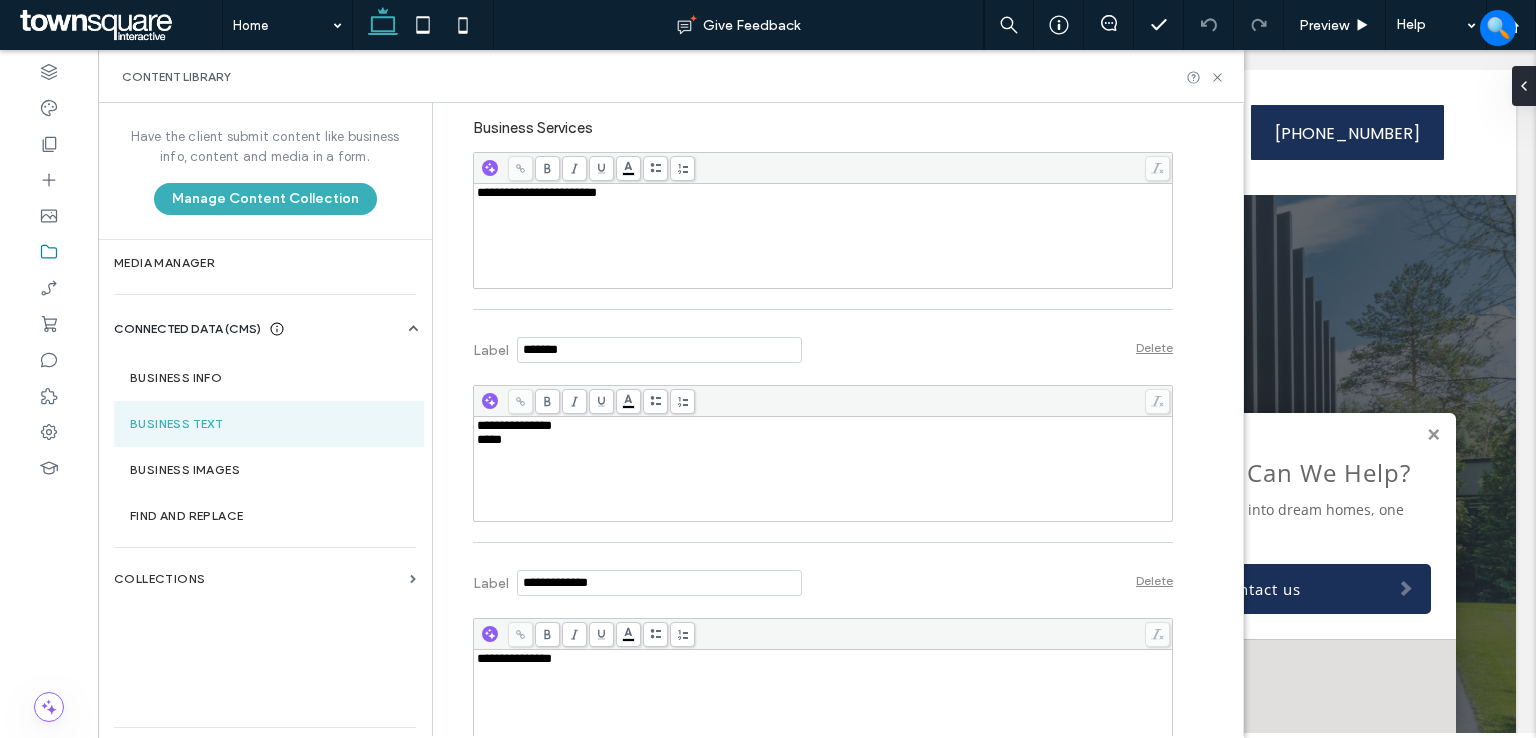 scroll, scrollTop: 765, scrollLeft: 0, axis: vertical 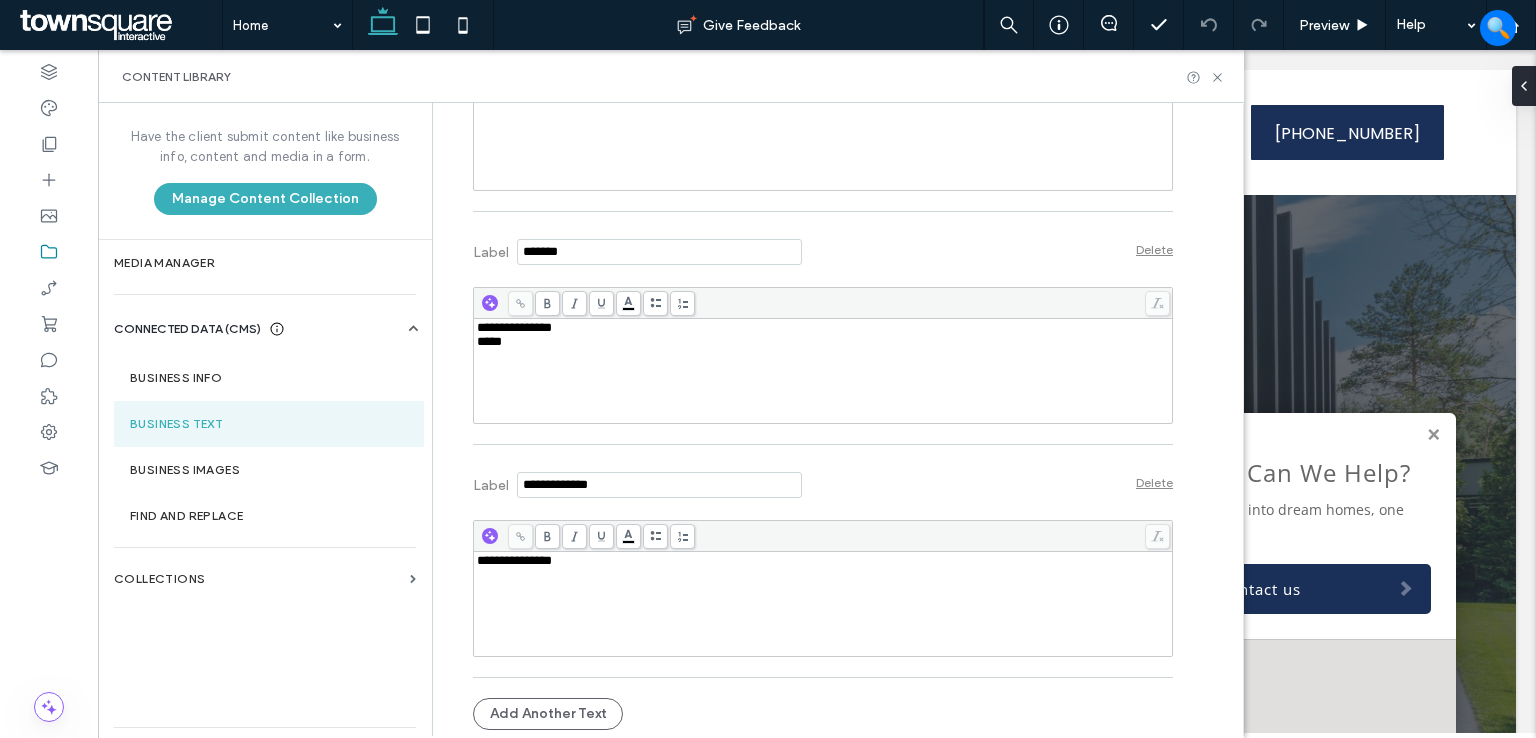 click on "*****" at bounding box center (823, 342) 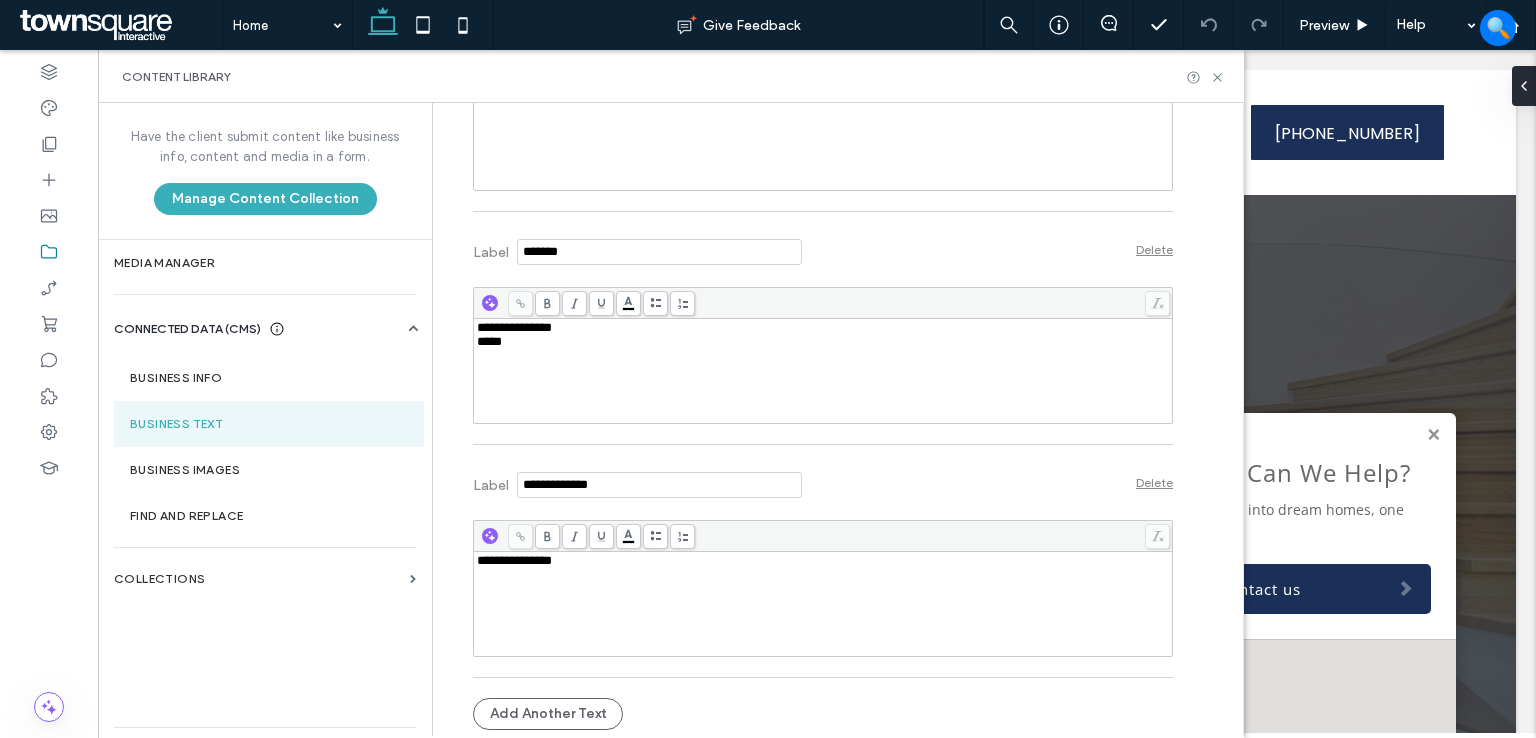 click on "Content Library" at bounding box center (671, 77) 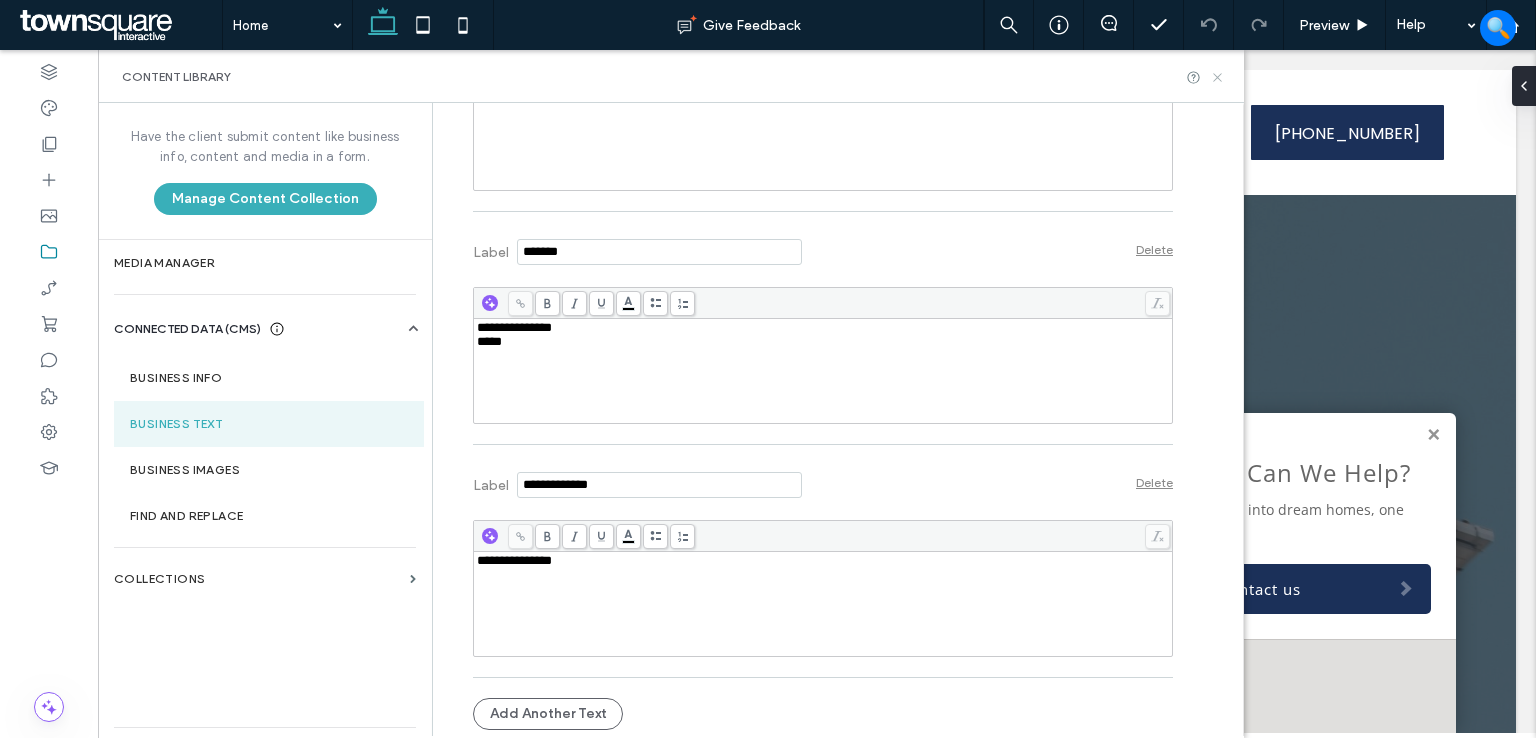 click 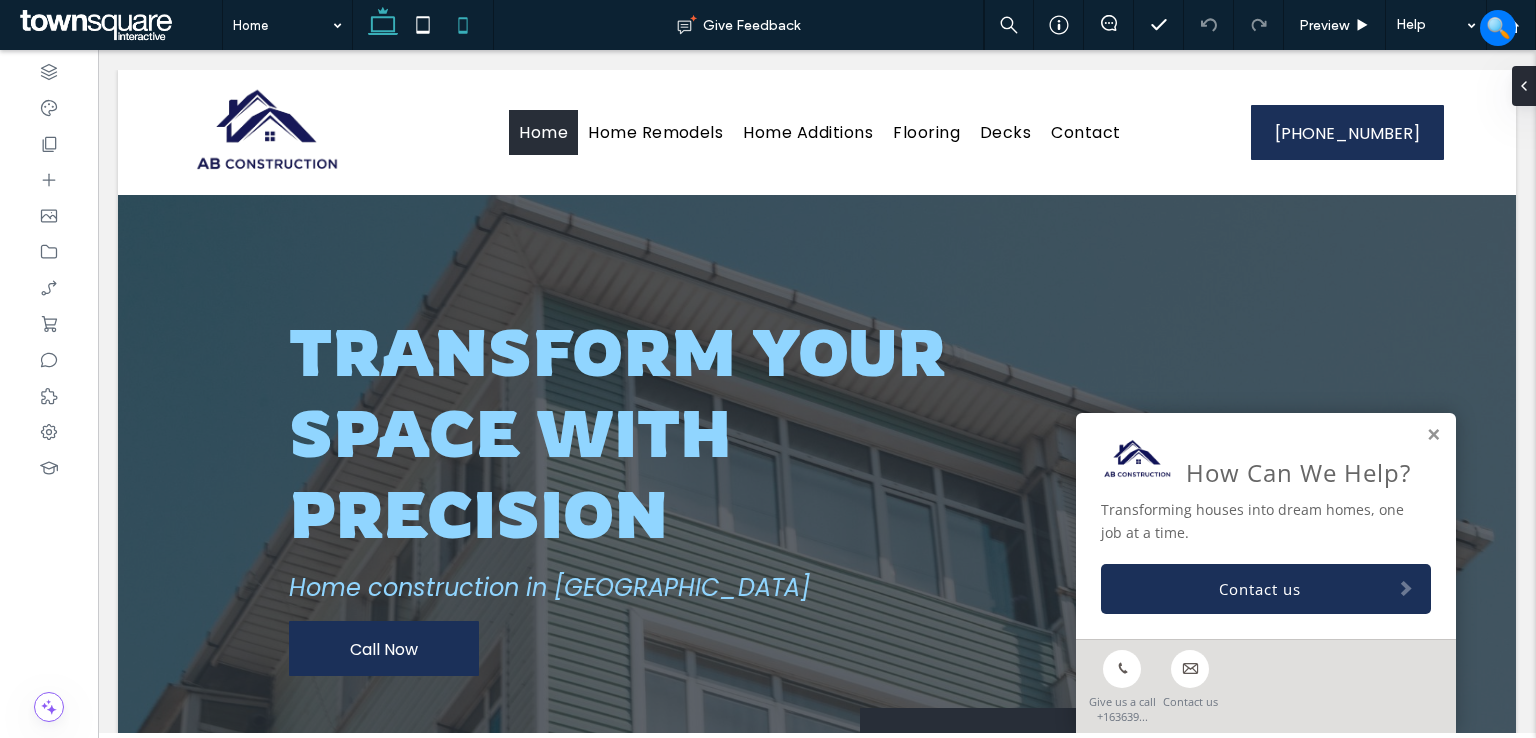 click 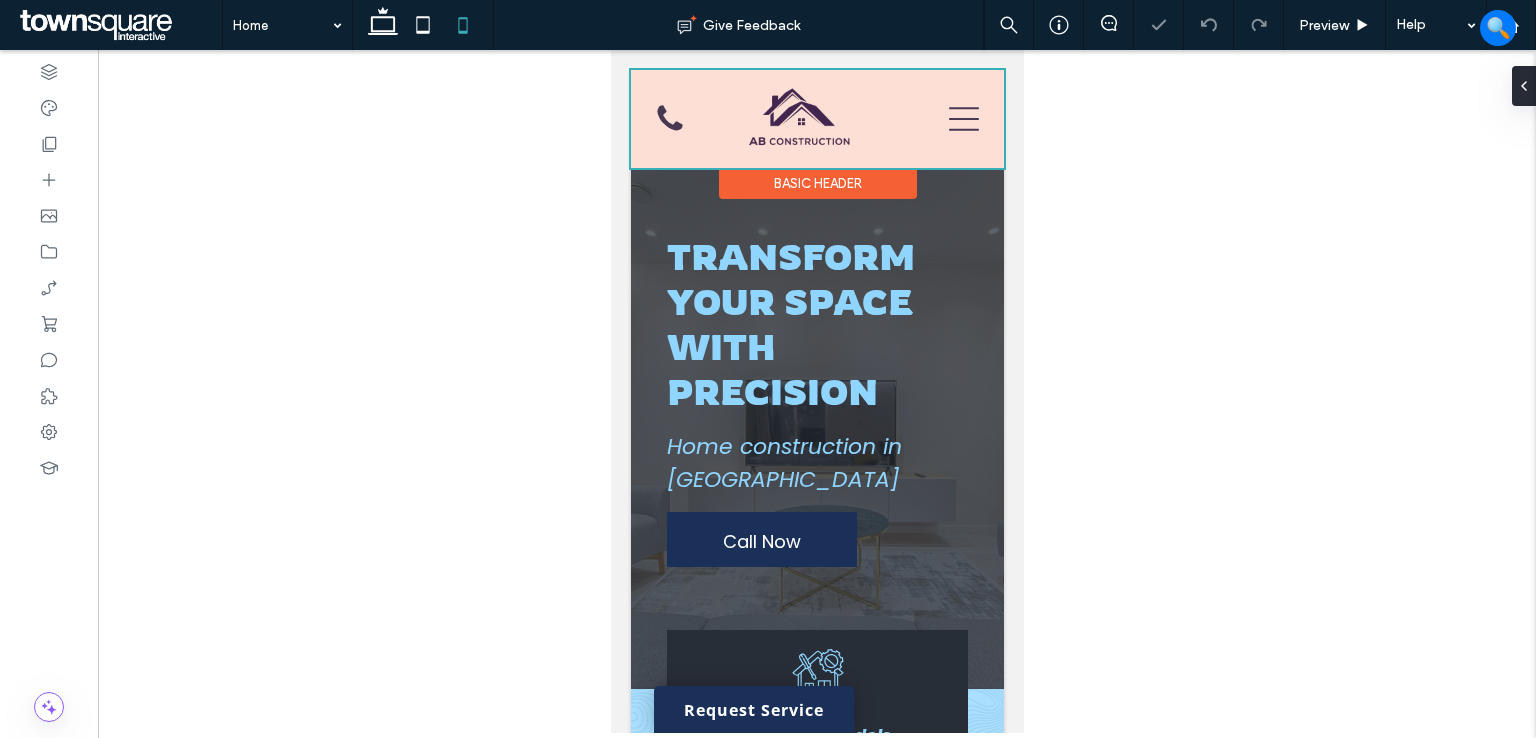 scroll, scrollTop: 0, scrollLeft: 0, axis: both 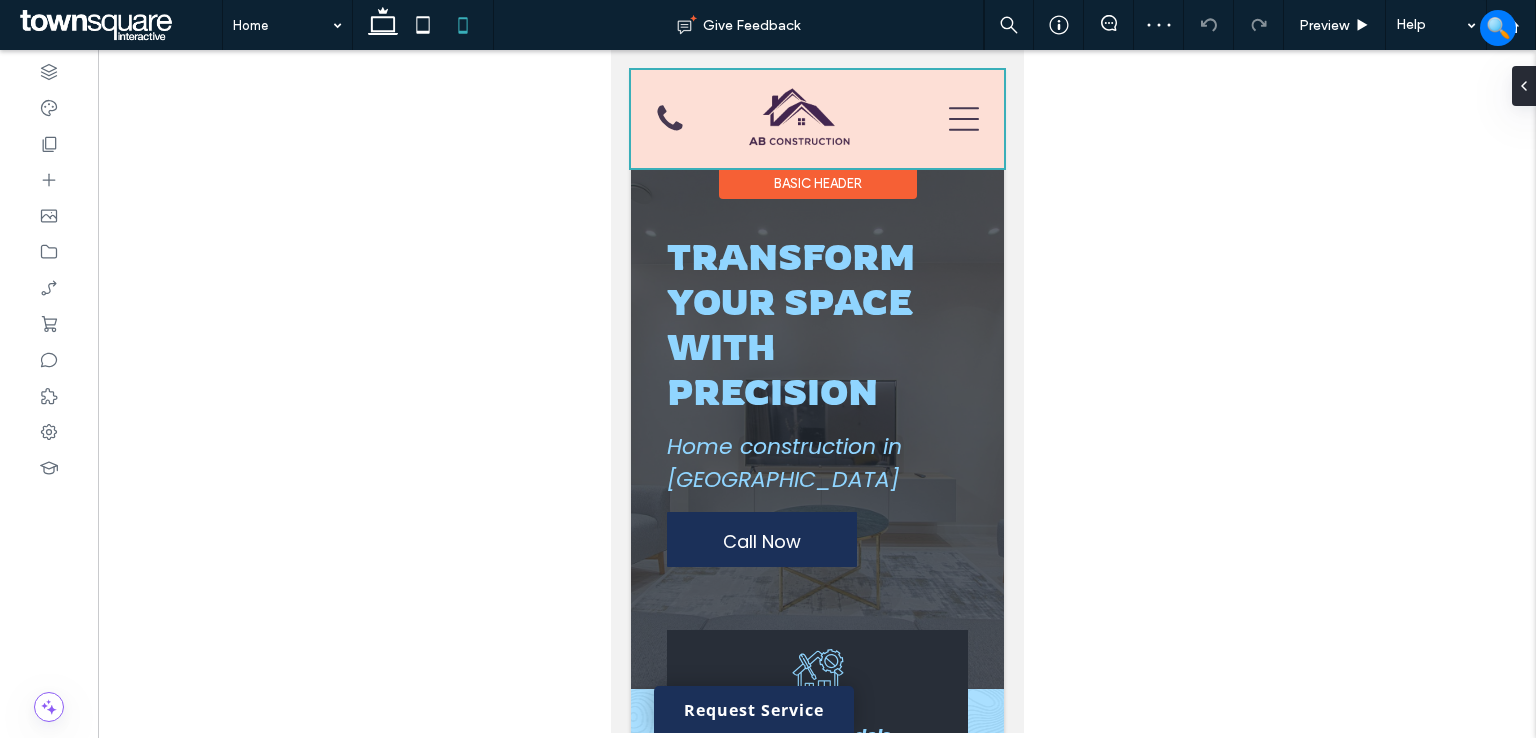 click at bounding box center (816, 119) 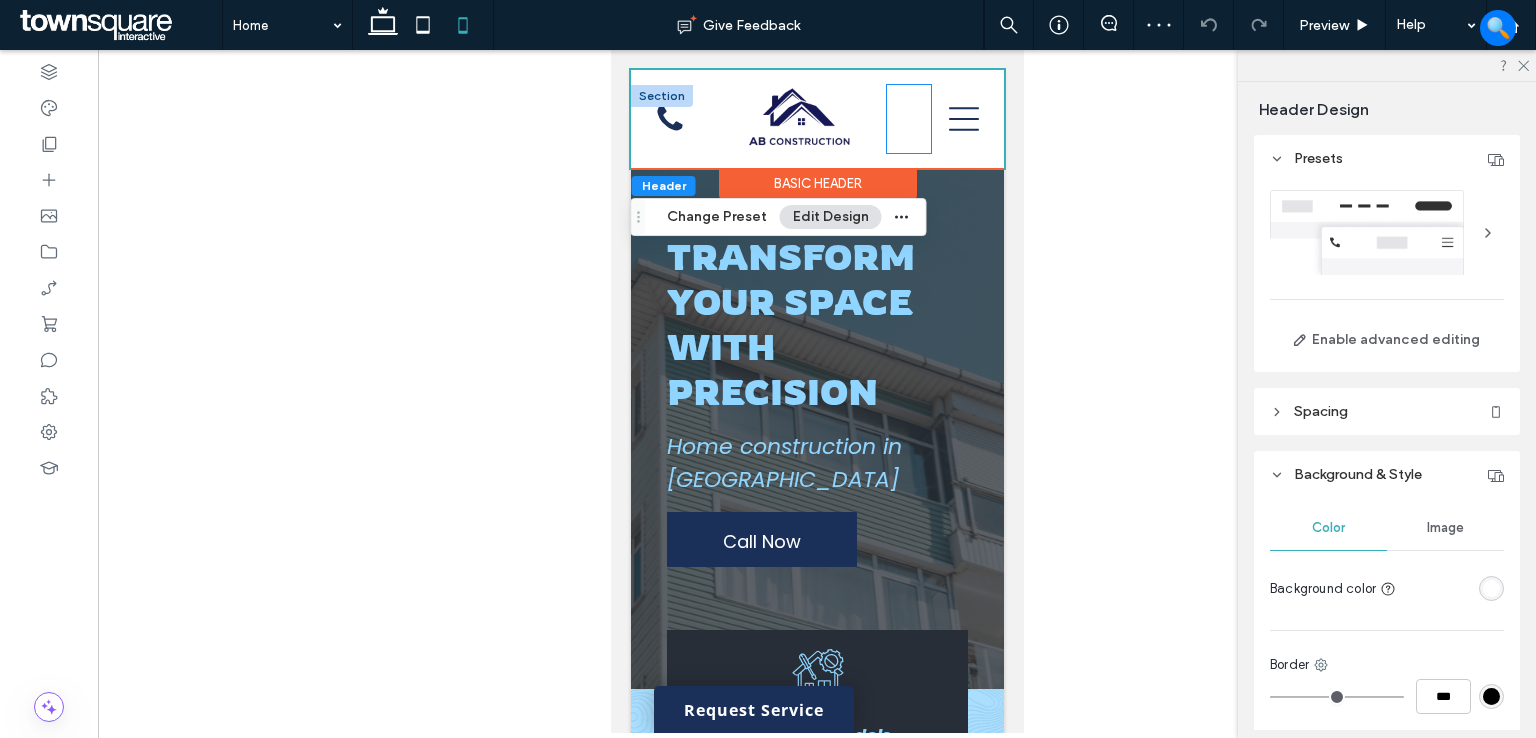 click on "Home
Home Remodels
Home Additions
Flooring
Decks
Contact" at bounding box center [908, 119] 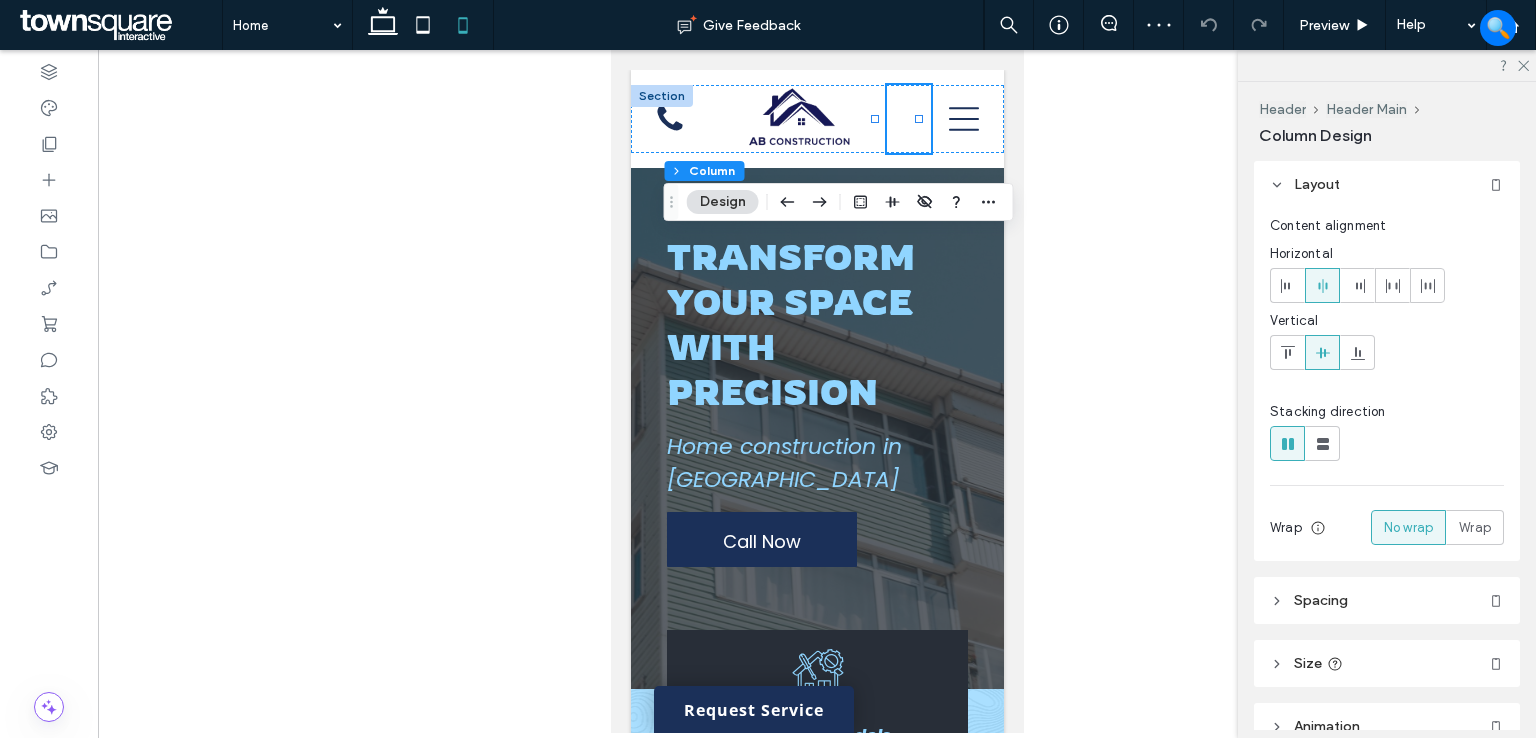click at bounding box center [817, 391] 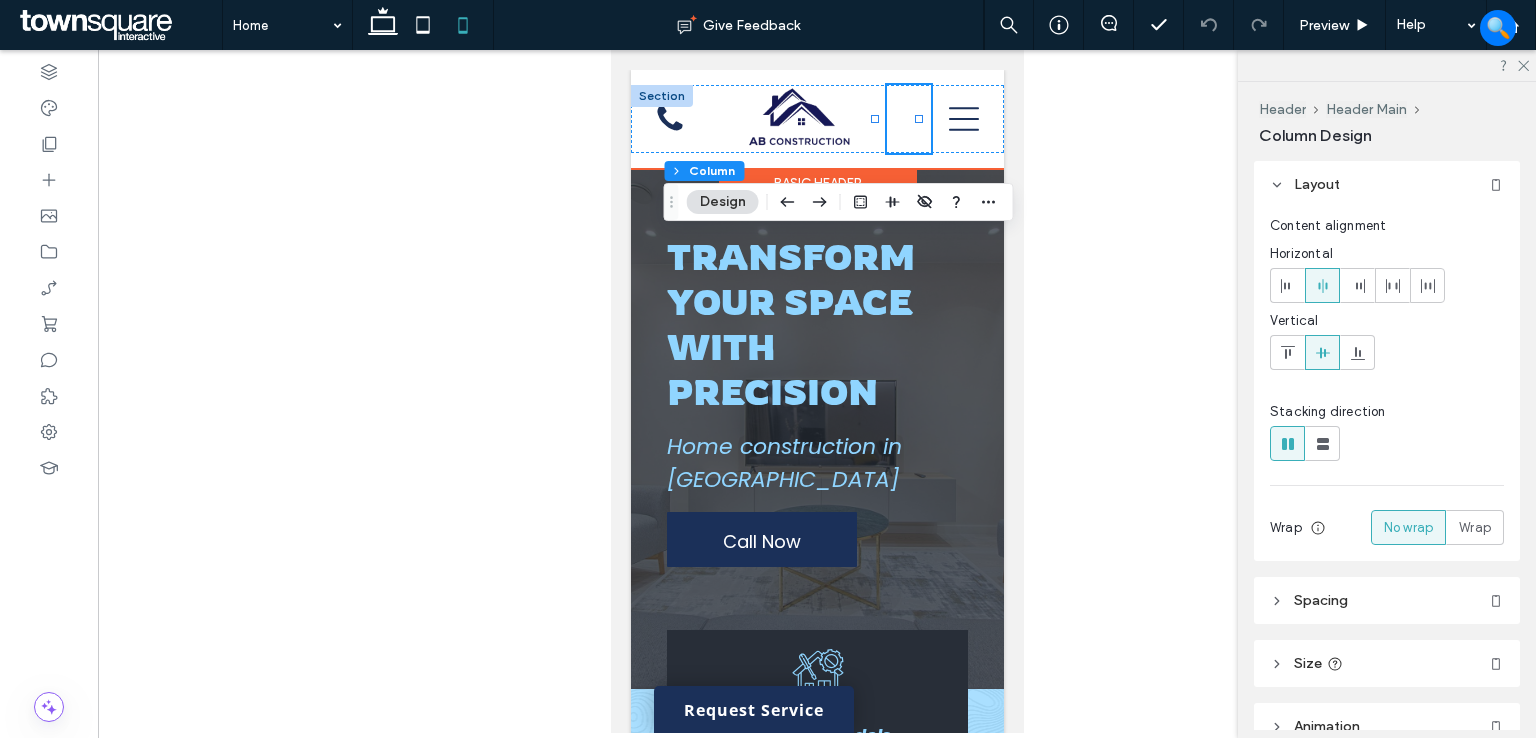 click on "Home
Home Remodels
Home Additions
Flooring
Decks
Contact
(636) 392-8679
(636) 392-8679
Section
Basic Header" at bounding box center [816, 119] 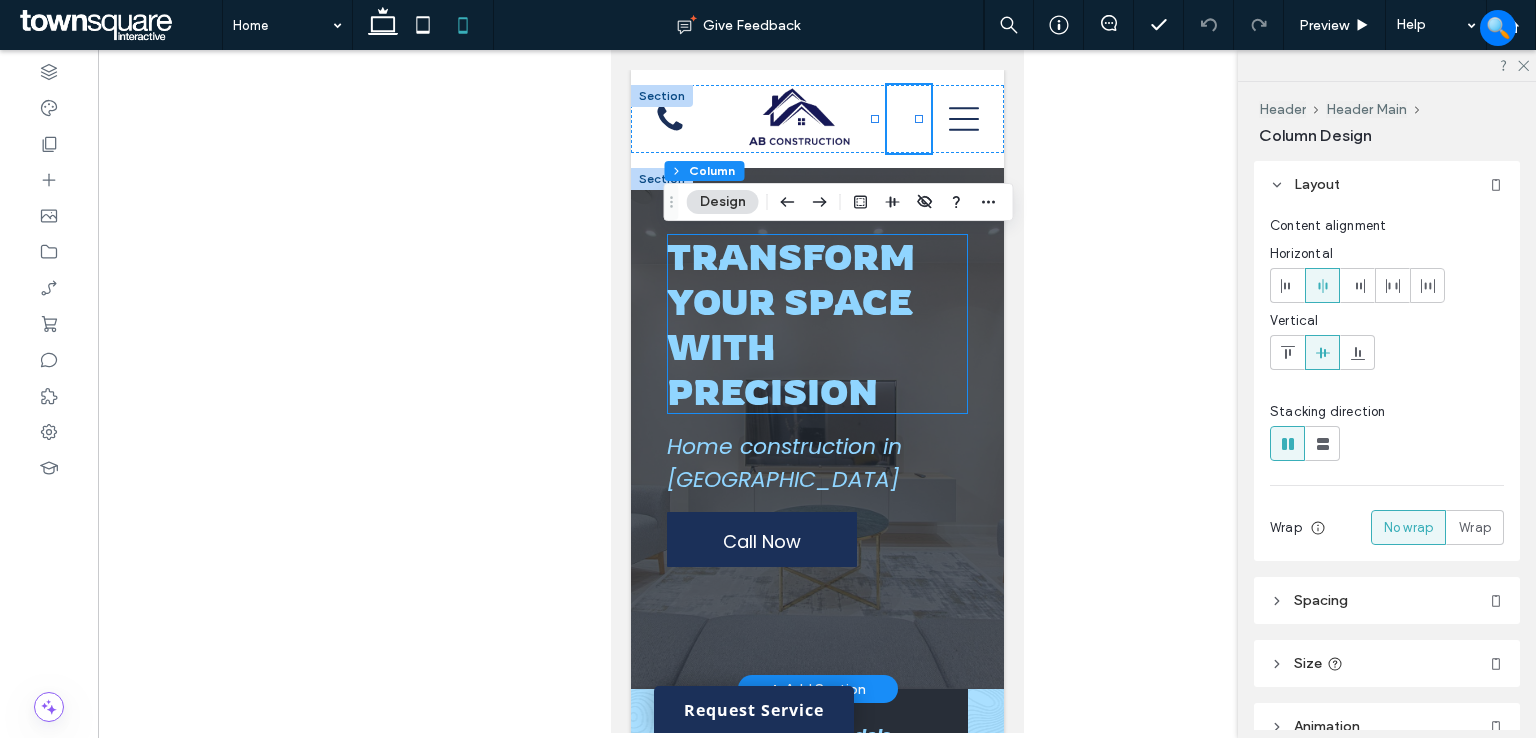 click on "Transform Your Space with Precision" at bounding box center (816, 324) 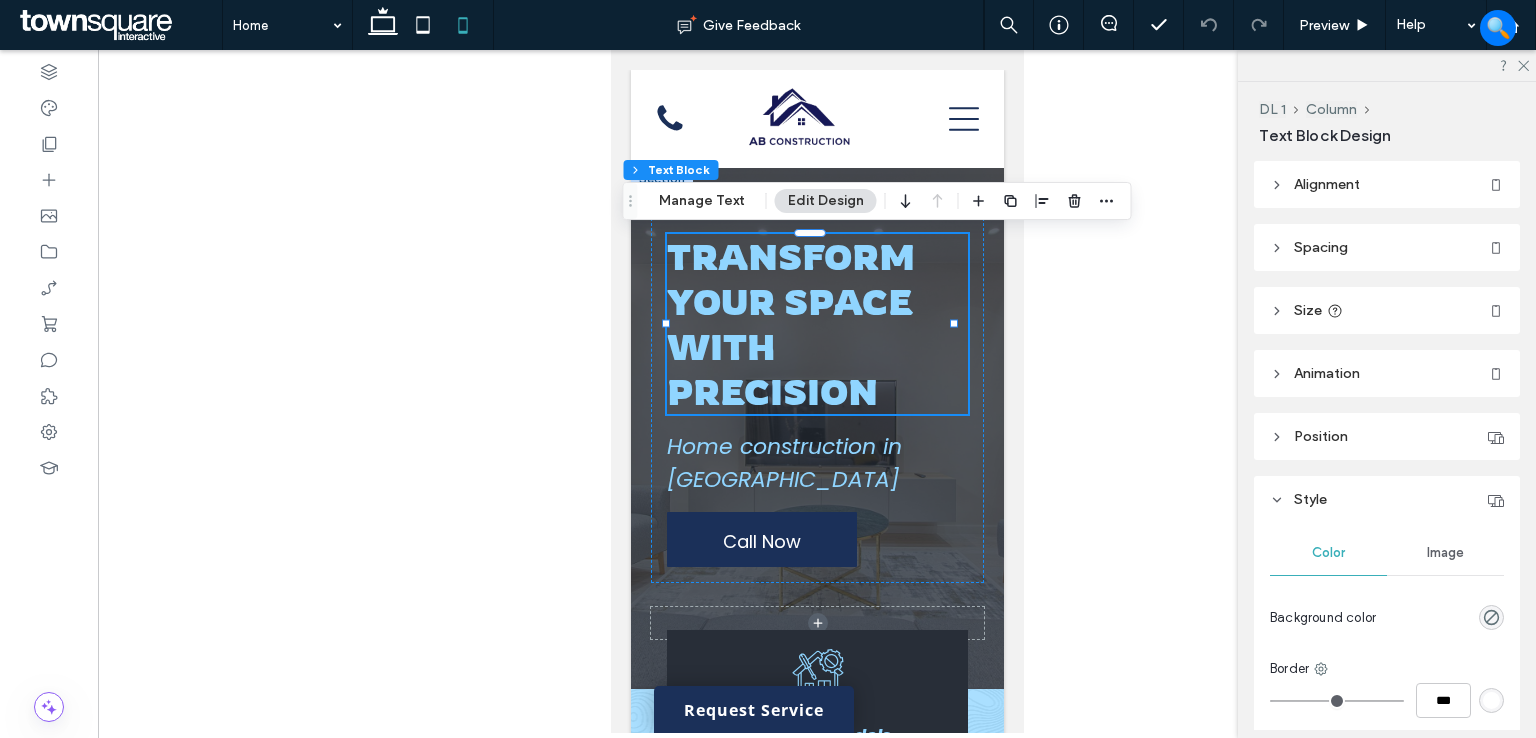 click at bounding box center (817, 391) 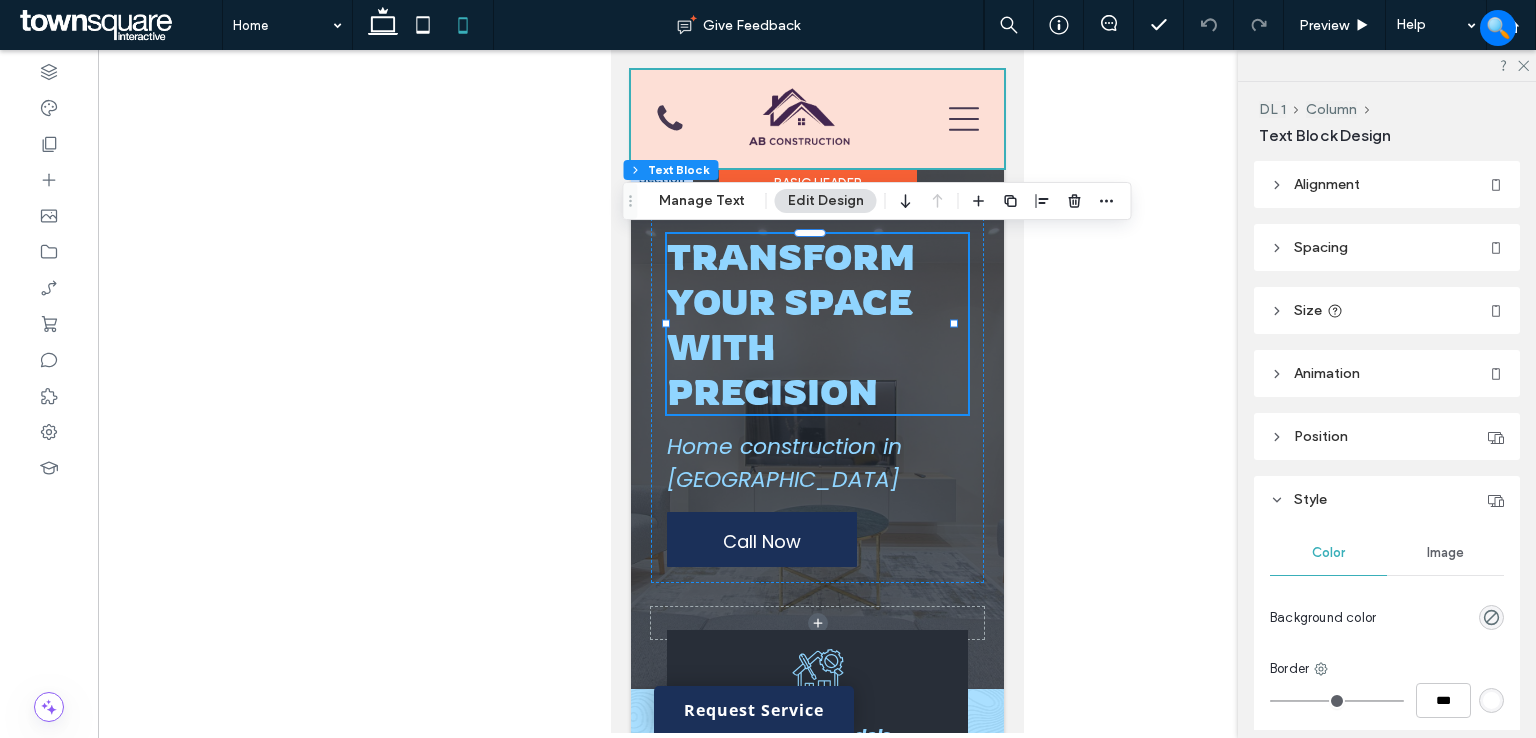 click at bounding box center (816, 119) 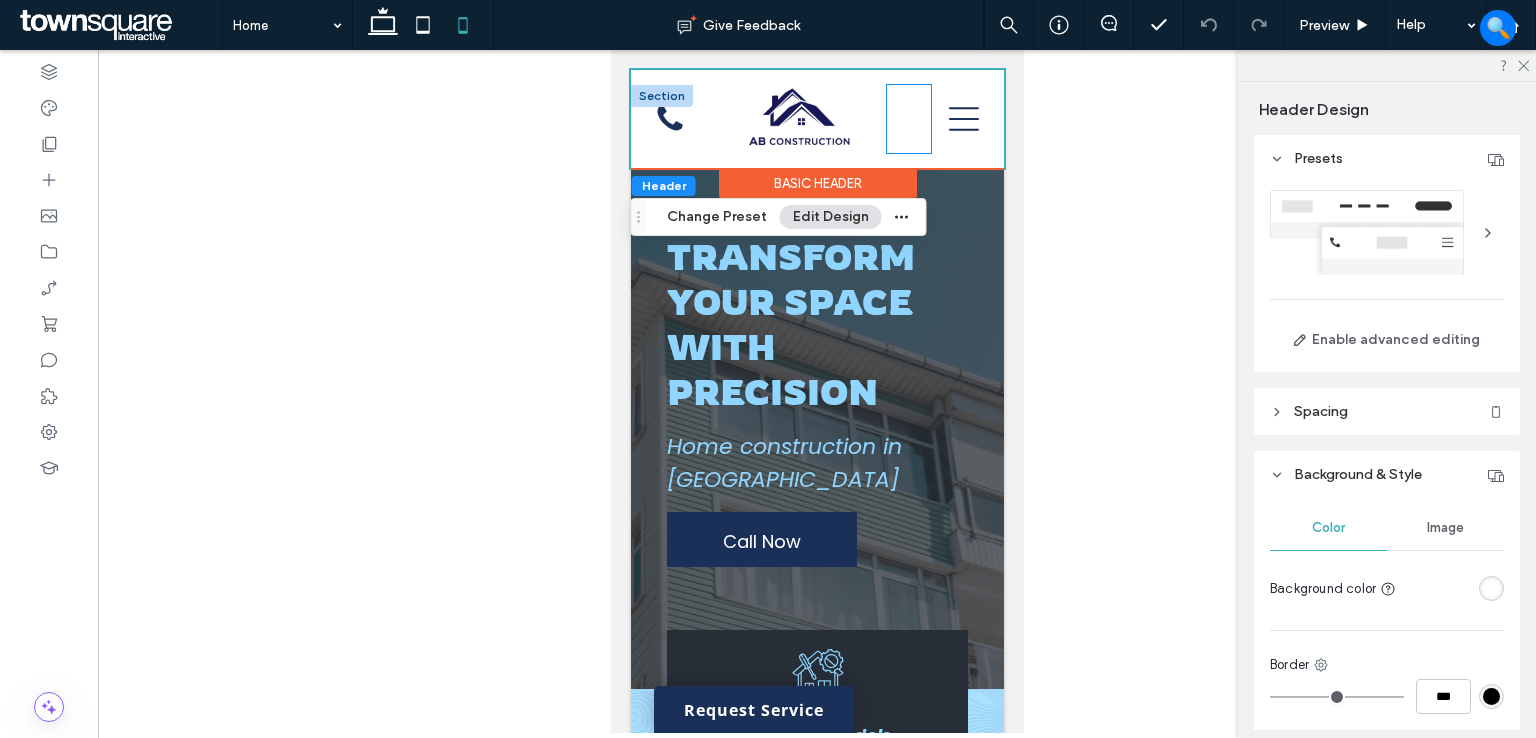click on "Home
Home Remodels
Home Additions
Flooring
Decks
Contact" at bounding box center (908, 119) 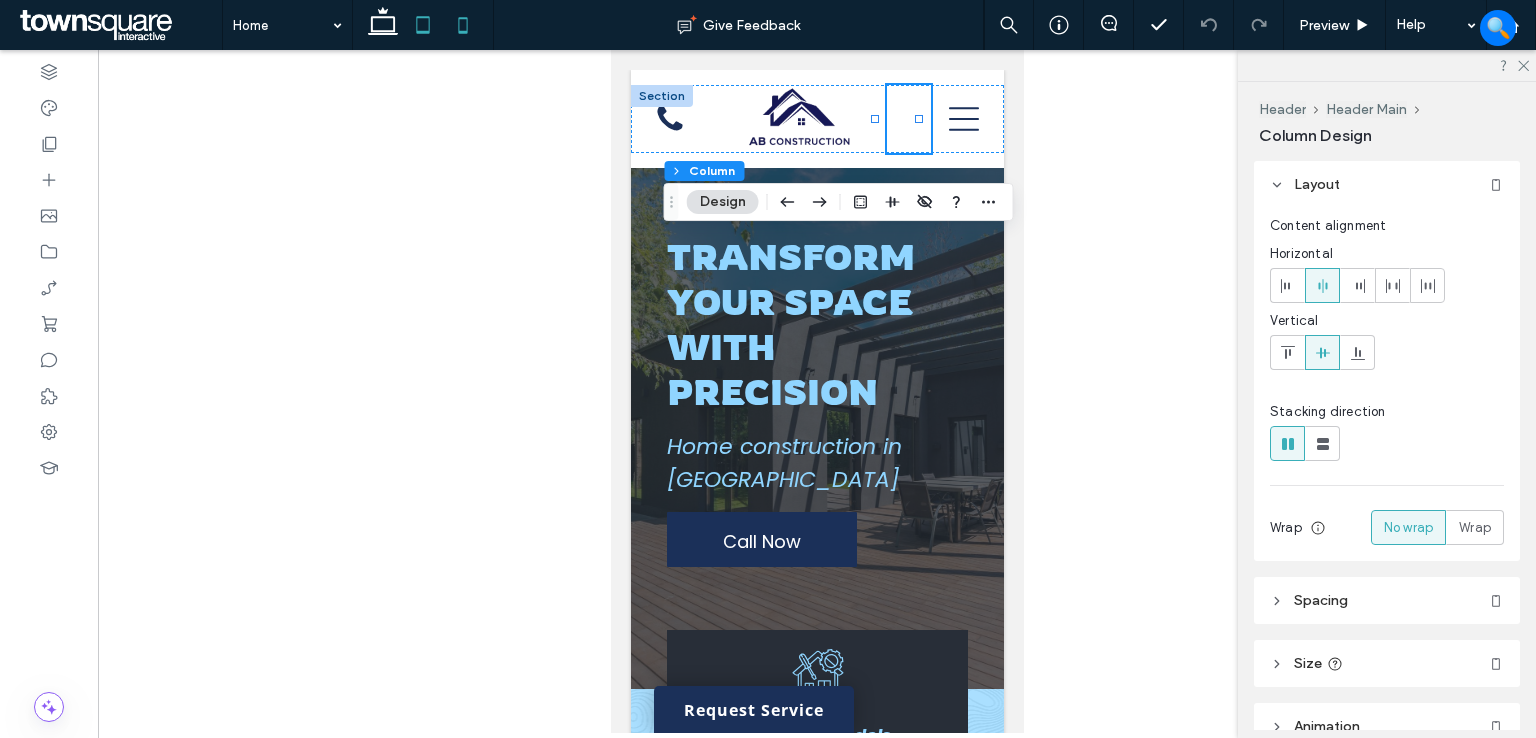 click 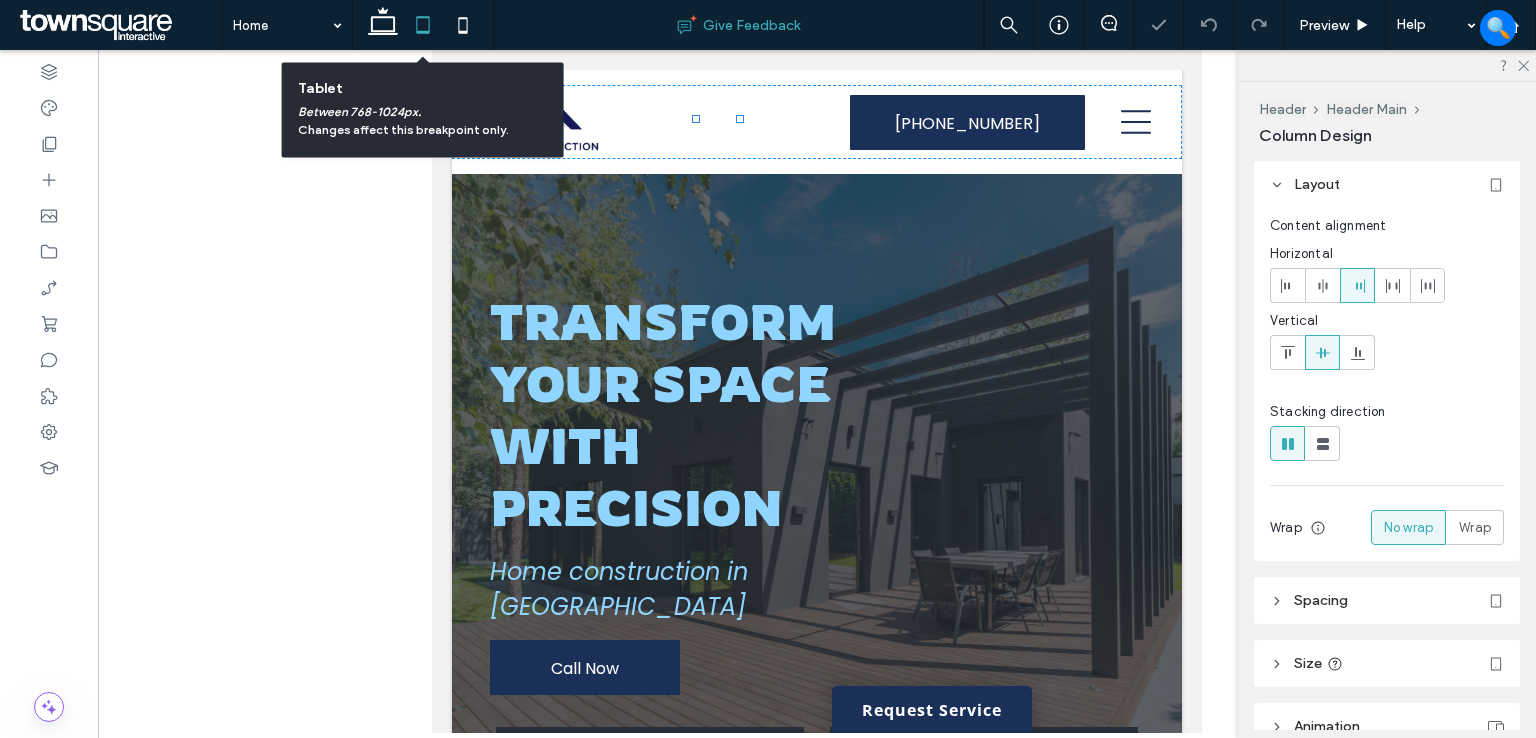 type on "*****" 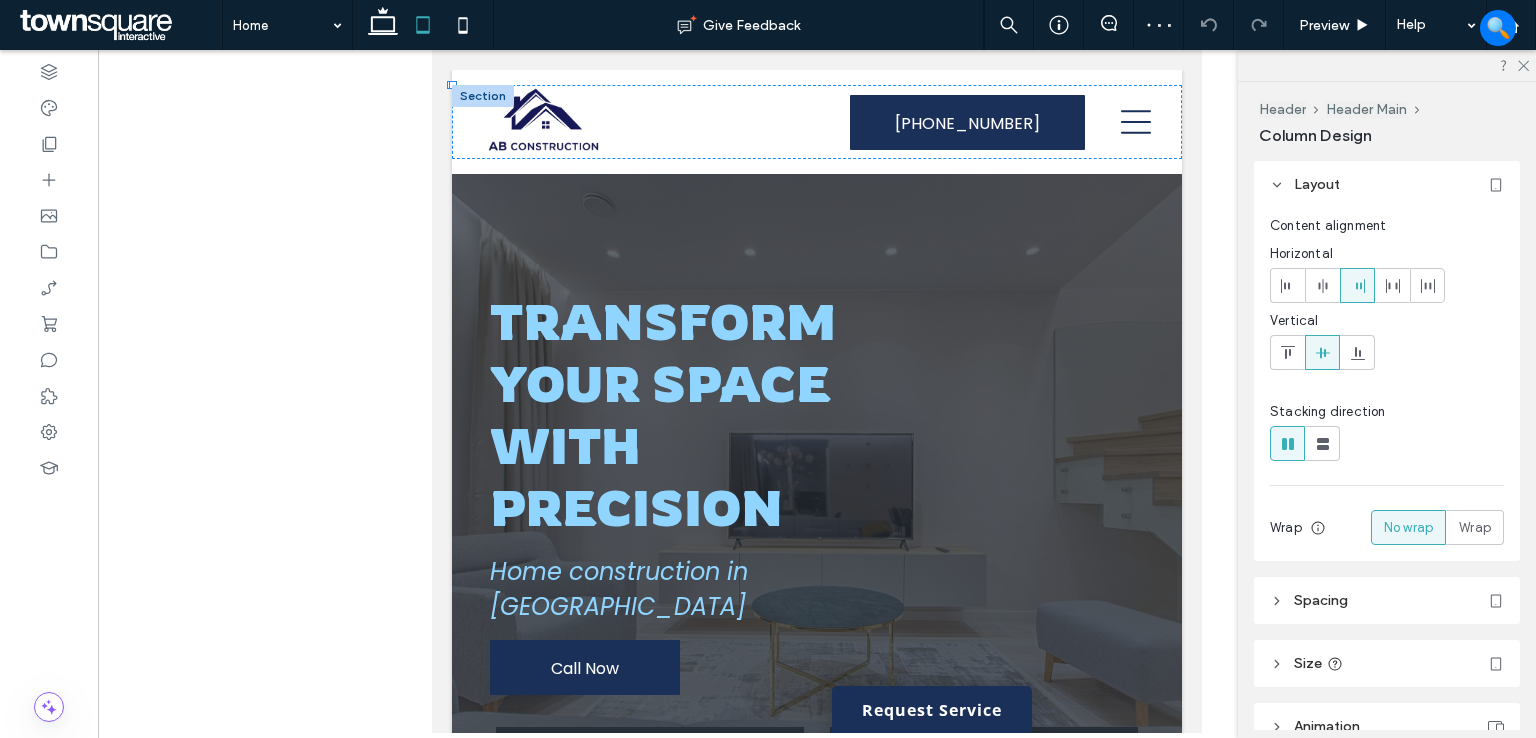 drag, startPoint x: 463, startPoint y: 33, endPoint x: 563, endPoint y: 60, distance: 103.58089 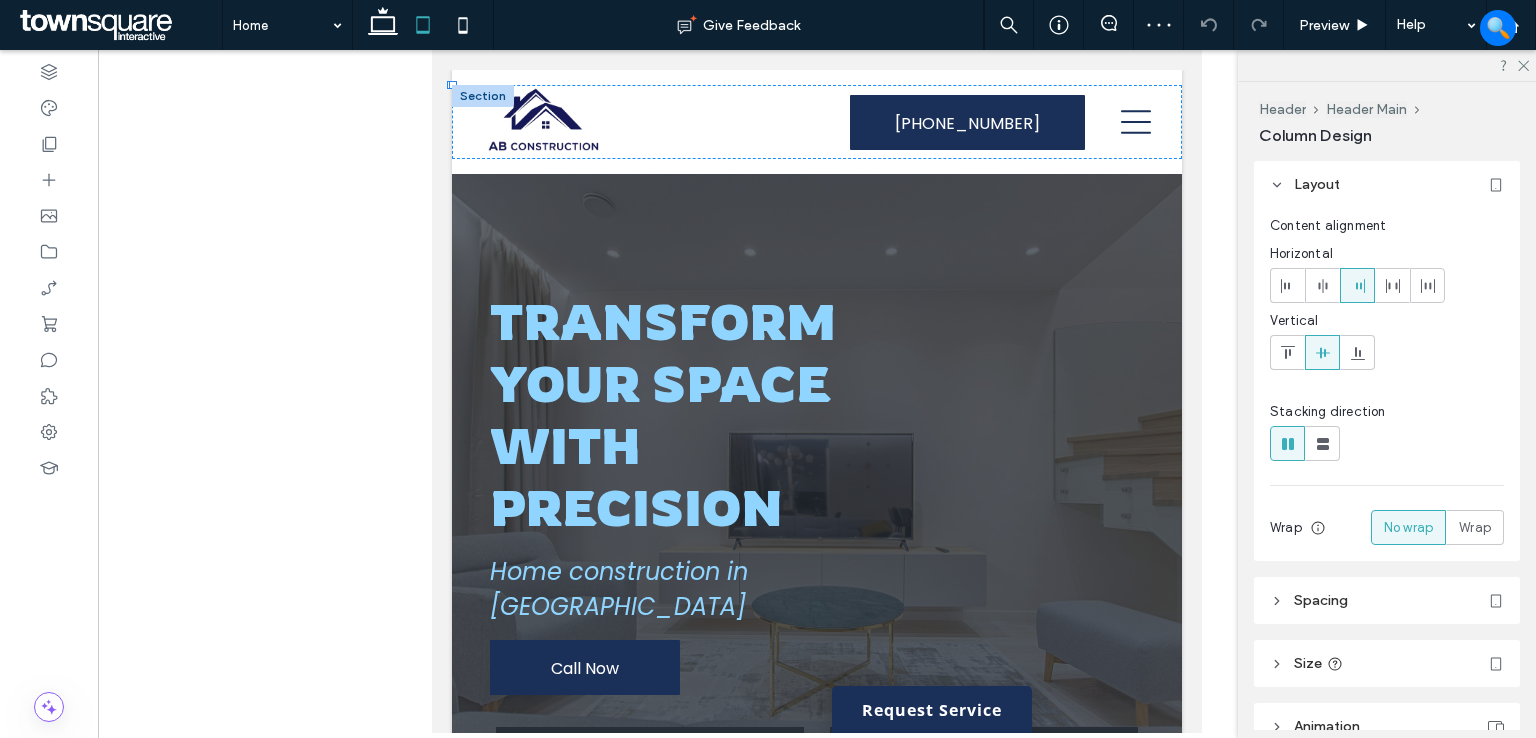 click 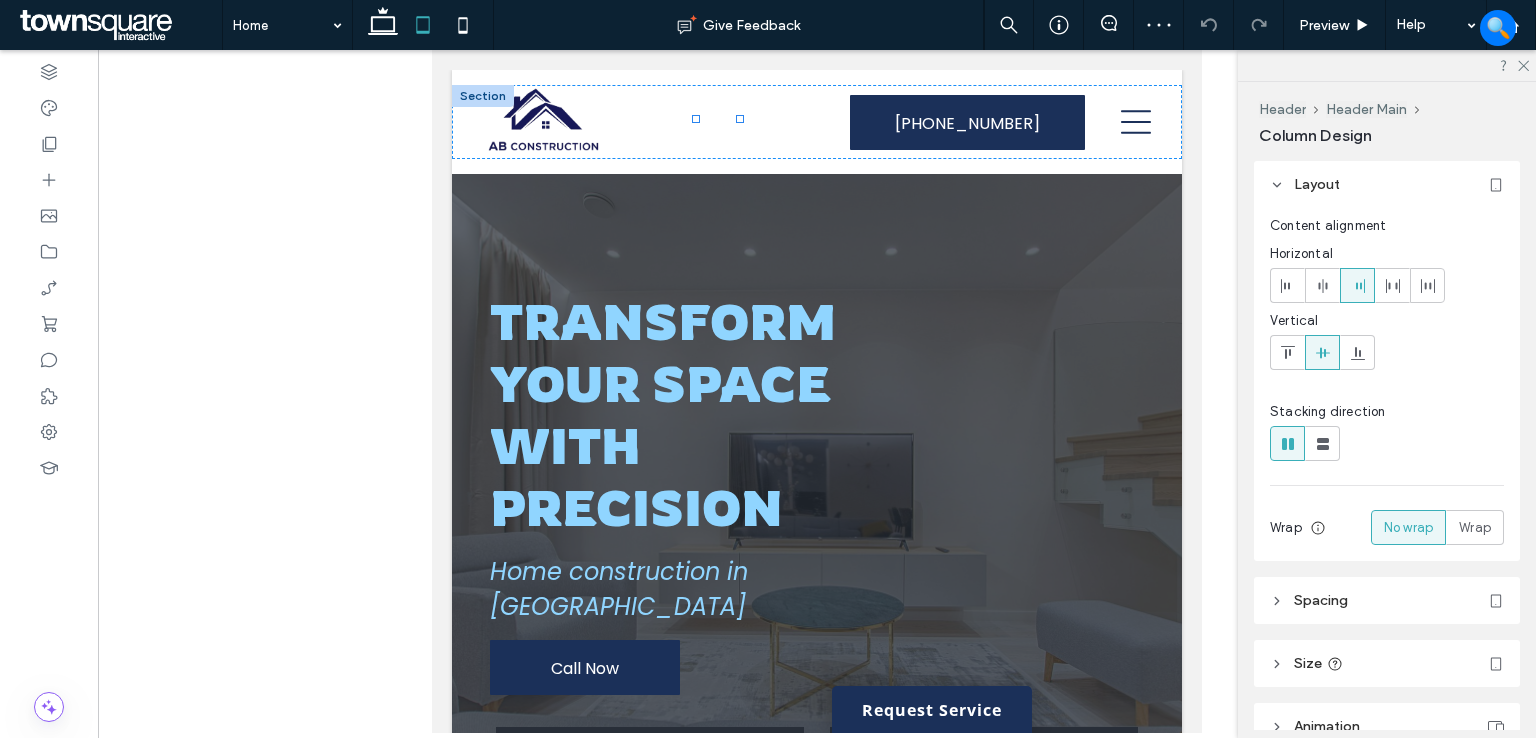 type on "**" 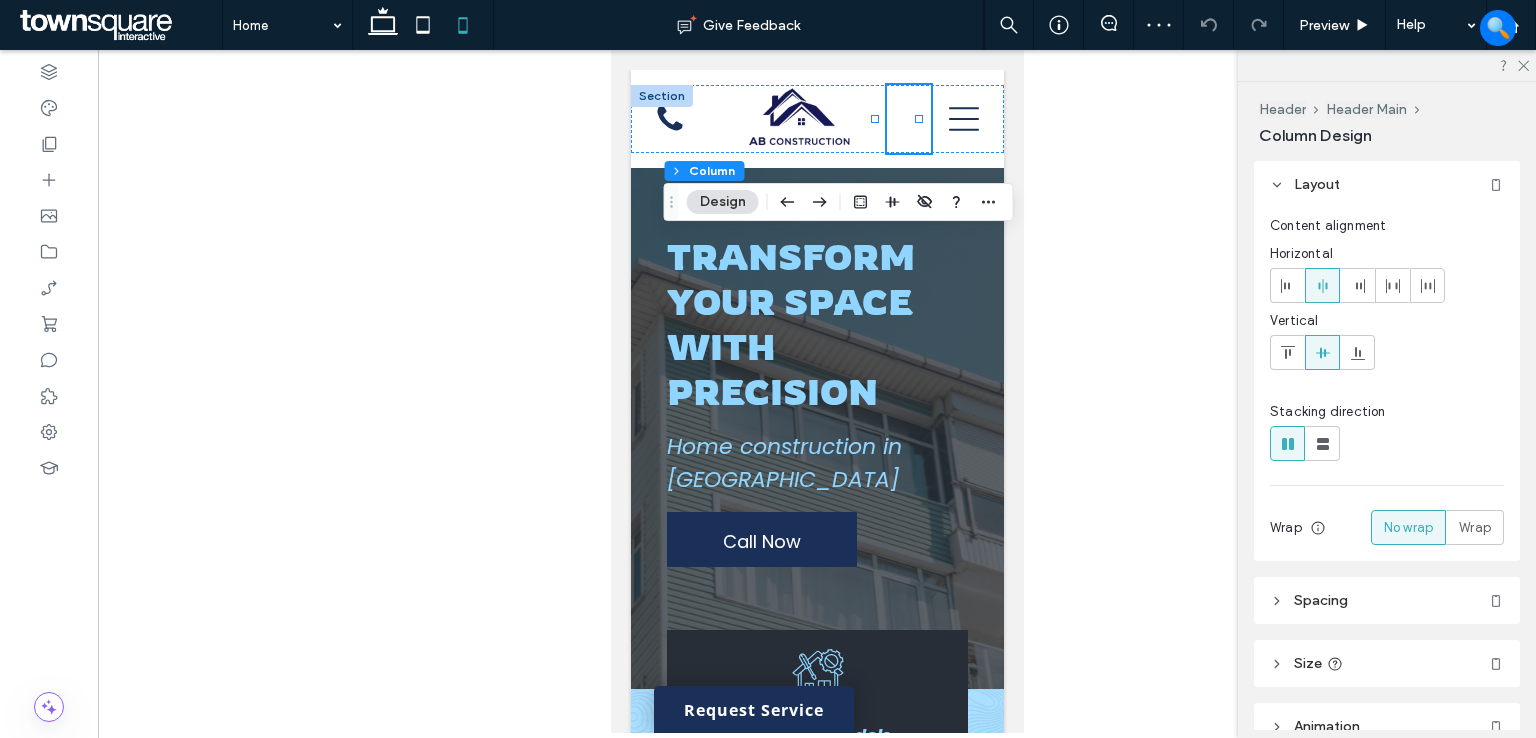 click at bounding box center (817, 391) 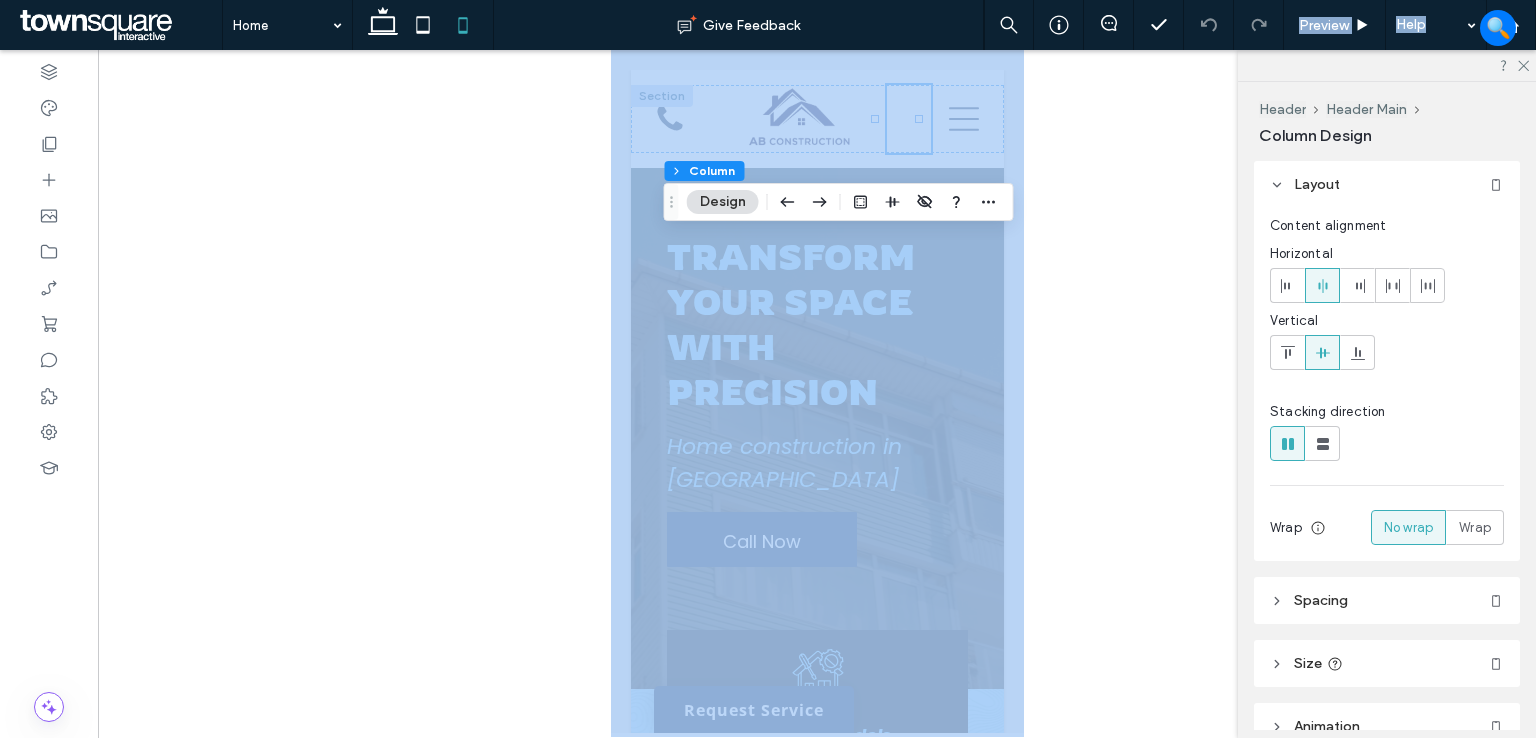 drag, startPoint x: 497, startPoint y: 49, endPoint x: 1030, endPoint y: 244, distance: 567.5509 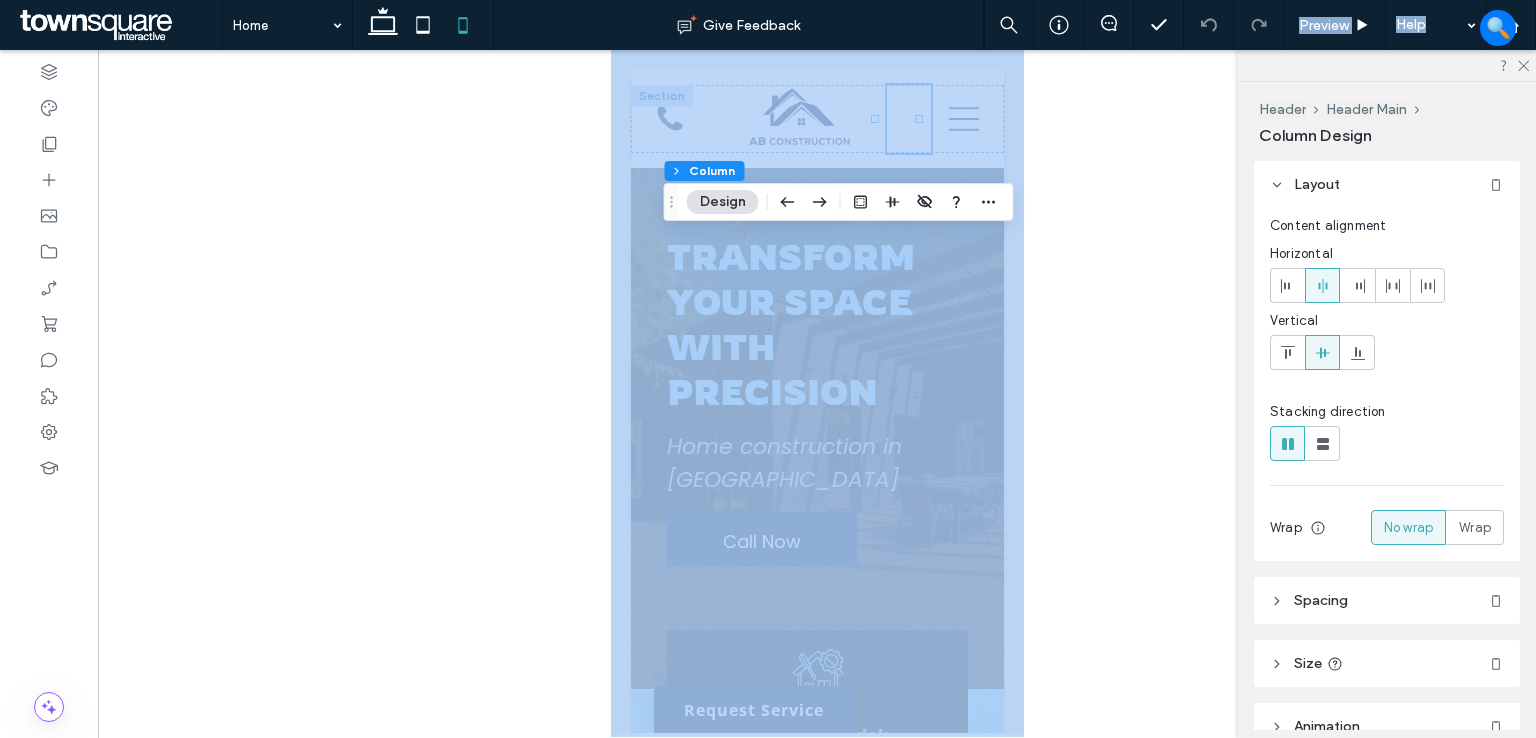 click at bounding box center [817, 391] 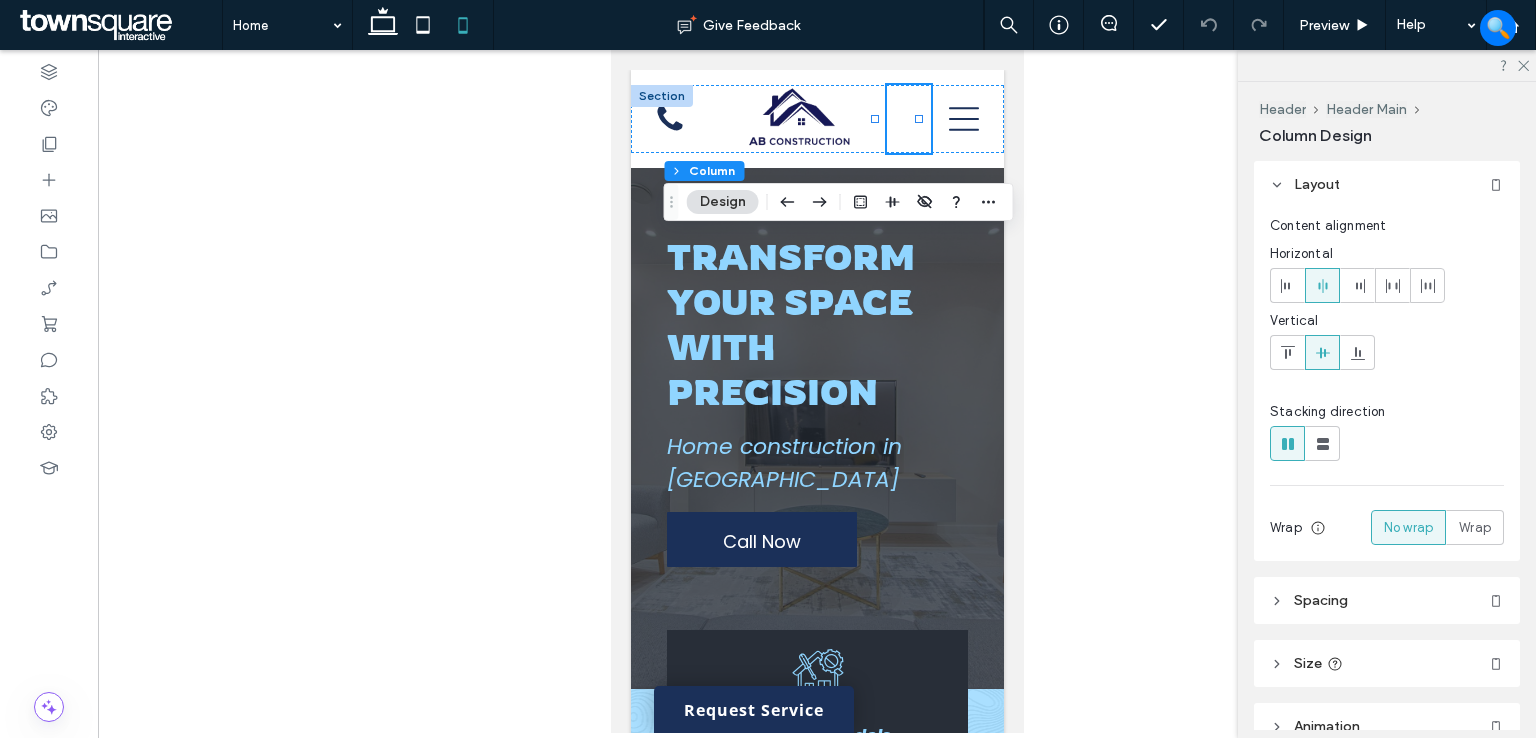 drag, startPoint x: 421, startPoint y: 19, endPoint x: 456, endPoint y: 37, distance: 39.357338 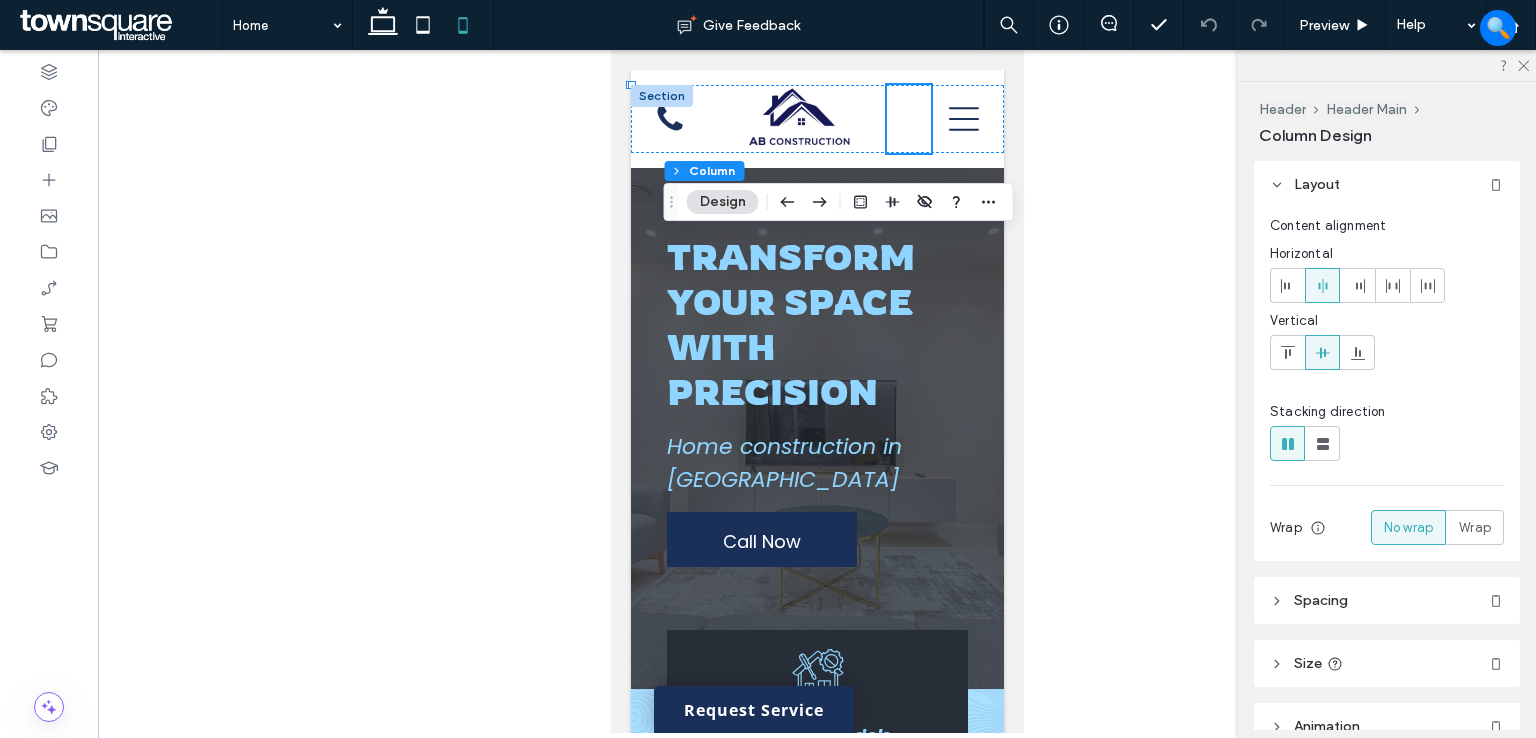 type on "**" 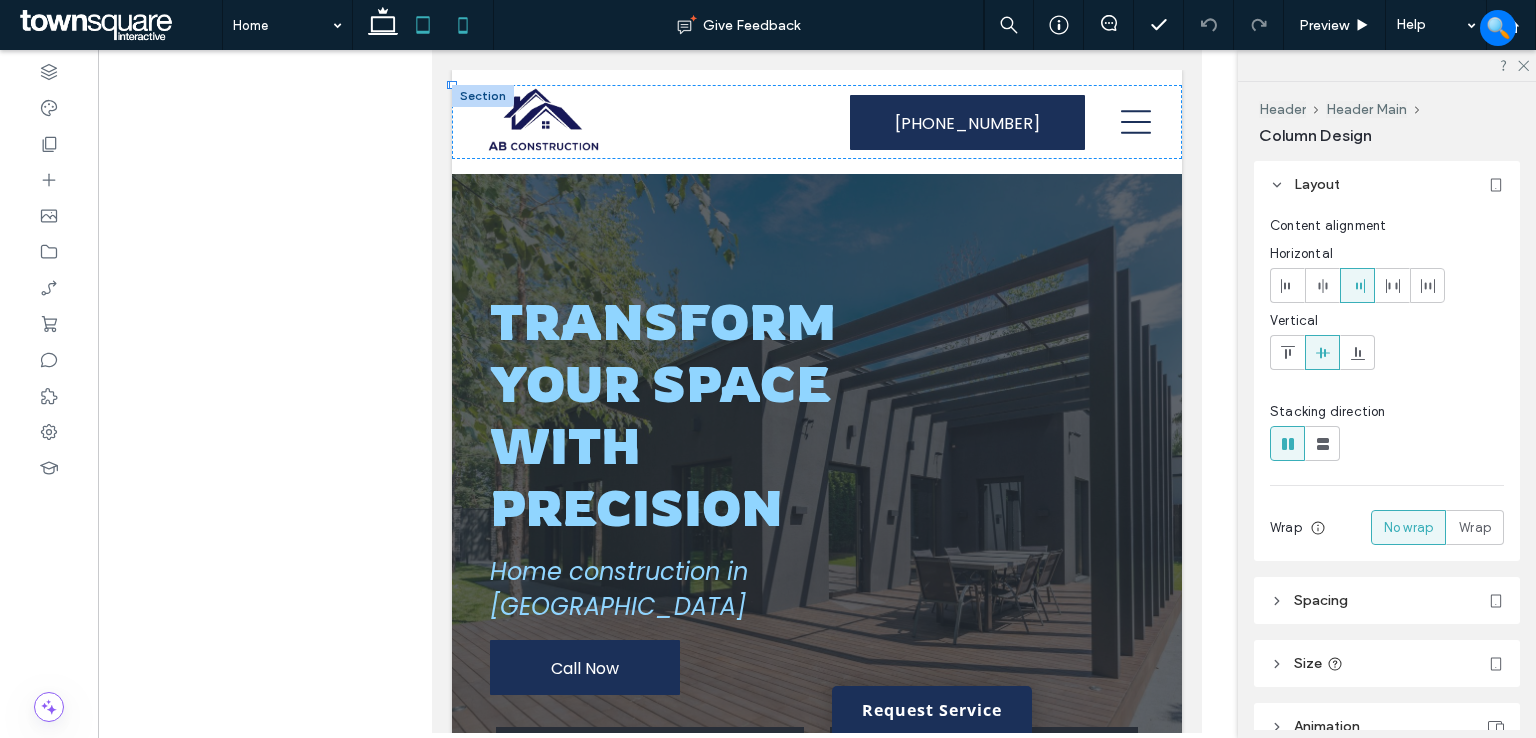 click 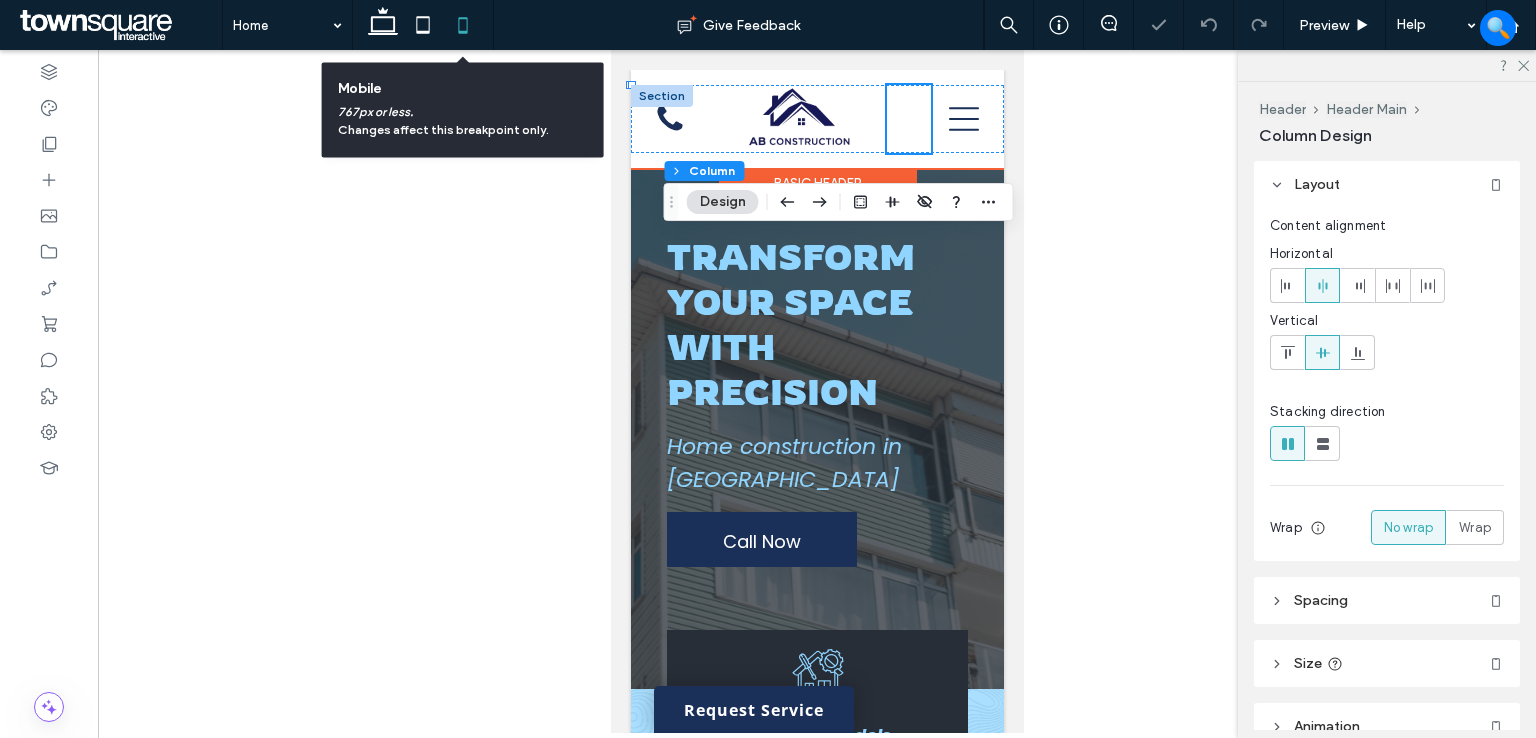 type on "**" 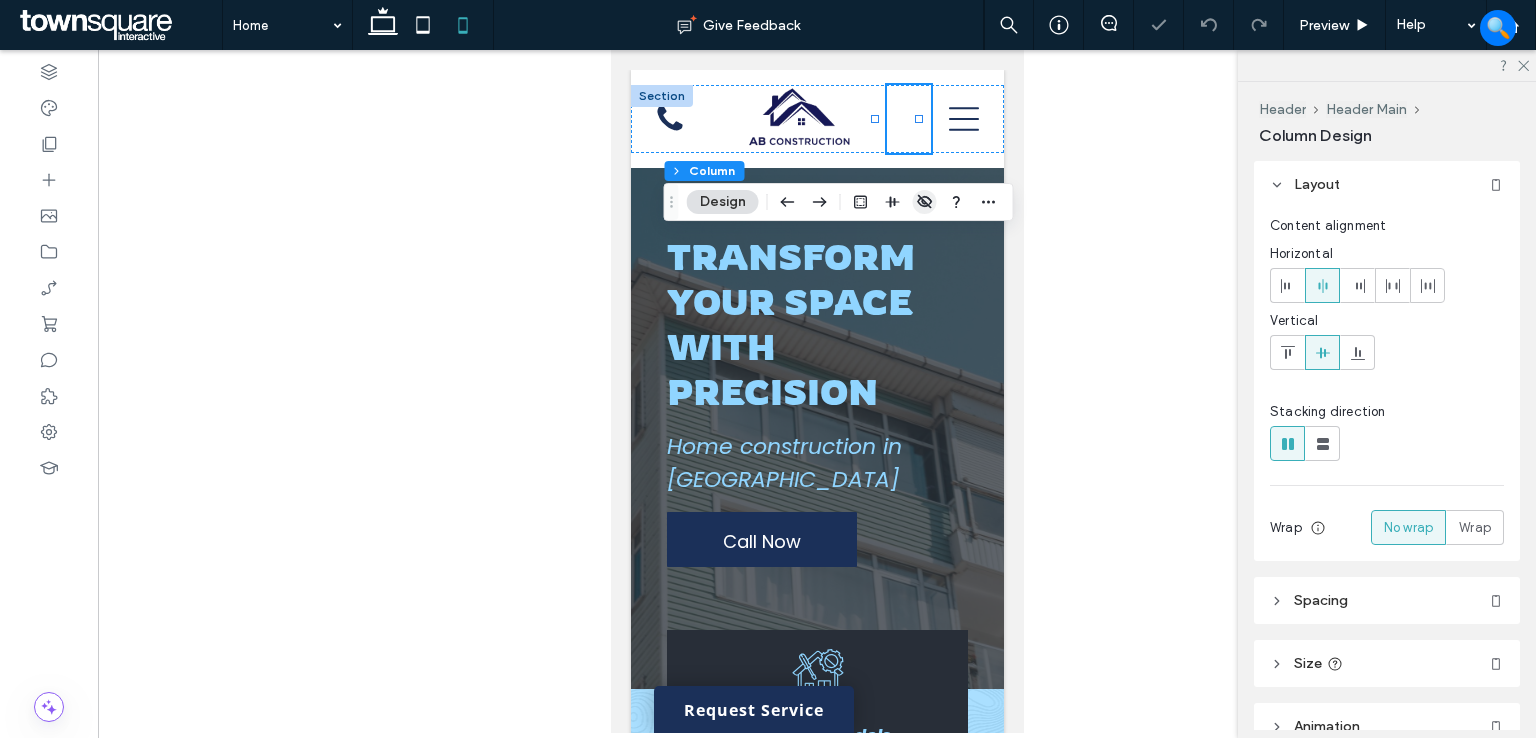 click 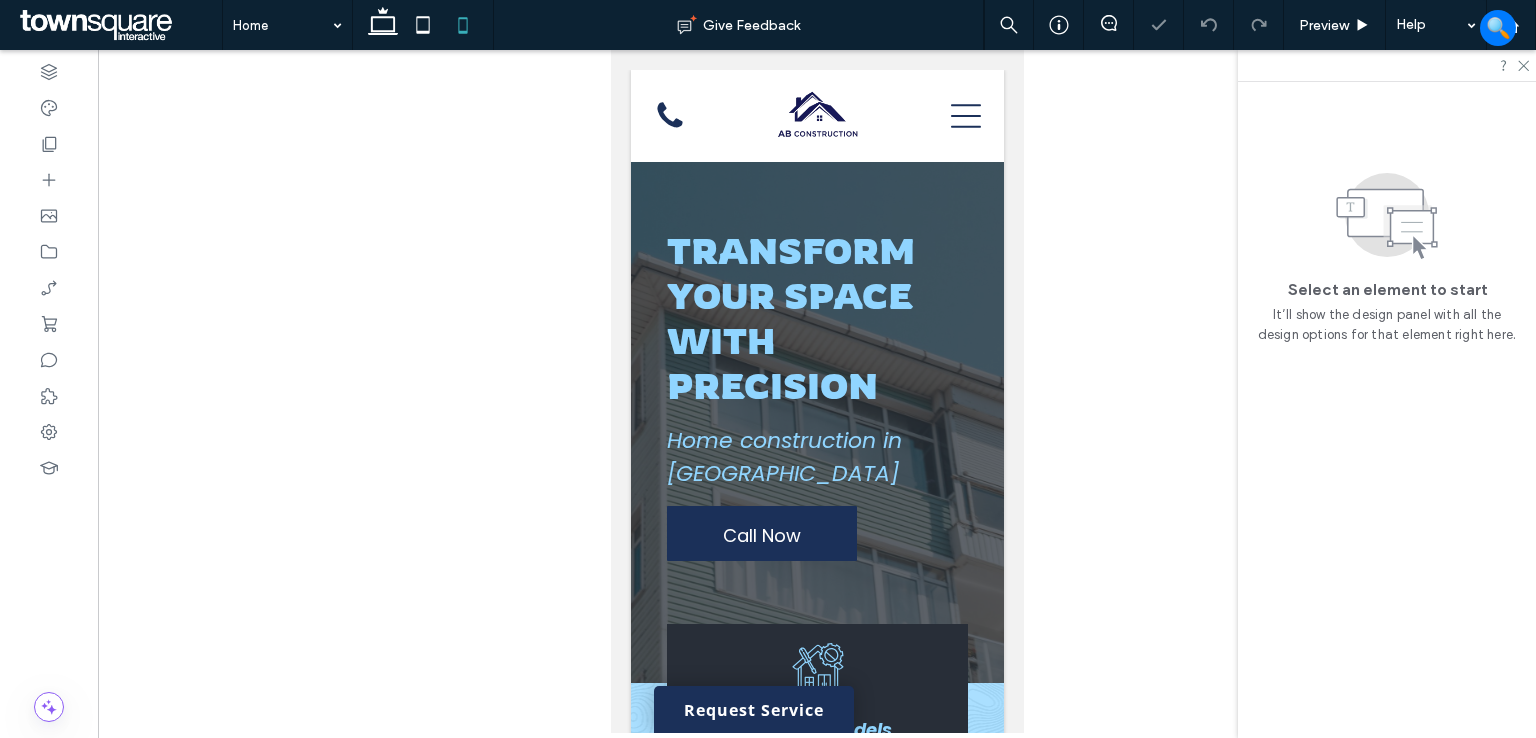 click at bounding box center [817, 391] 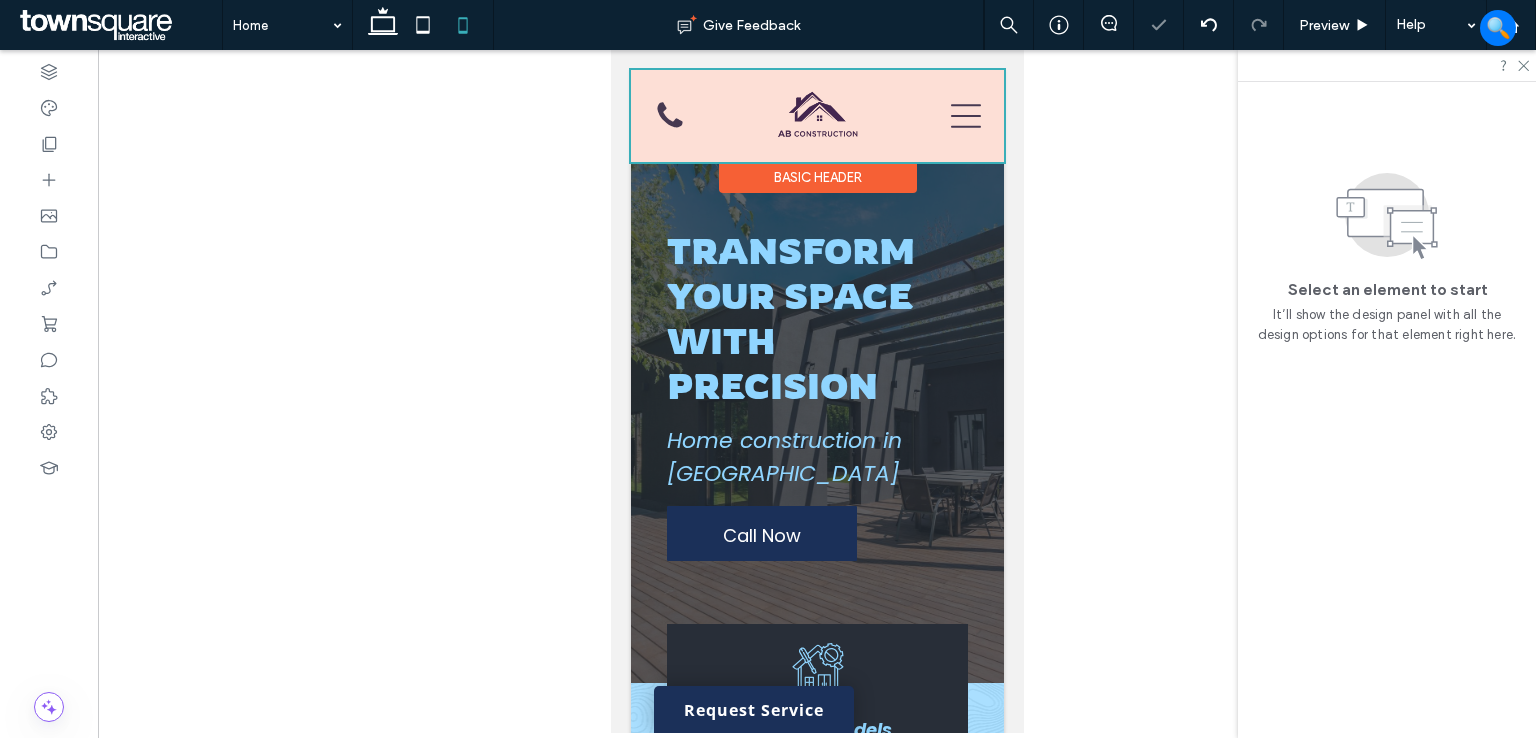 click at bounding box center [816, 116] 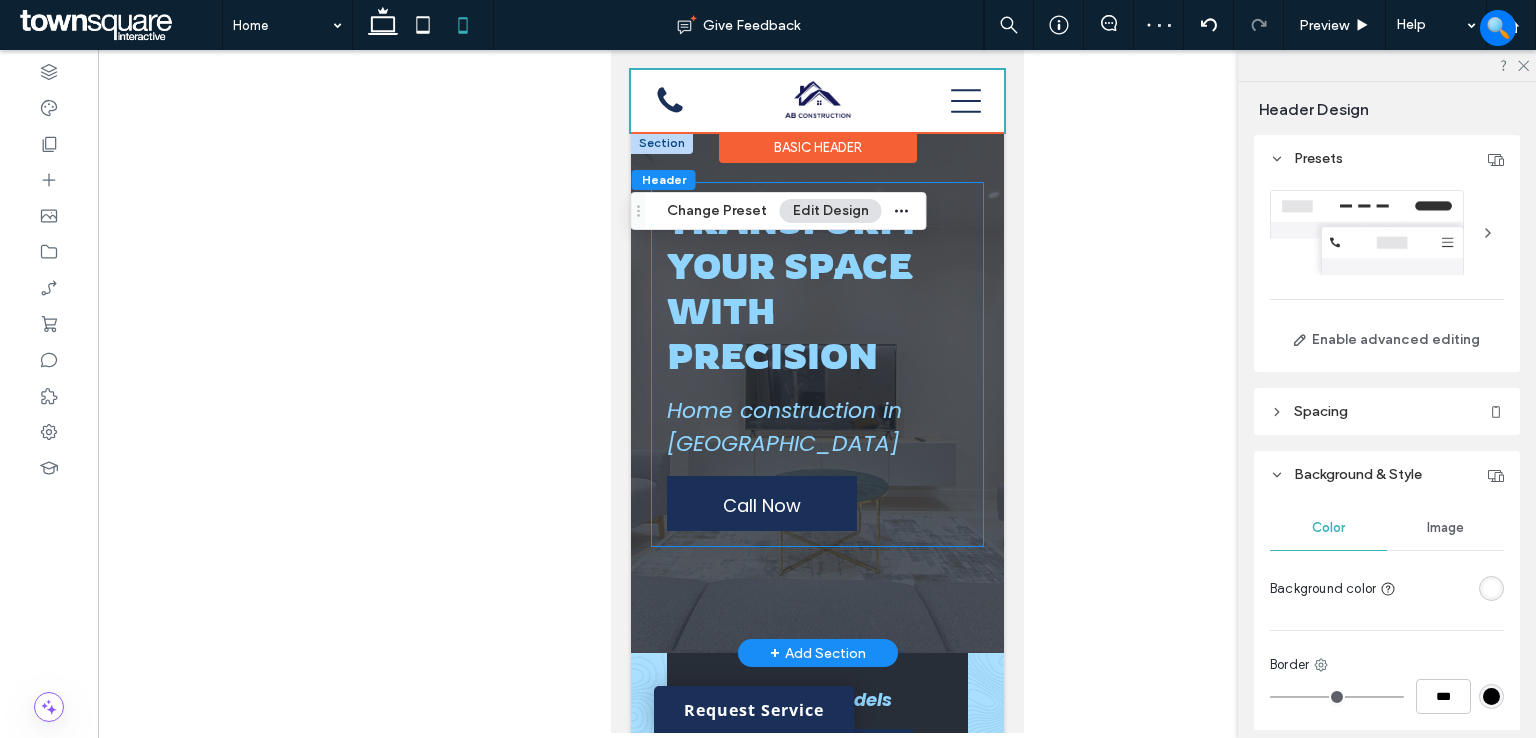 scroll, scrollTop: 170, scrollLeft: 0, axis: vertical 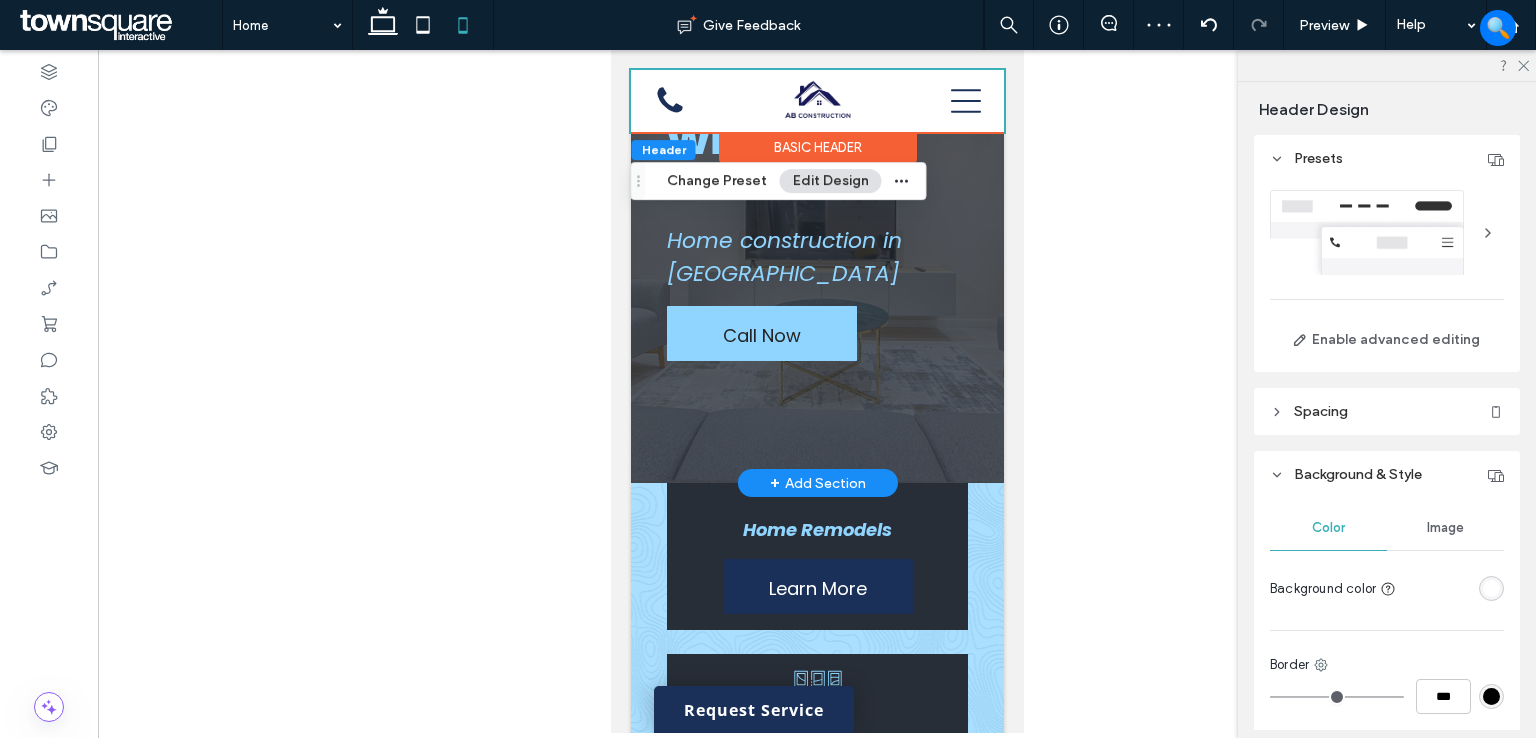 click on "Call Now" at bounding box center (761, 333) 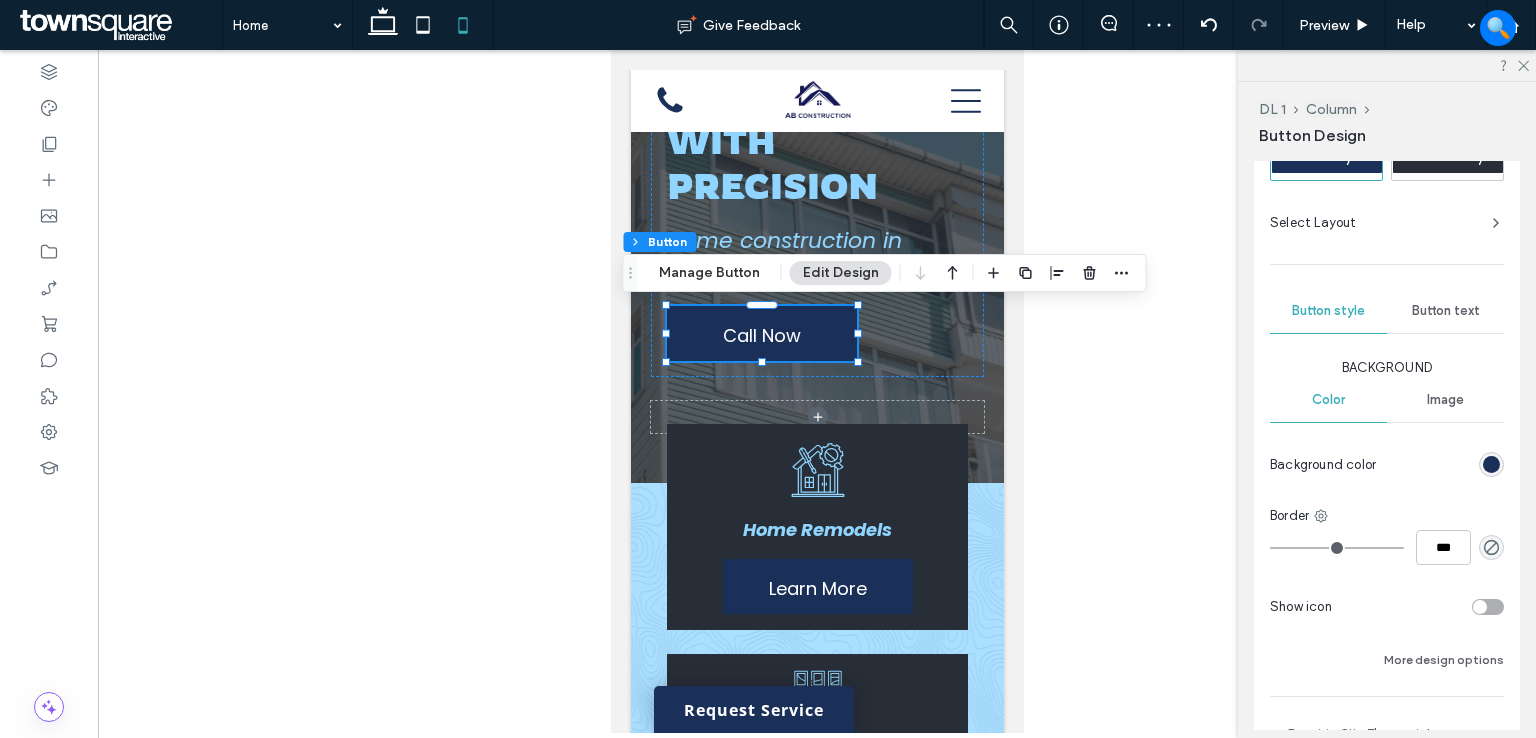click on "Button text" at bounding box center [1446, 311] 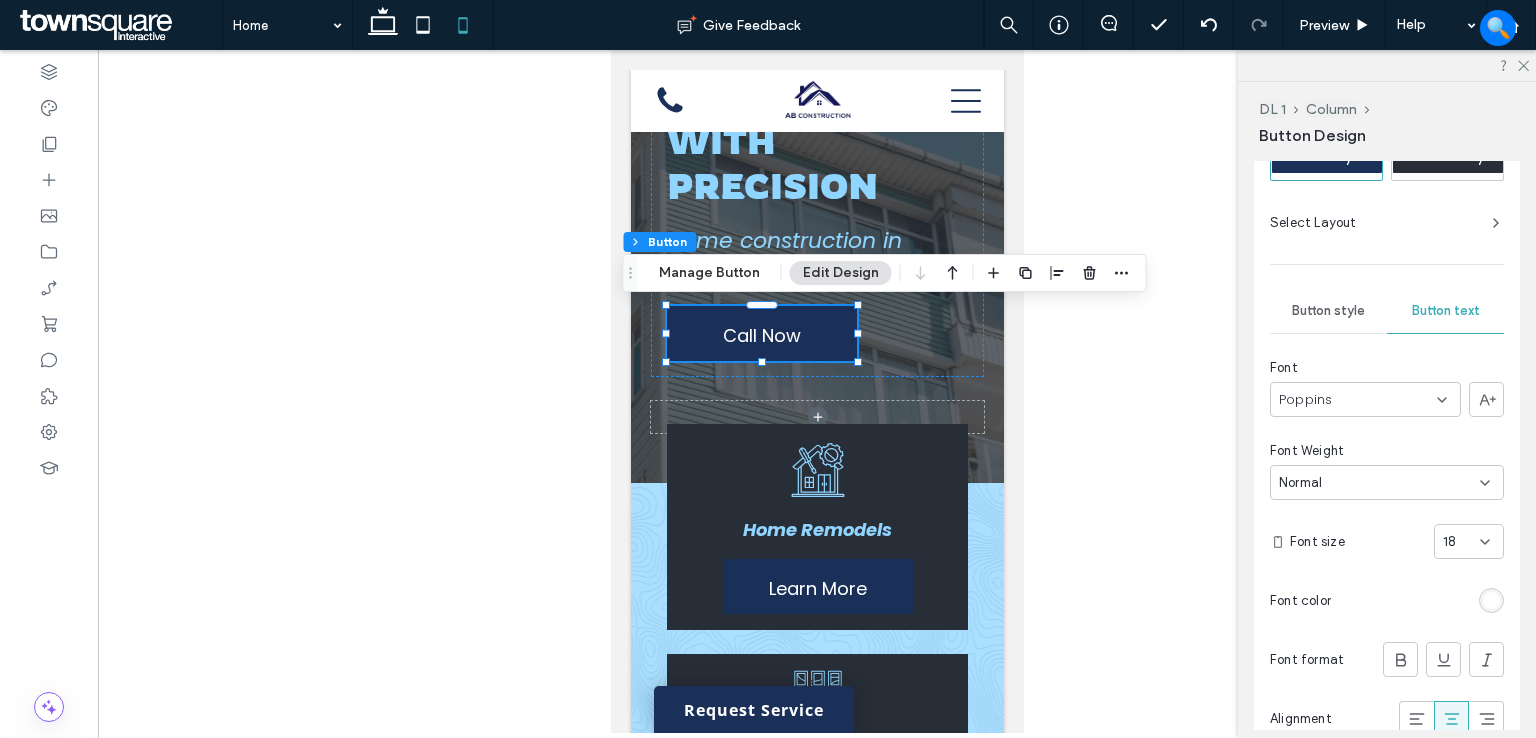scroll, scrollTop: 600, scrollLeft: 0, axis: vertical 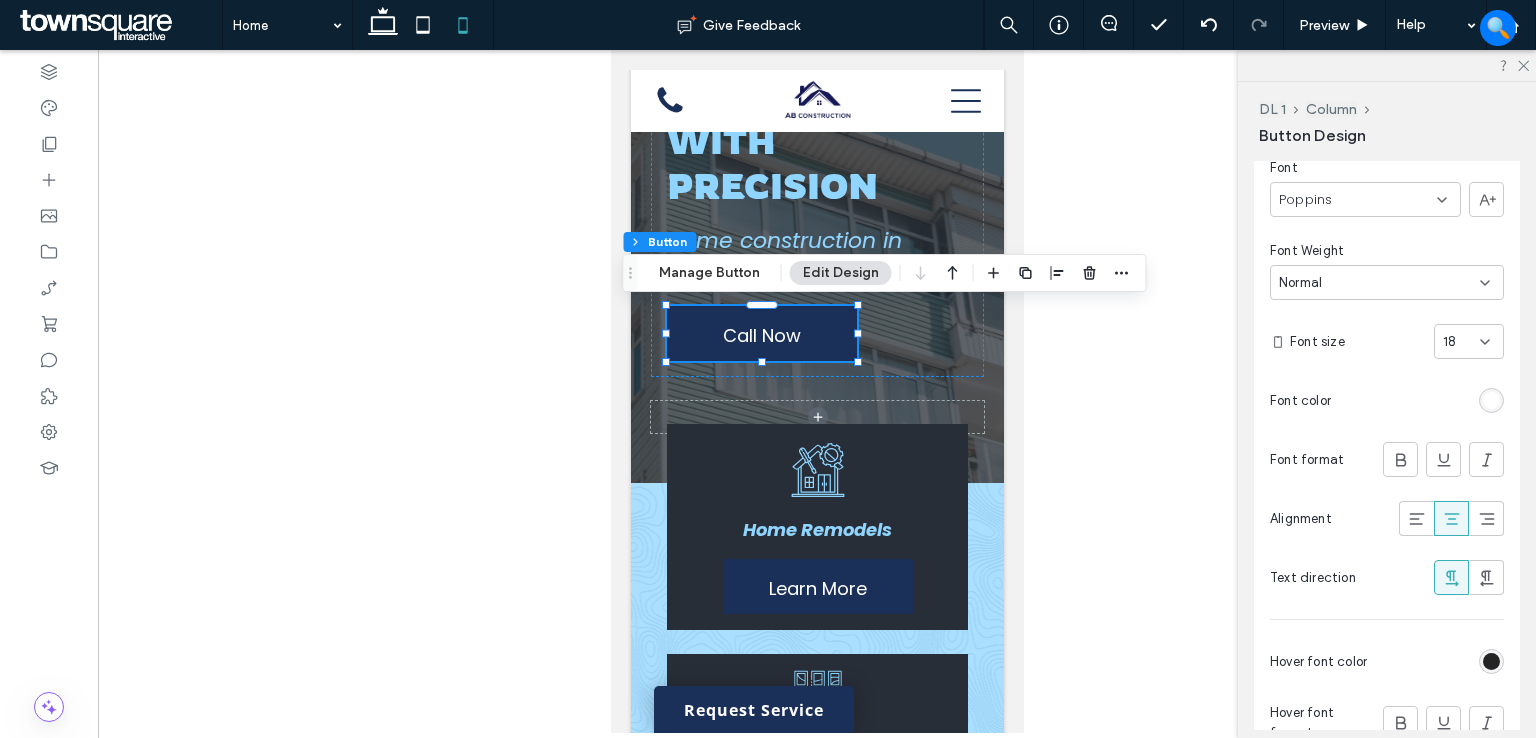 click on "18" at bounding box center [1469, 341] 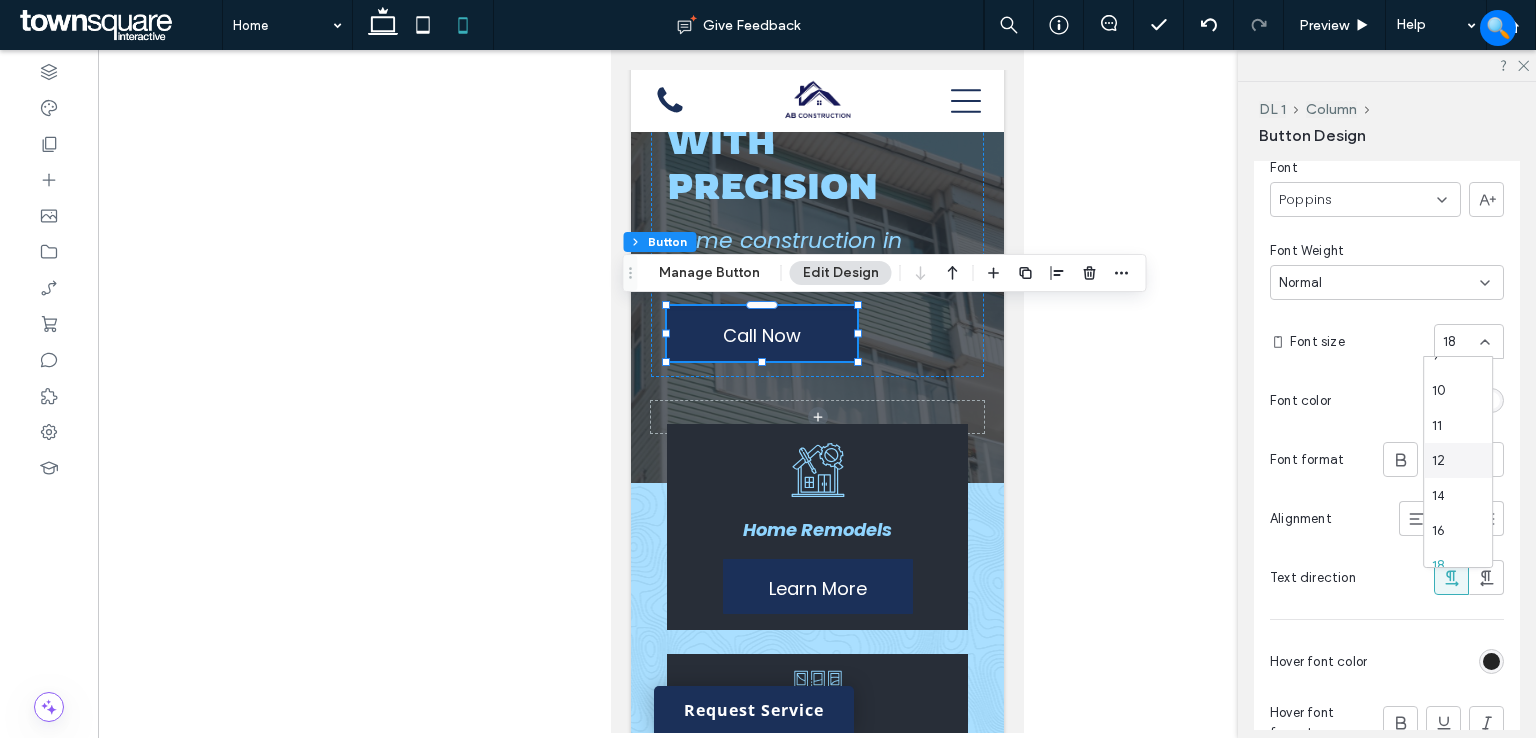 scroll, scrollTop: 100, scrollLeft: 0, axis: vertical 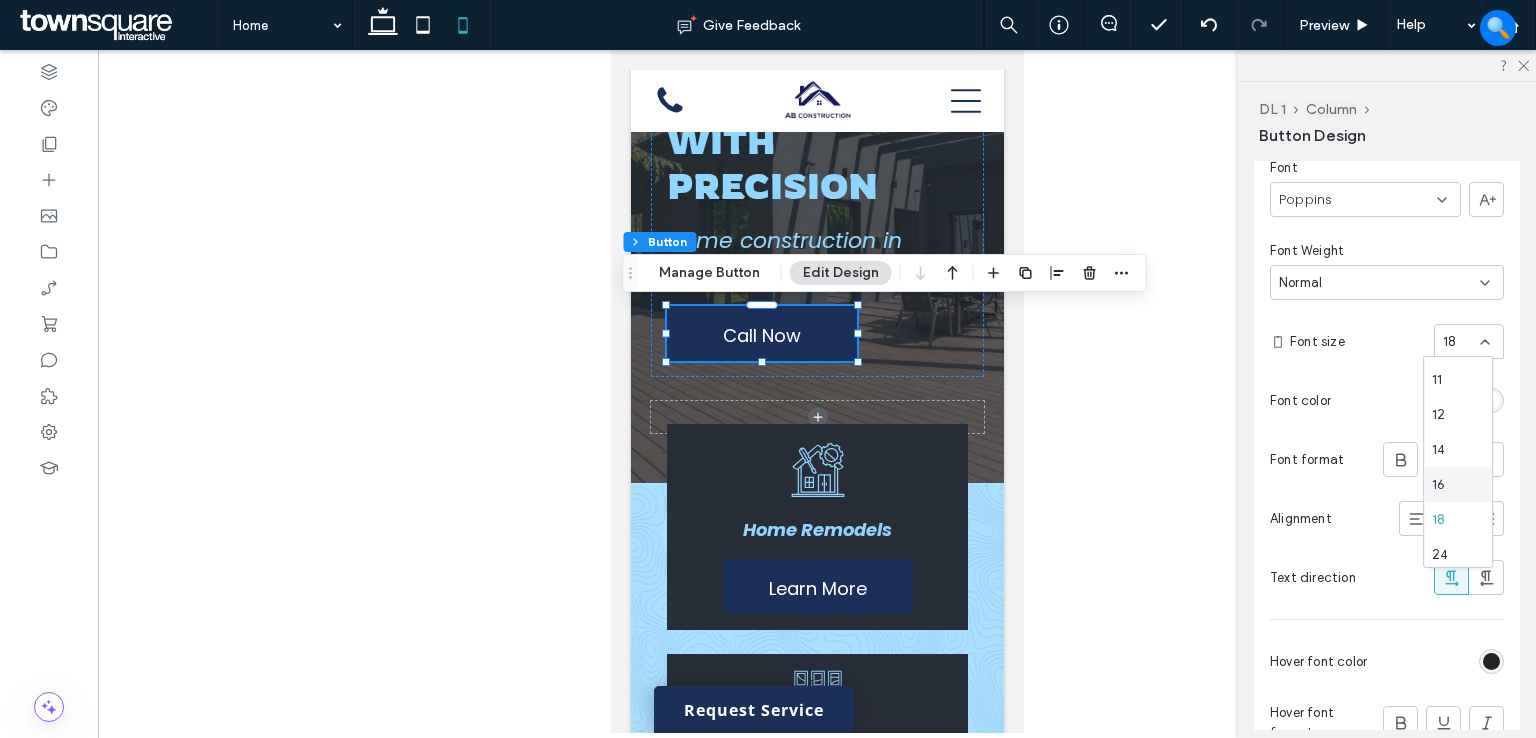 click on "16" at bounding box center (1458, 484) 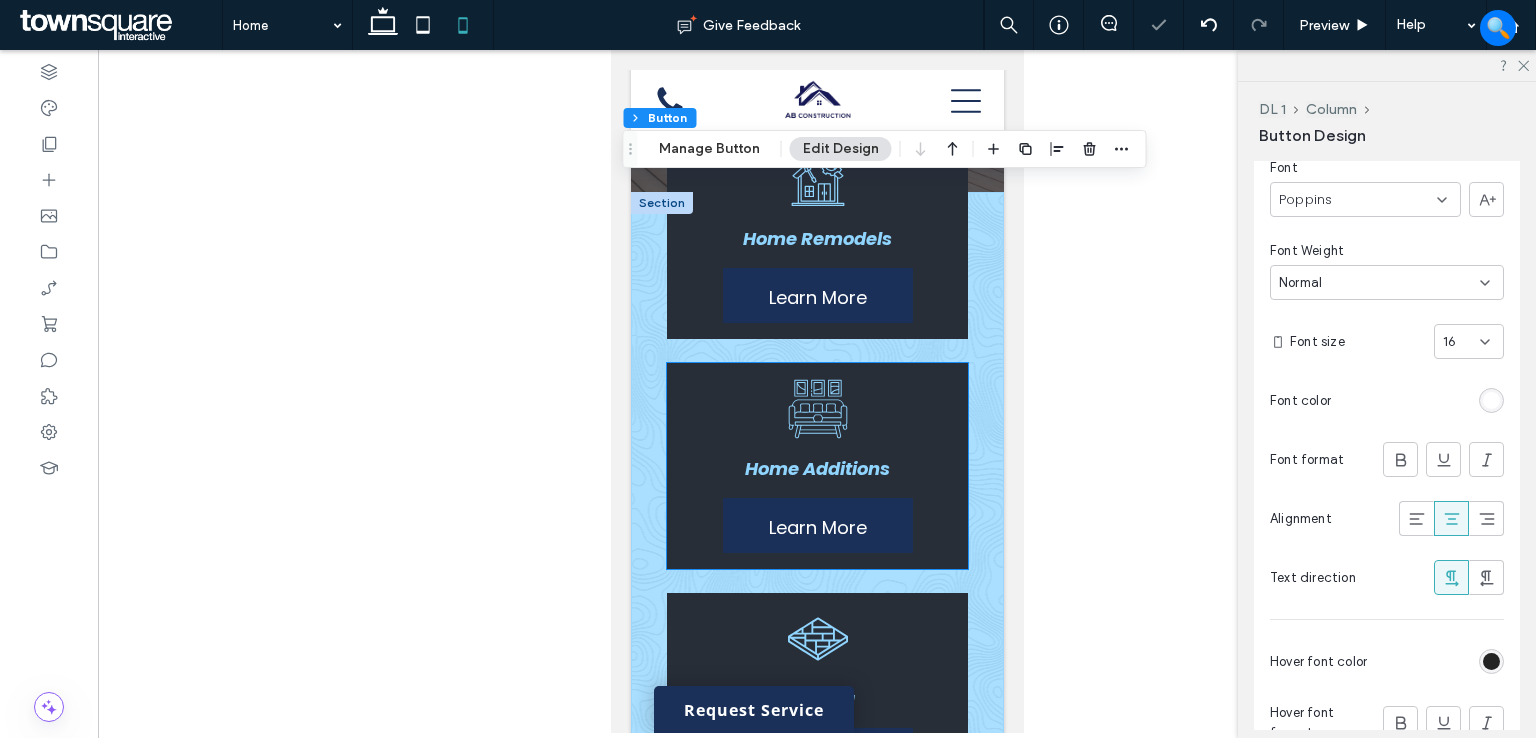 scroll, scrollTop: 470, scrollLeft: 0, axis: vertical 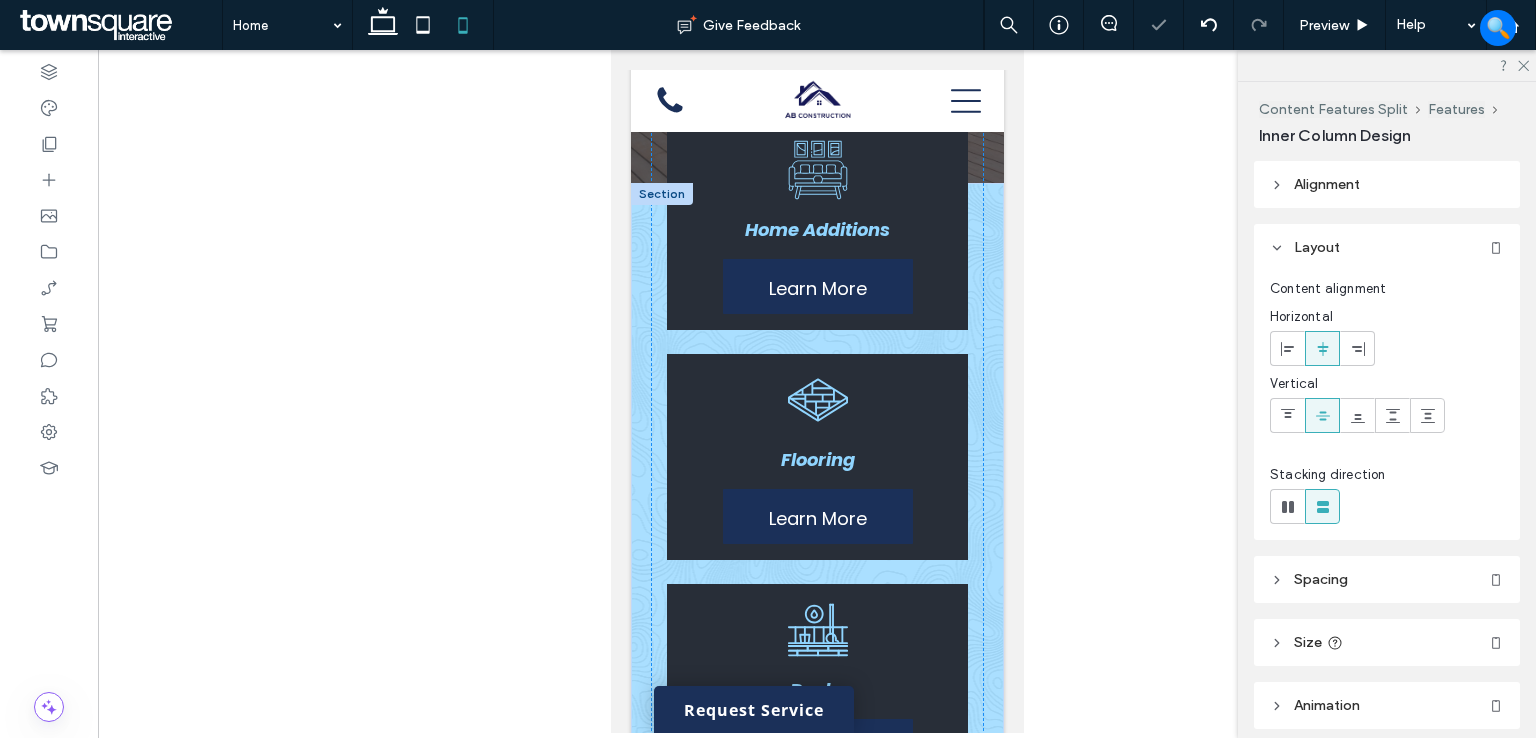 type on "**" 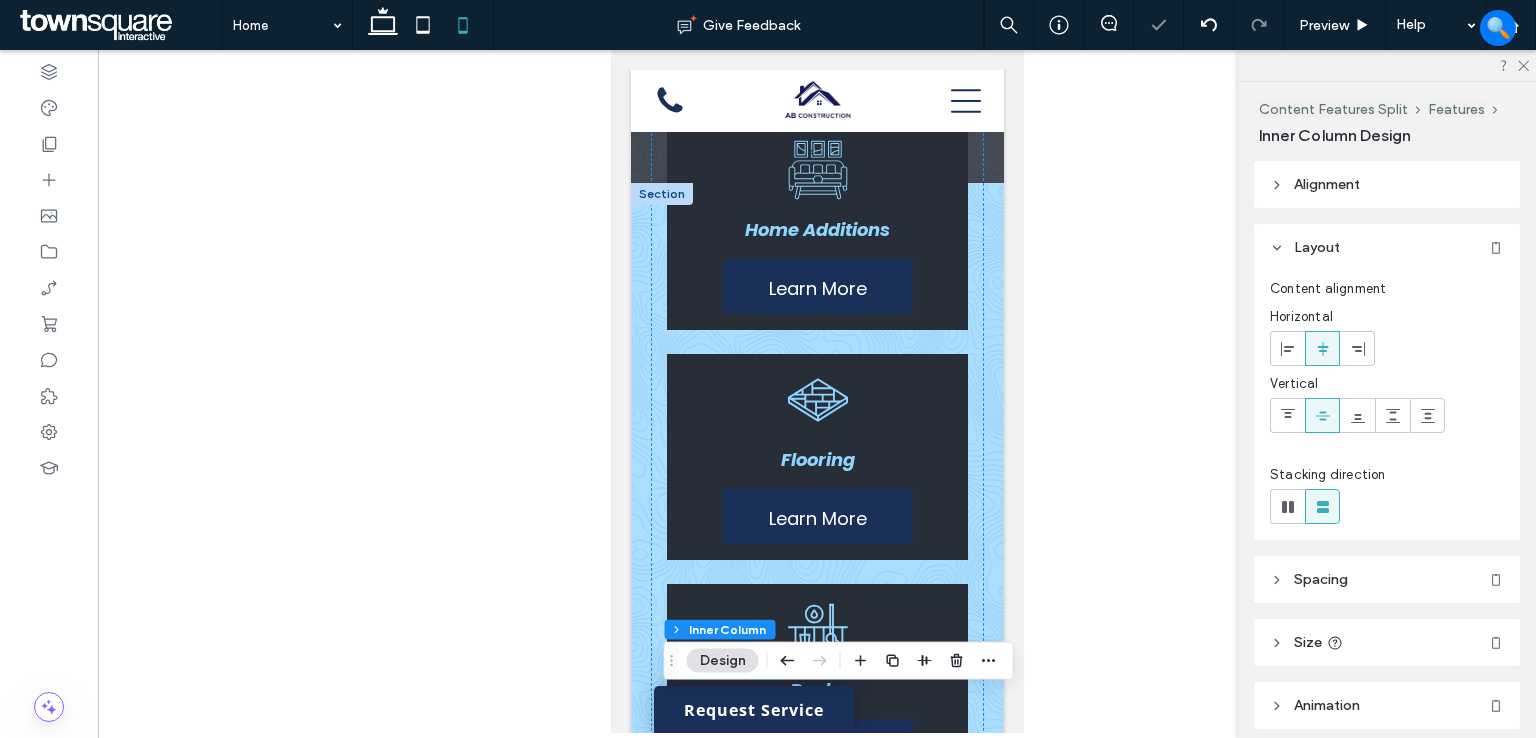 scroll, scrollTop: 774, scrollLeft: 0, axis: vertical 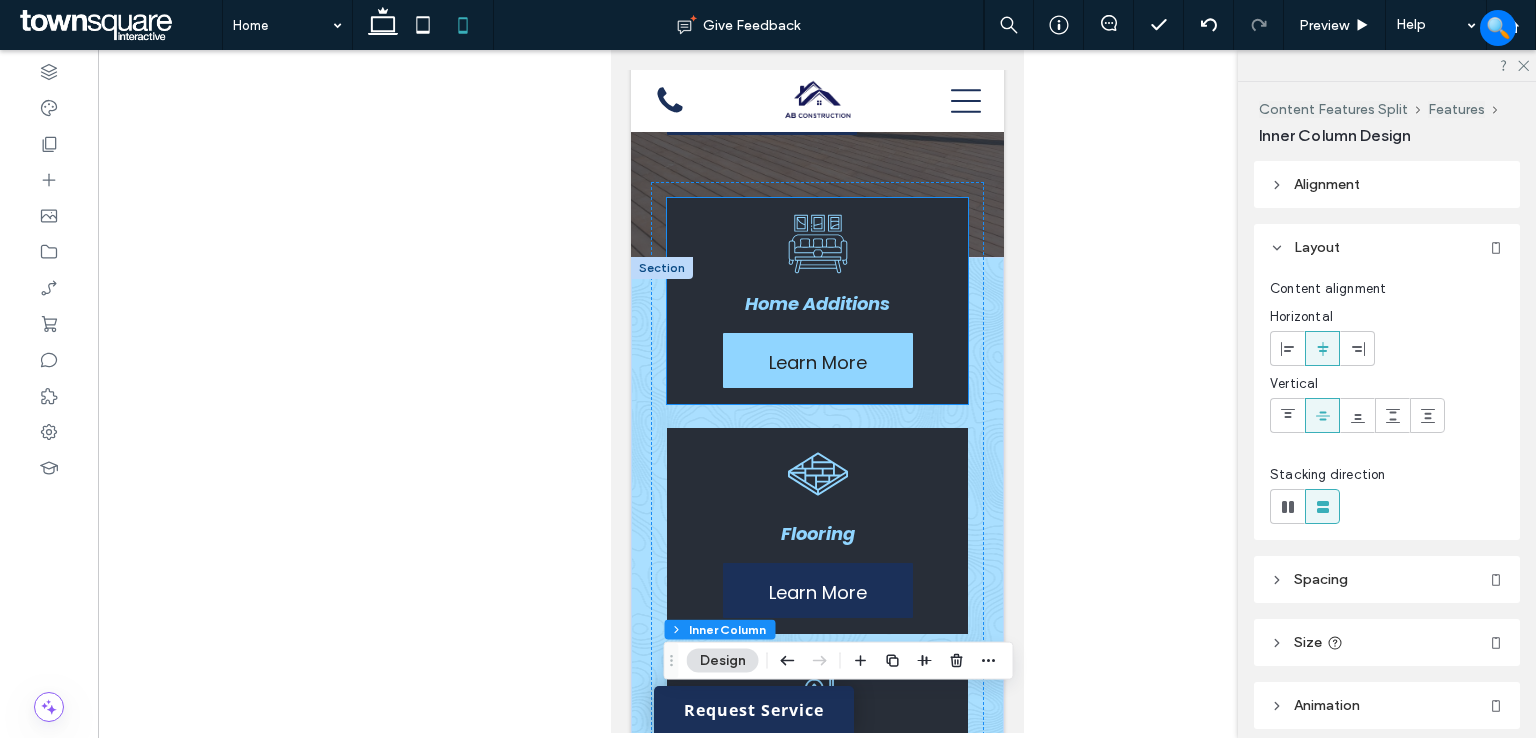 click on "Learn More" at bounding box center (817, 360) 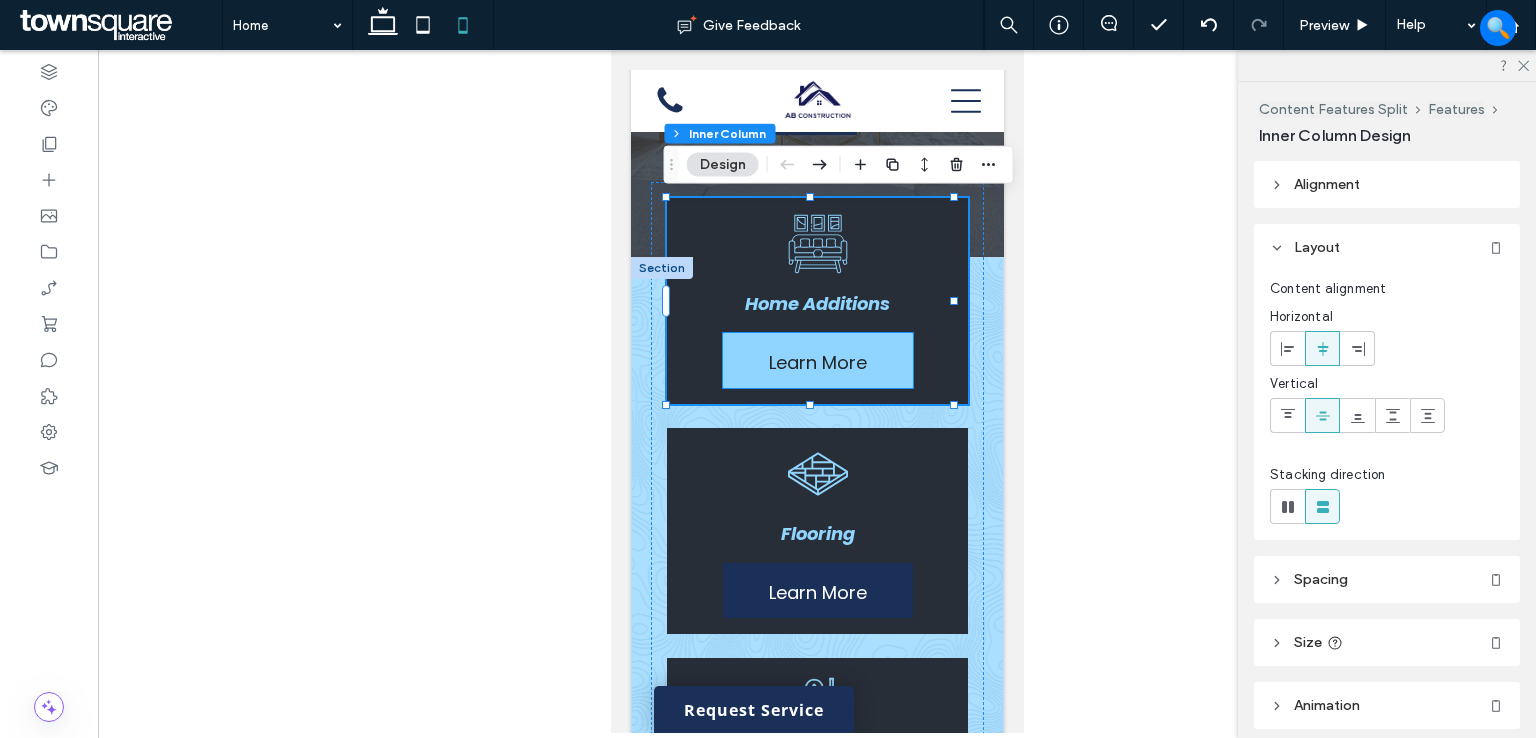 click on "Learn More" at bounding box center [817, 360] 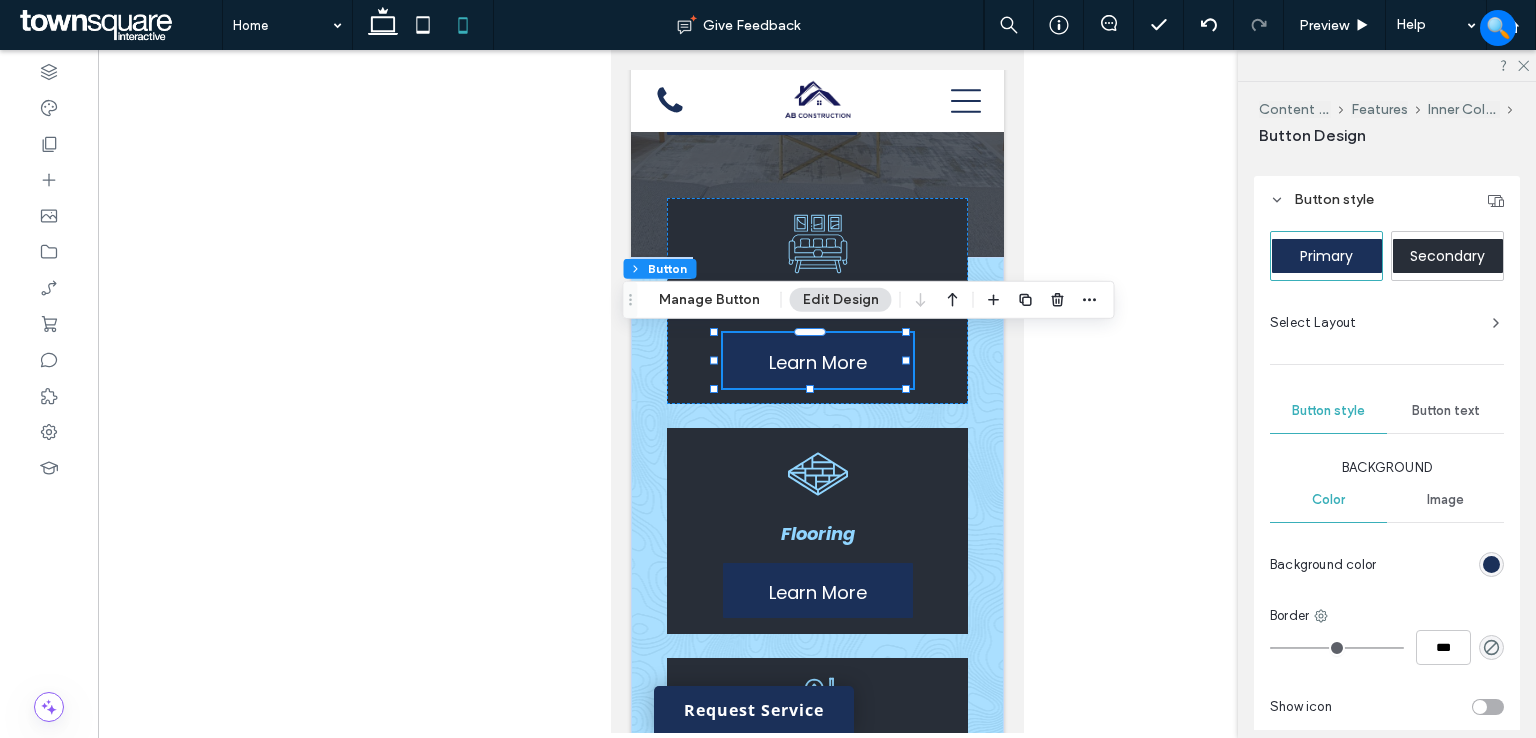 click on "Button text" at bounding box center (1446, 411) 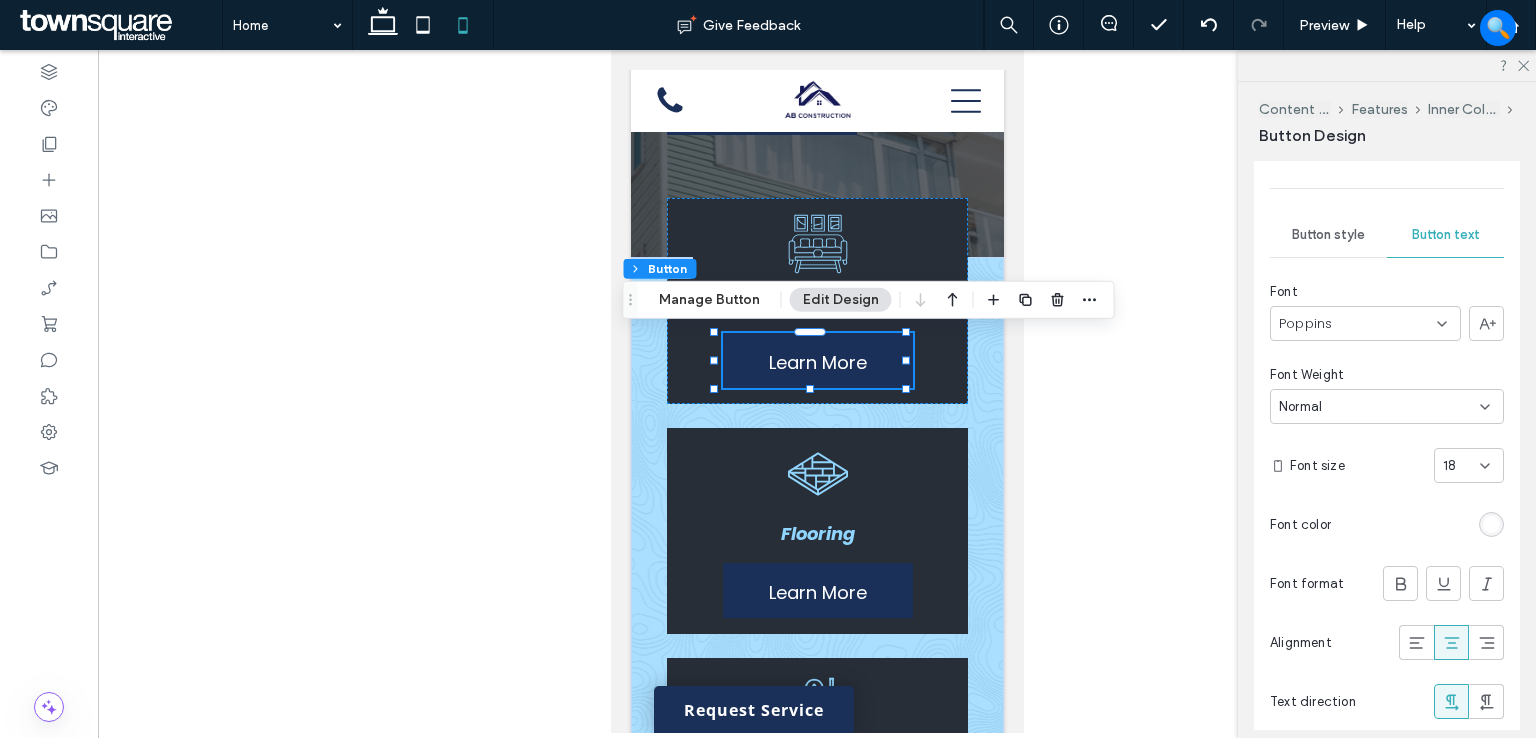 scroll, scrollTop: 500, scrollLeft: 0, axis: vertical 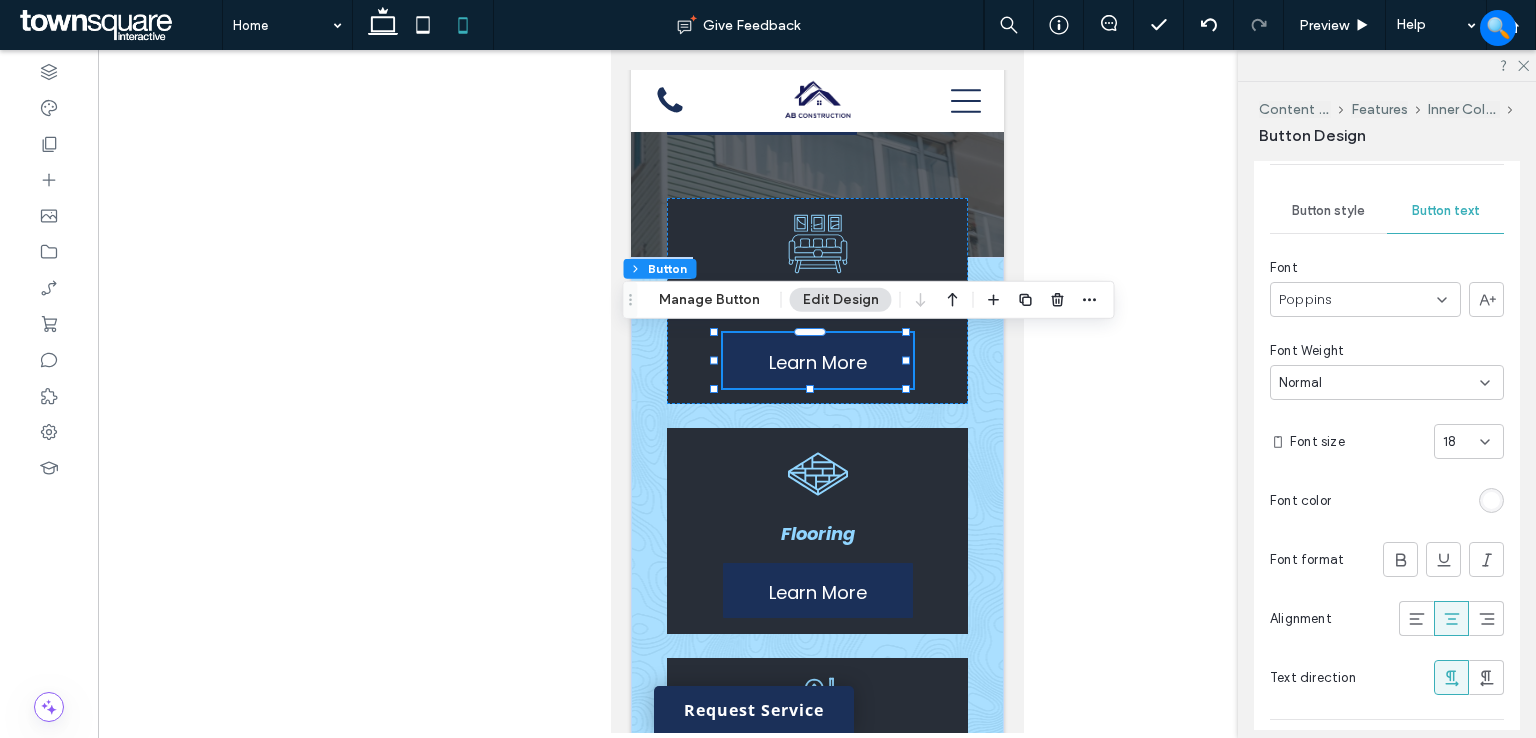 click on "18" at bounding box center [1461, 442] 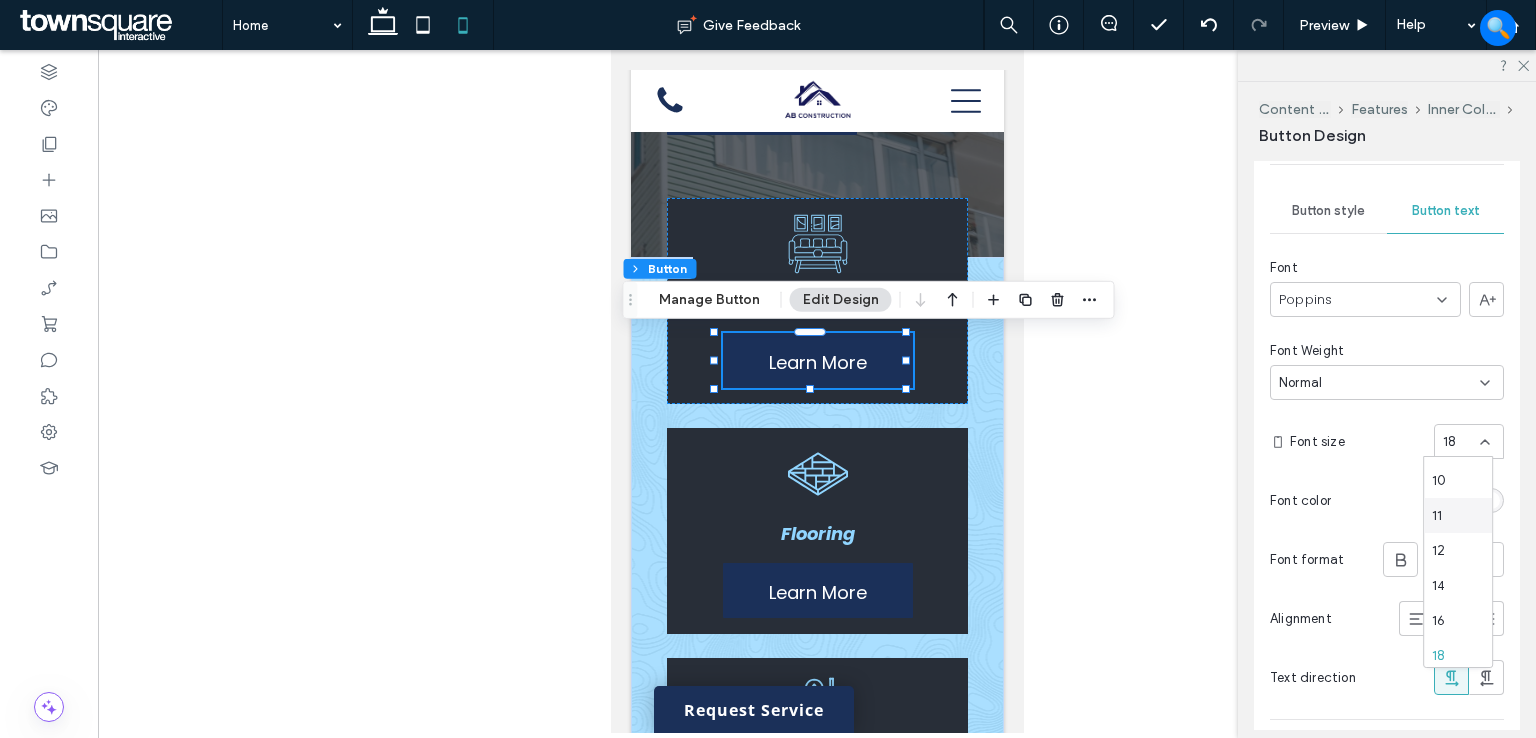 scroll, scrollTop: 100, scrollLeft: 0, axis: vertical 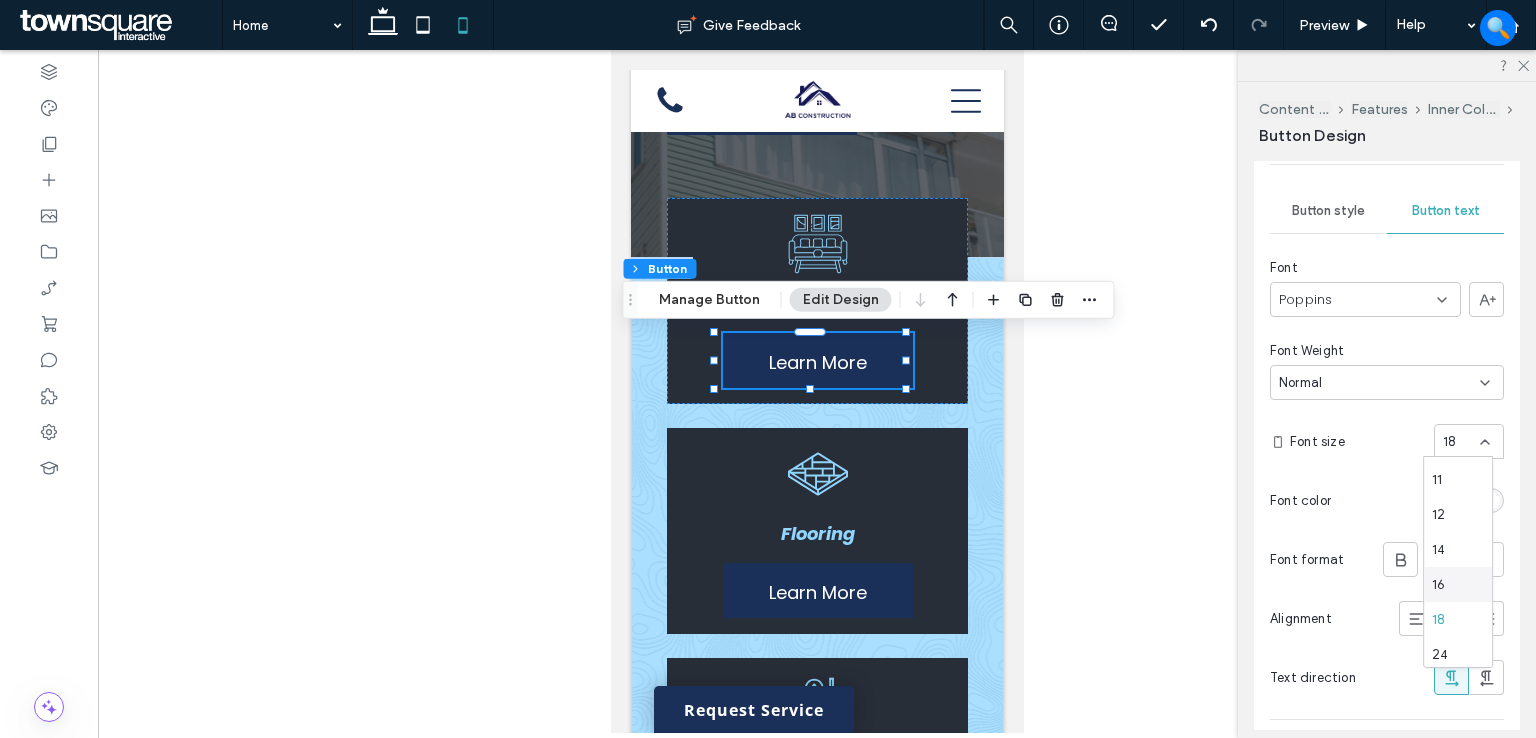 click on "16" at bounding box center (1438, 585) 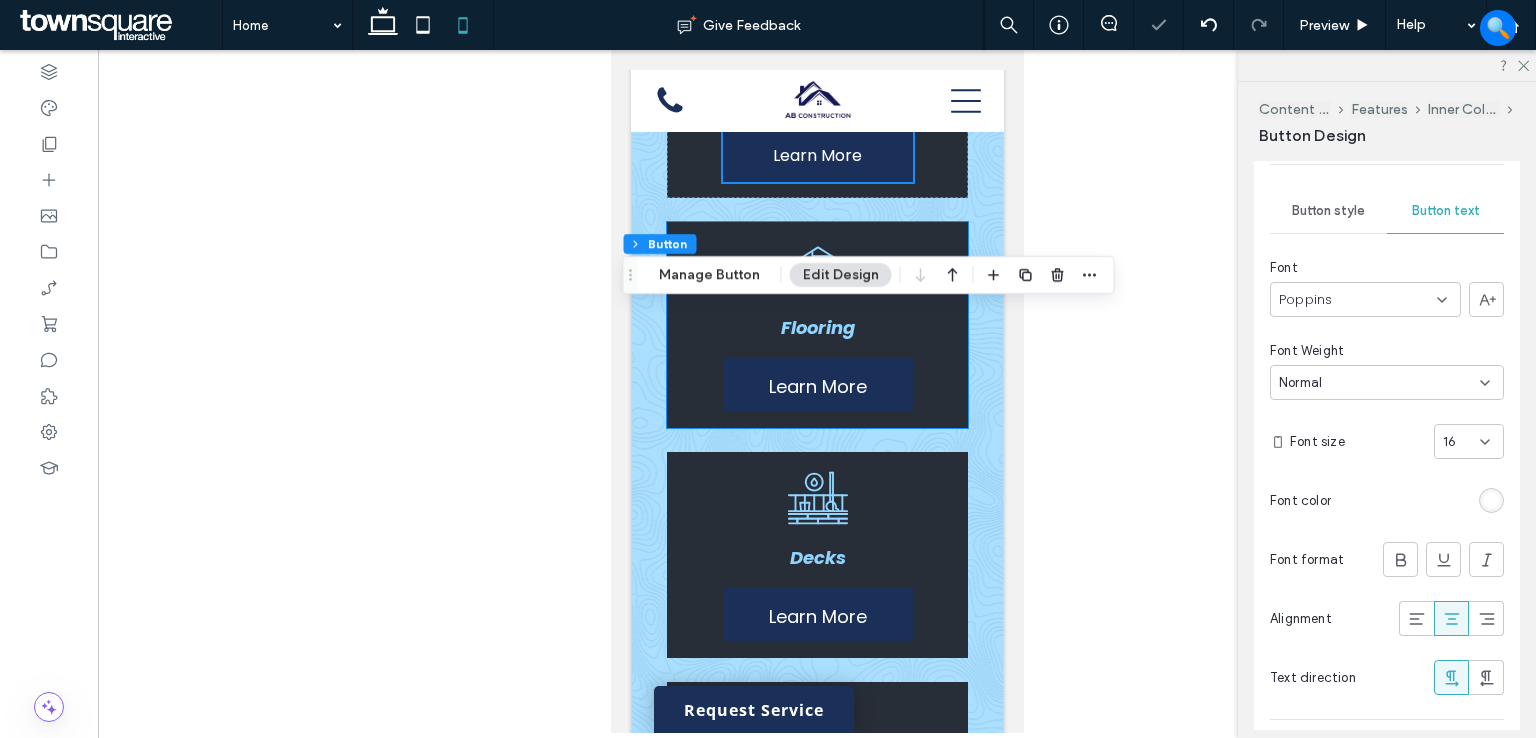 scroll, scrollTop: 696, scrollLeft: 0, axis: vertical 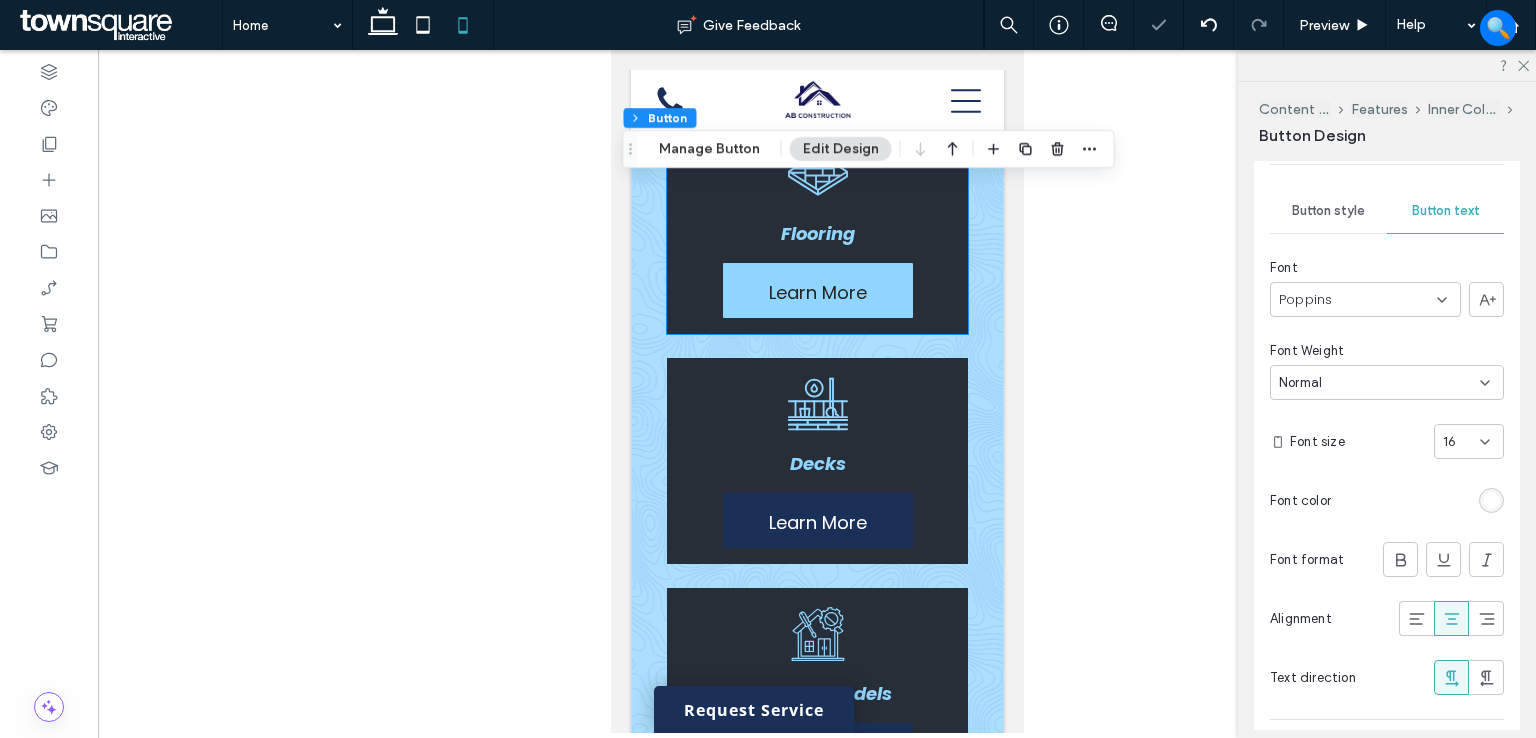 click on "Learn More" at bounding box center [817, 290] 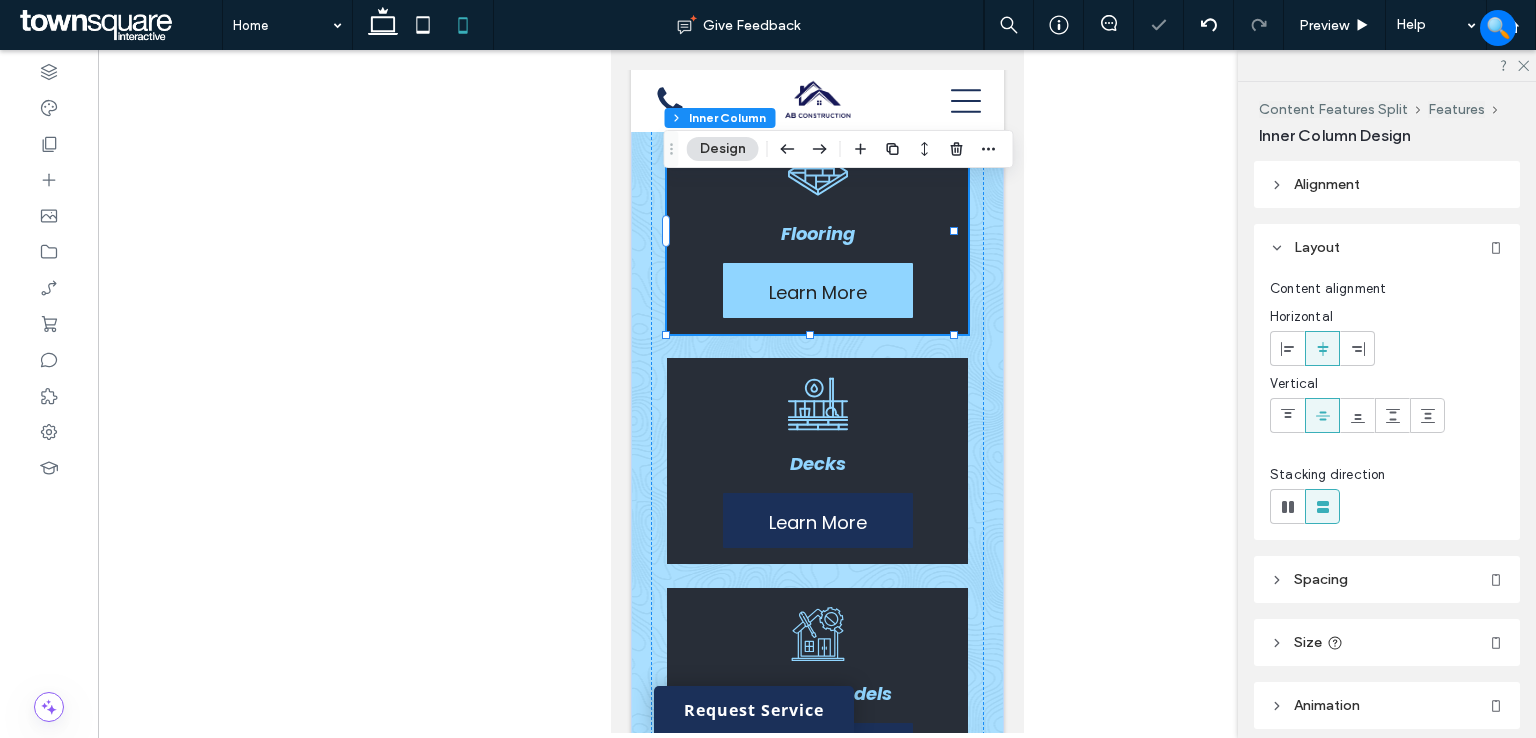 click on "Learn More" at bounding box center [817, 290] 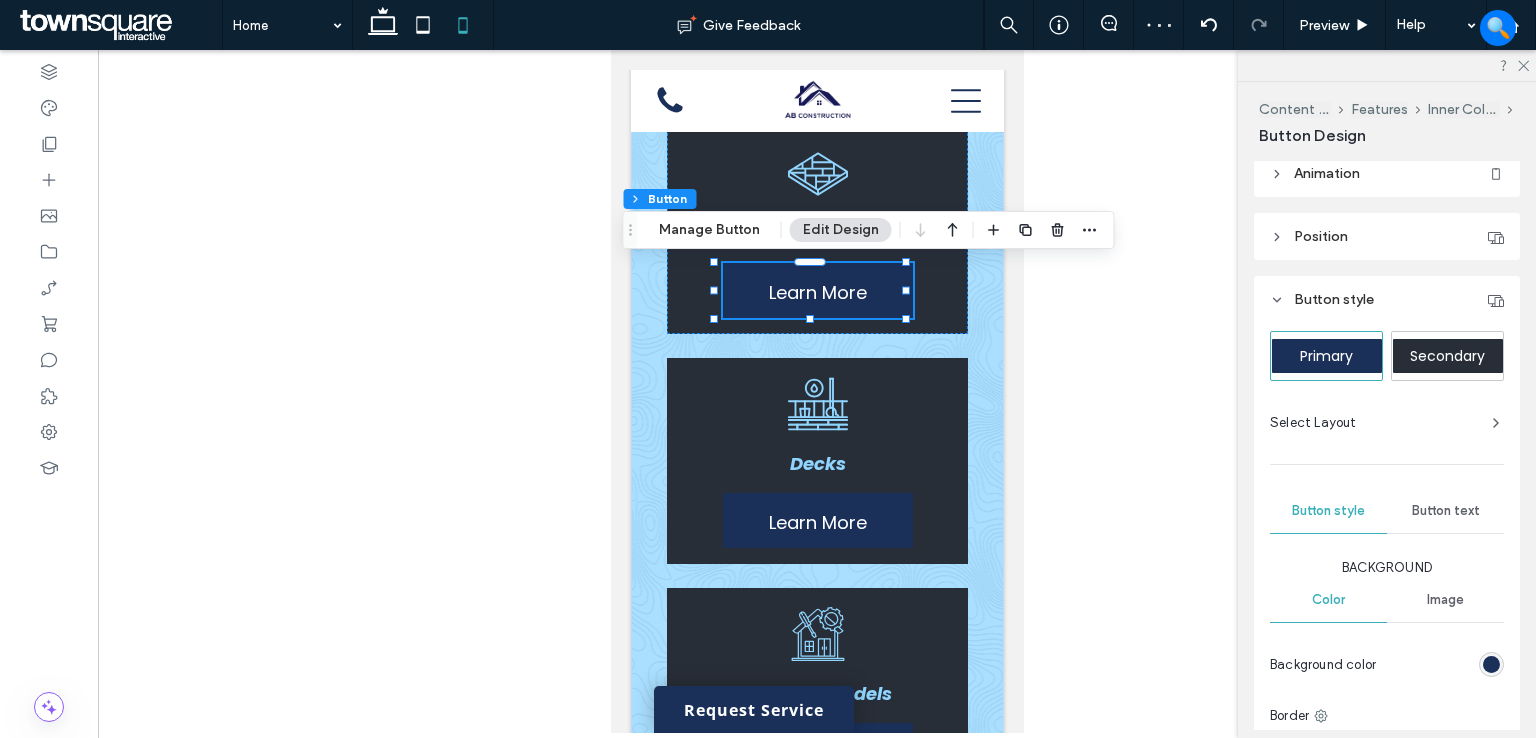 click on "Button text" at bounding box center (1446, 511) 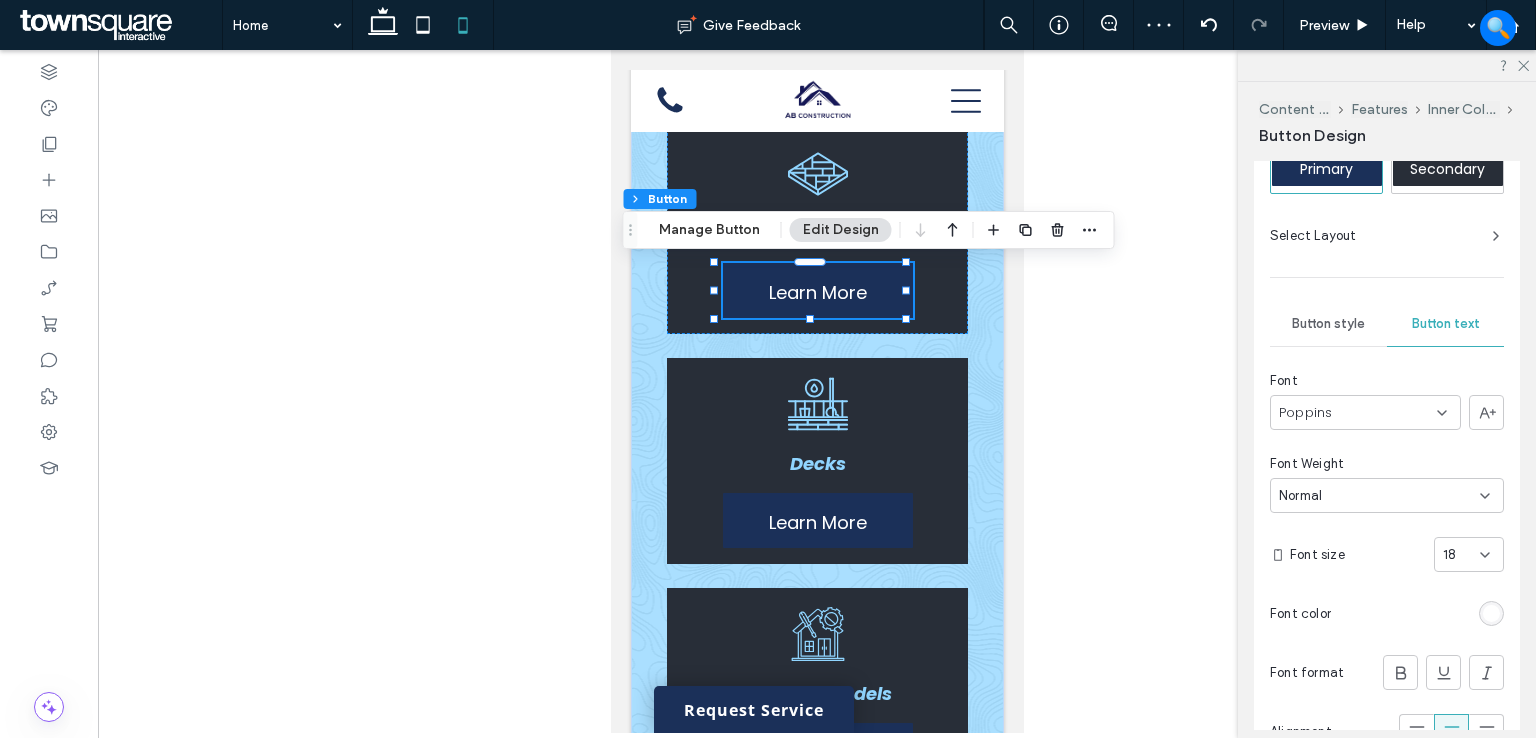 scroll, scrollTop: 400, scrollLeft: 0, axis: vertical 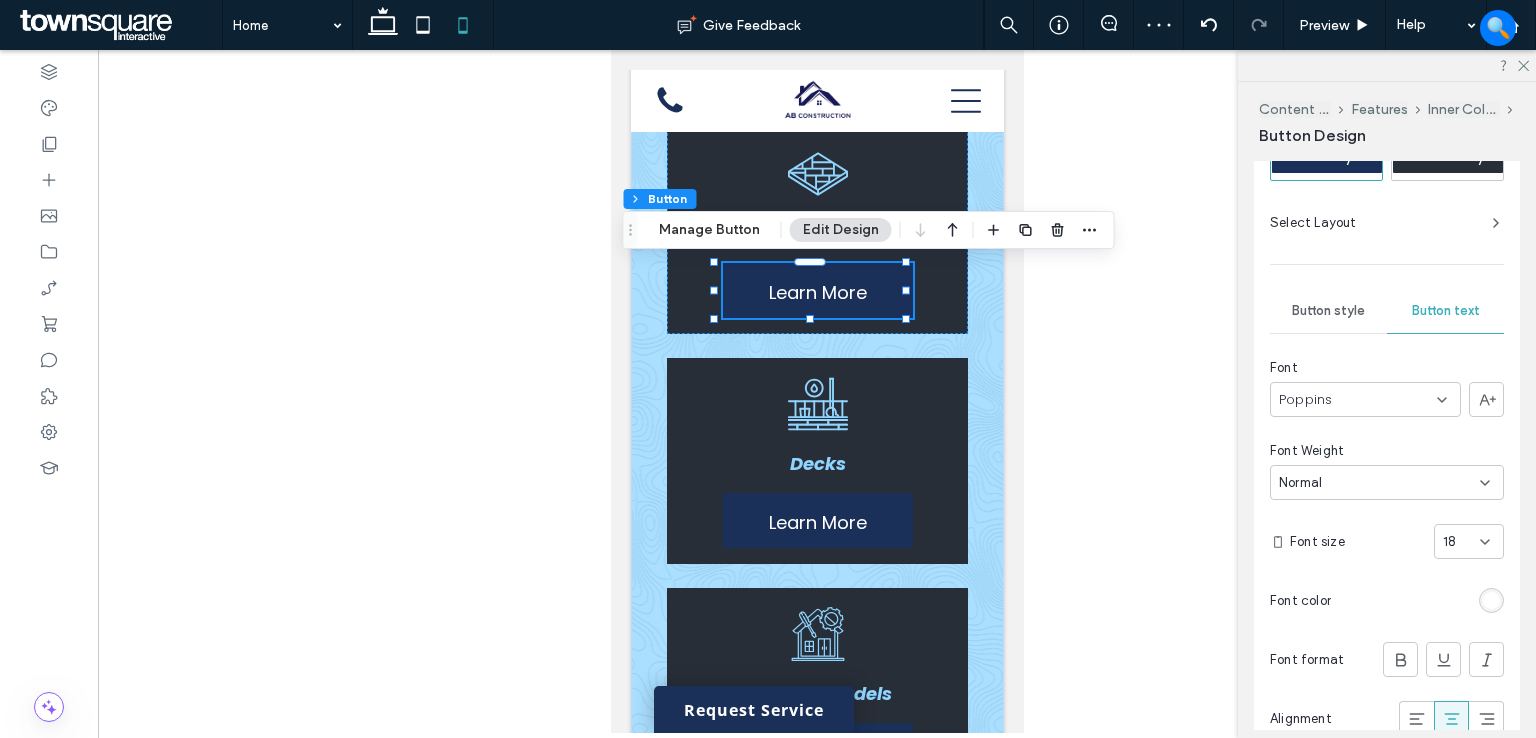 click on "18" at bounding box center (1469, 541) 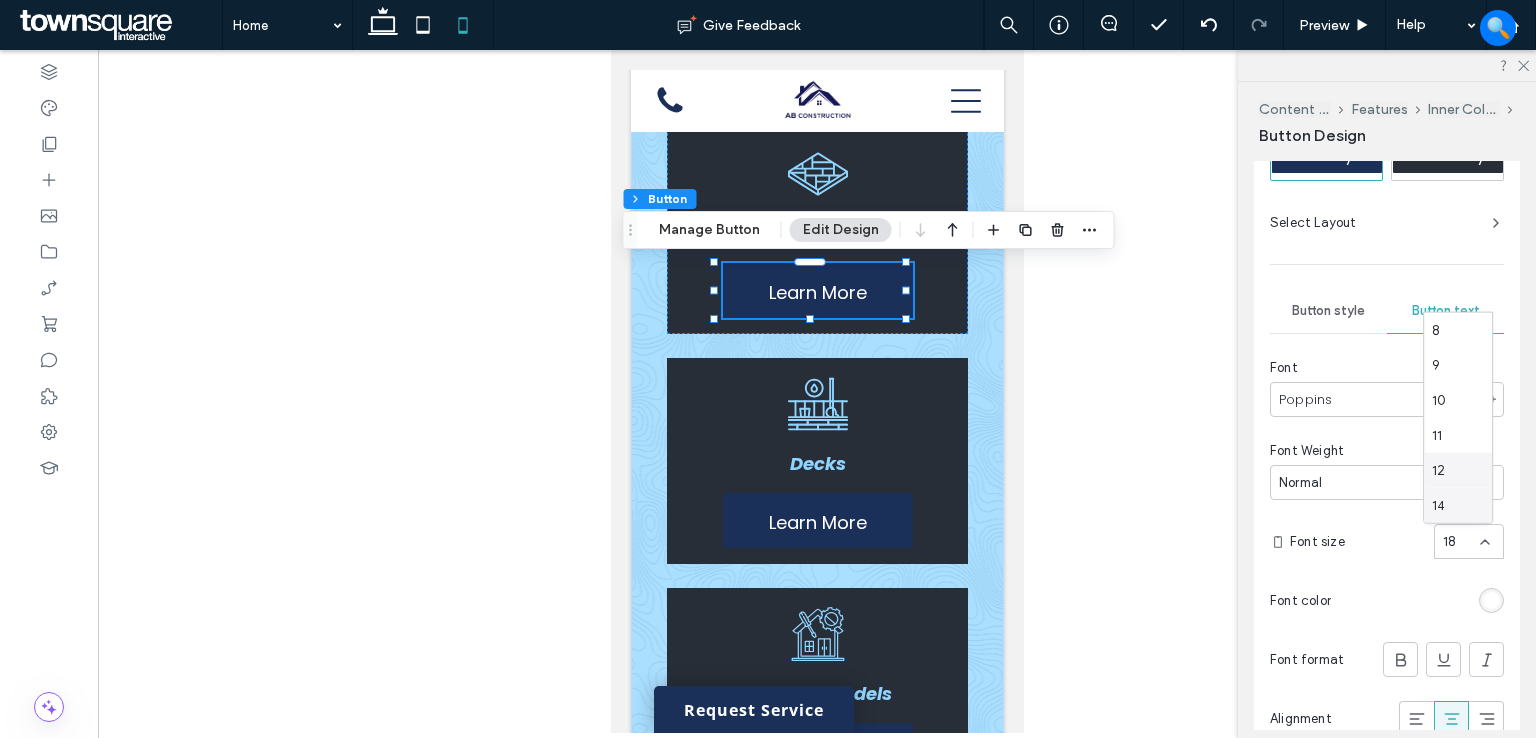 scroll, scrollTop: 100, scrollLeft: 0, axis: vertical 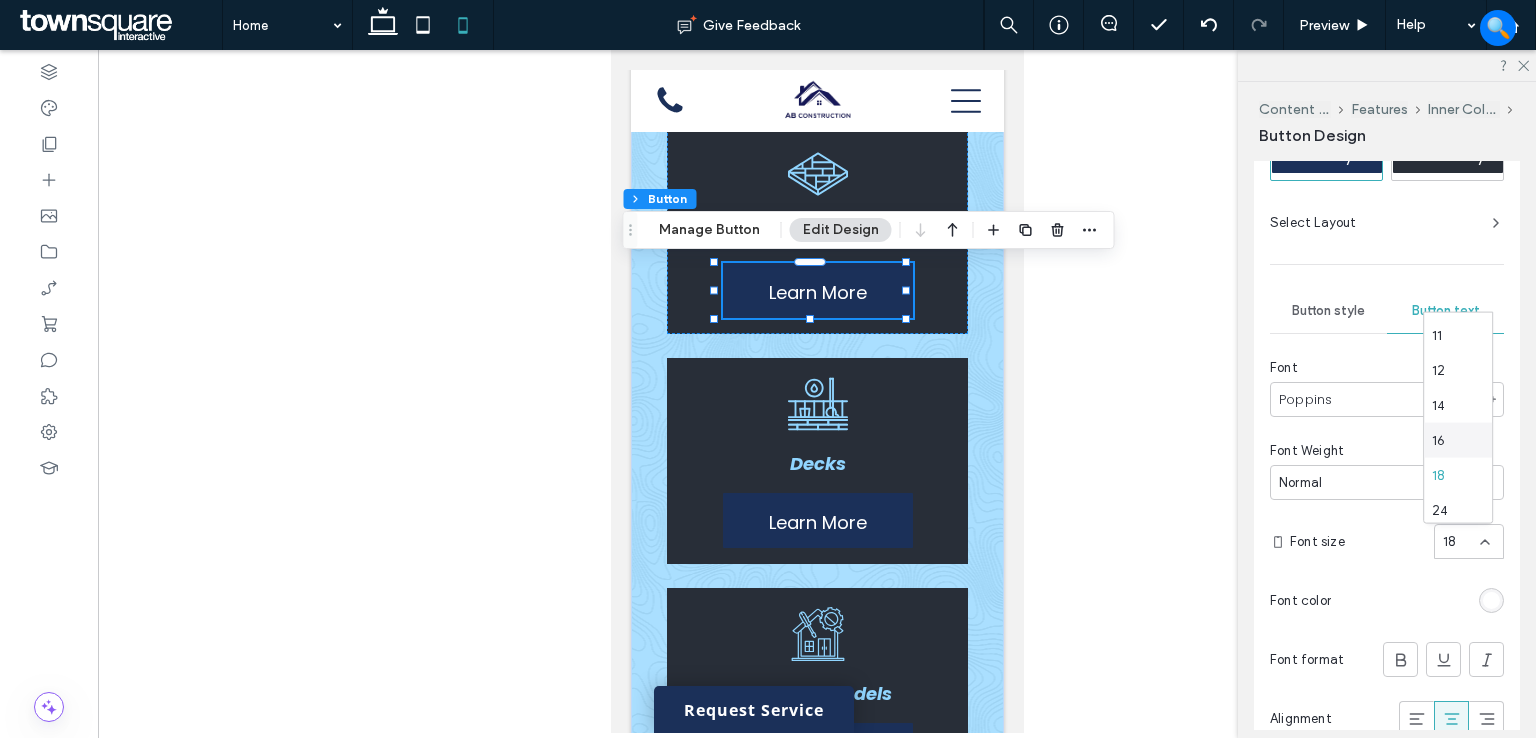 click on "16" at bounding box center (1458, 440) 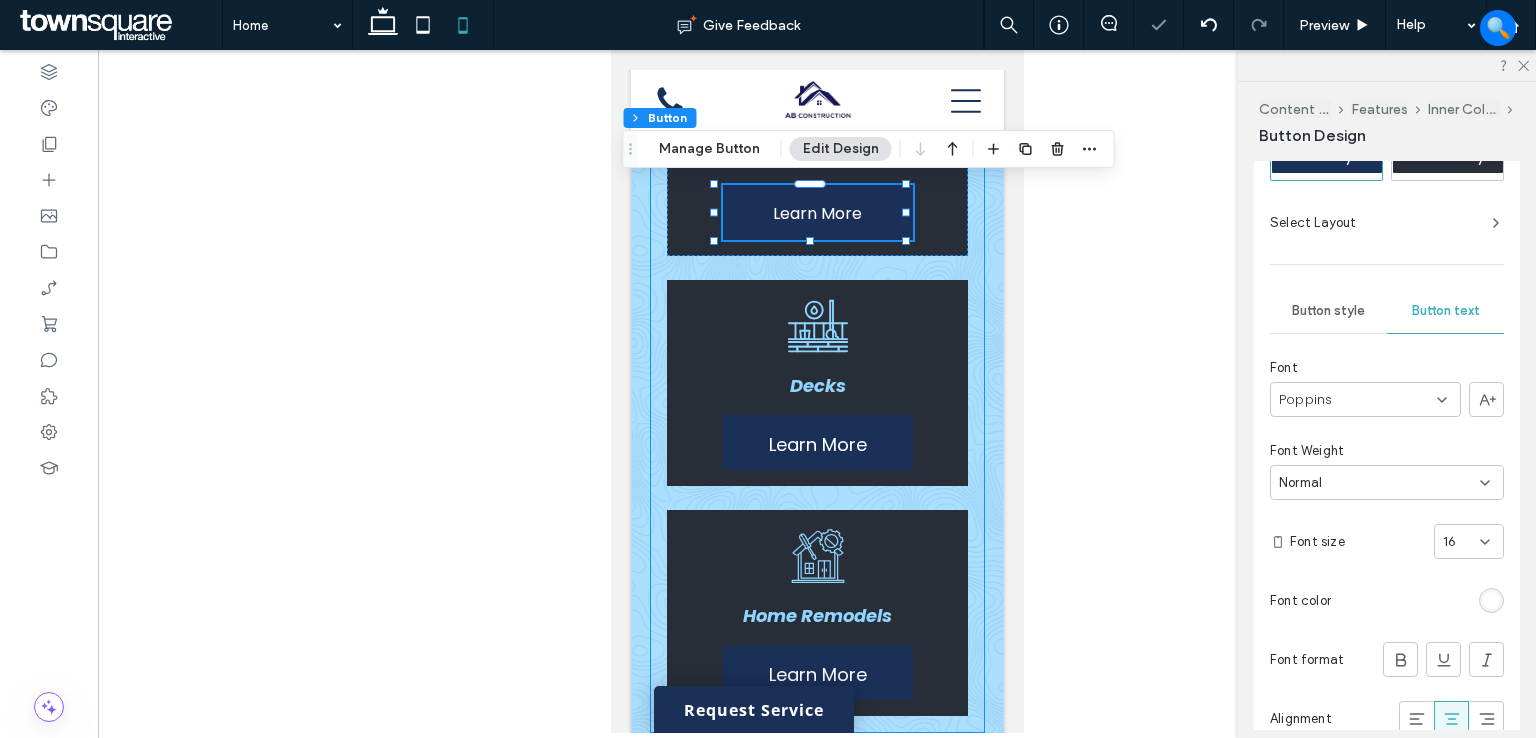 scroll, scrollTop: 896, scrollLeft: 0, axis: vertical 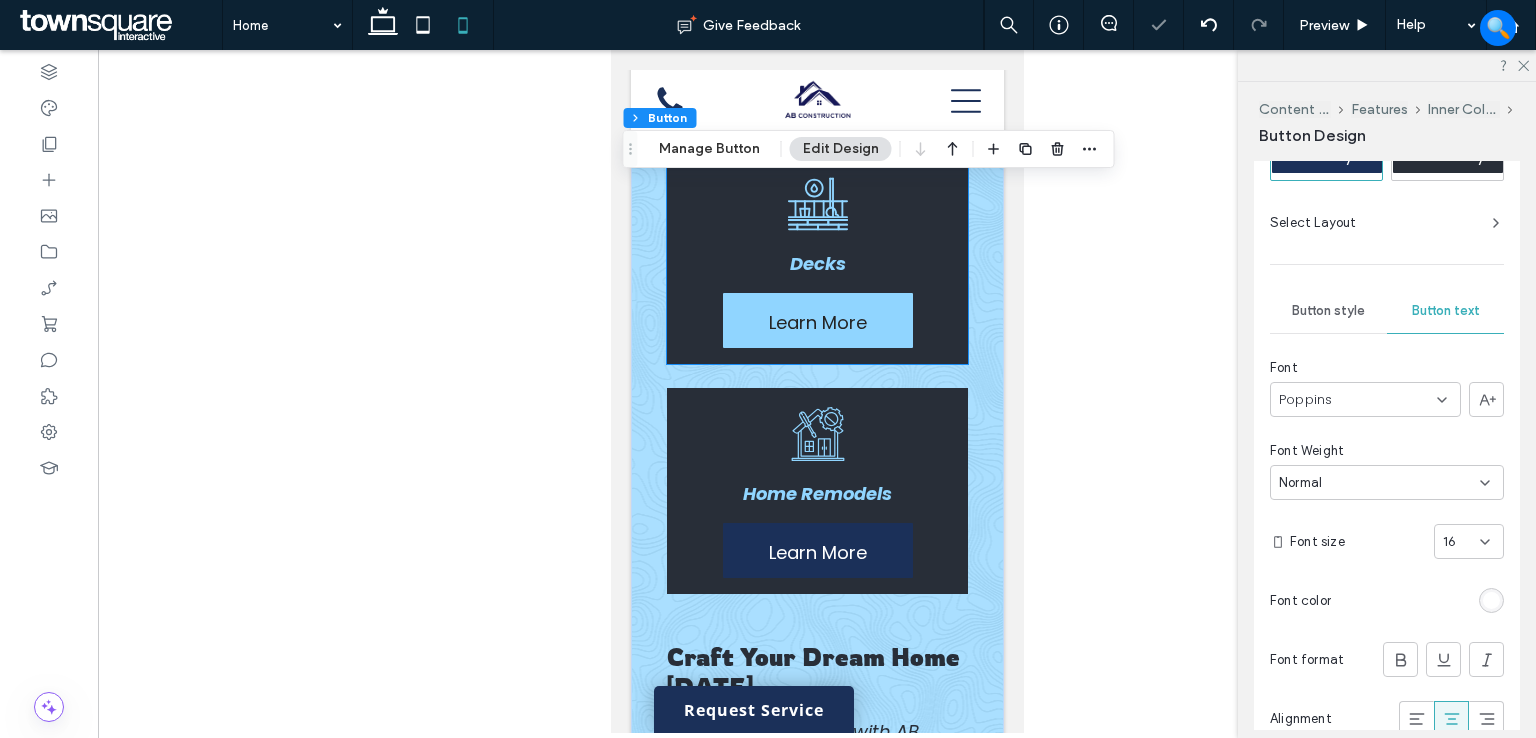 click on "Learn More" at bounding box center [817, 322] 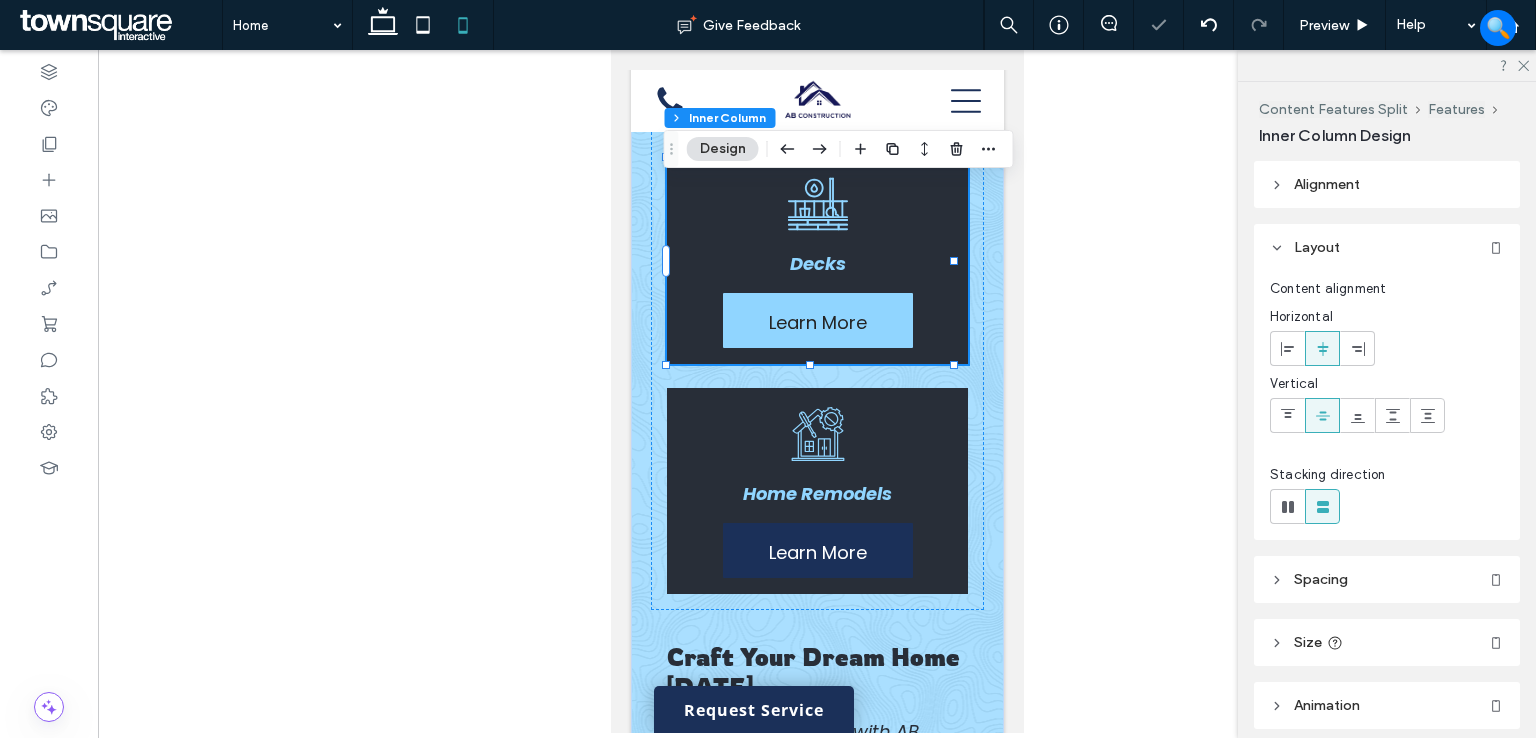 click on "Learn More" at bounding box center (817, 322) 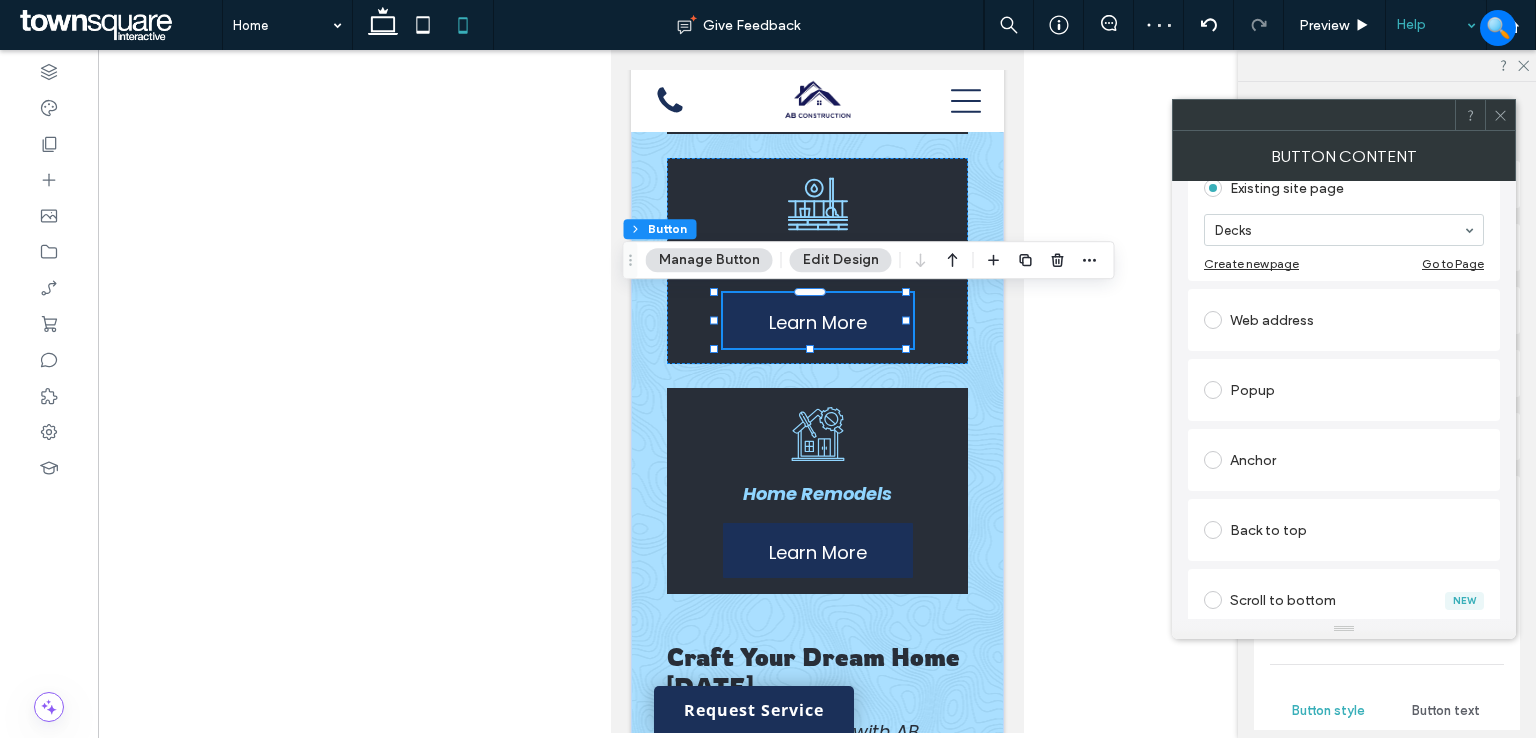 scroll, scrollTop: 200, scrollLeft: 0, axis: vertical 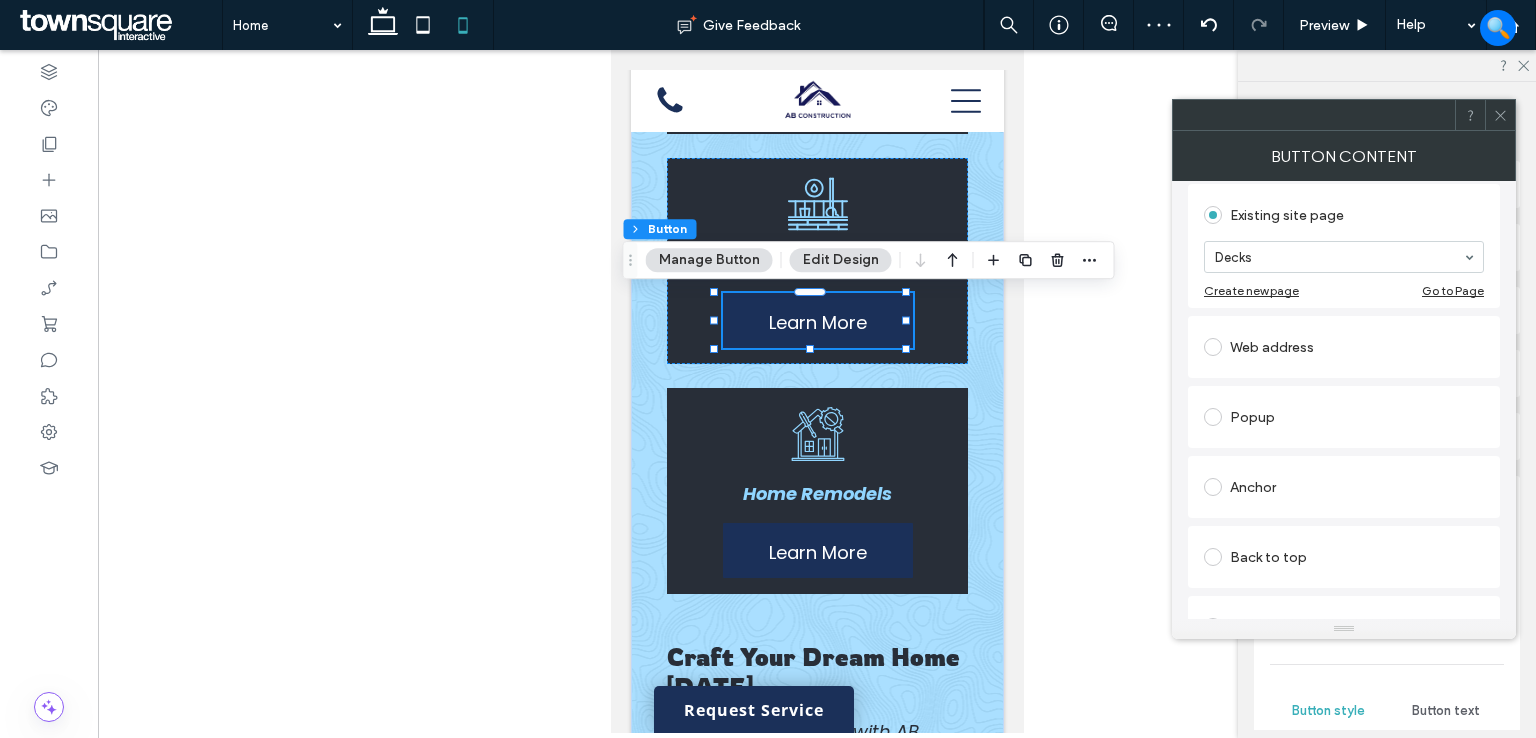 drag, startPoint x: 1497, startPoint y: 111, endPoint x: 1488, endPoint y: 149, distance: 39.051247 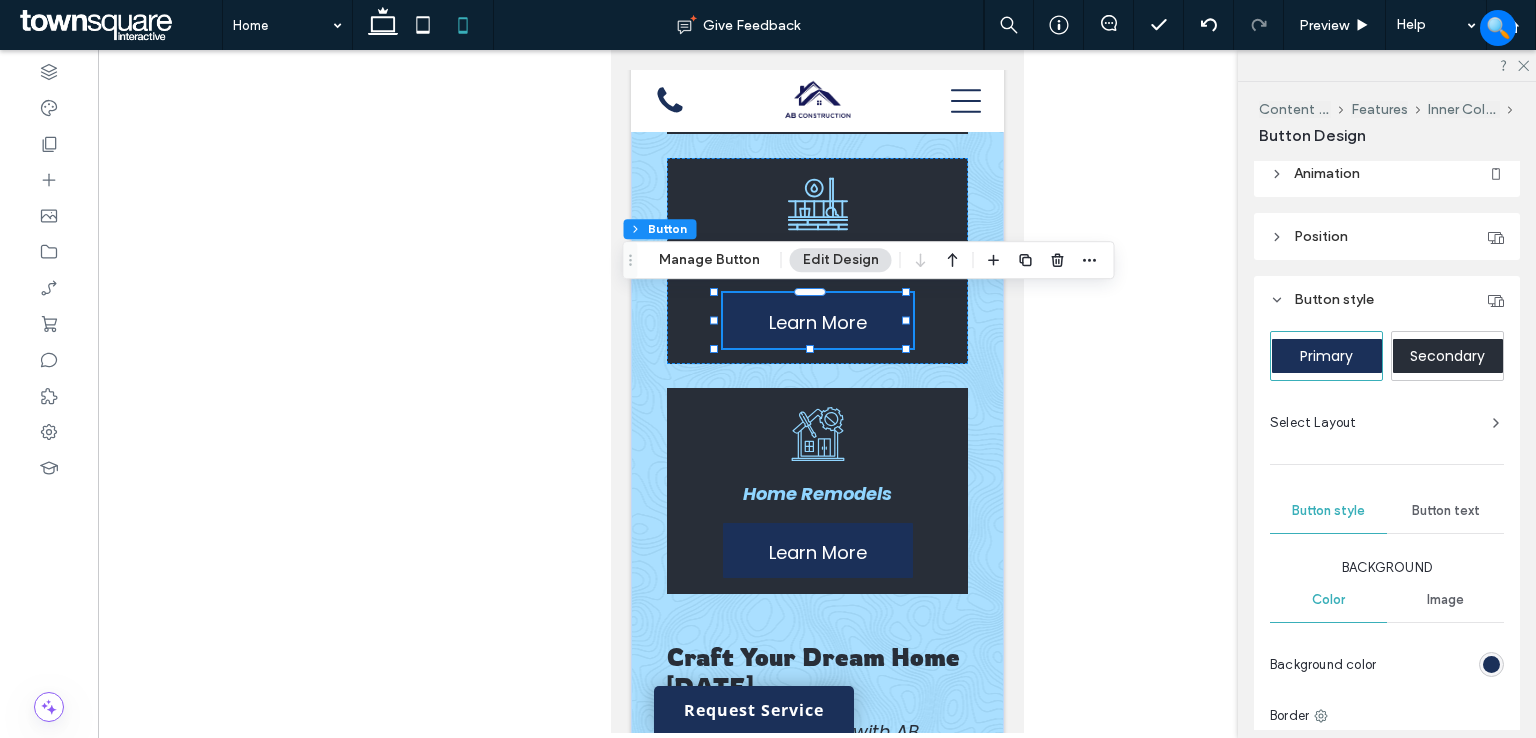 click on "Button text" at bounding box center (1446, 511) 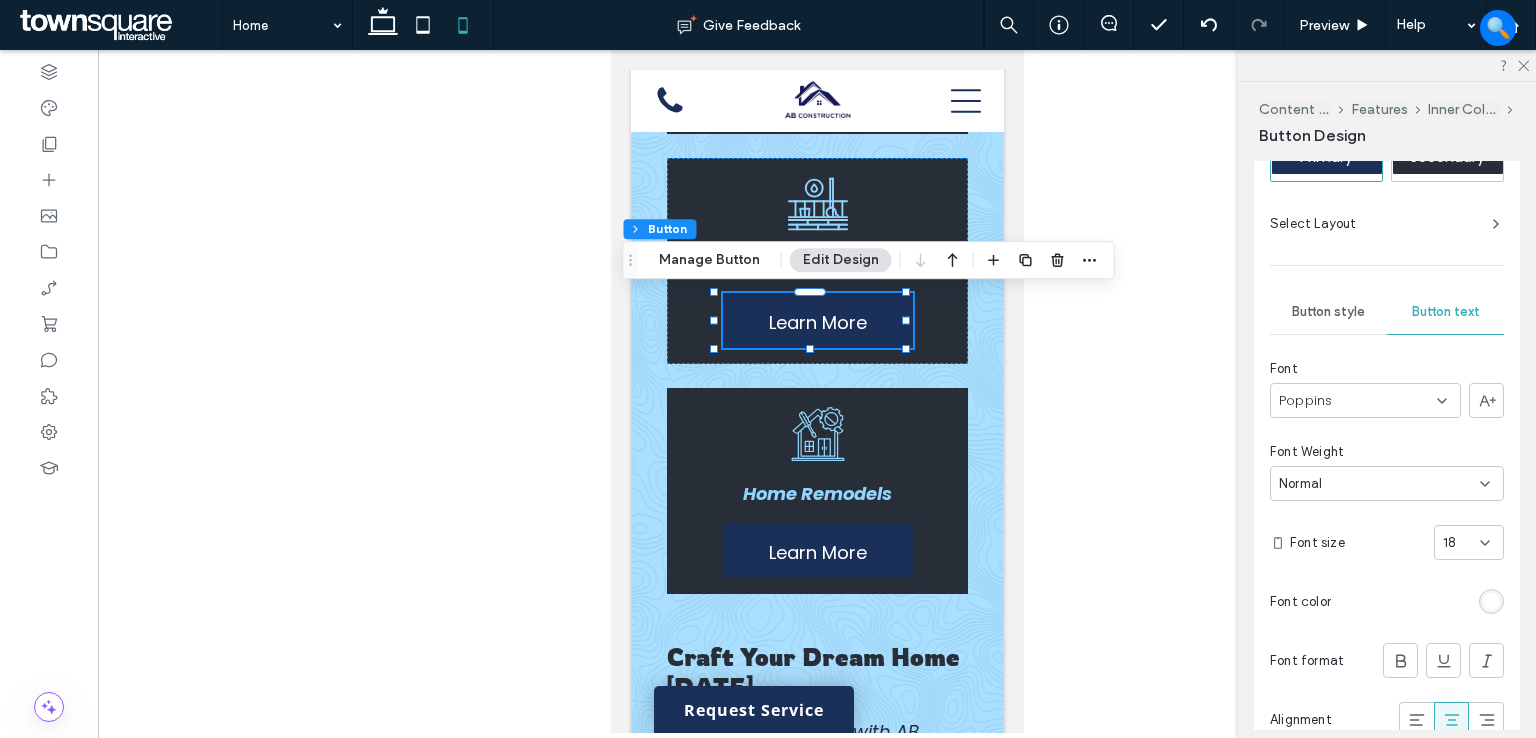 scroll, scrollTop: 400, scrollLeft: 0, axis: vertical 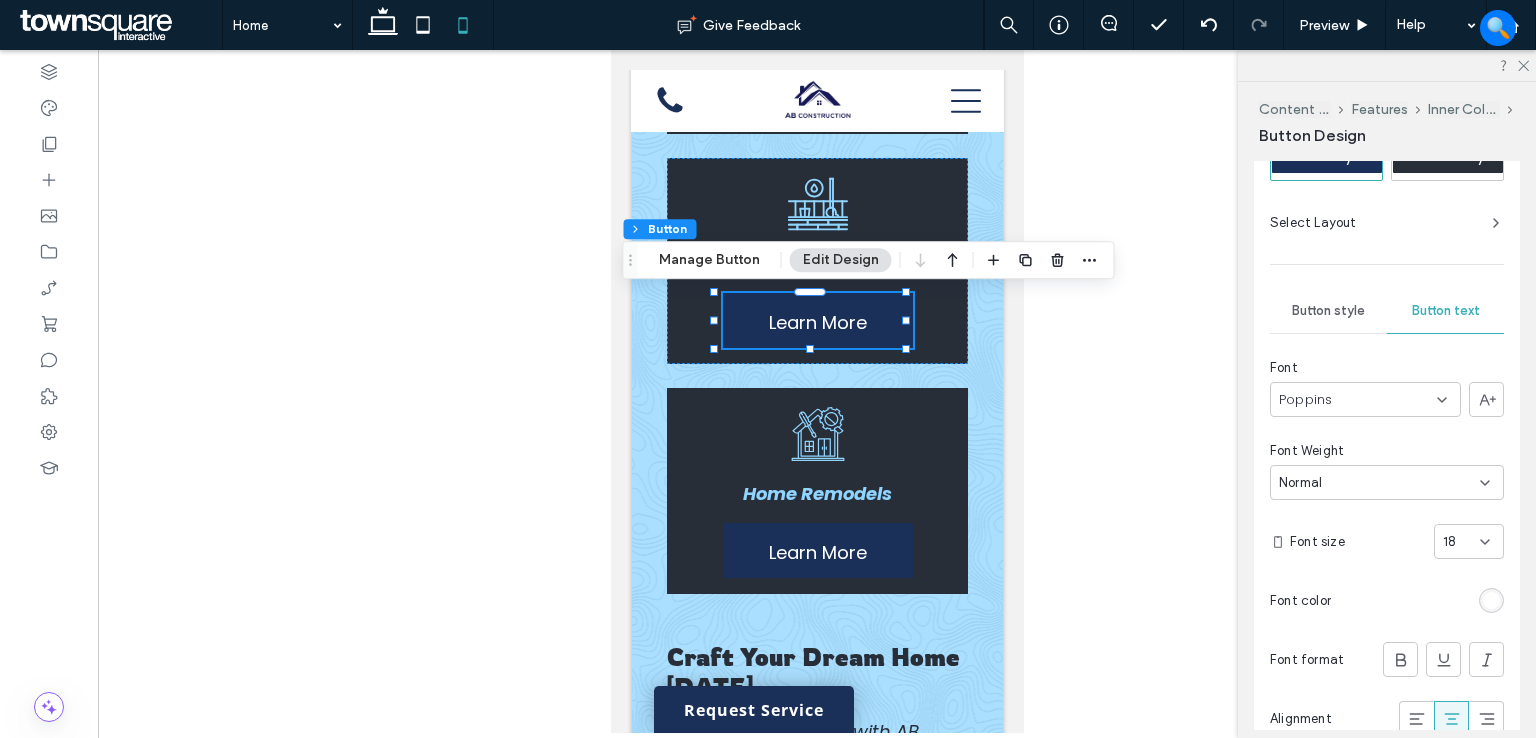 click on "18" at bounding box center [1461, 542] 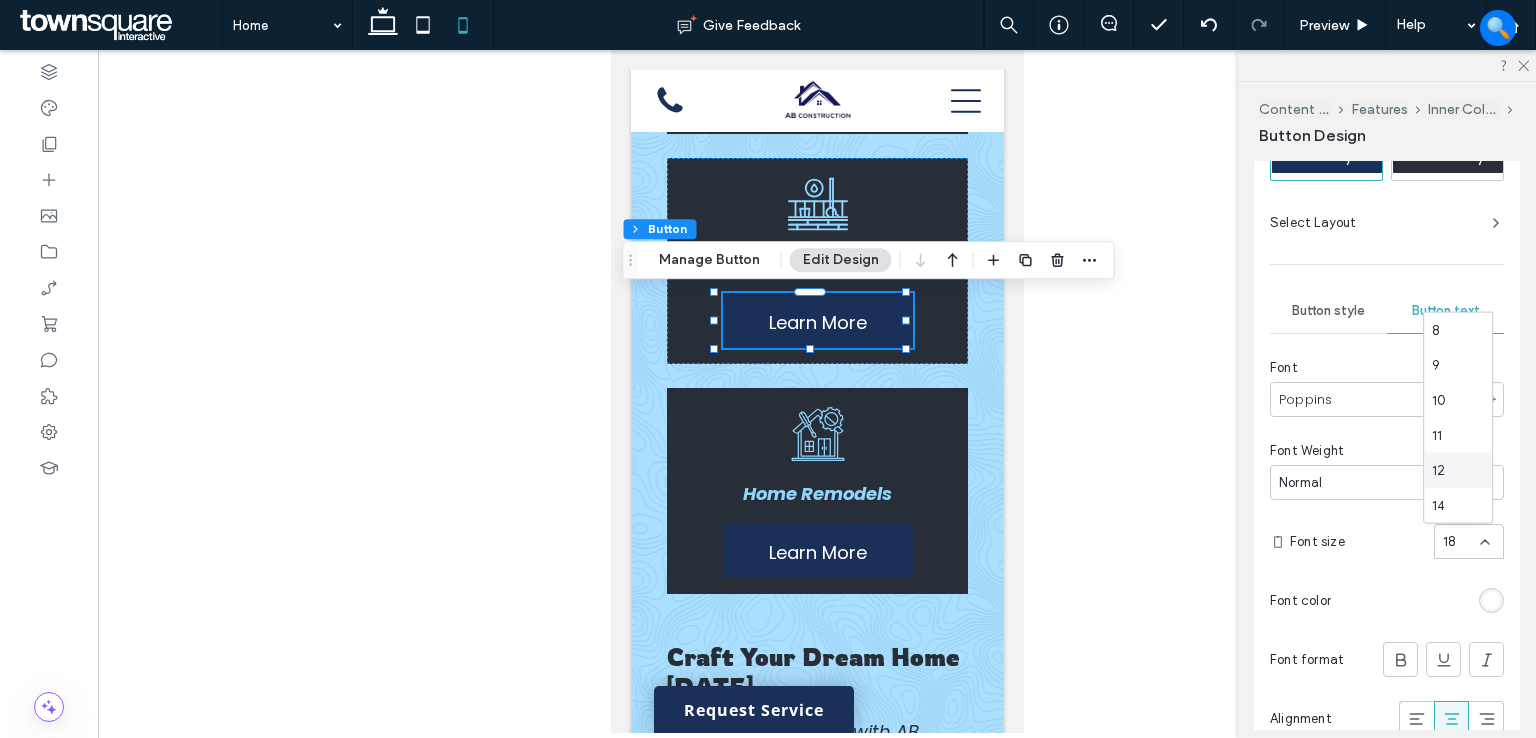 scroll, scrollTop: 100, scrollLeft: 0, axis: vertical 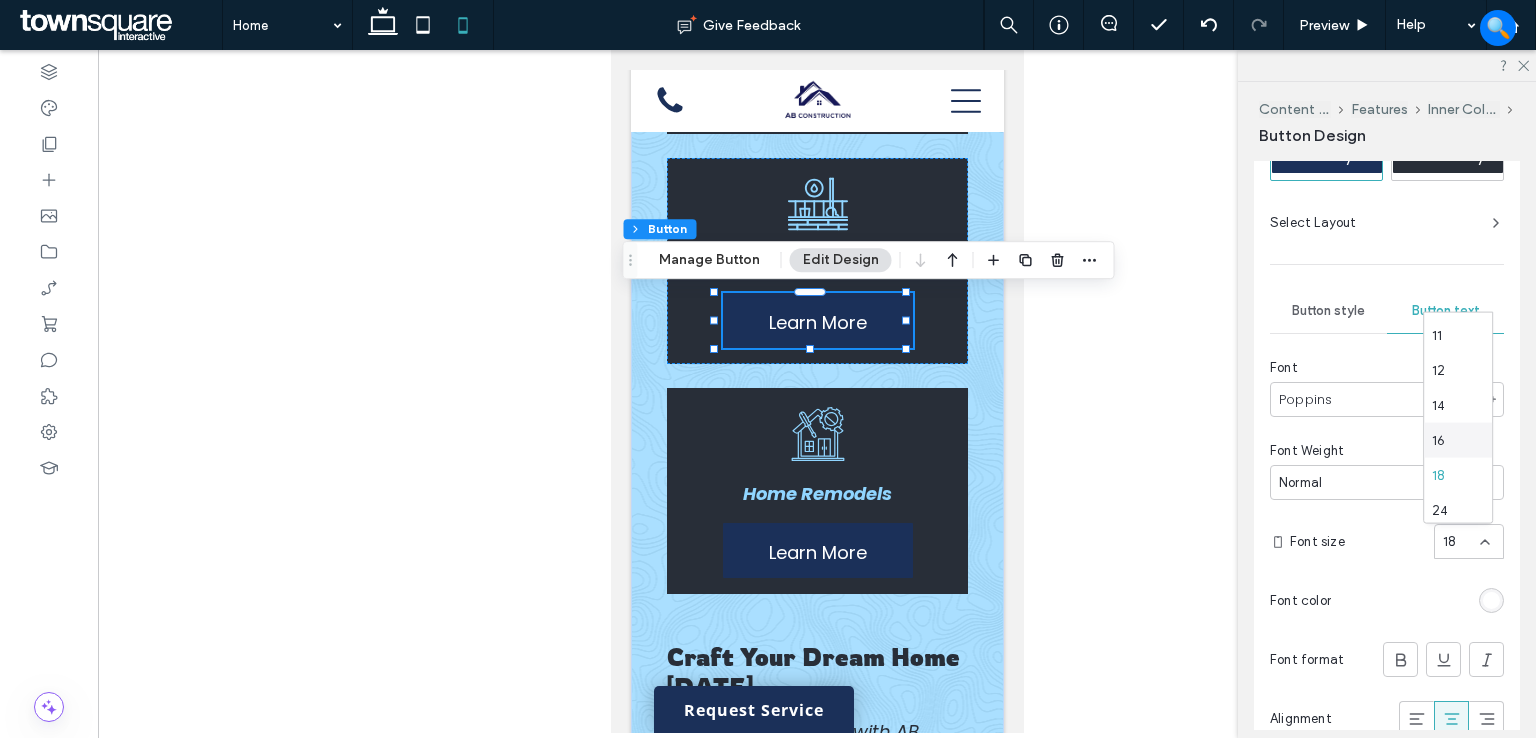 click on "16" at bounding box center (1458, 440) 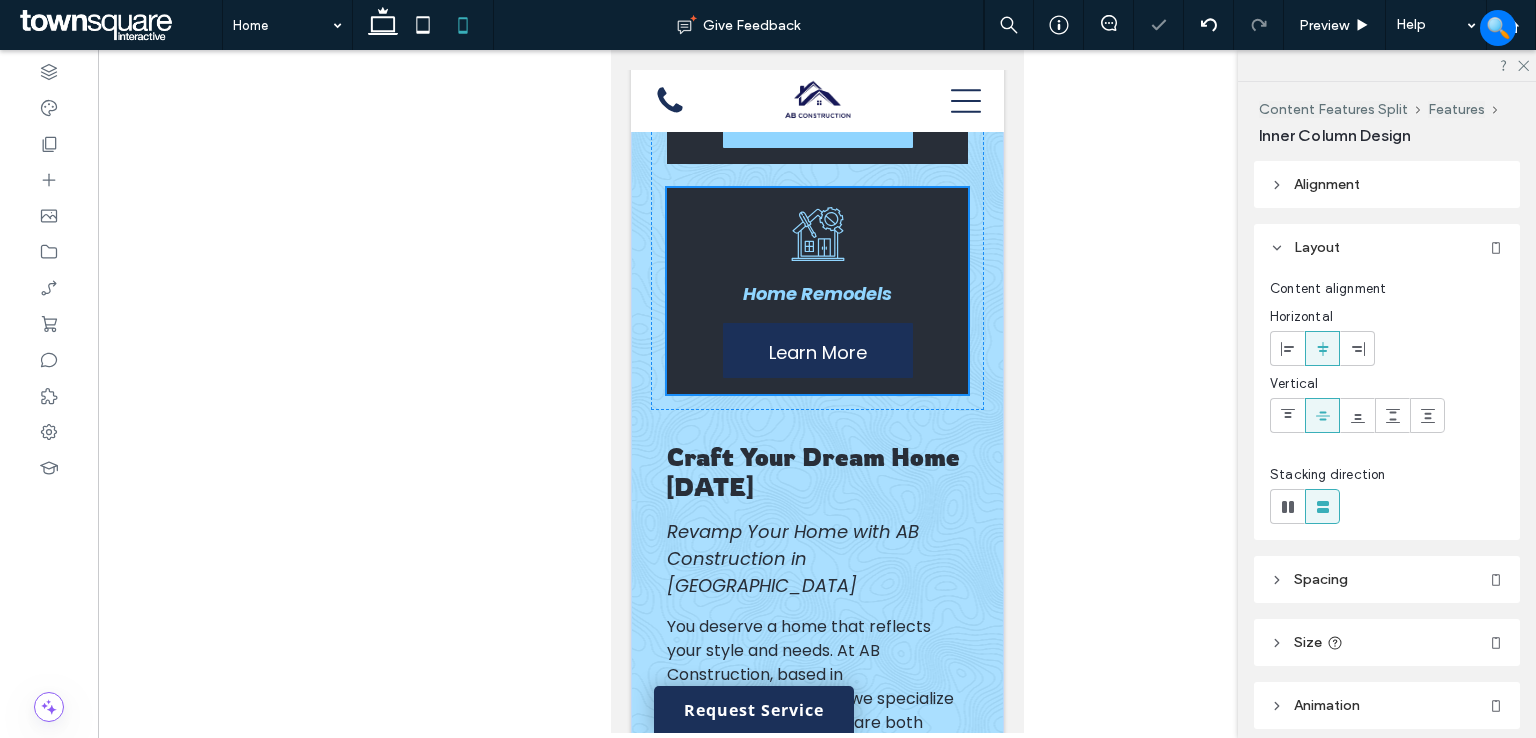 type on "**" 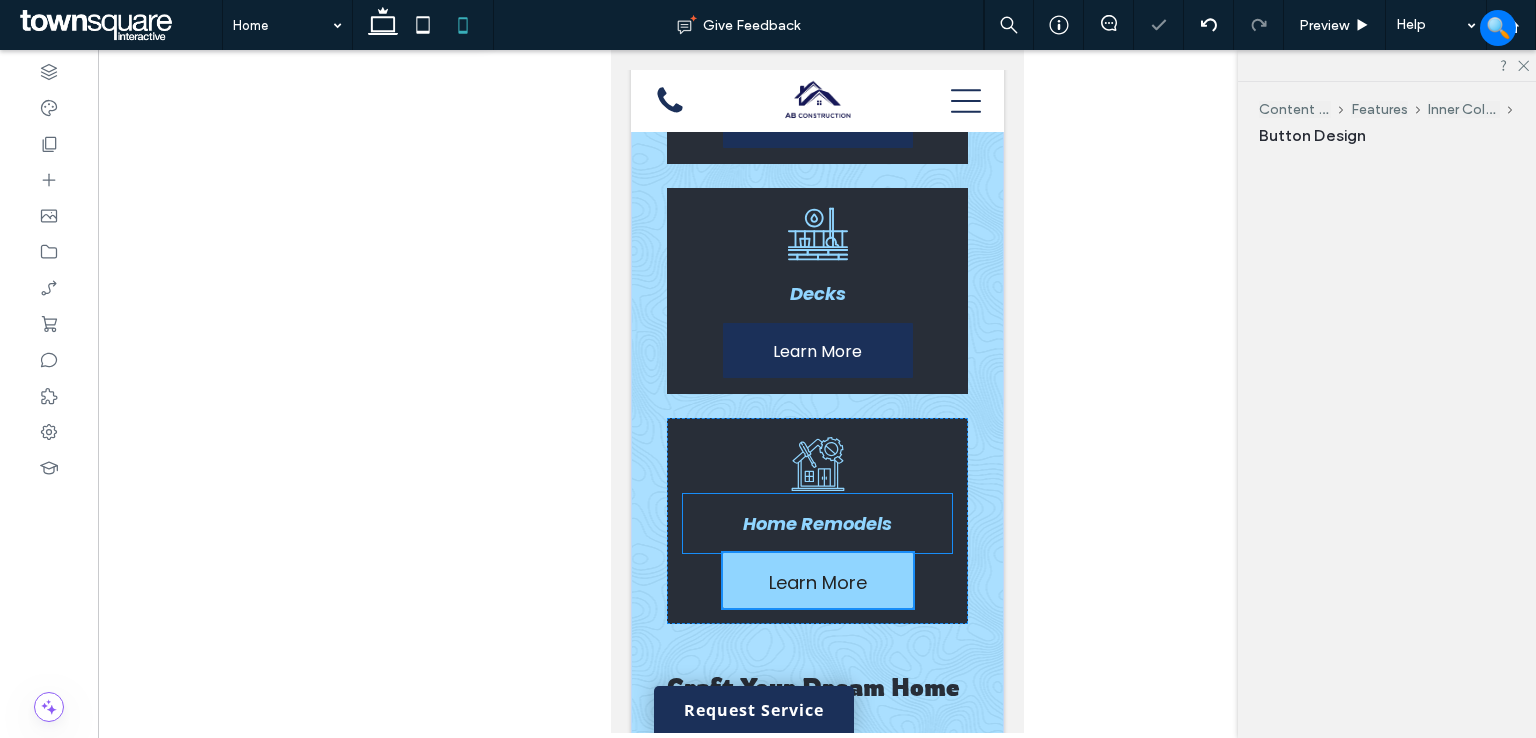 scroll, scrollTop: 811, scrollLeft: 0, axis: vertical 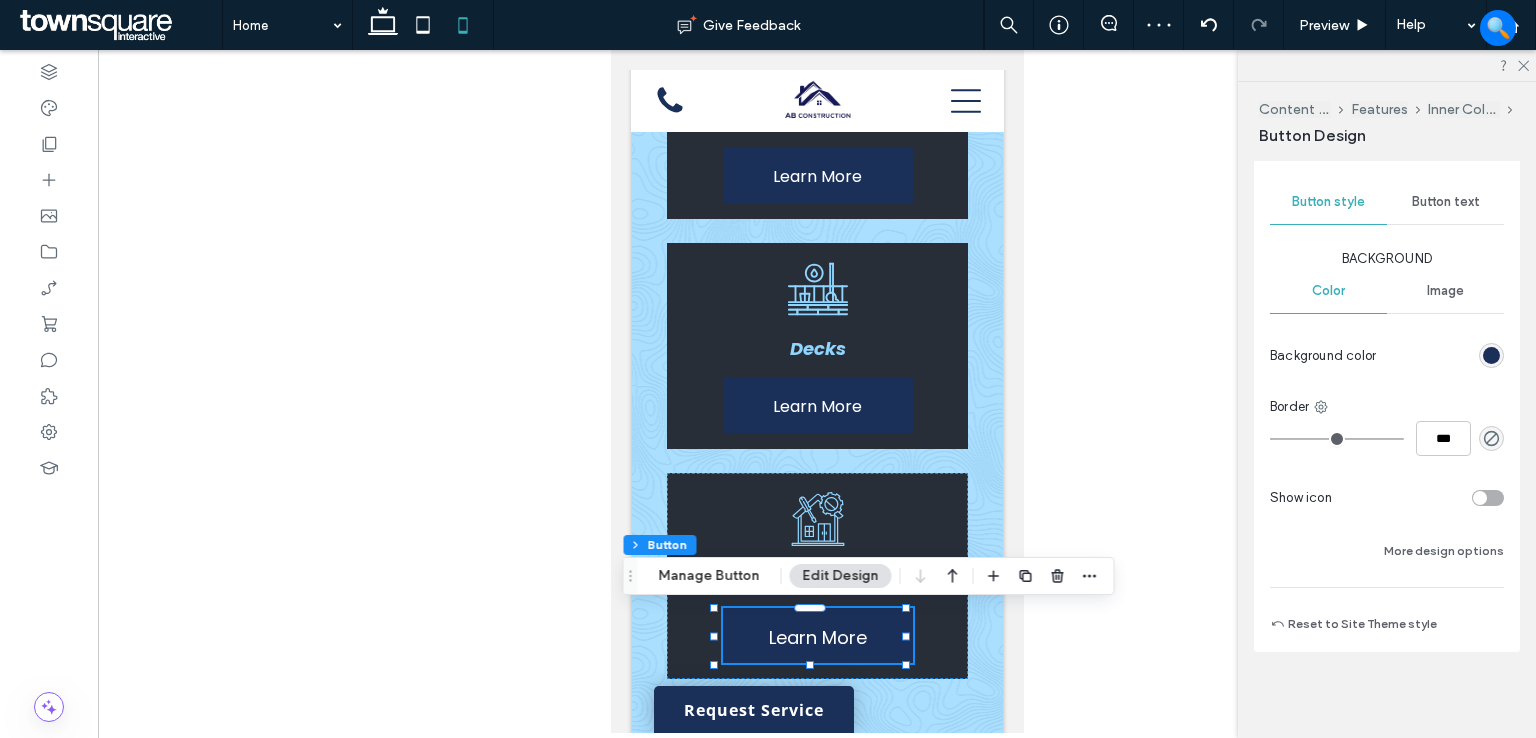 click on "Button text" at bounding box center [1446, 202] 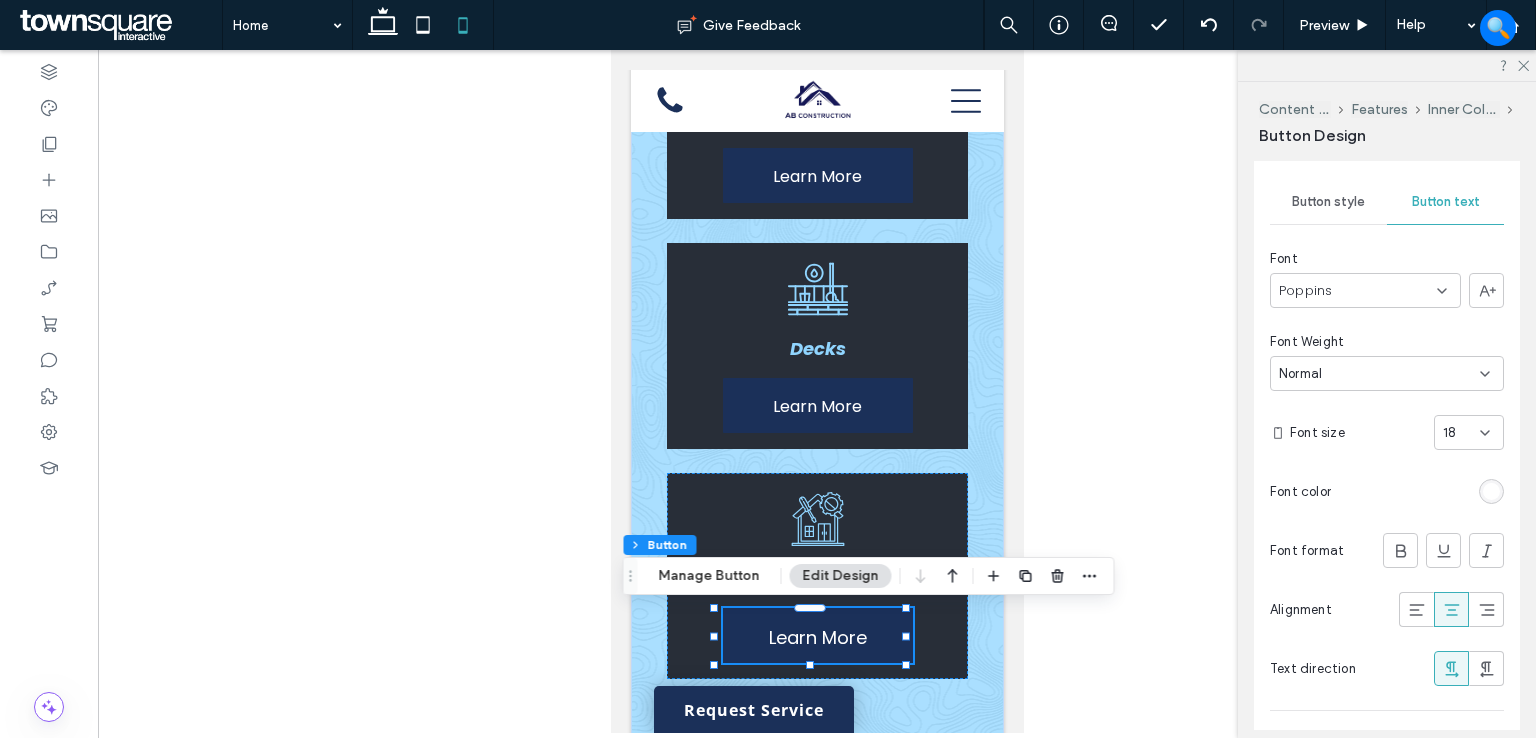 drag, startPoint x: 1466, startPoint y: 430, endPoint x: 1458, endPoint y: 440, distance: 12.806249 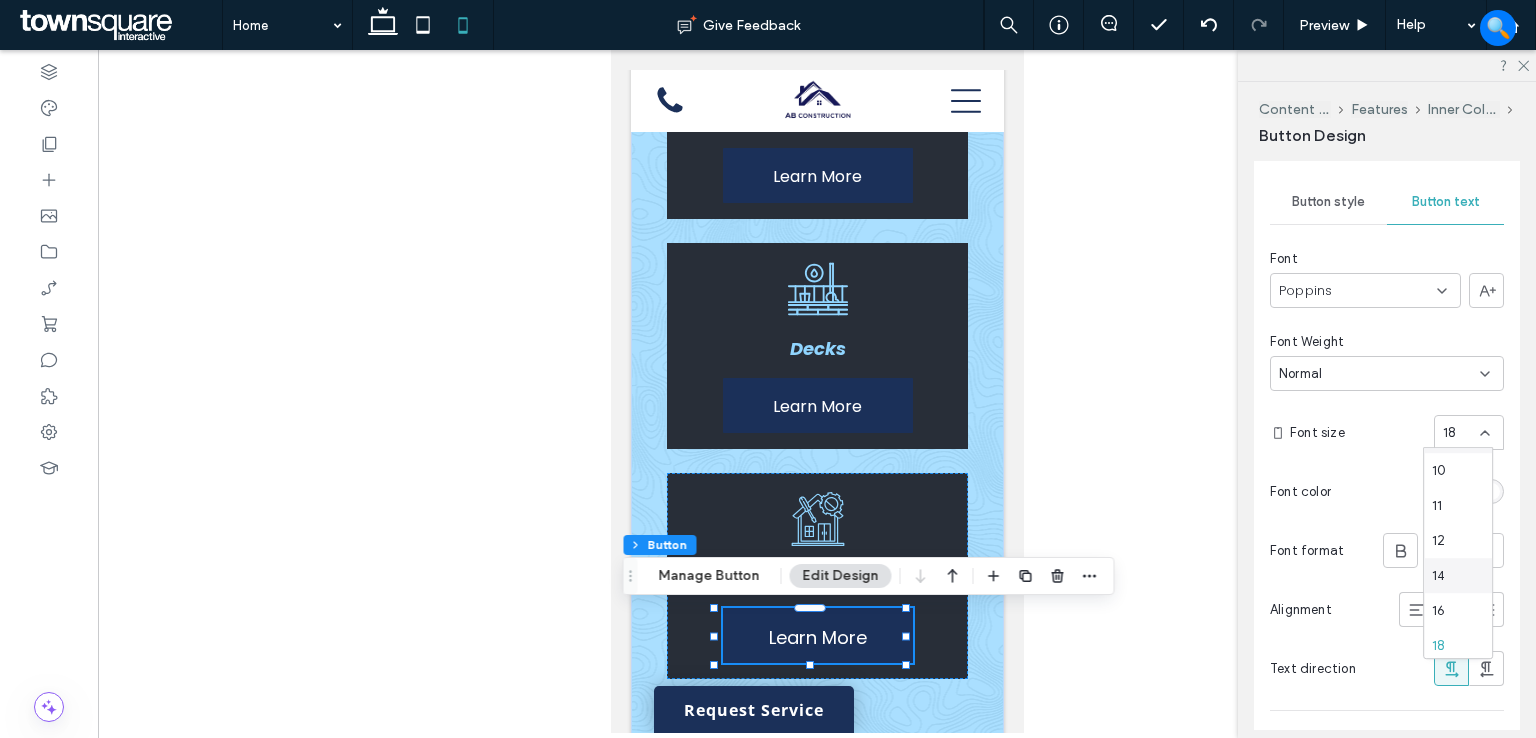 scroll, scrollTop: 100, scrollLeft: 0, axis: vertical 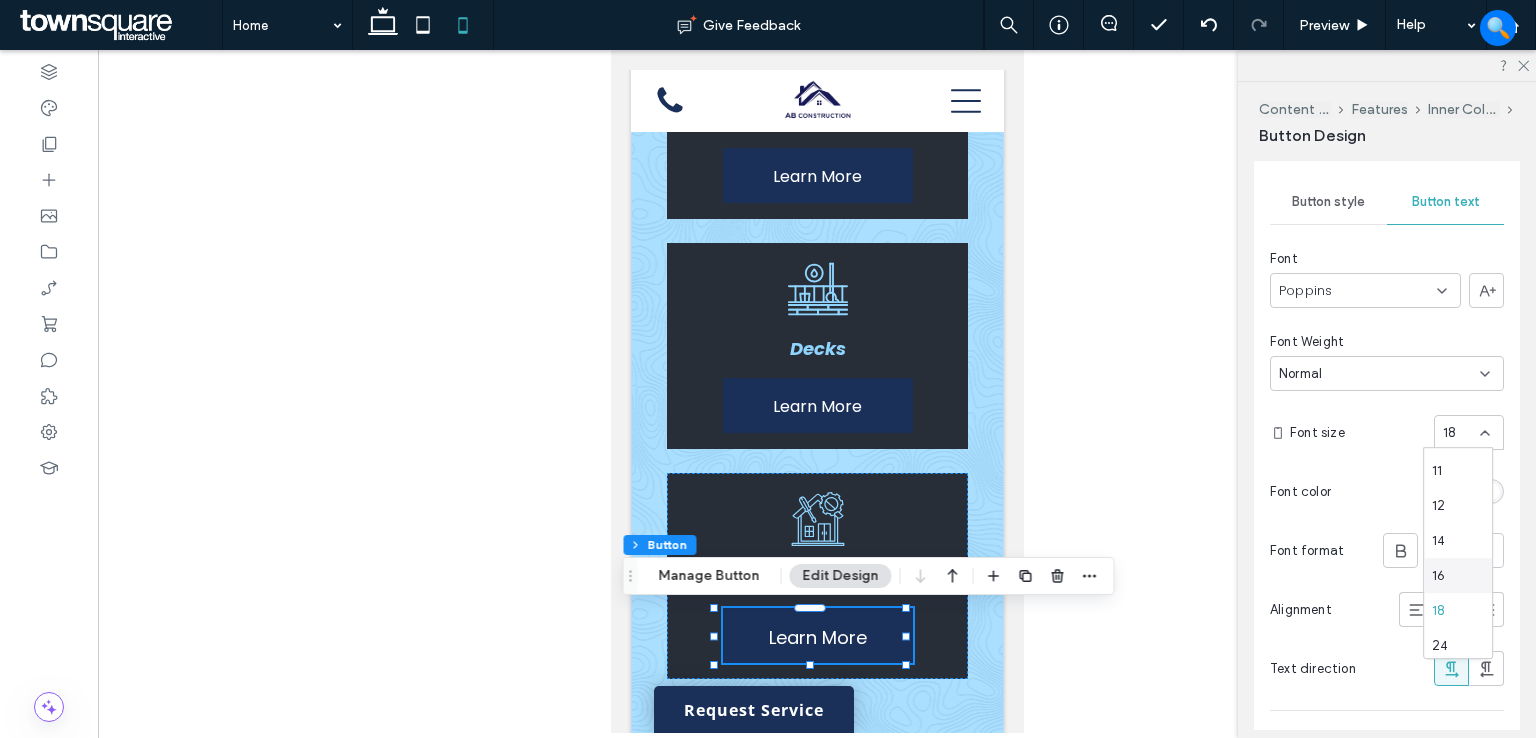 click on "16" at bounding box center [1458, 575] 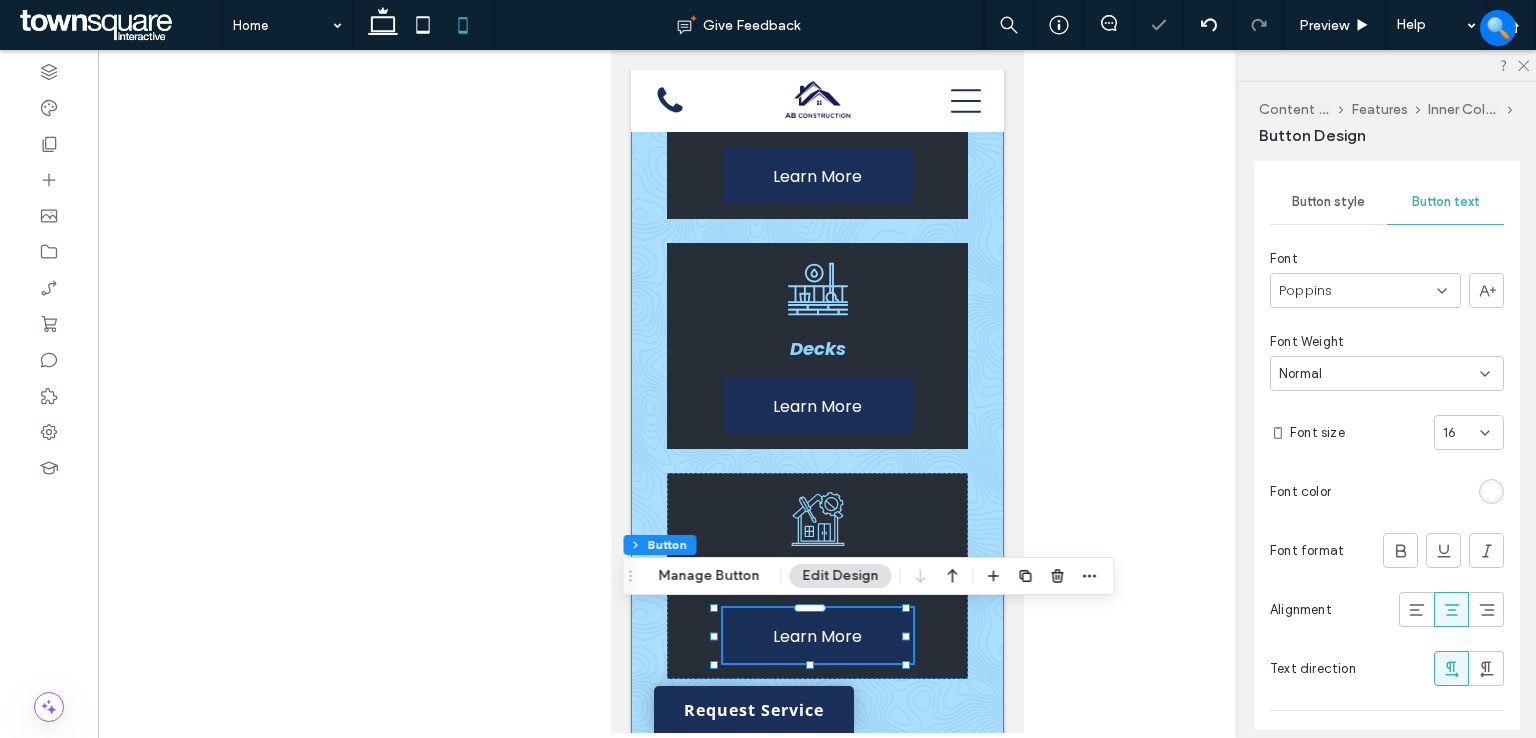click on "Craft Your Dream Home Today
Revamp Your Home with AB Construction in Gasconade County
You deserve a home that reflects your style and needs. At AB Construction, based in Gasconade County, we specialize in creating spaces that are both modern and user-friendly. Whether you're planning a full home remodel or a simple flooring update, our team is ready to bring your vision to life. With over 25 years of experience, we understand the importance of quality and communication. Isn't it time you enjoyed a home that truly feels like yours? Our services are available throughout Gasconade County, and we proudly offer veteran and senior discounts. Fully licensed and insured, we ensure peace of mind with every project. Our community-focused approach means we value fast responsiveness and a strong team dynamic. We are locally owned and operated, committed to serving the residents of Gasconade County with dedication and expertise. ﻿
Home Remodels" at bounding box center (816, 751) 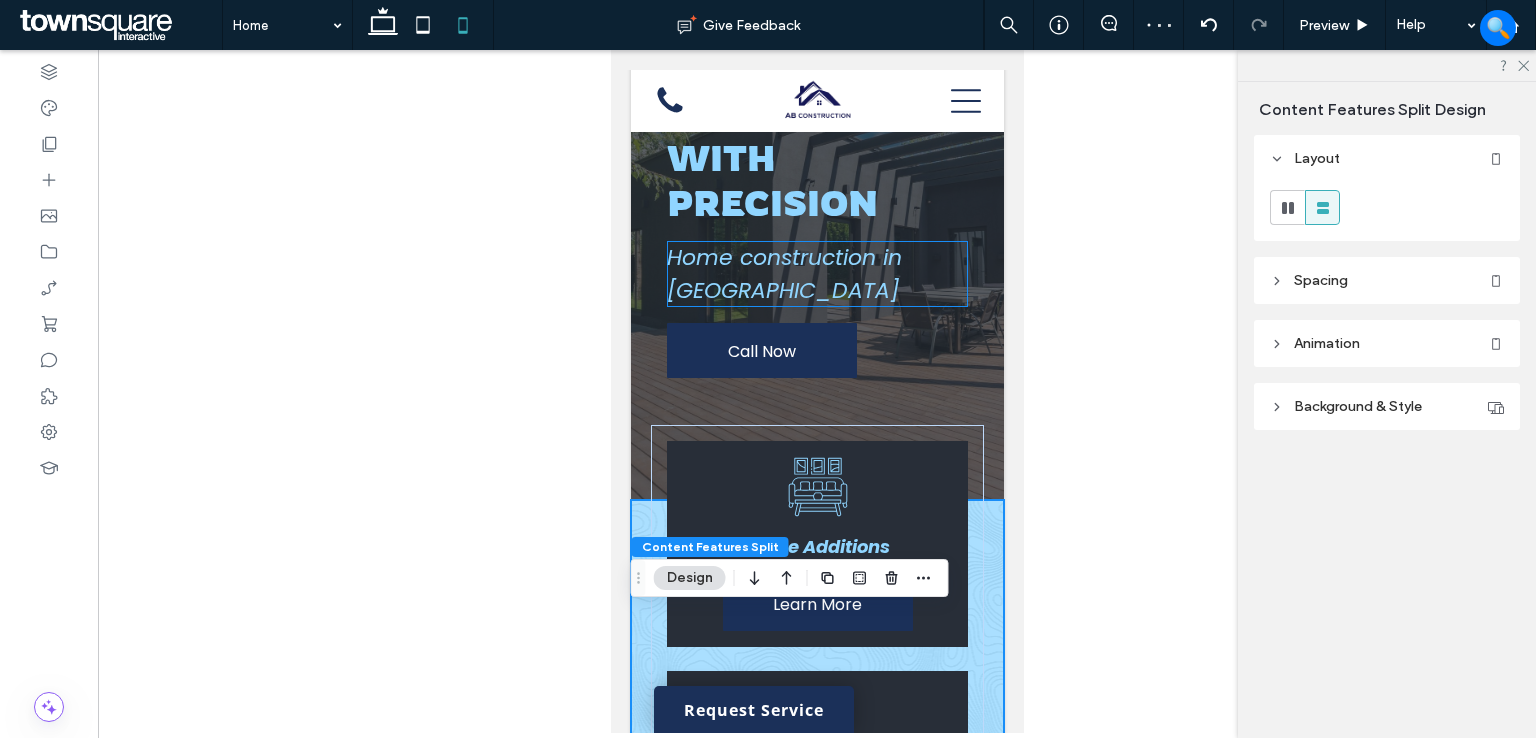 scroll, scrollTop: 311, scrollLeft: 0, axis: vertical 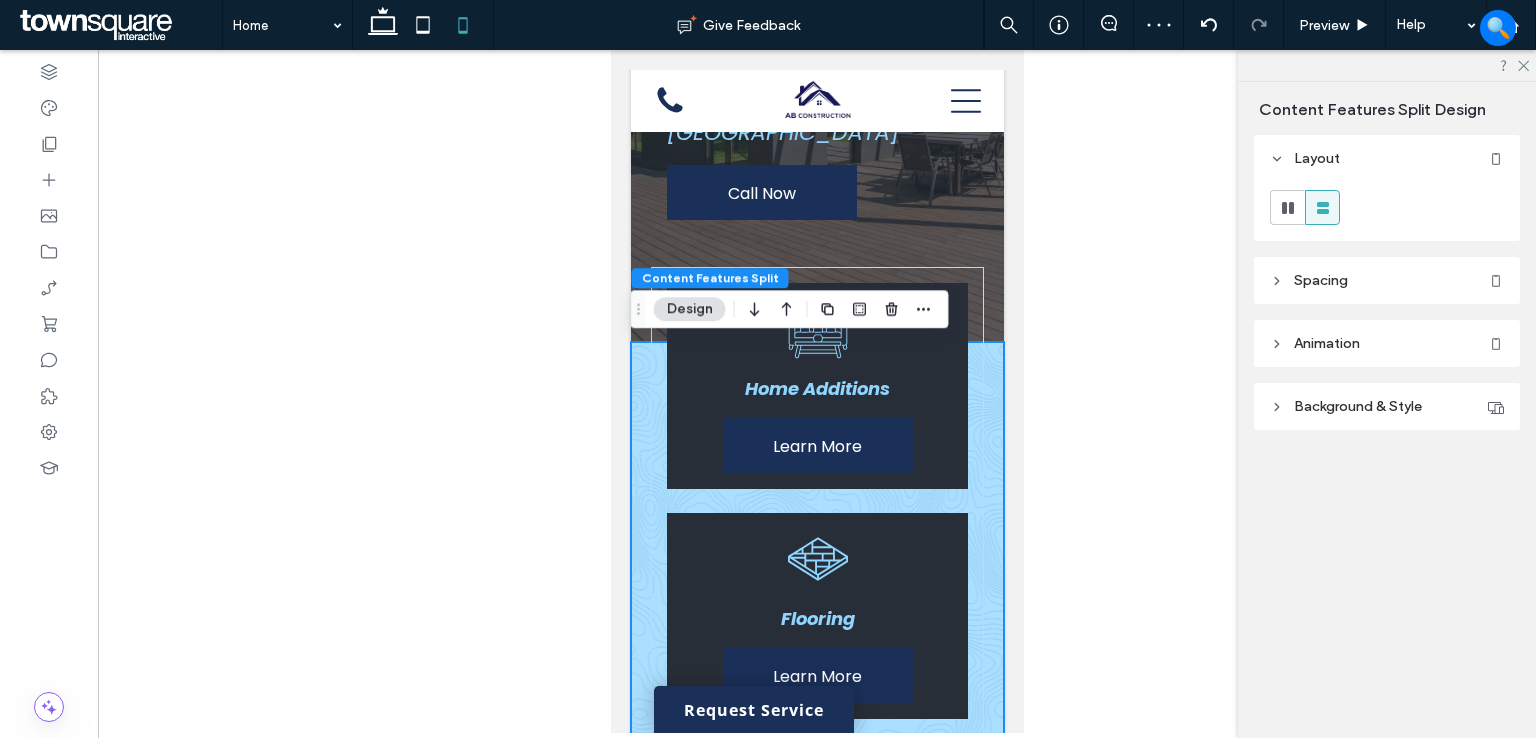click at bounding box center [817, 391] 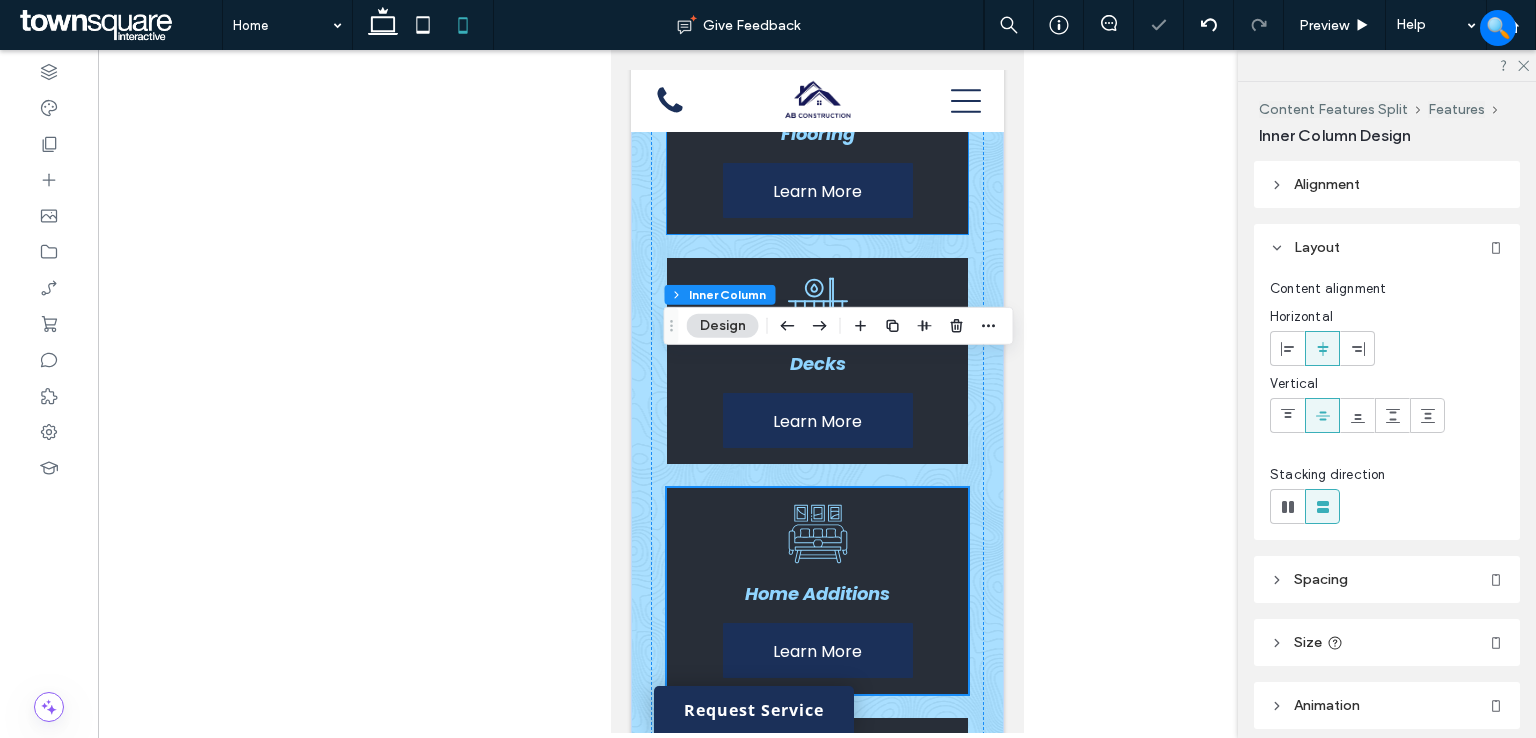 scroll, scrollTop: 366, scrollLeft: 0, axis: vertical 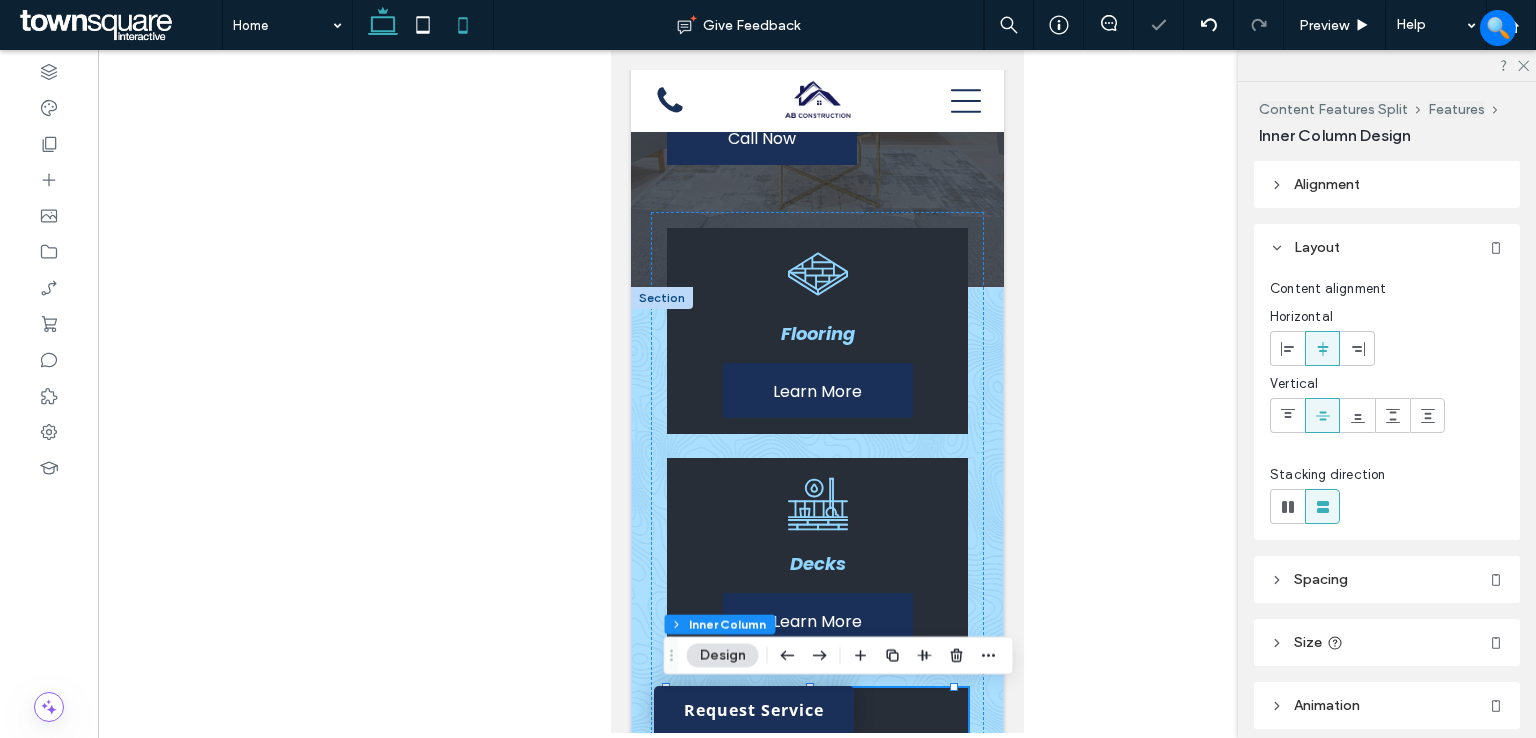 click 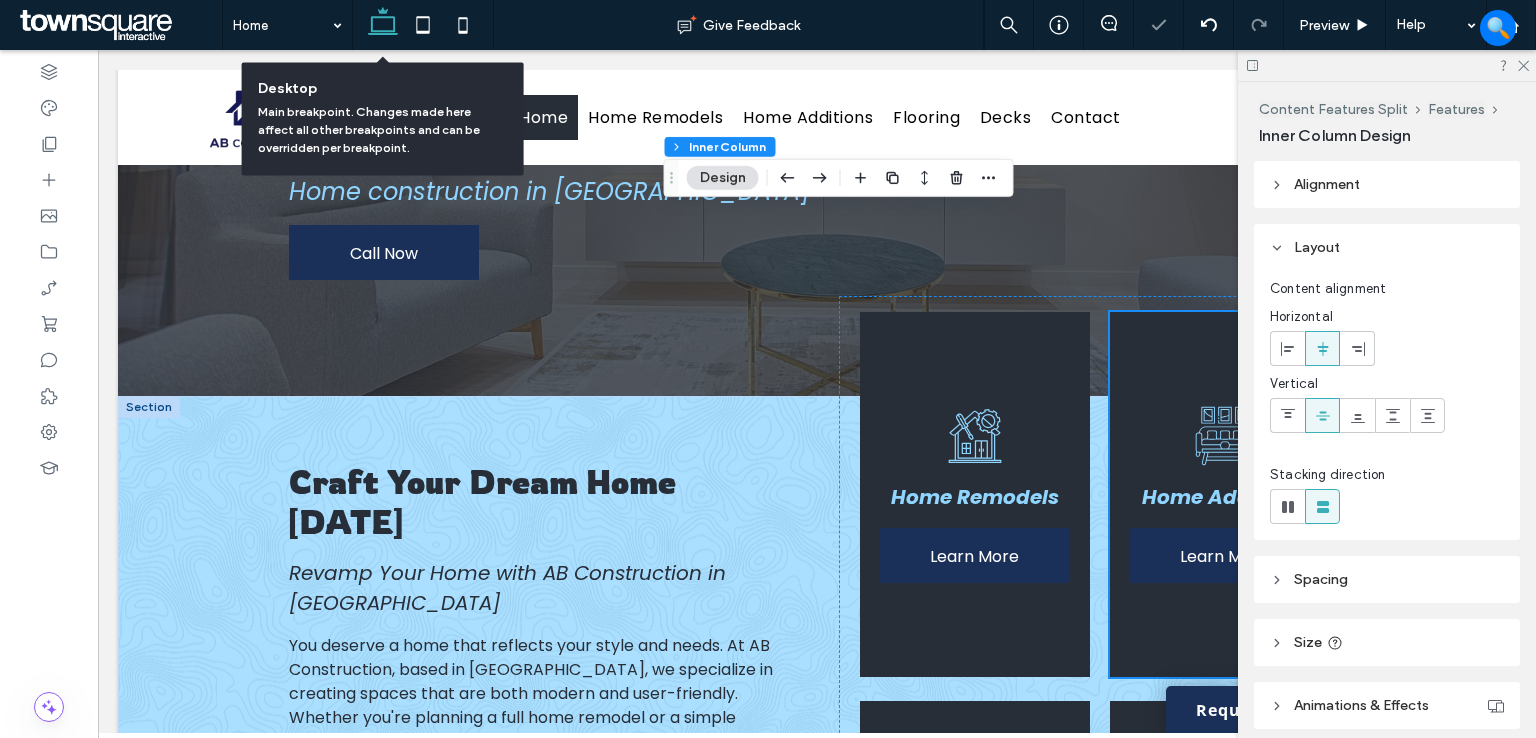 scroll, scrollTop: 468, scrollLeft: 0, axis: vertical 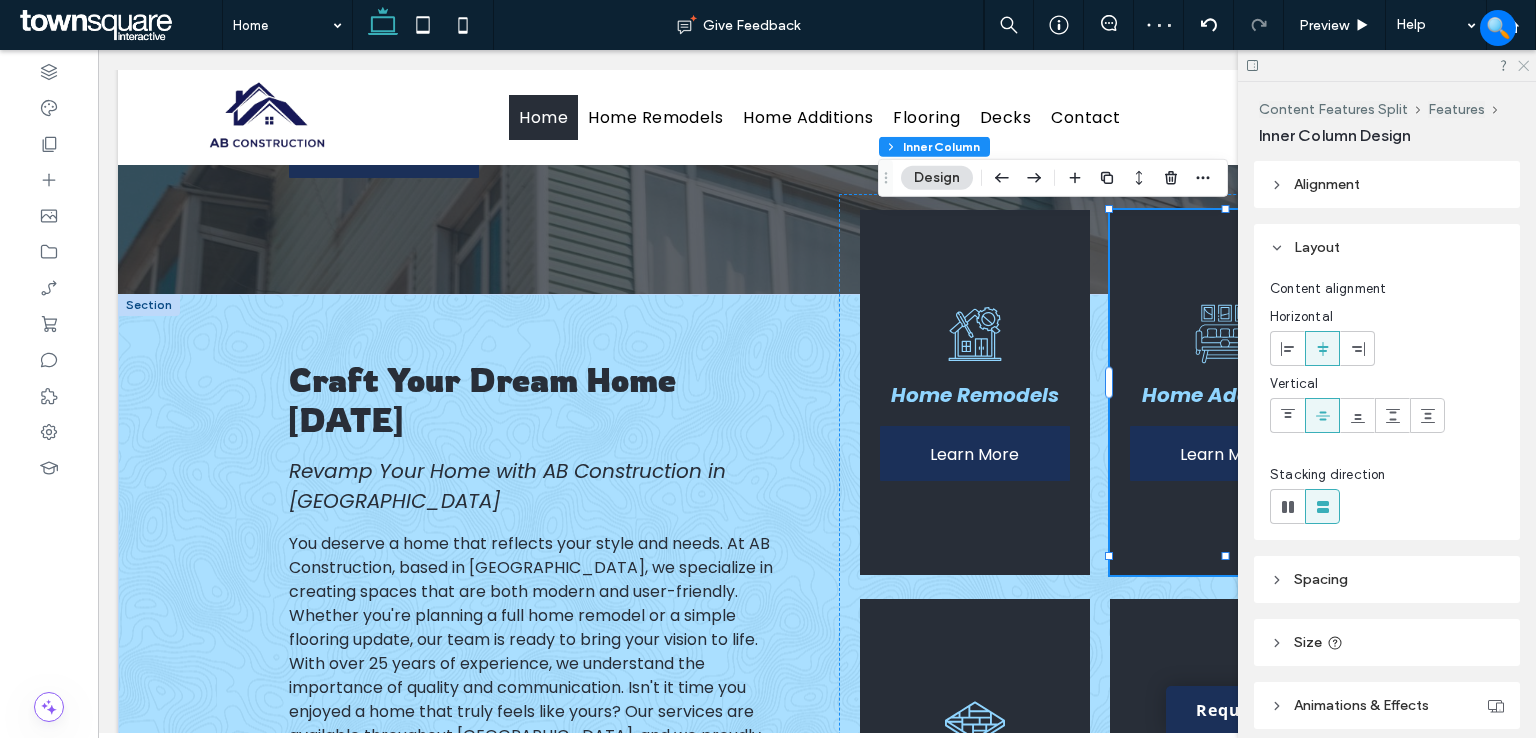 click 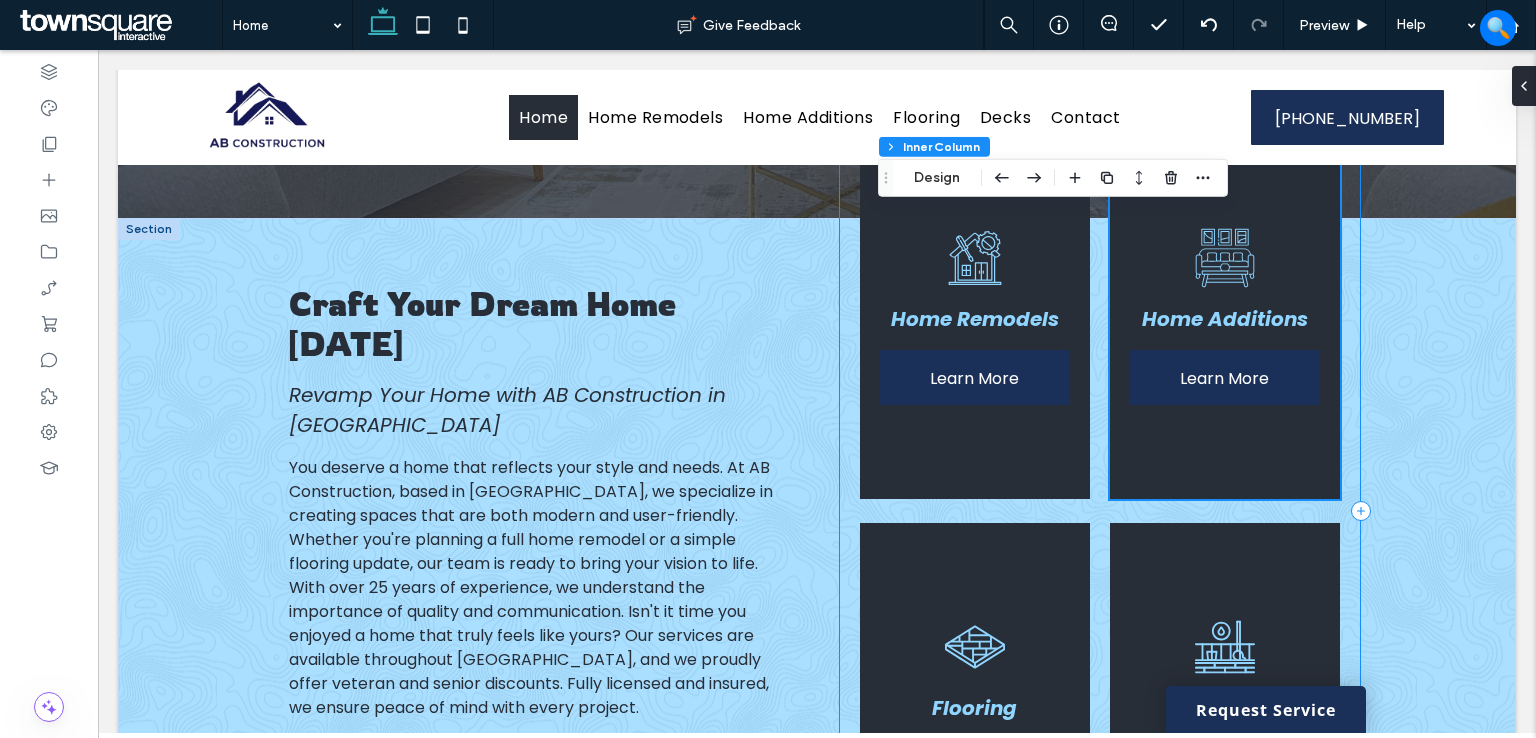 scroll, scrollTop: 668, scrollLeft: 0, axis: vertical 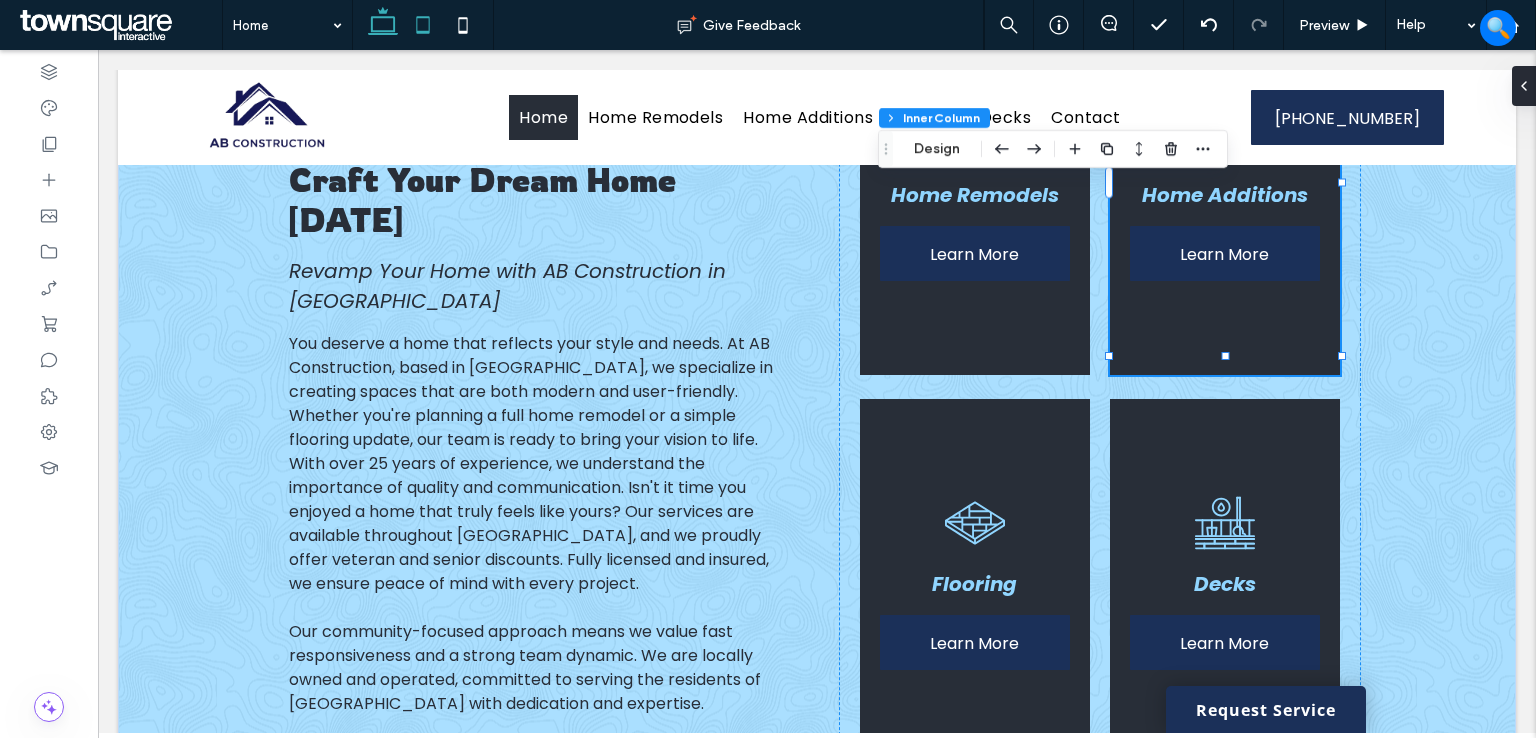 click 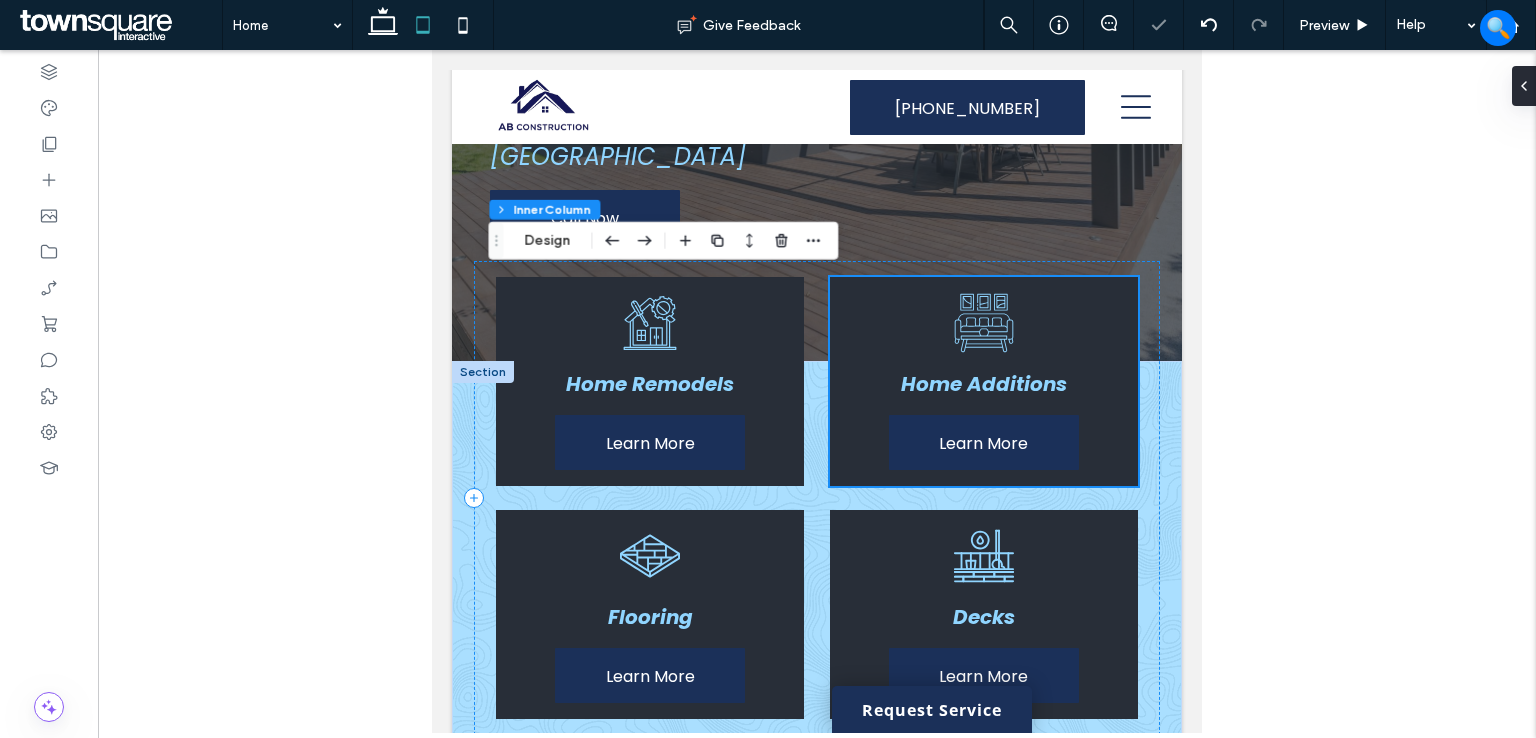 scroll, scrollTop: 520, scrollLeft: 0, axis: vertical 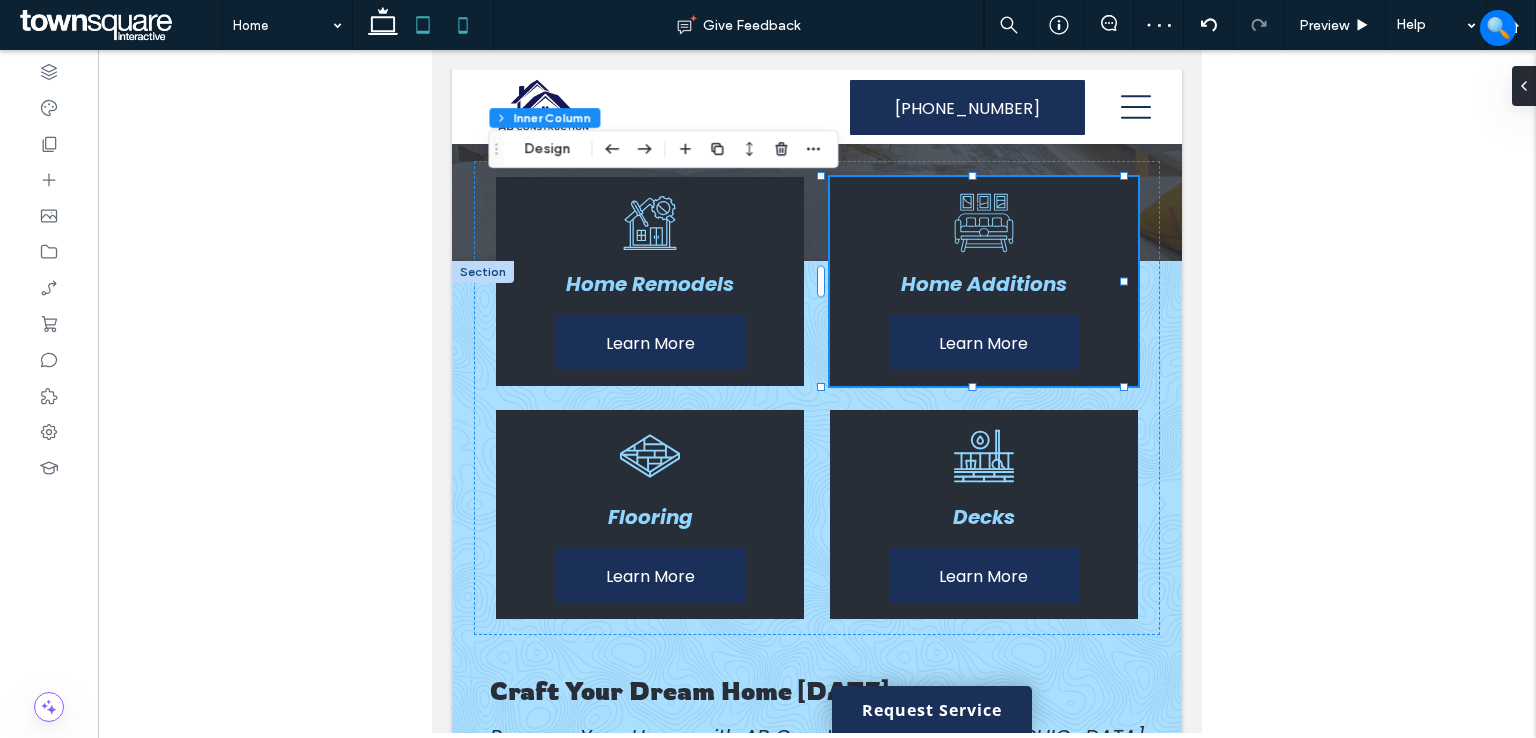 click 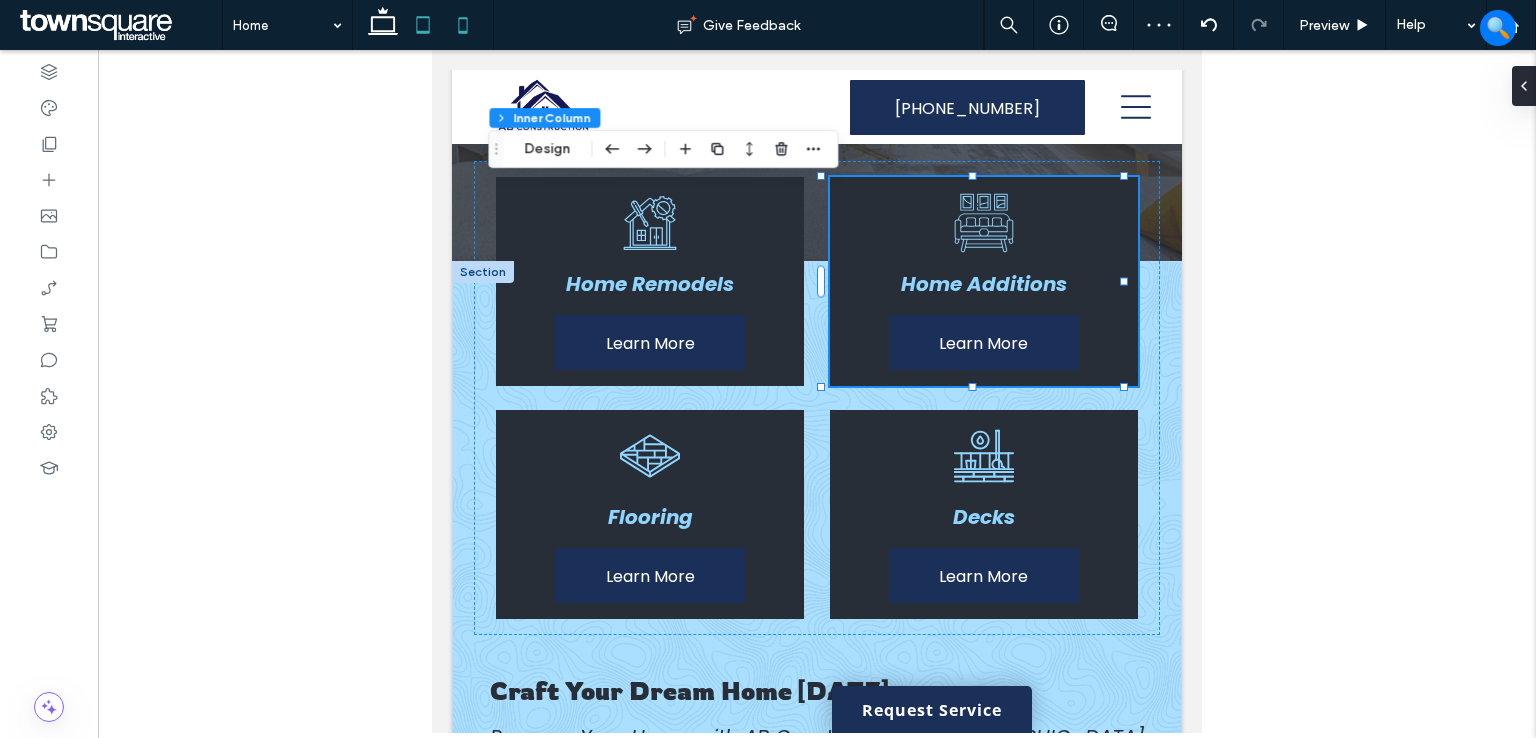 type on "**" 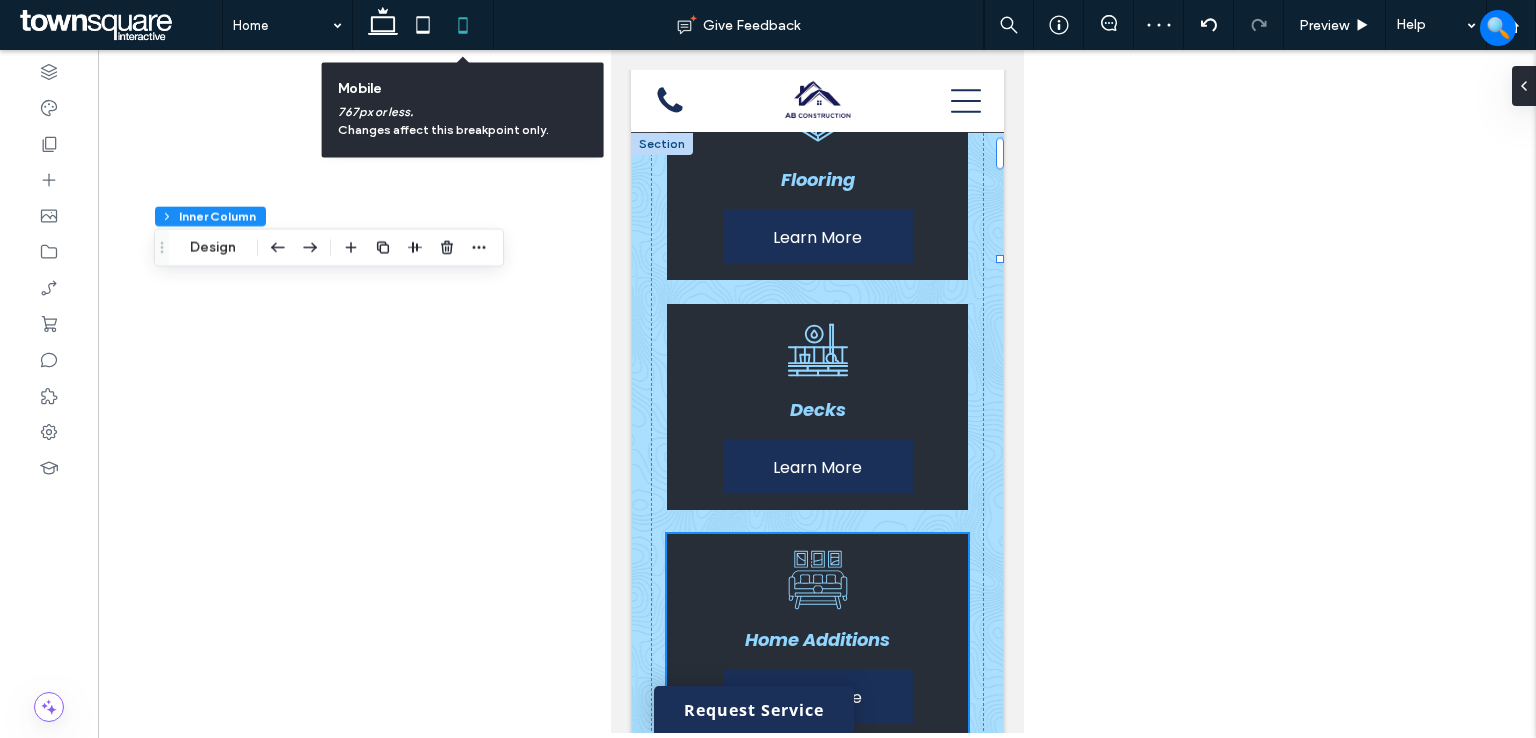 type on "***" 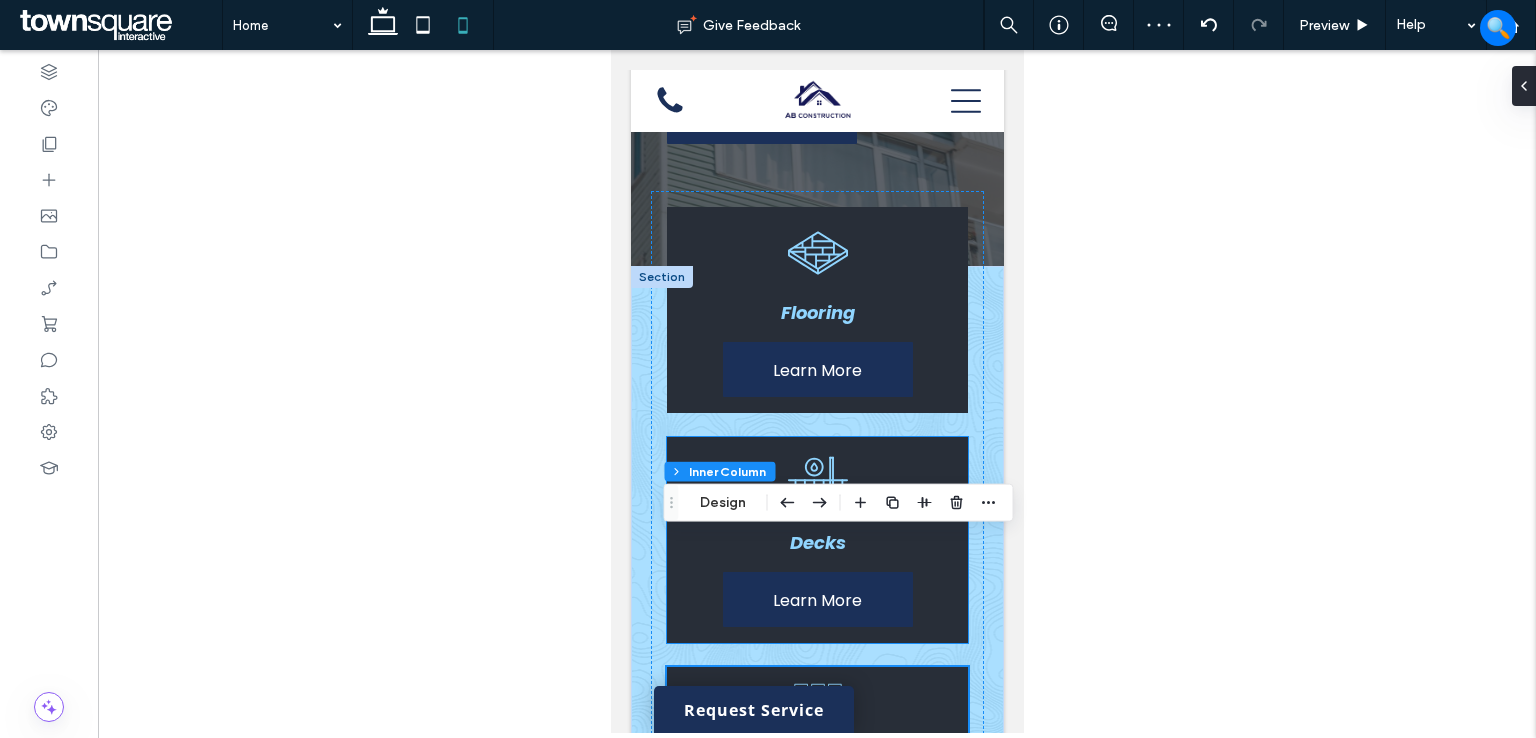 scroll, scrollTop: 374, scrollLeft: 0, axis: vertical 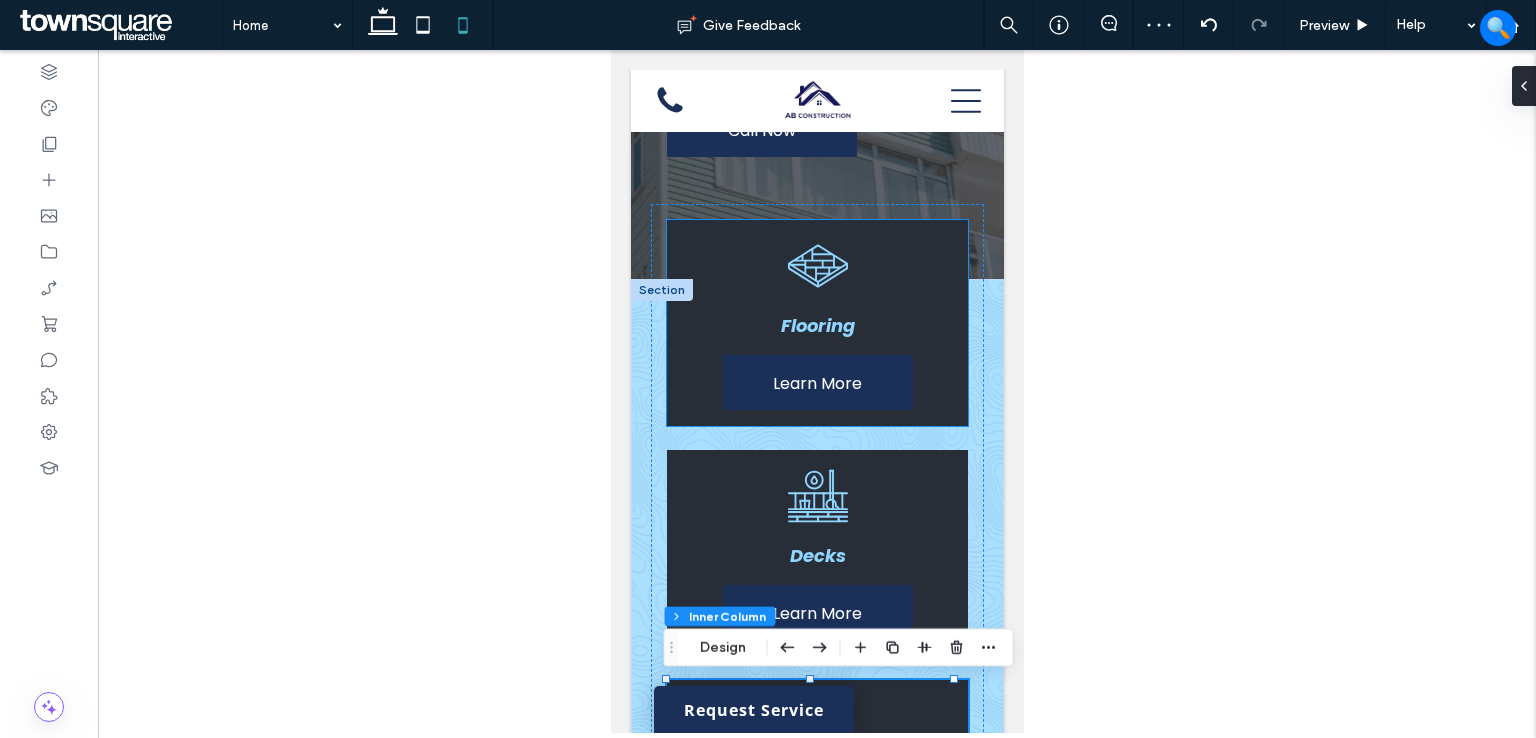 click on "Flooring" at bounding box center (816, 325) 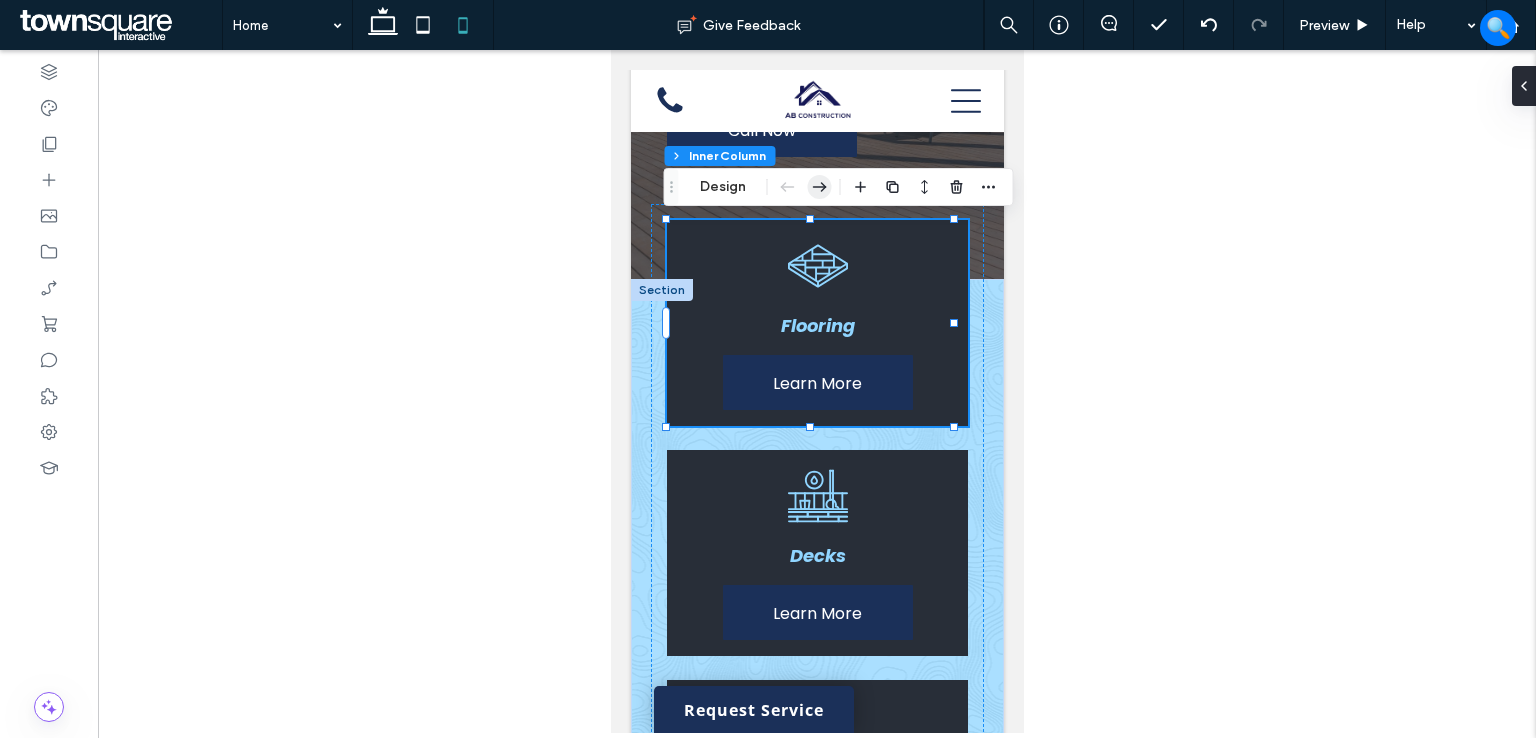 click 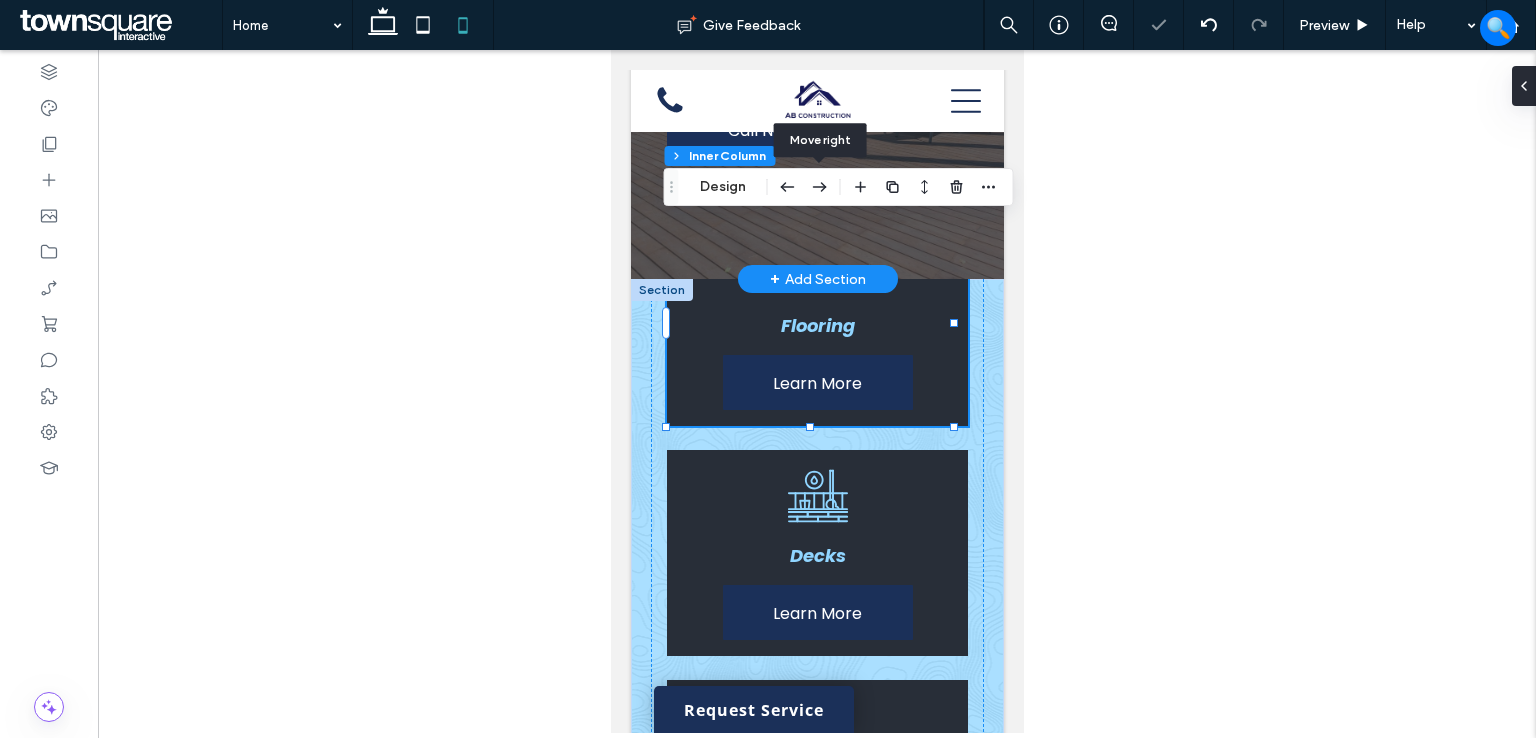 type on "**" 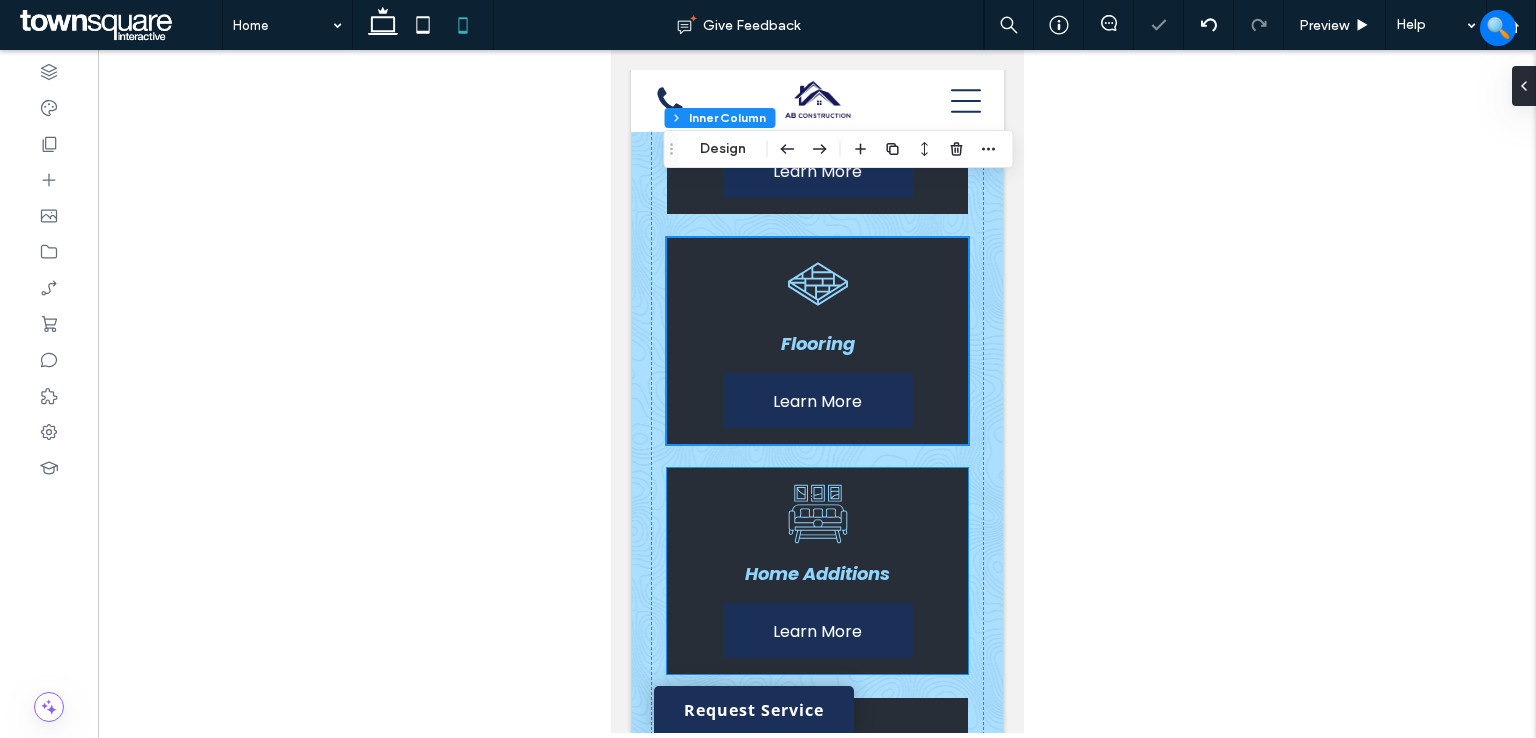 scroll 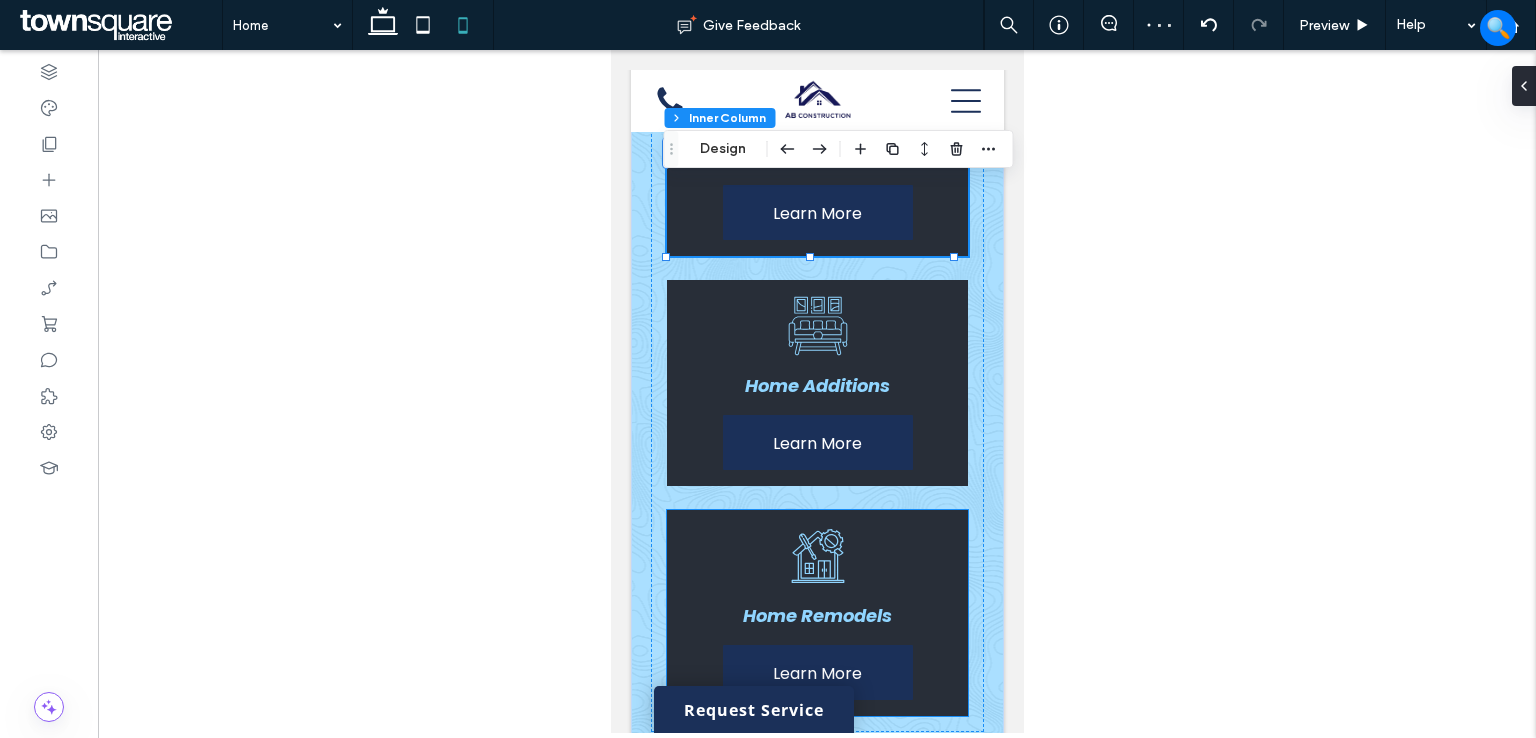 click on "Home Remodels
Learn More" at bounding box center [816, 613] 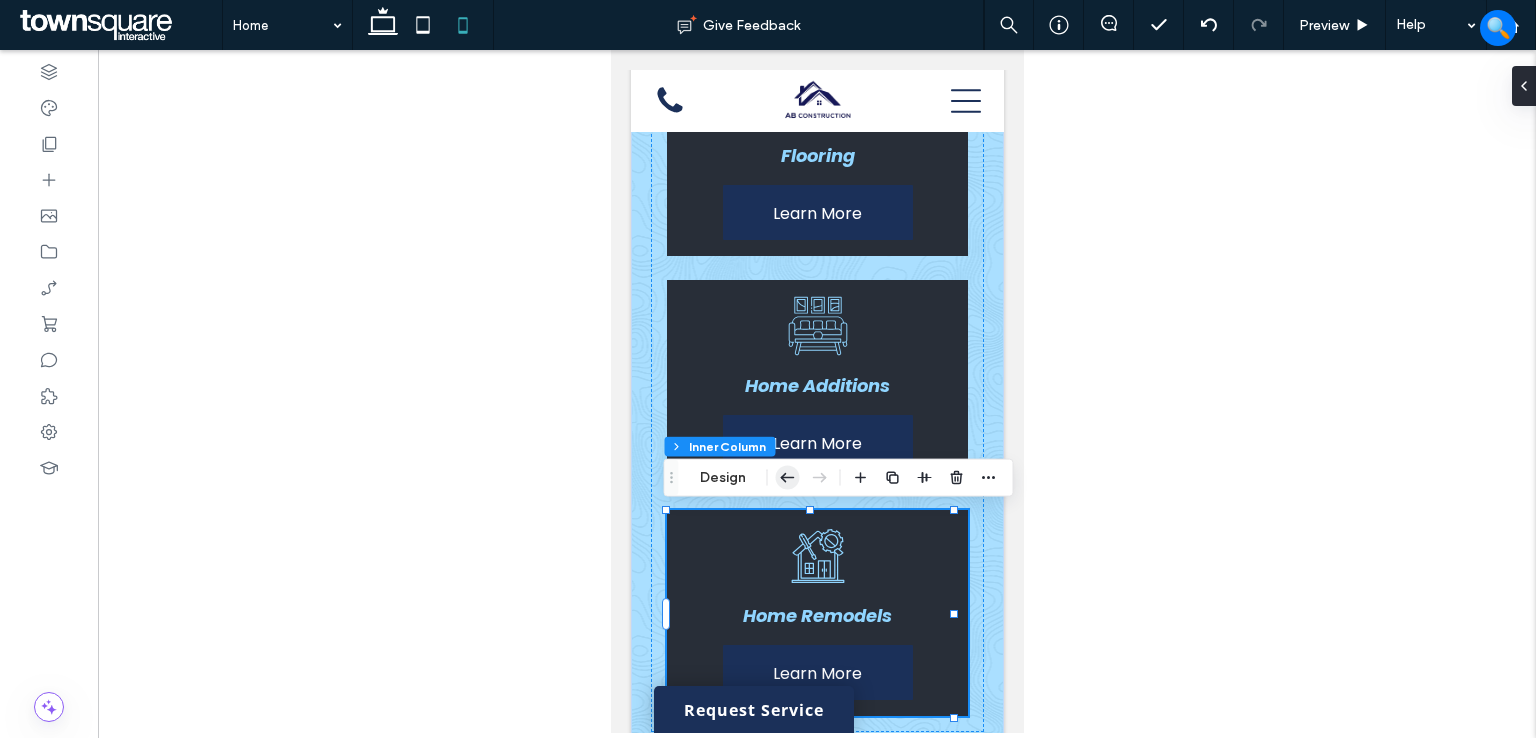 click 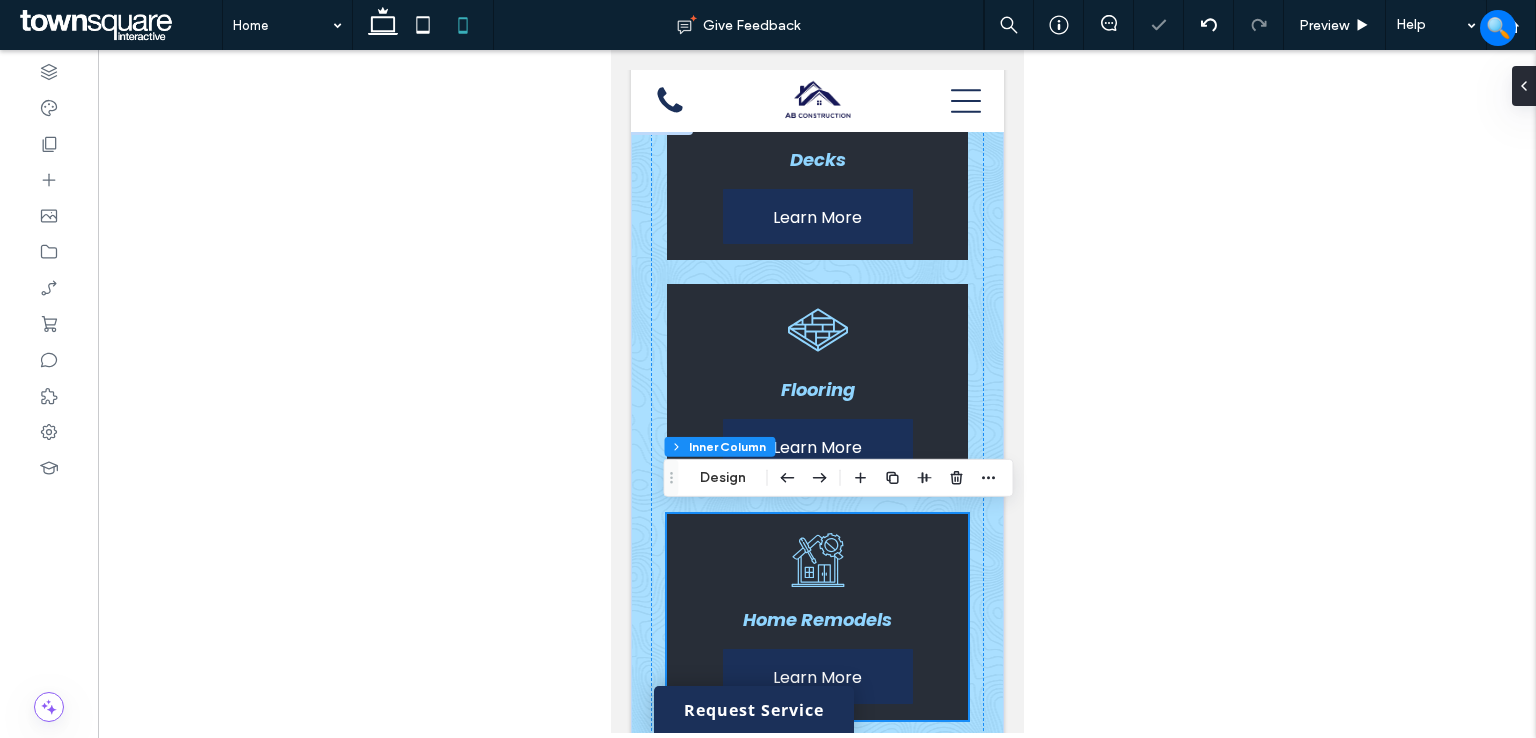 scroll, scrollTop: 544, scrollLeft: 0, axis: vertical 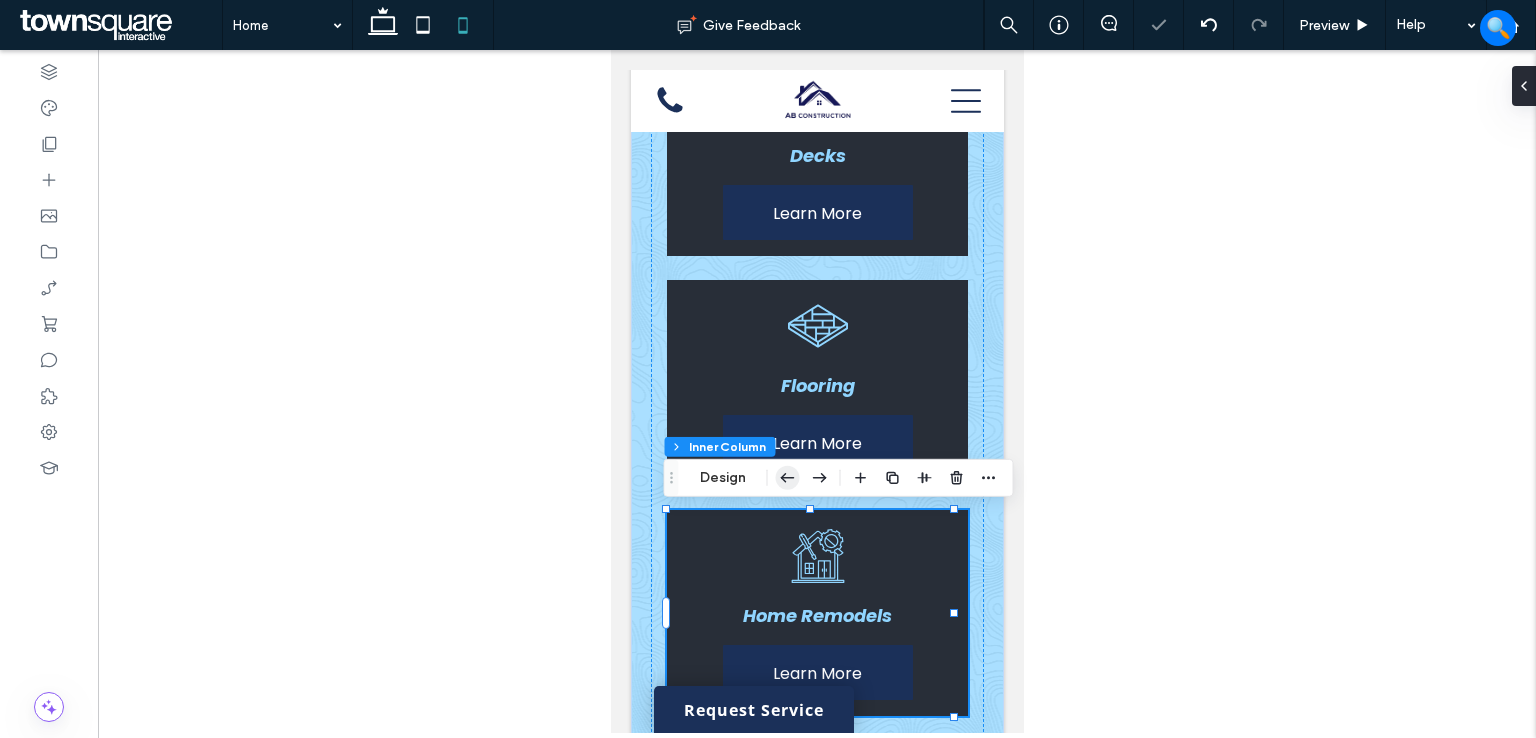click 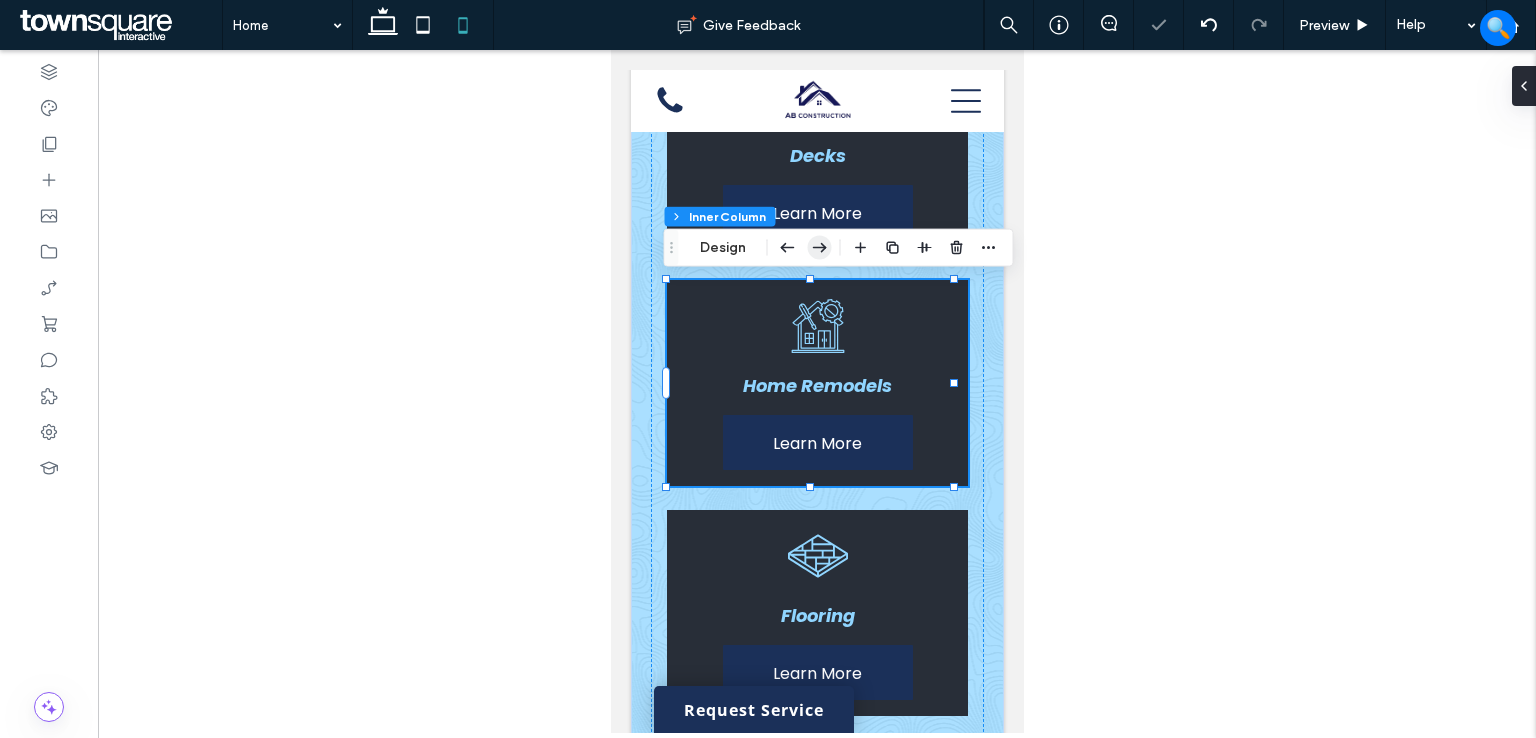 click 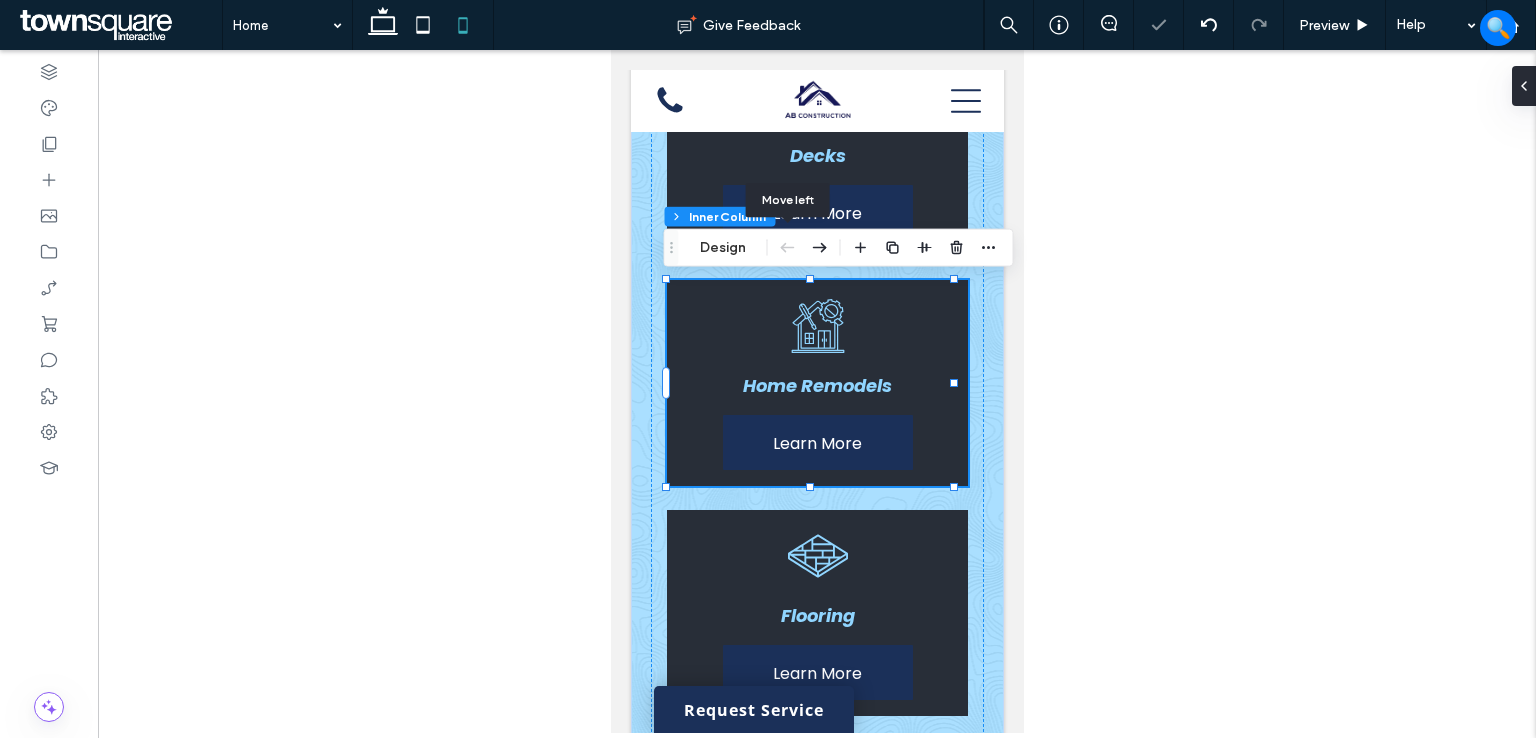 type on "**" 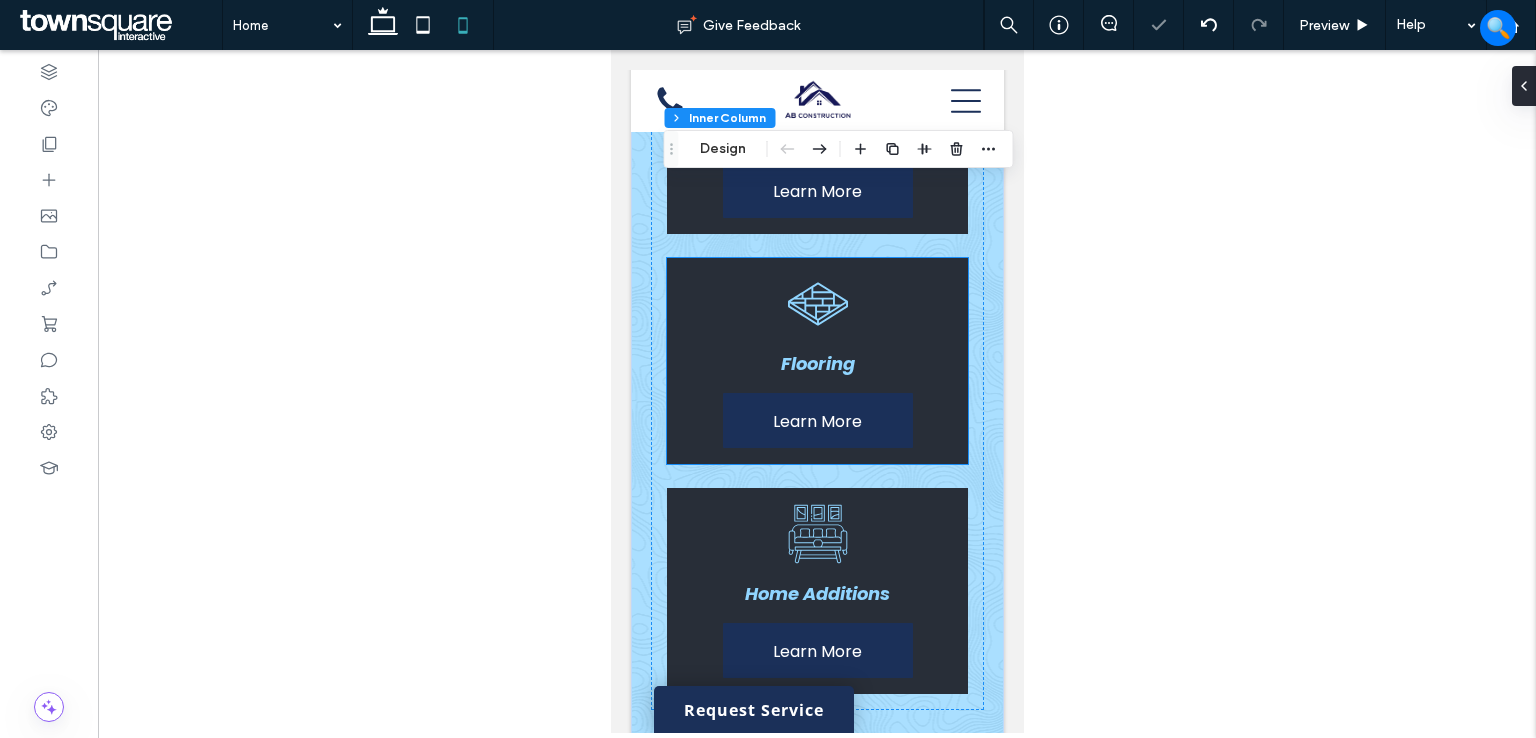 scroll, scrollTop: 844, scrollLeft: 0, axis: vertical 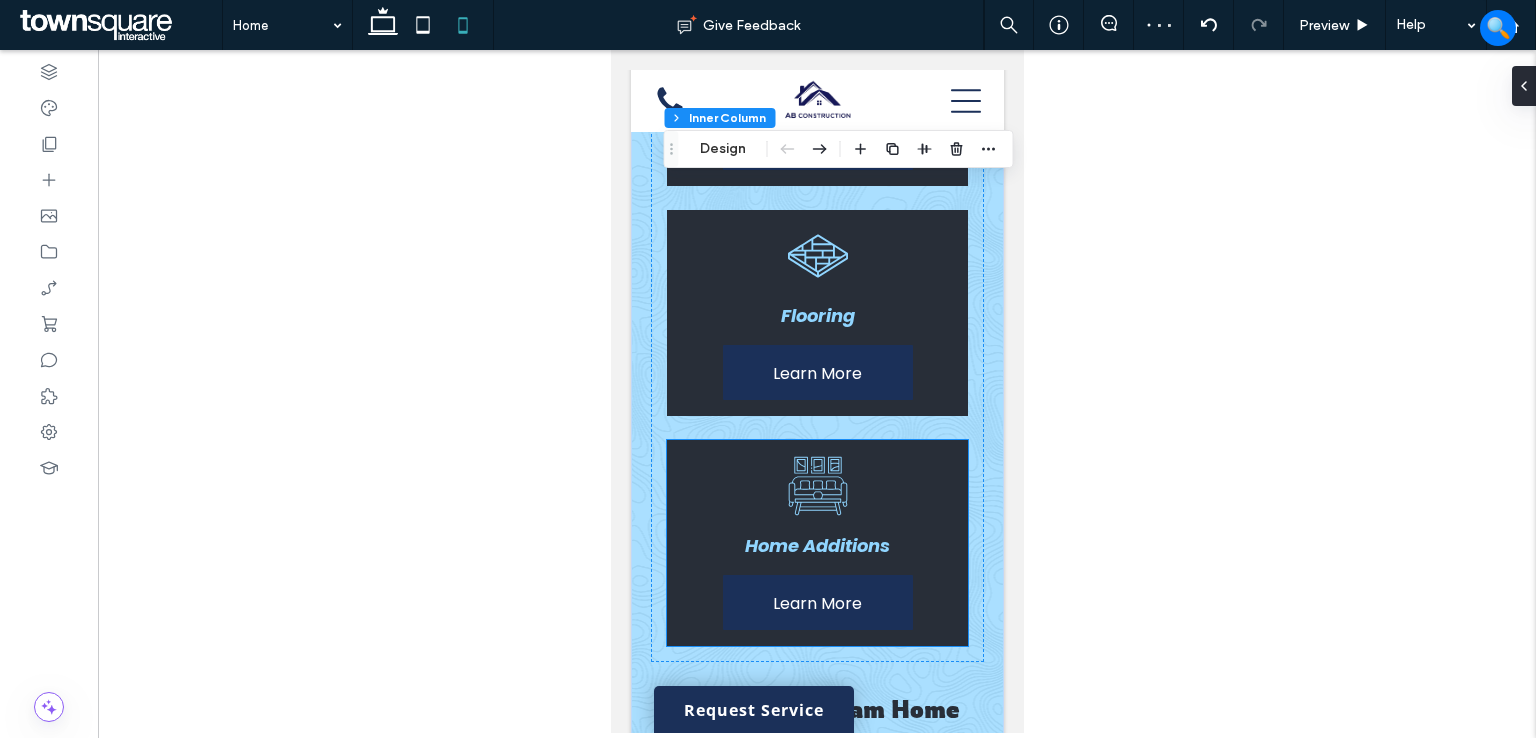 click on "Home Additions
Learn More" at bounding box center [816, 543] 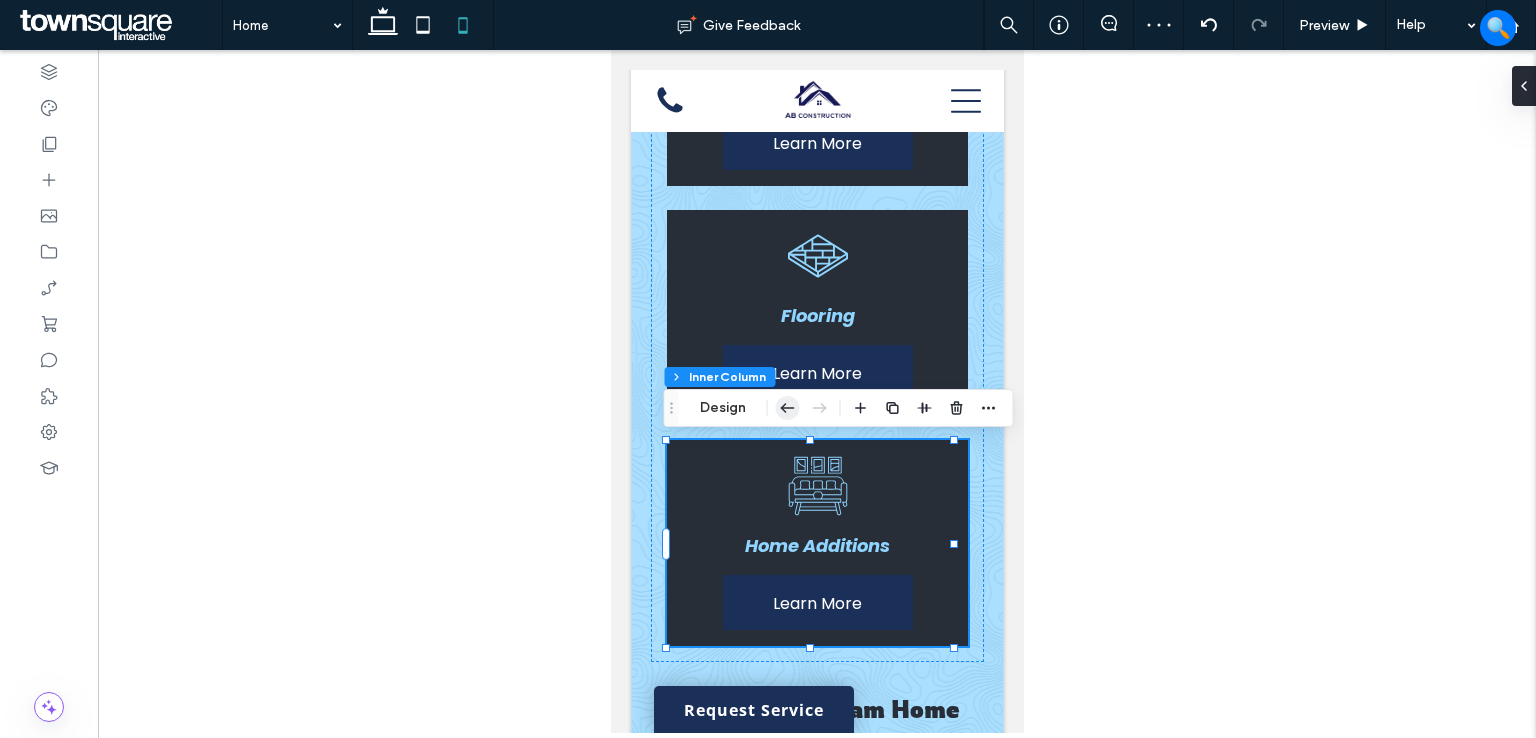 click 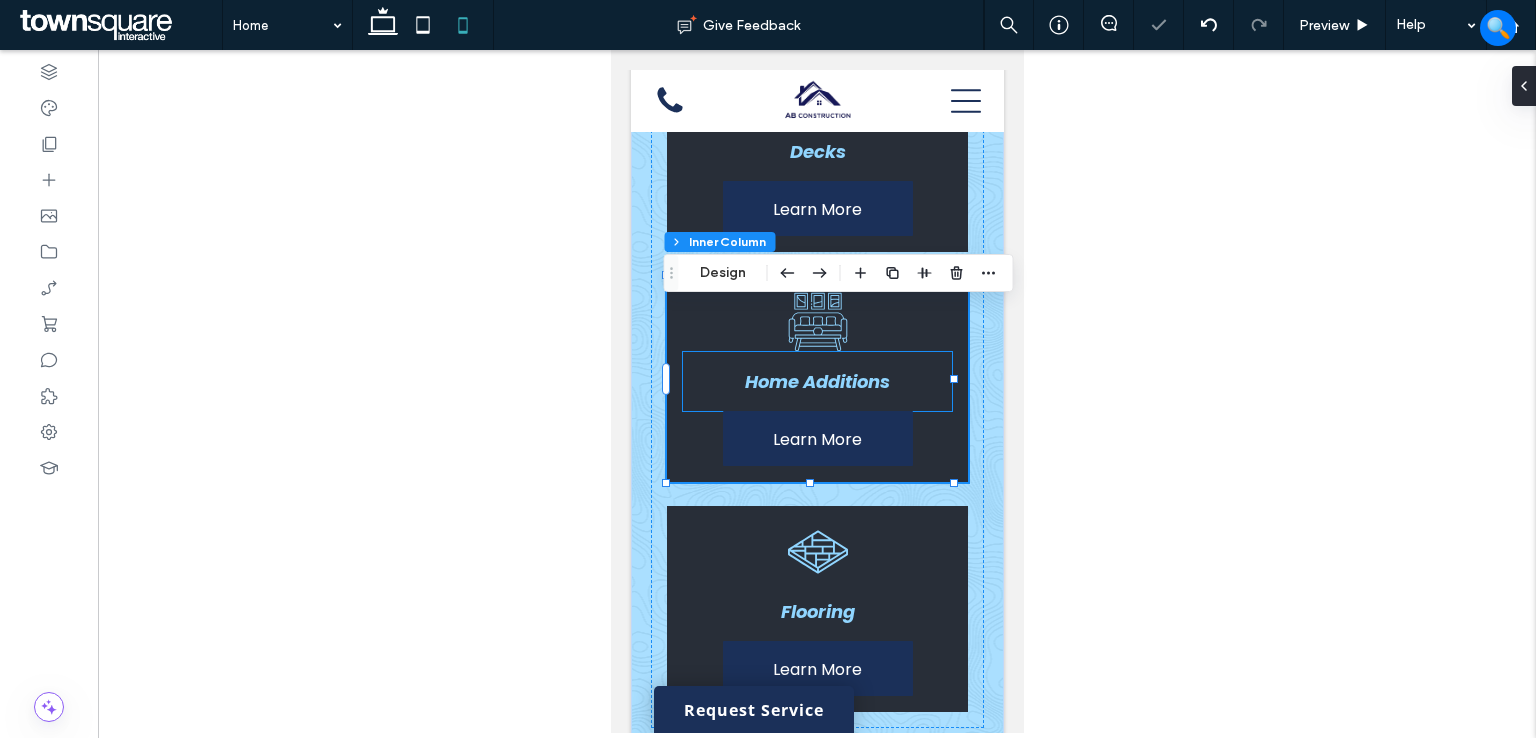 scroll, scrollTop: 744, scrollLeft: 0, axis: vertical 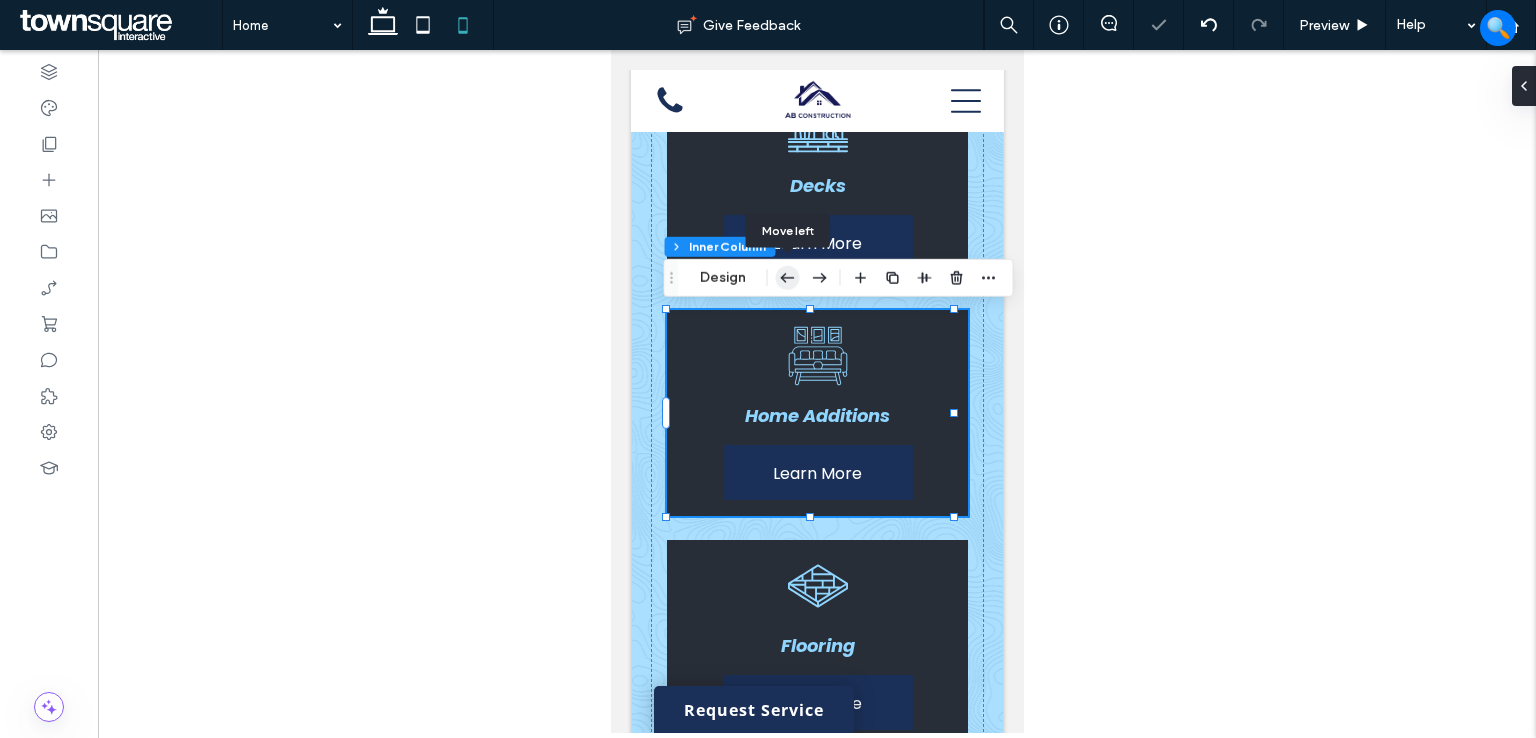 click 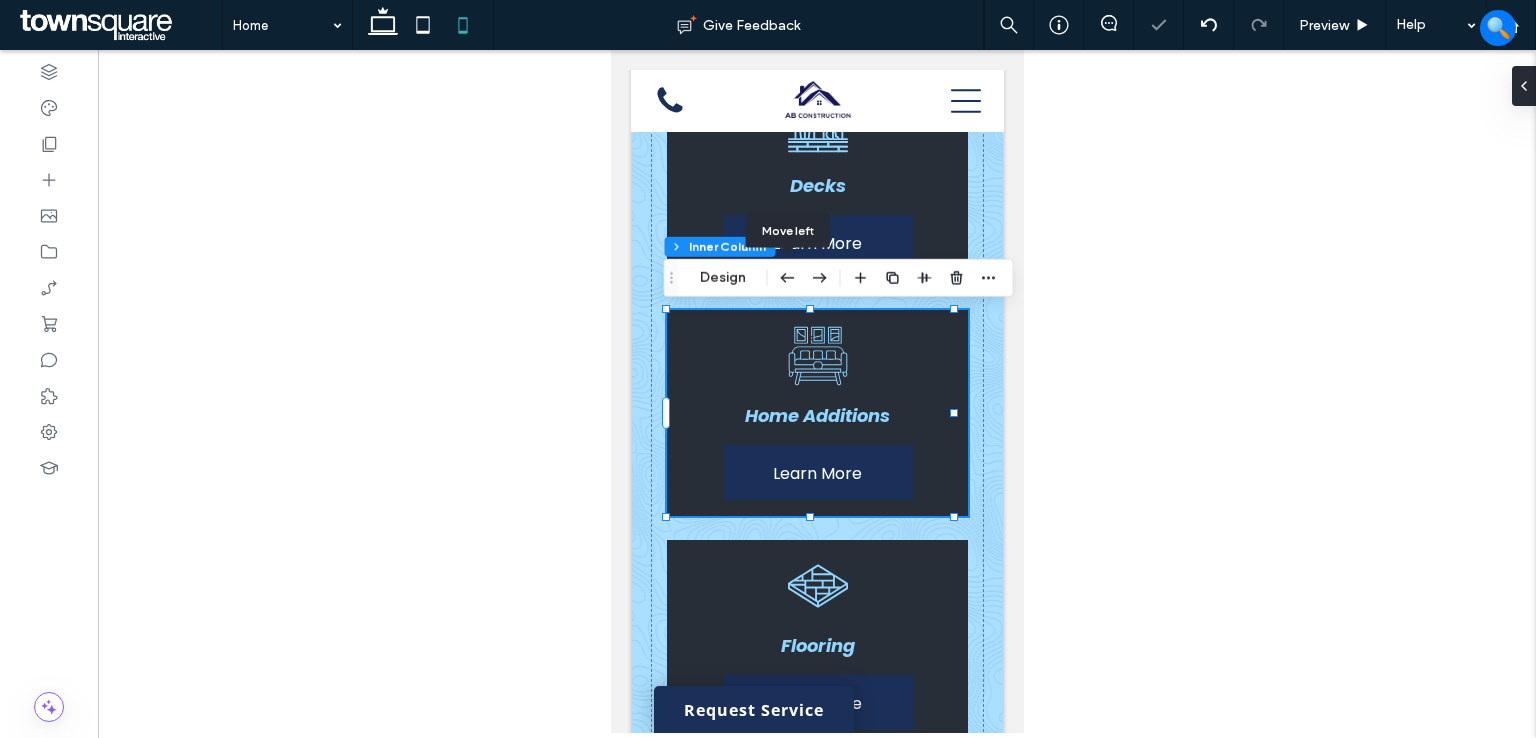 type on "**" 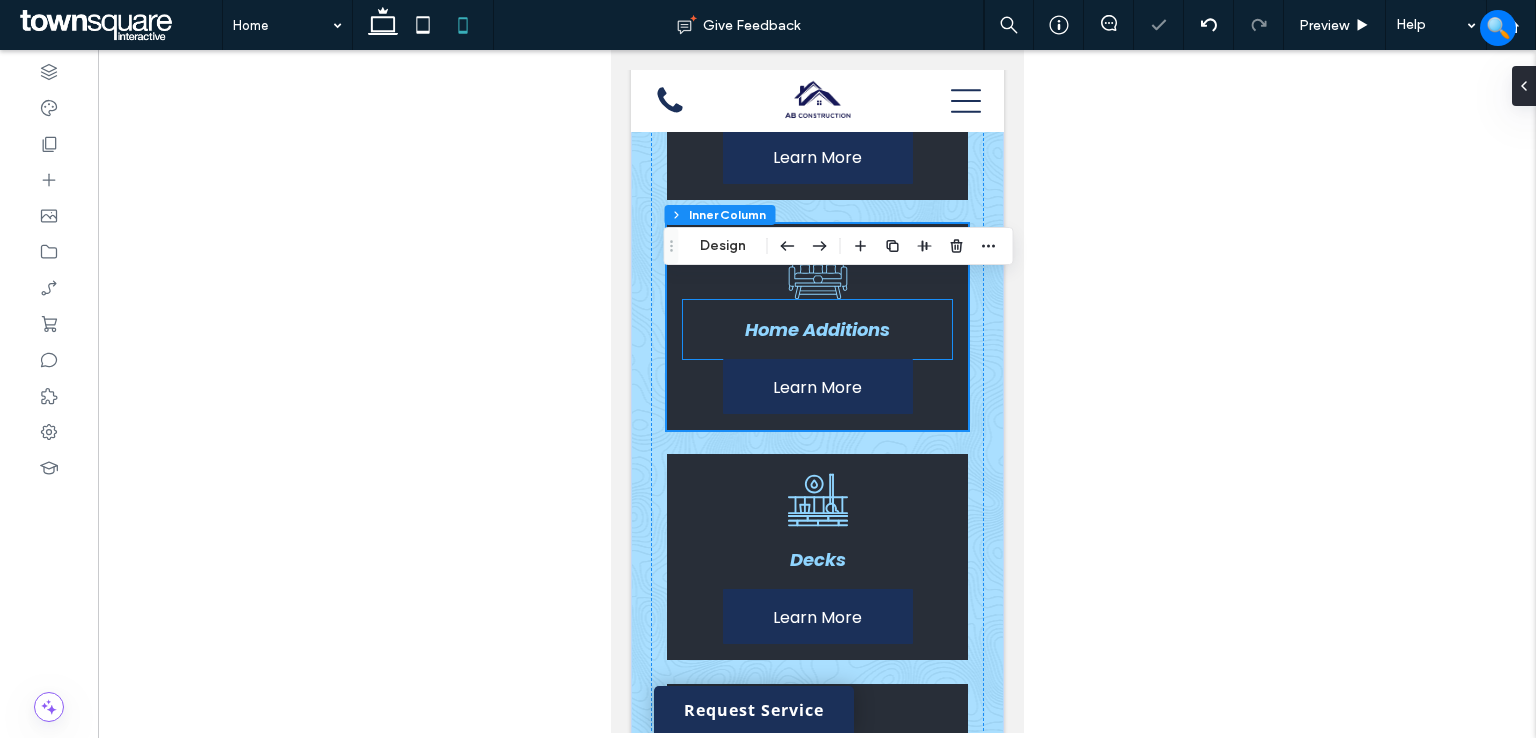 scroll, scrollTop: 644, scrollLeft: 0, axis: vertical 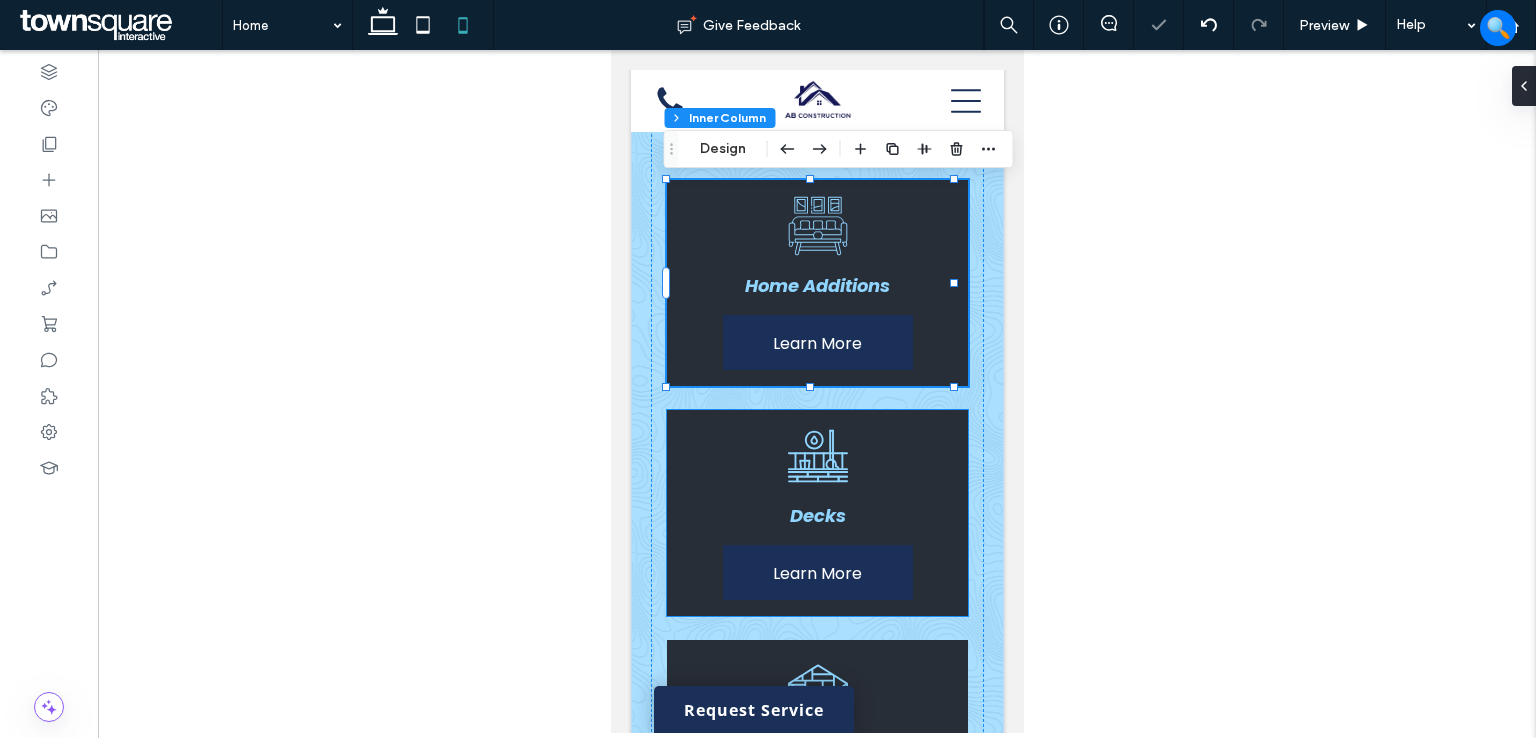 click on "Decks
Learn More" at bounding box center [816, 513] 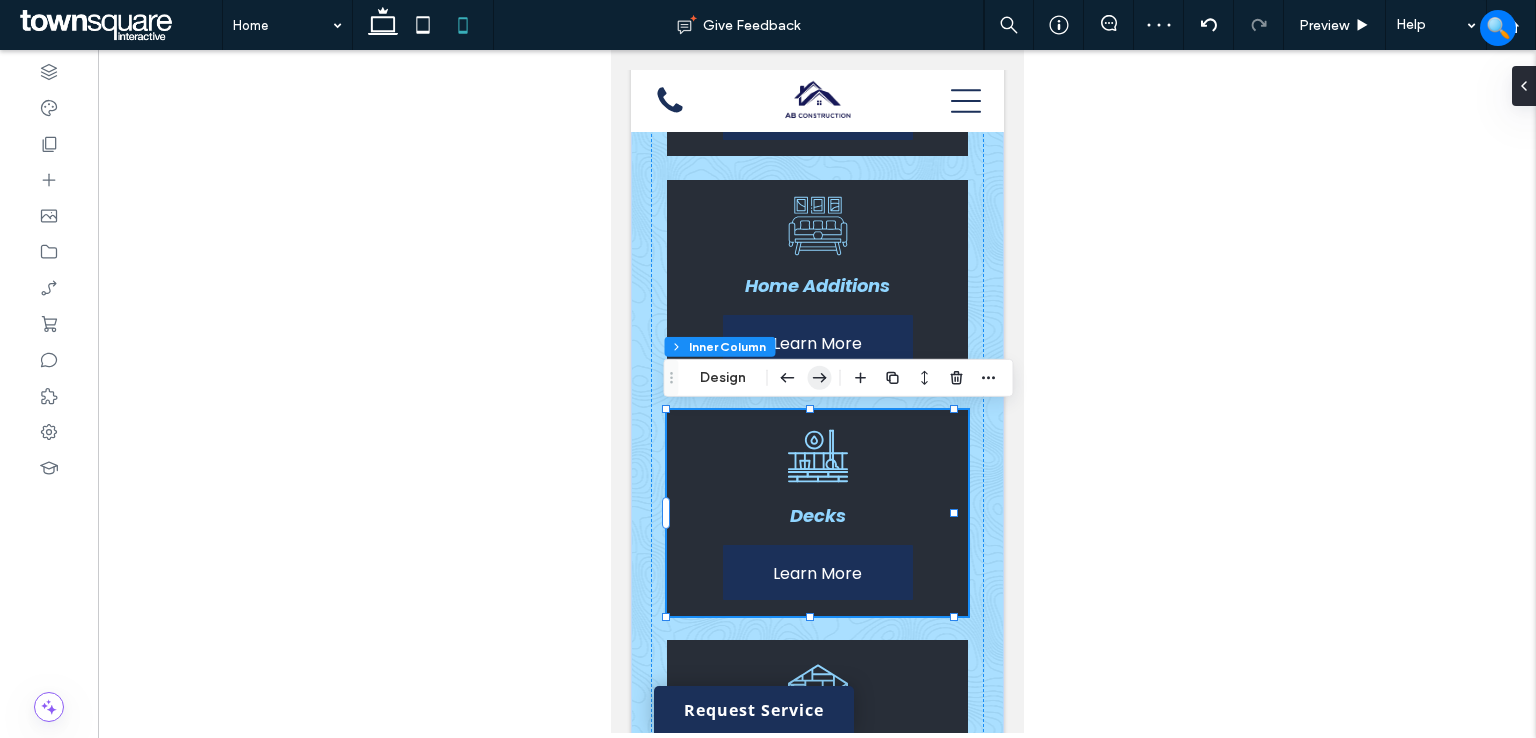 click 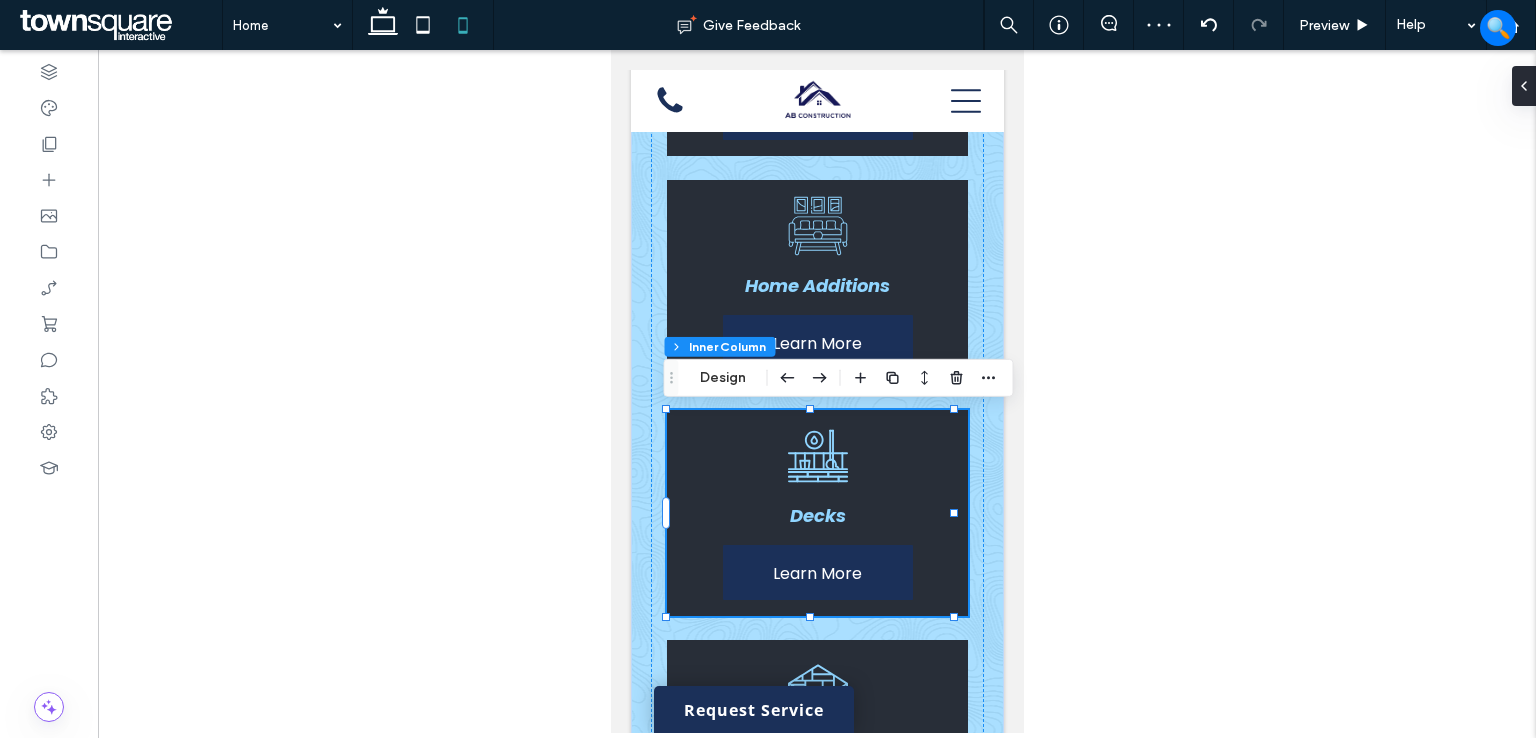 type on "**" 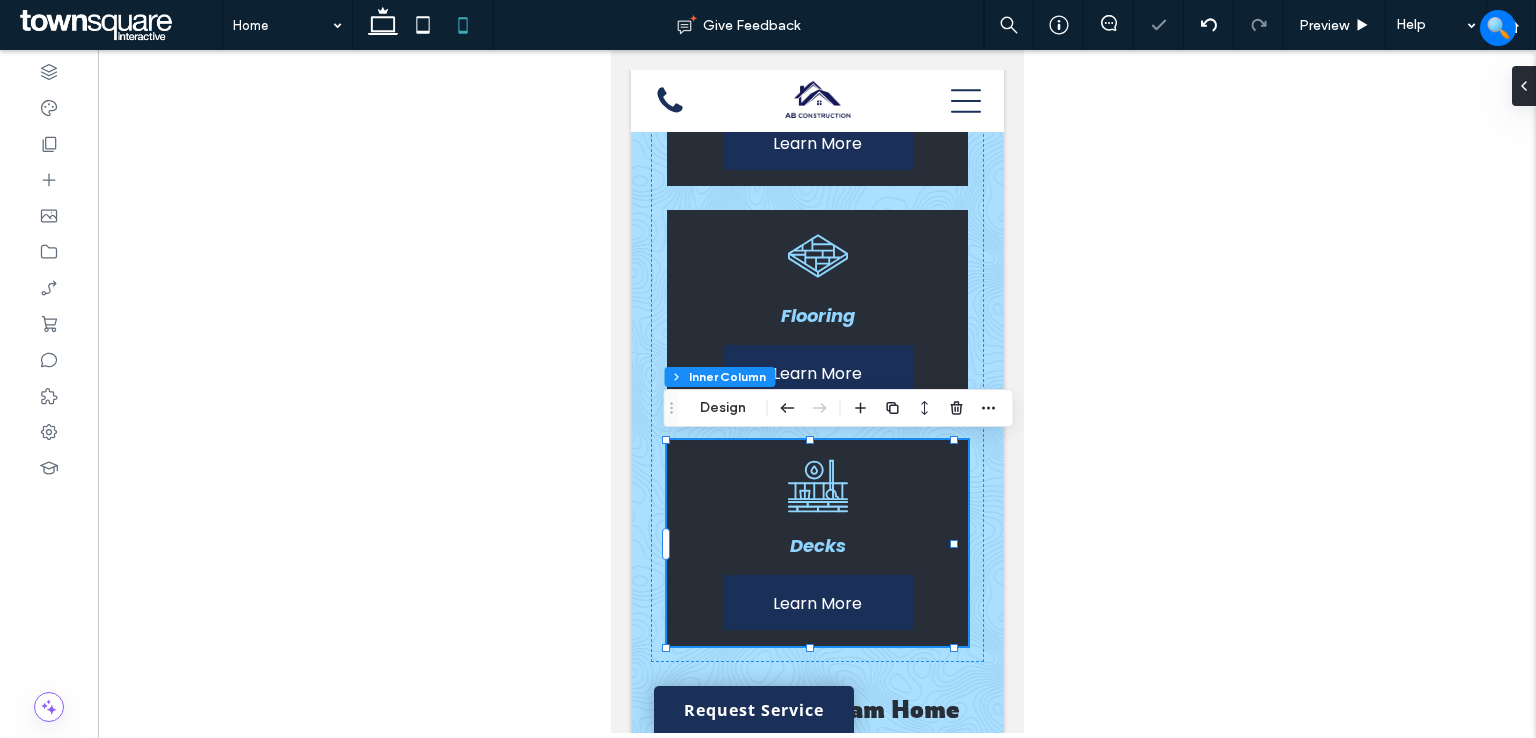 click at bounding box center [817, 391] 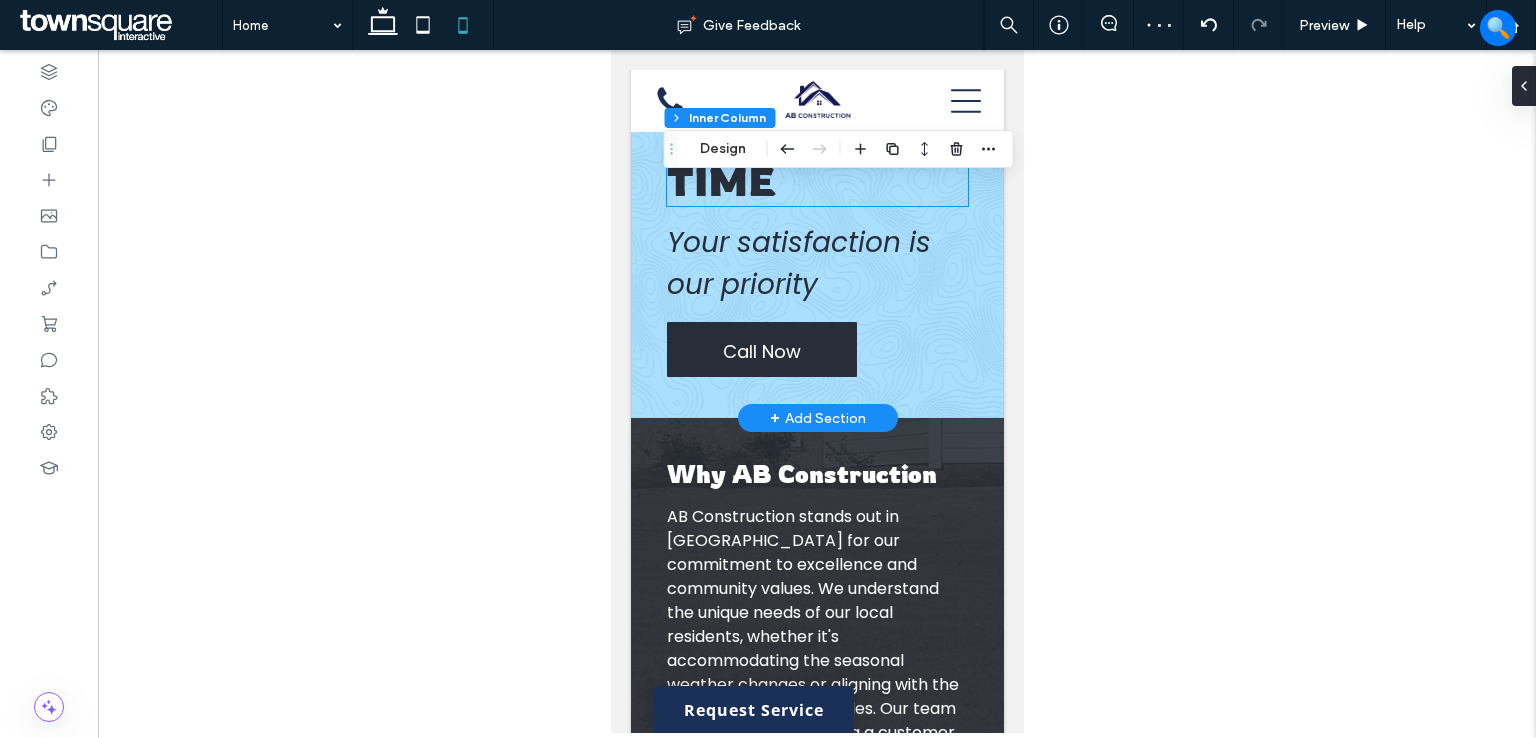 scroll, scrollTop: 3344, scrollLeft: 0, axis: vertical 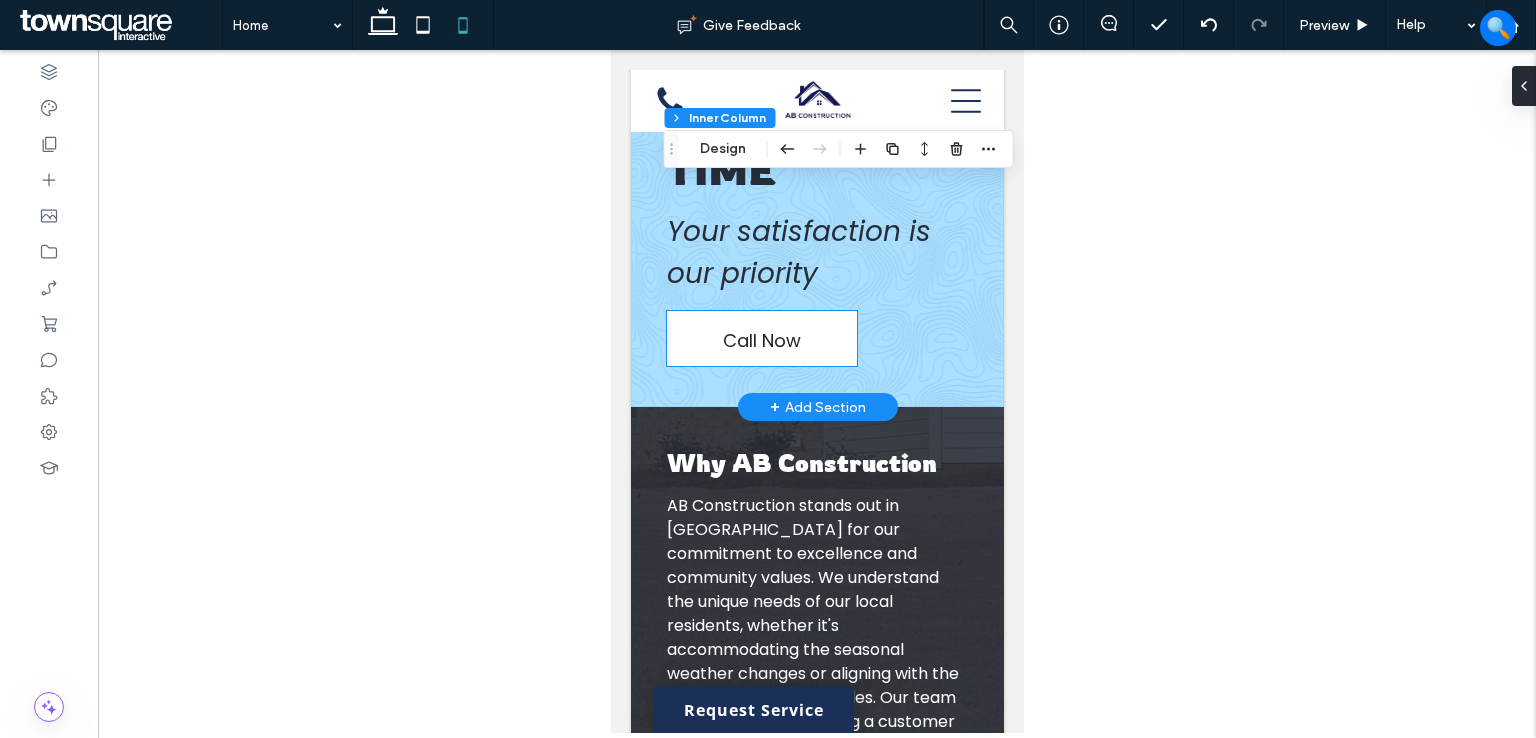 click on "Call Now" at bounding box center [761, 338] 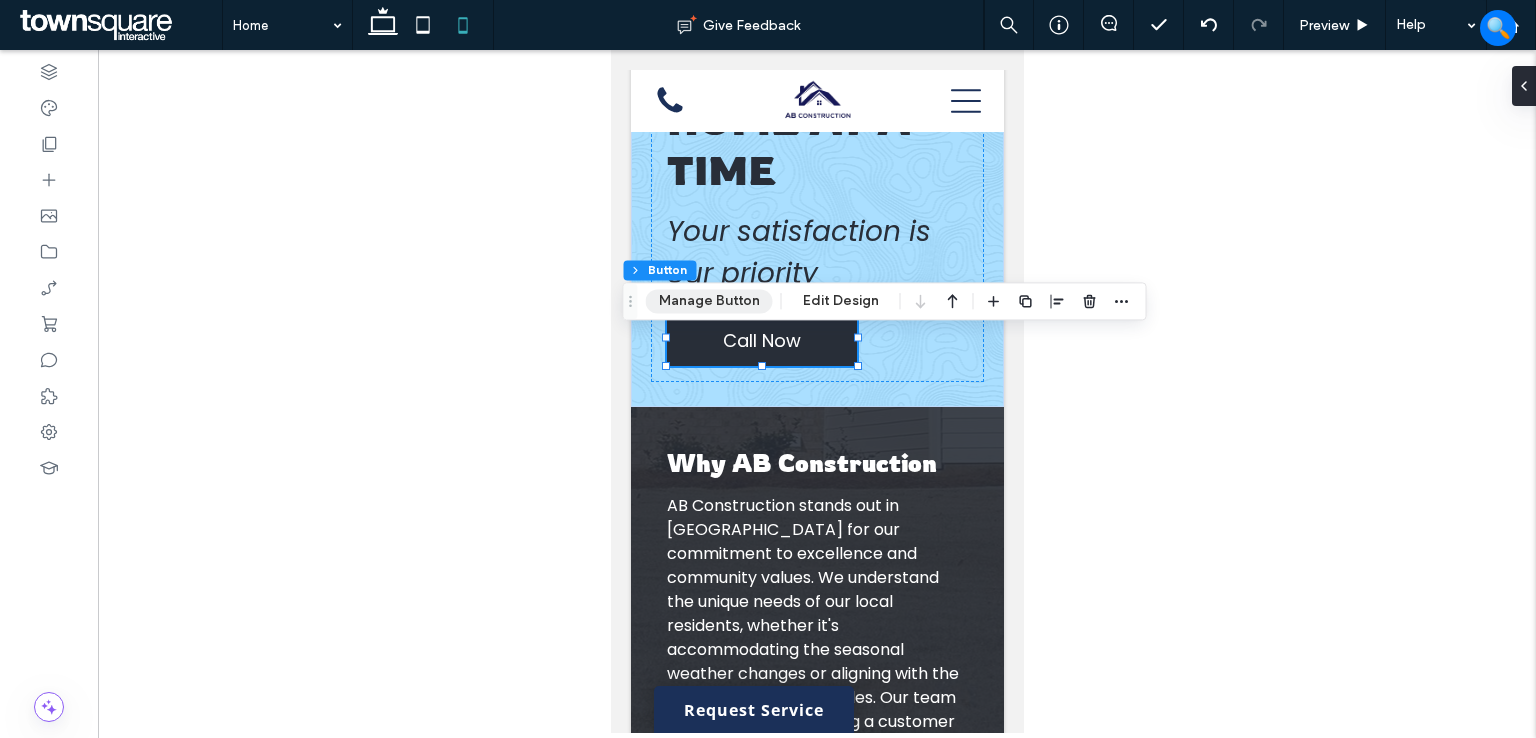 drag, startPoint x: 705, startPoint y: 300, endPoint x: 320, endPoint y: 305, distance: 385.03247 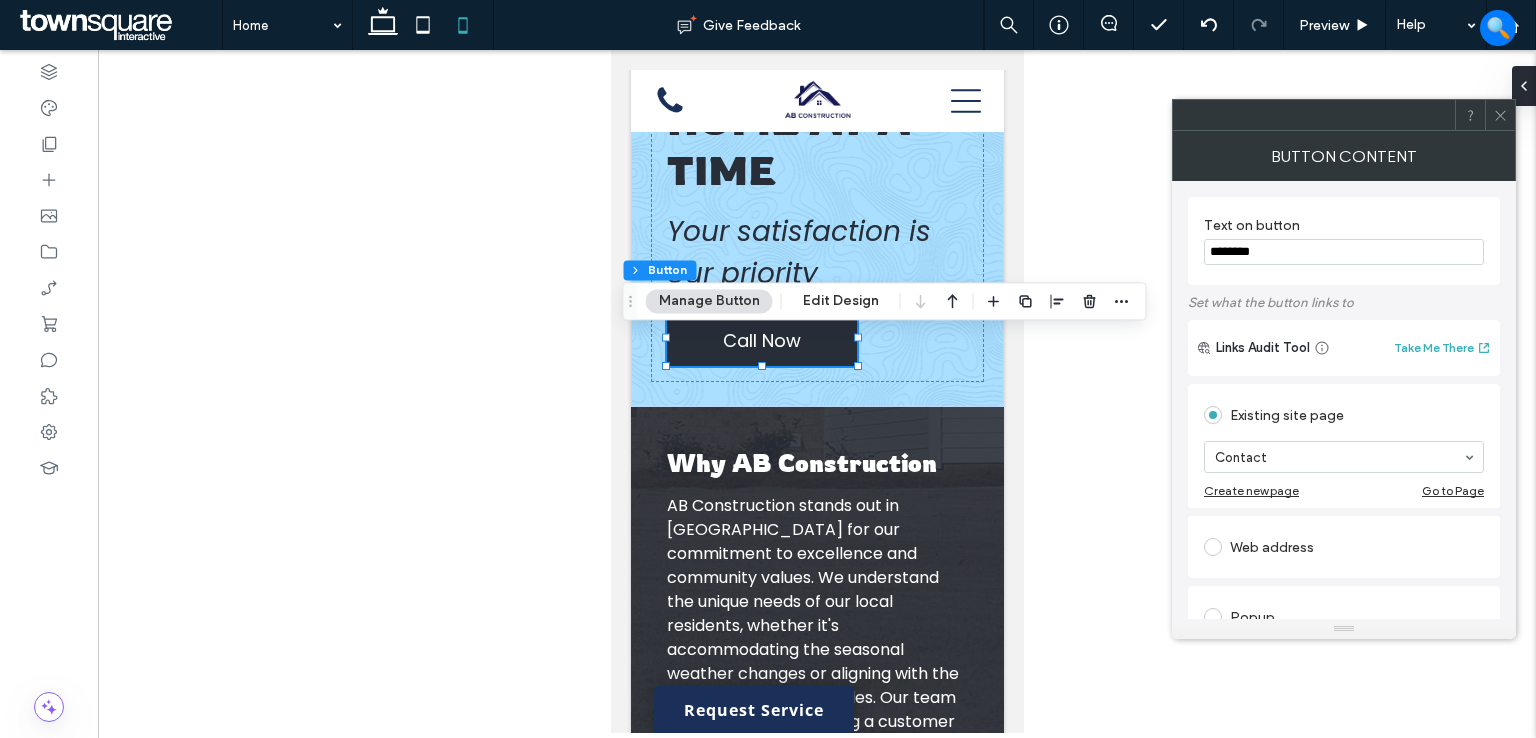 scroll, scrollTop: 200, scrollLeft: 0, axis: vertical 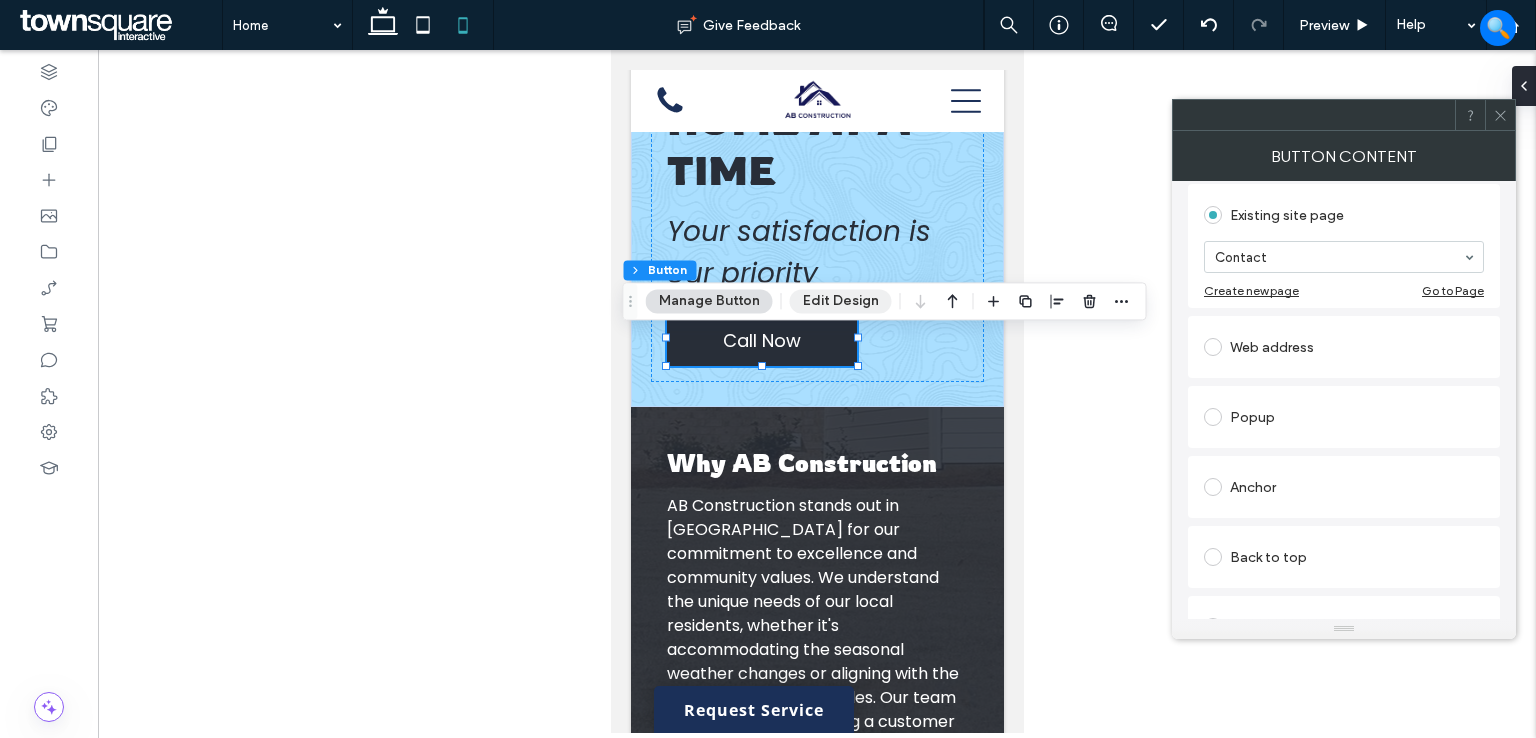 click on "Edit Design" at bounding box center [841, 301] 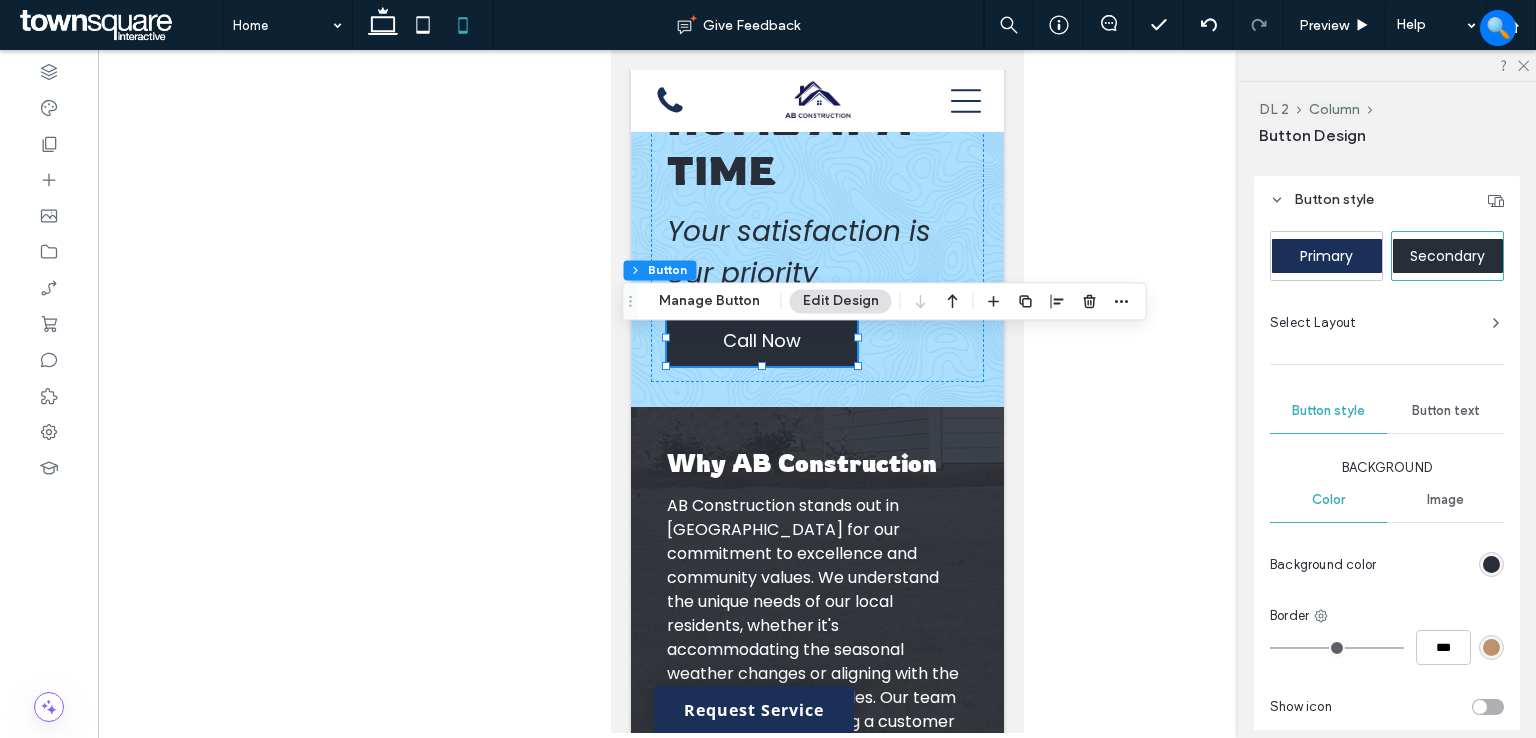 click on "Button text" at bounding box center [1445, 411] 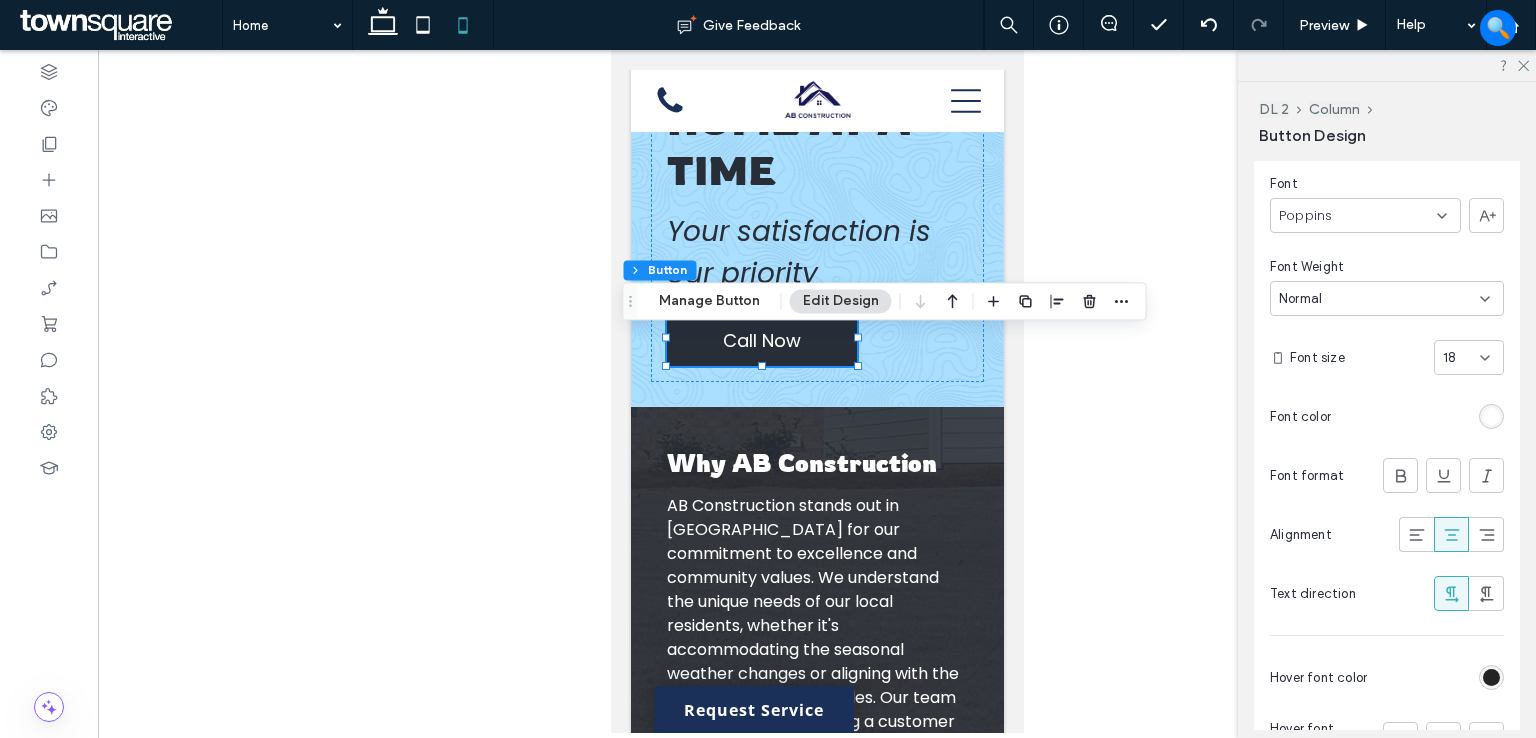 scroll, scrollTop: 600, scrollLeft: 0, axis: vertical 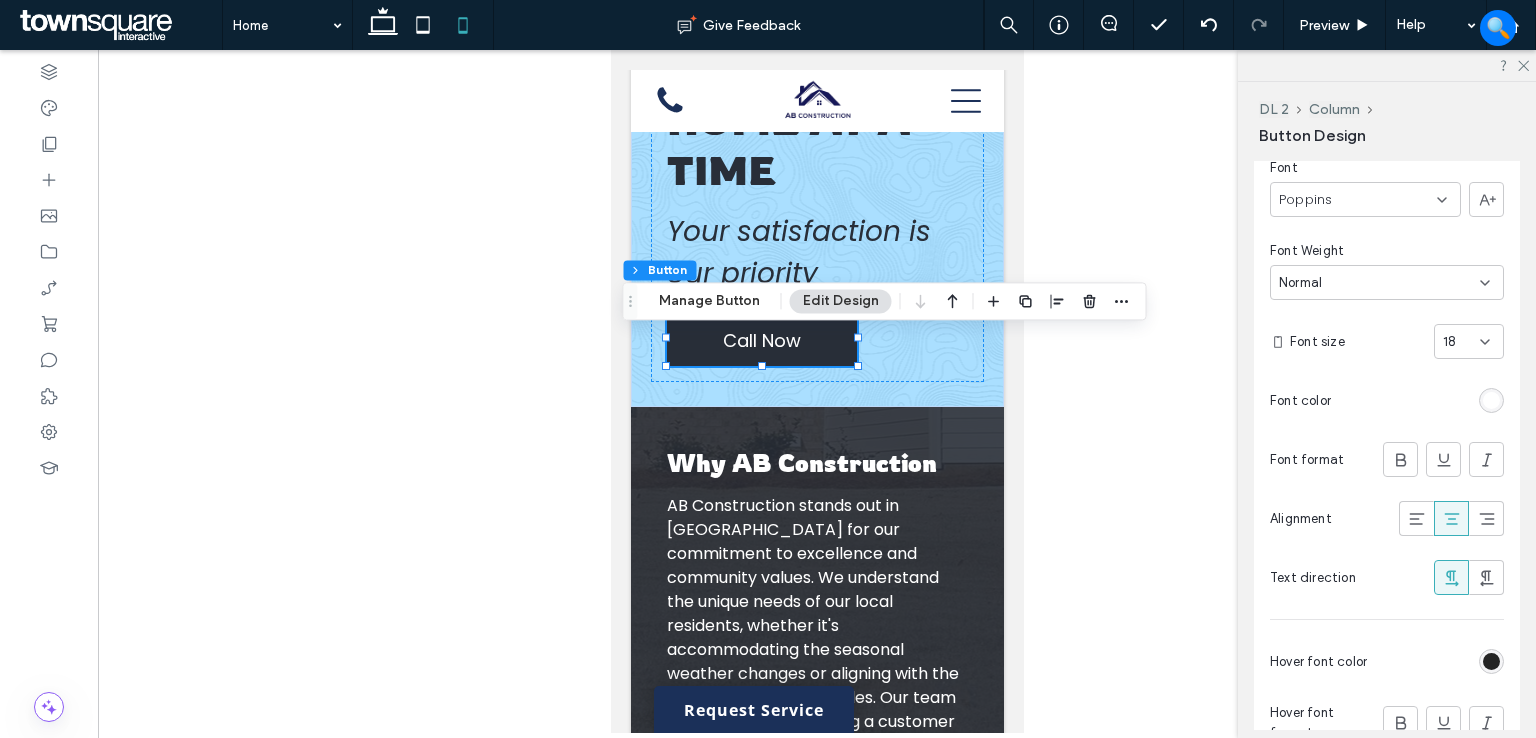 drag, startPoint x: 1470, startPoint y: 330, endPoint x: 1468, endPoint y: 347, distance: 17.117243 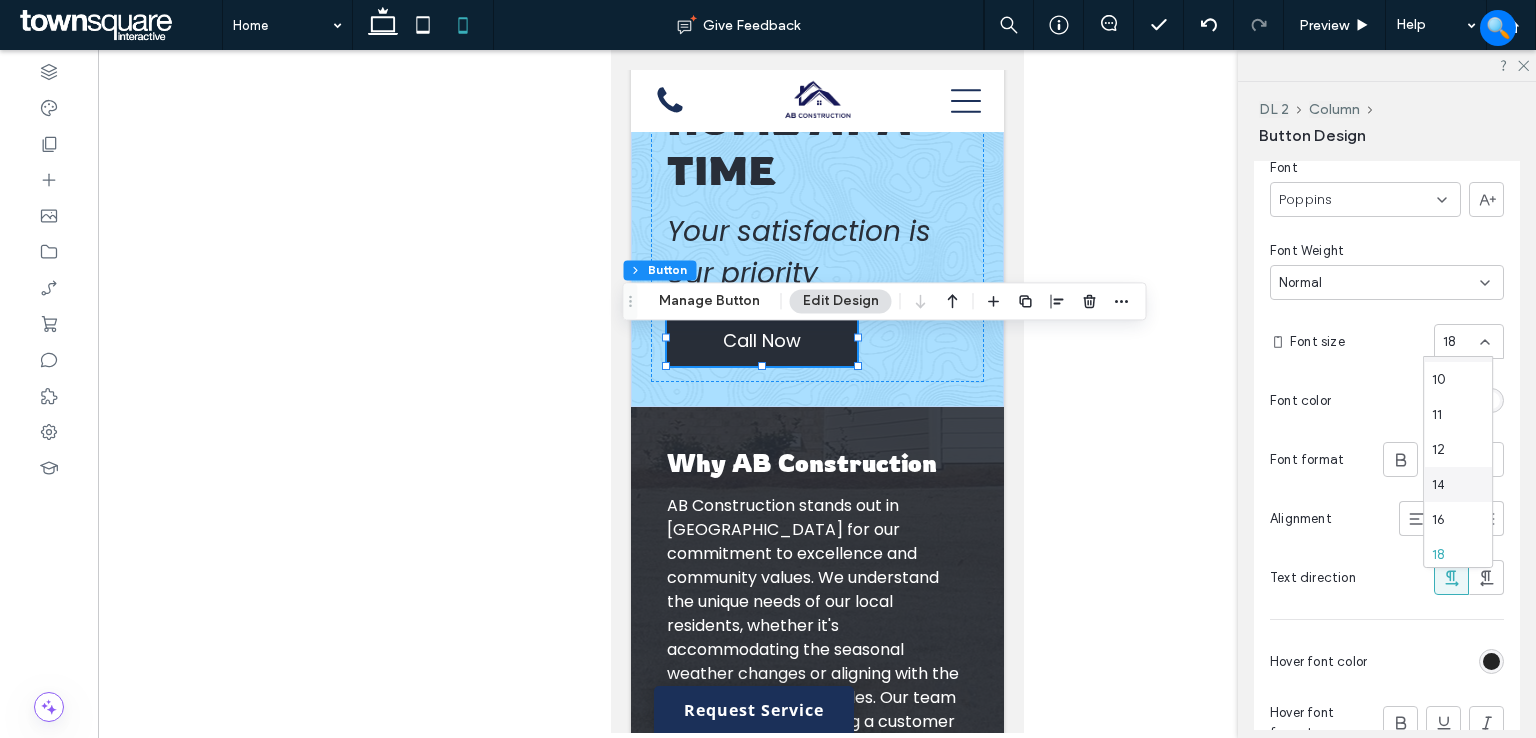scroll, scrollTop: 100, scrollLeft: 0, axis: vertical 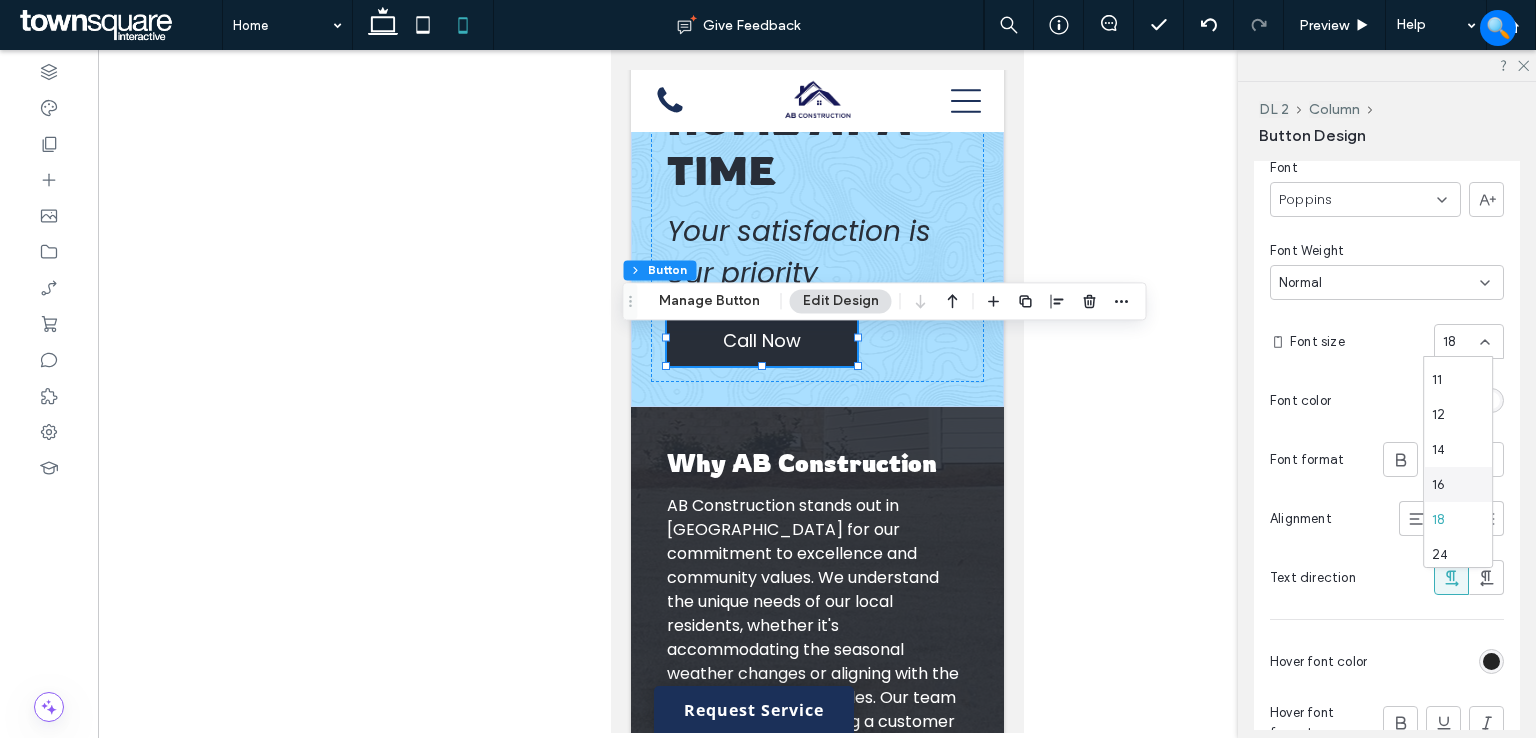 click on "16" at bounding box center [1458, 484] 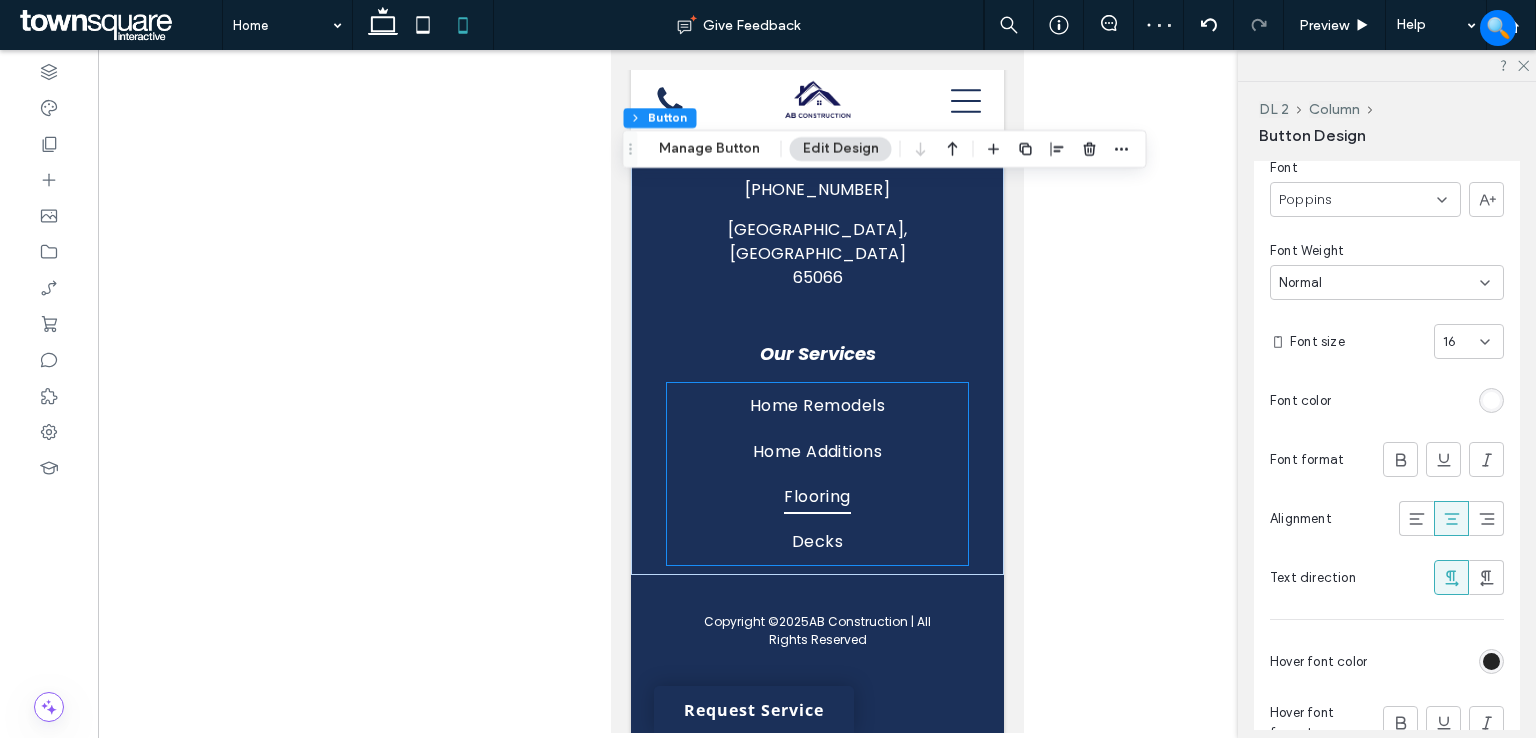 scroll, scrollTop: 4617, scrollLeft: 0, axis: vertical 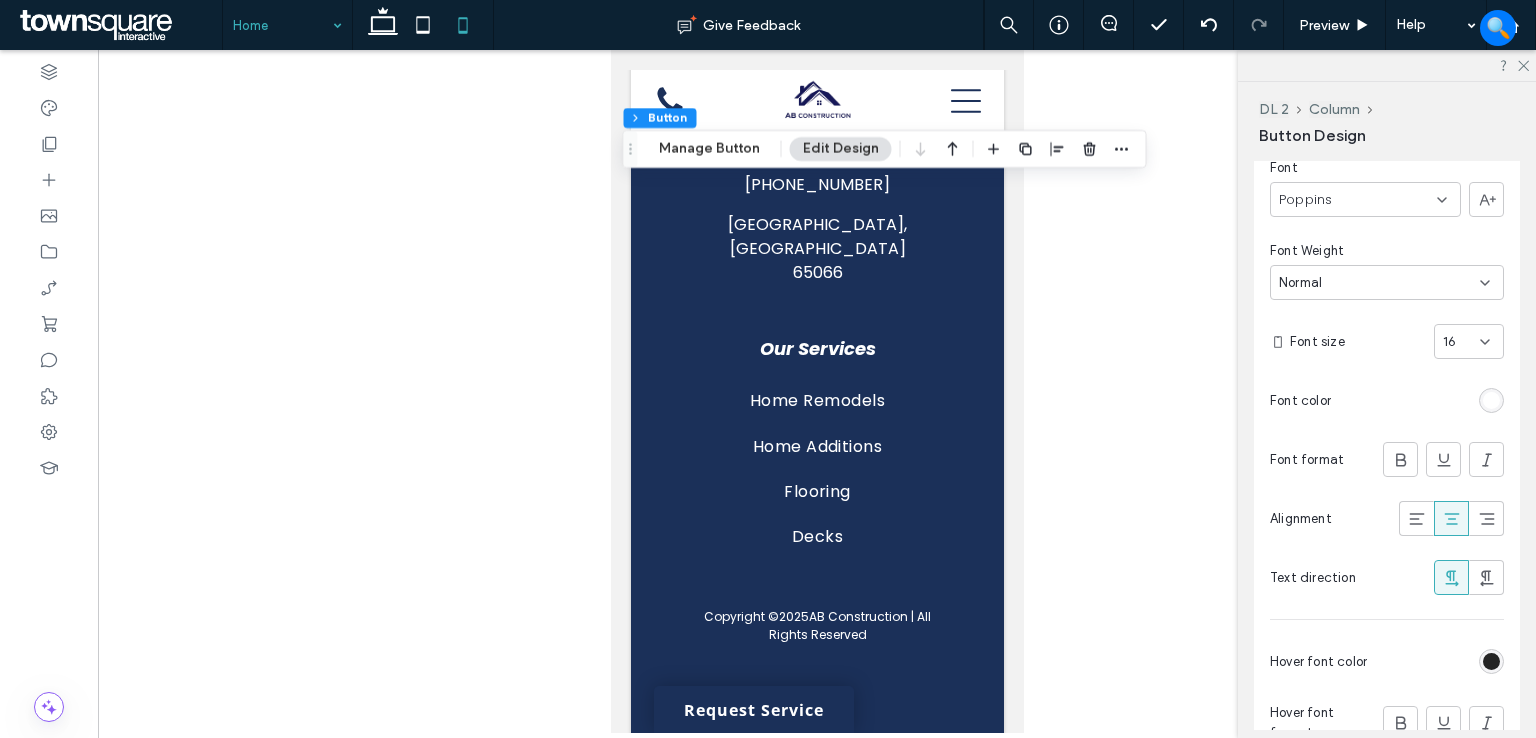 drag, startPoint x: 283, startPoint y: 17, endPoint x: 291, endPoint y: 35, distance: 19.697716 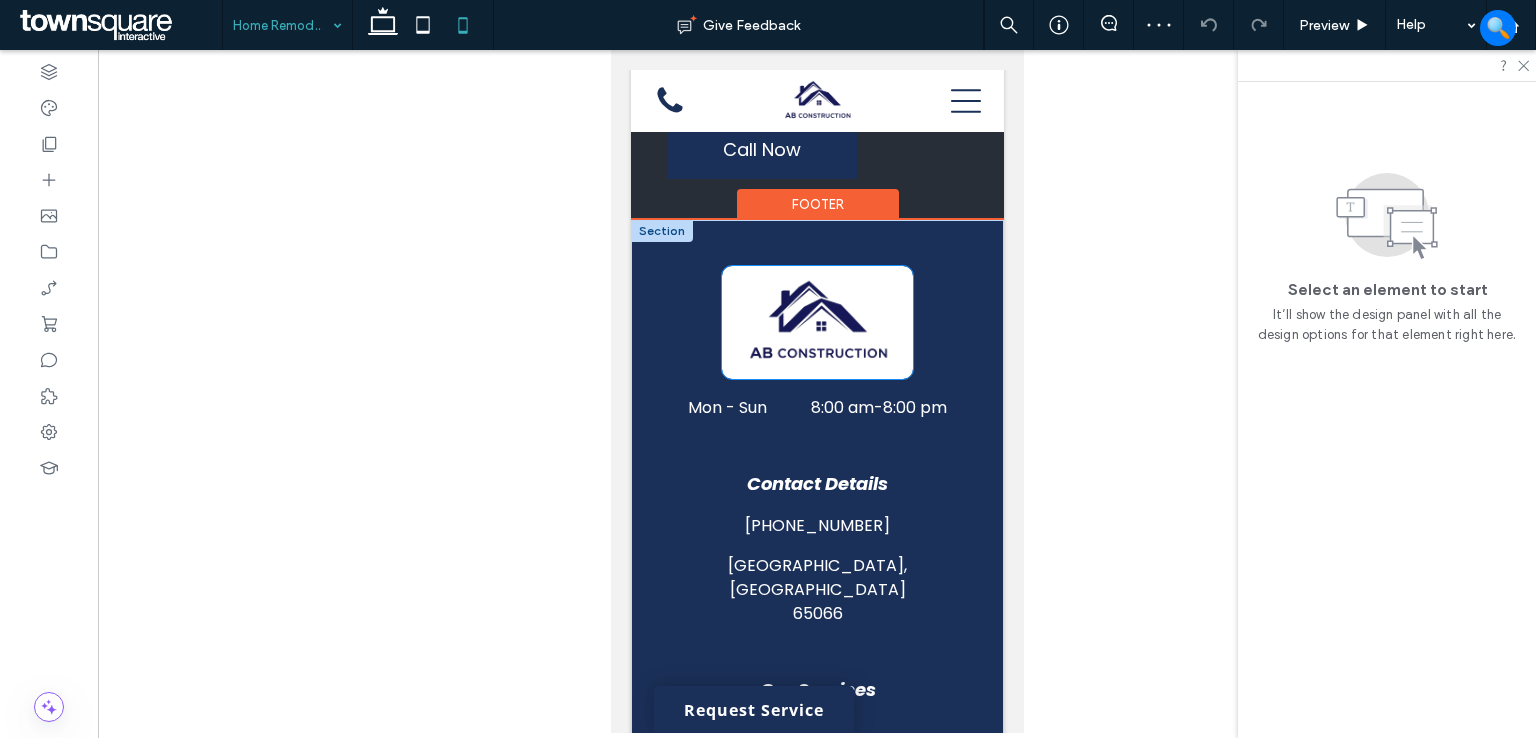 scroll, scrollTop: 1879, scrollLeft: 0, axis: vertical 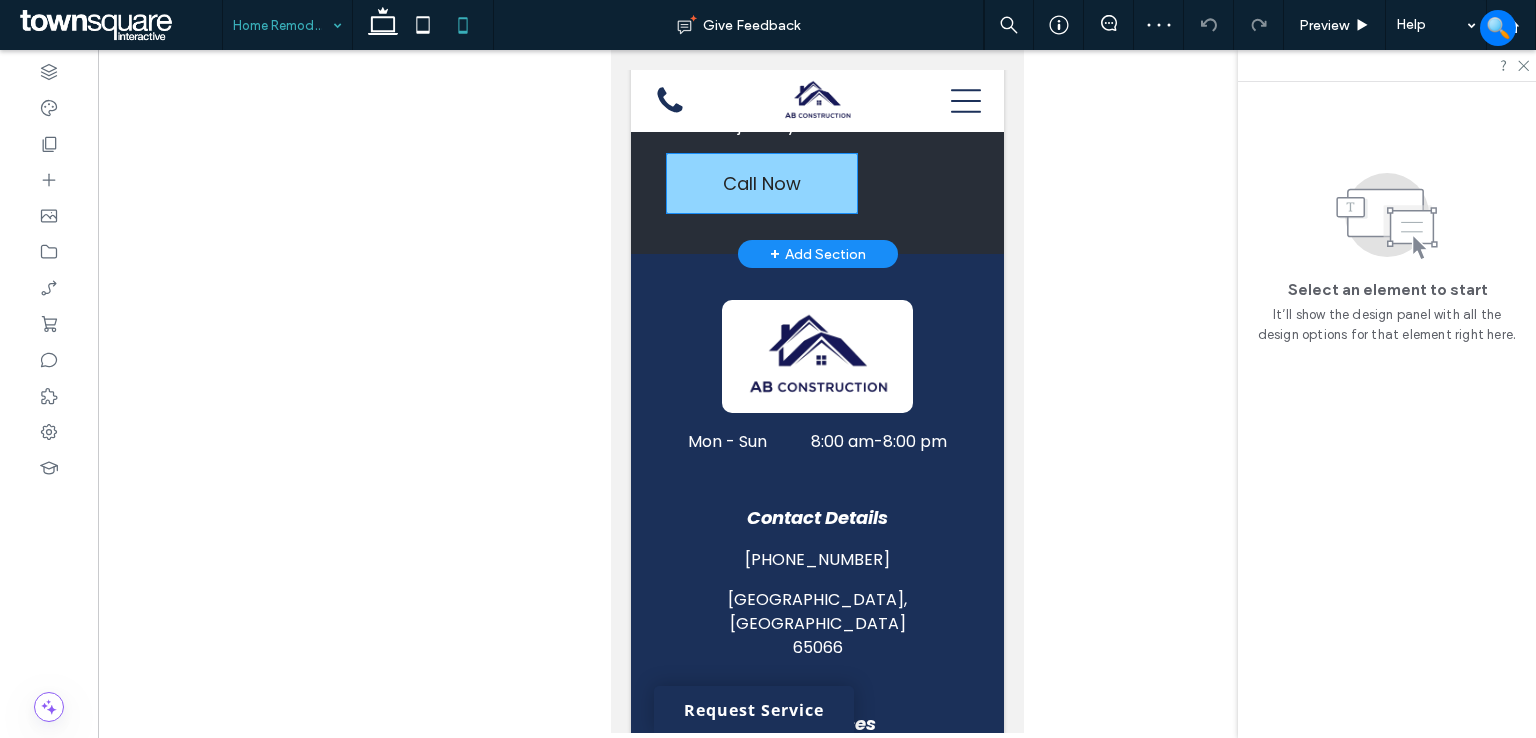 click on "Call Now" at bounding box center [761, 183] 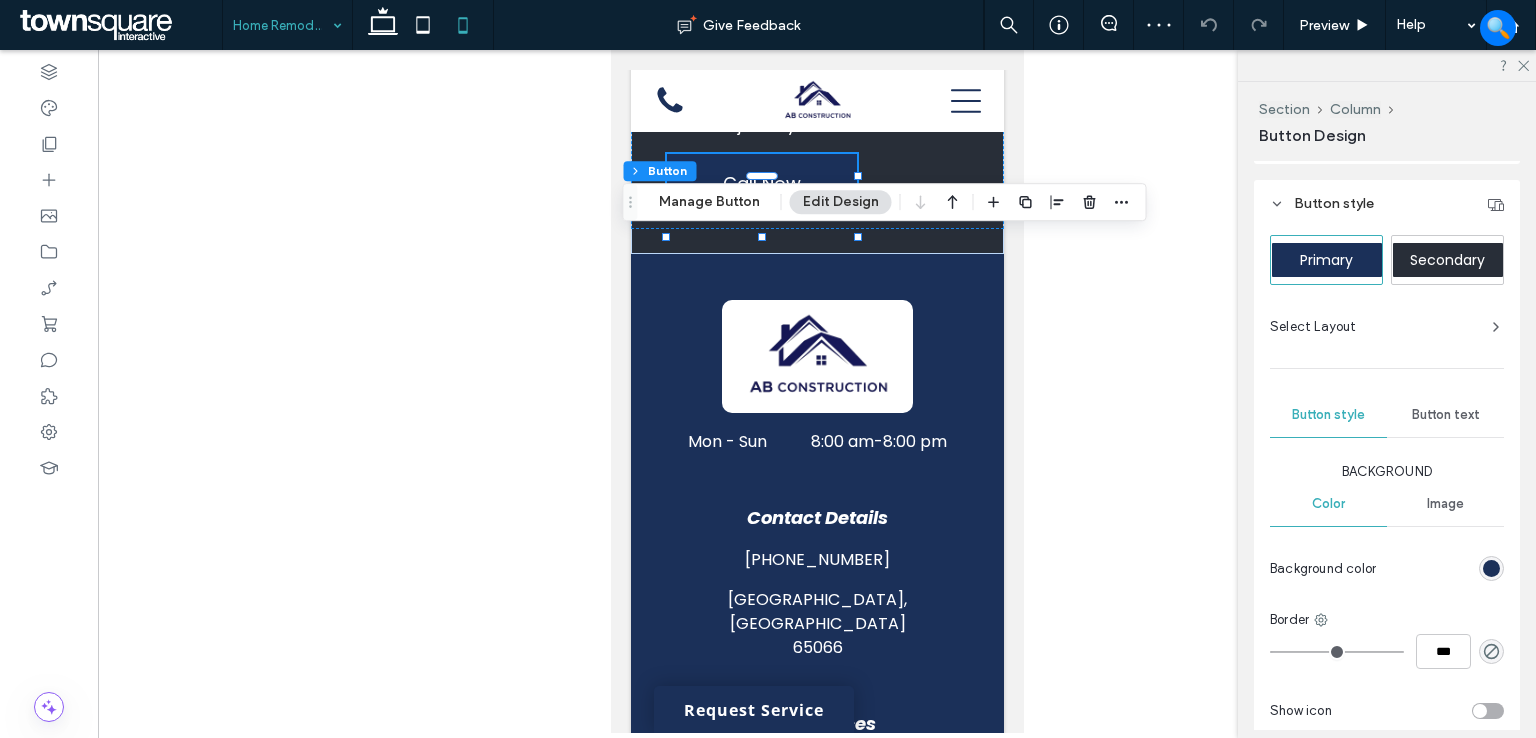 scroll, scrollTop: 300, scrollLeft: 0, axis: vertical 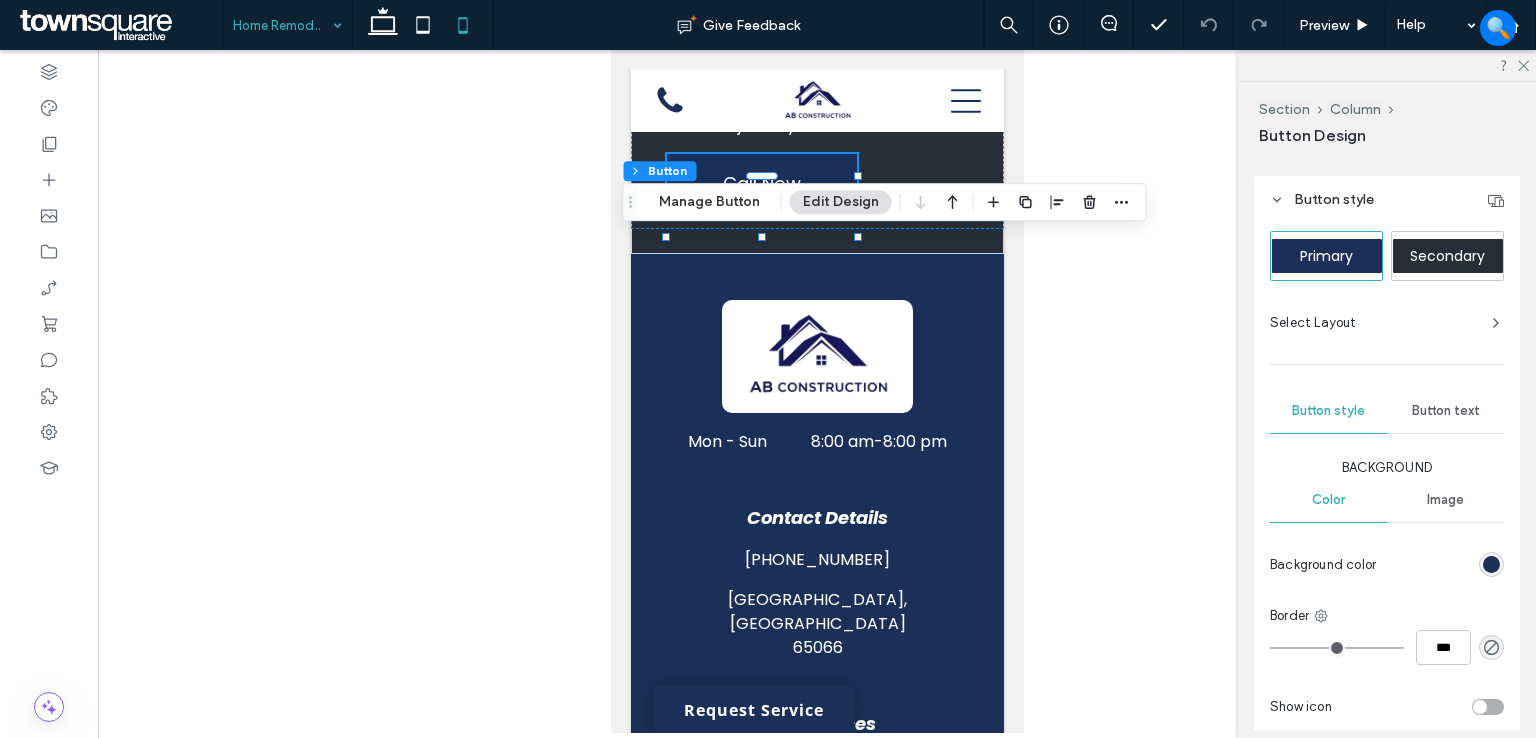 click on "Button text" at bounding box center (1446, 411) 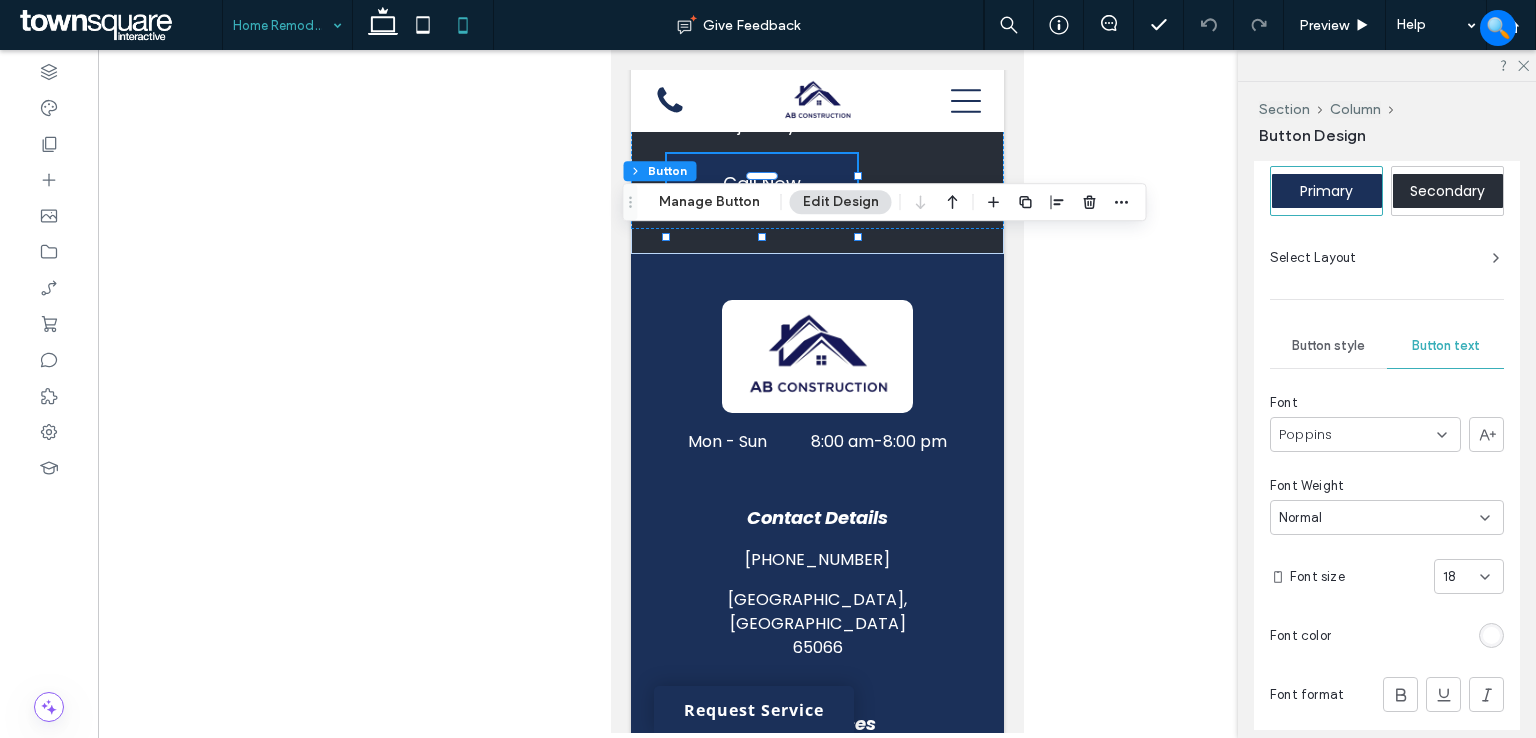 scroll, scrollTop: 400, scrollLeft: 0, axis: vertical 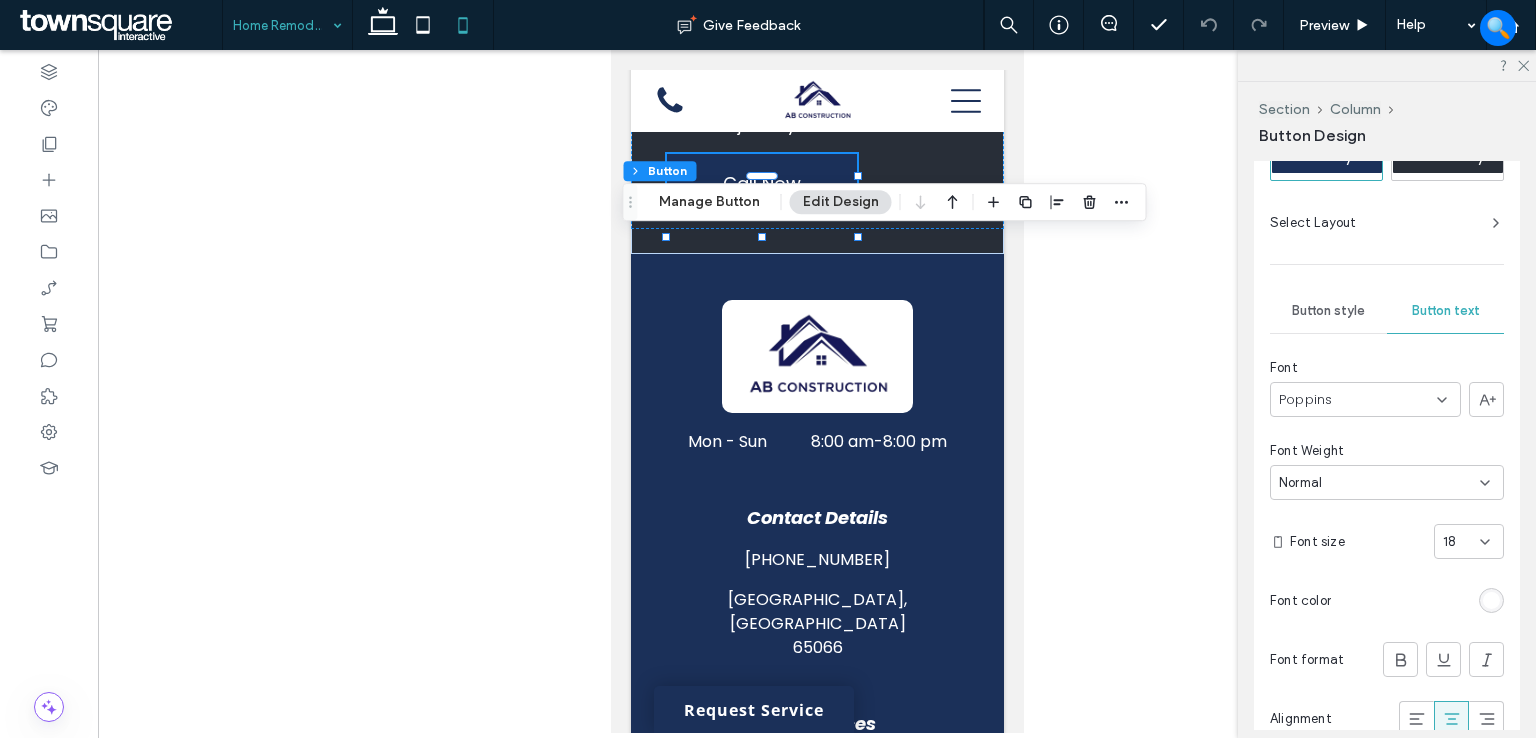 click 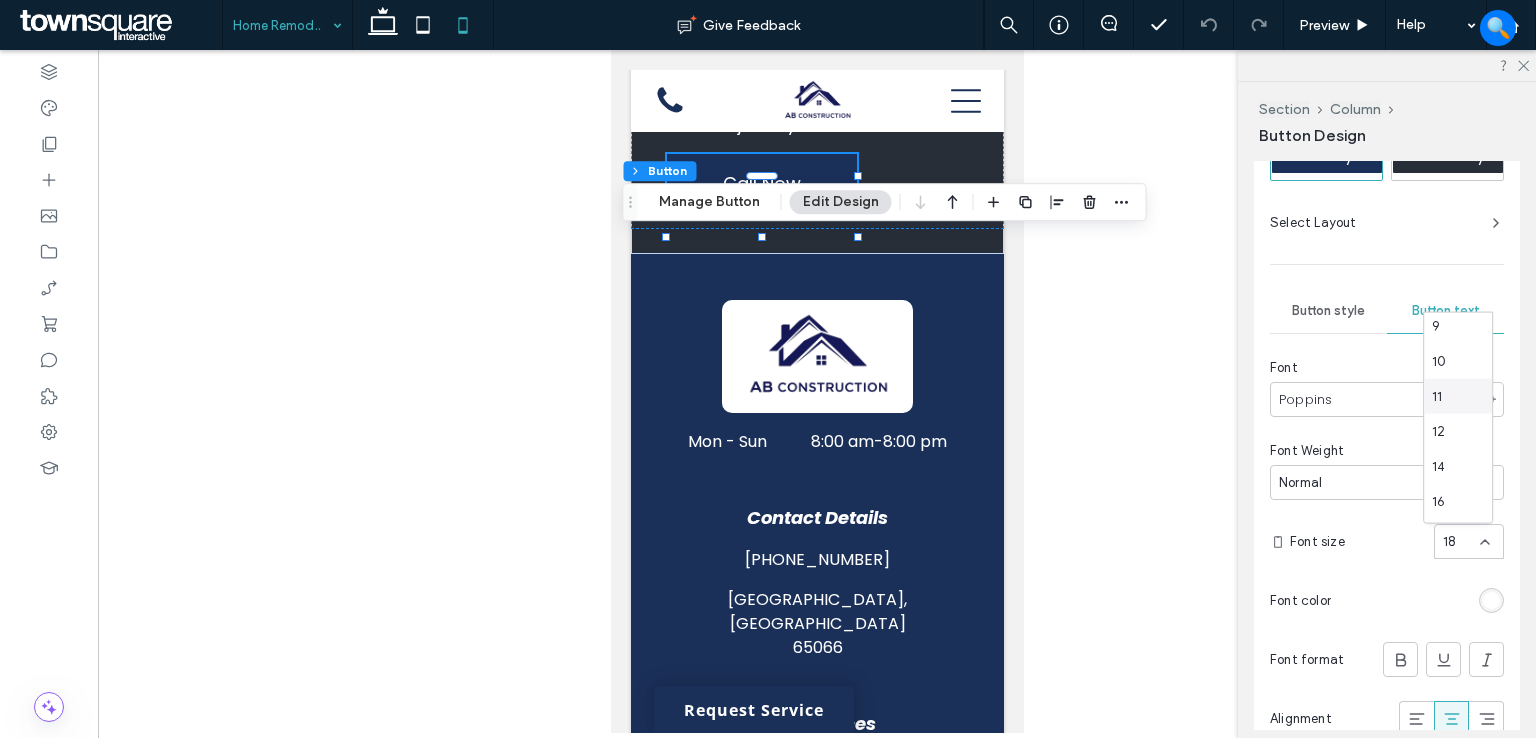 scroll, scrollTop: 100, scrollLeft: 0, axis: vertical 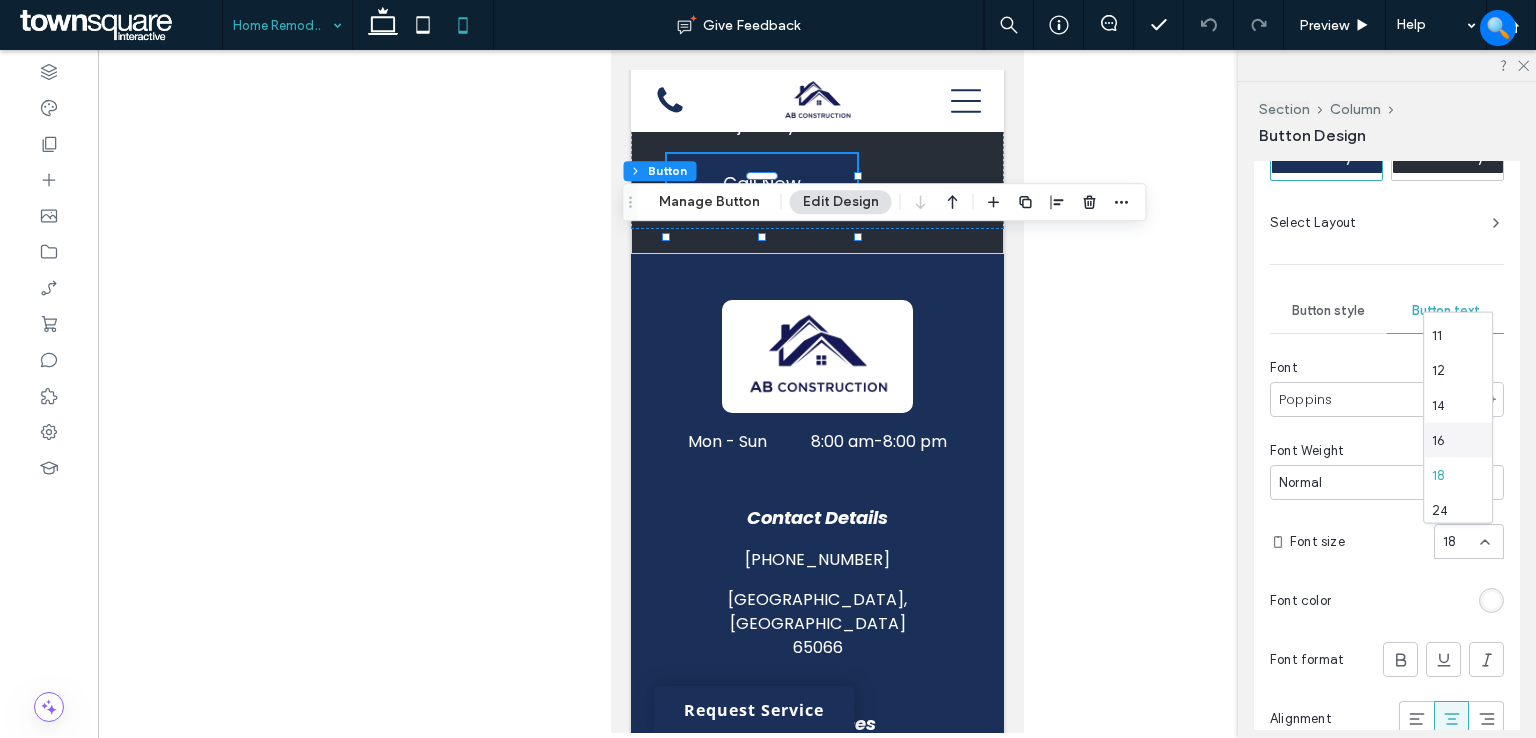 drag, startPoint x: 1450, startPoint y: 435, endPoint x: 1336, endPoint y: 357, distance: 138.13037 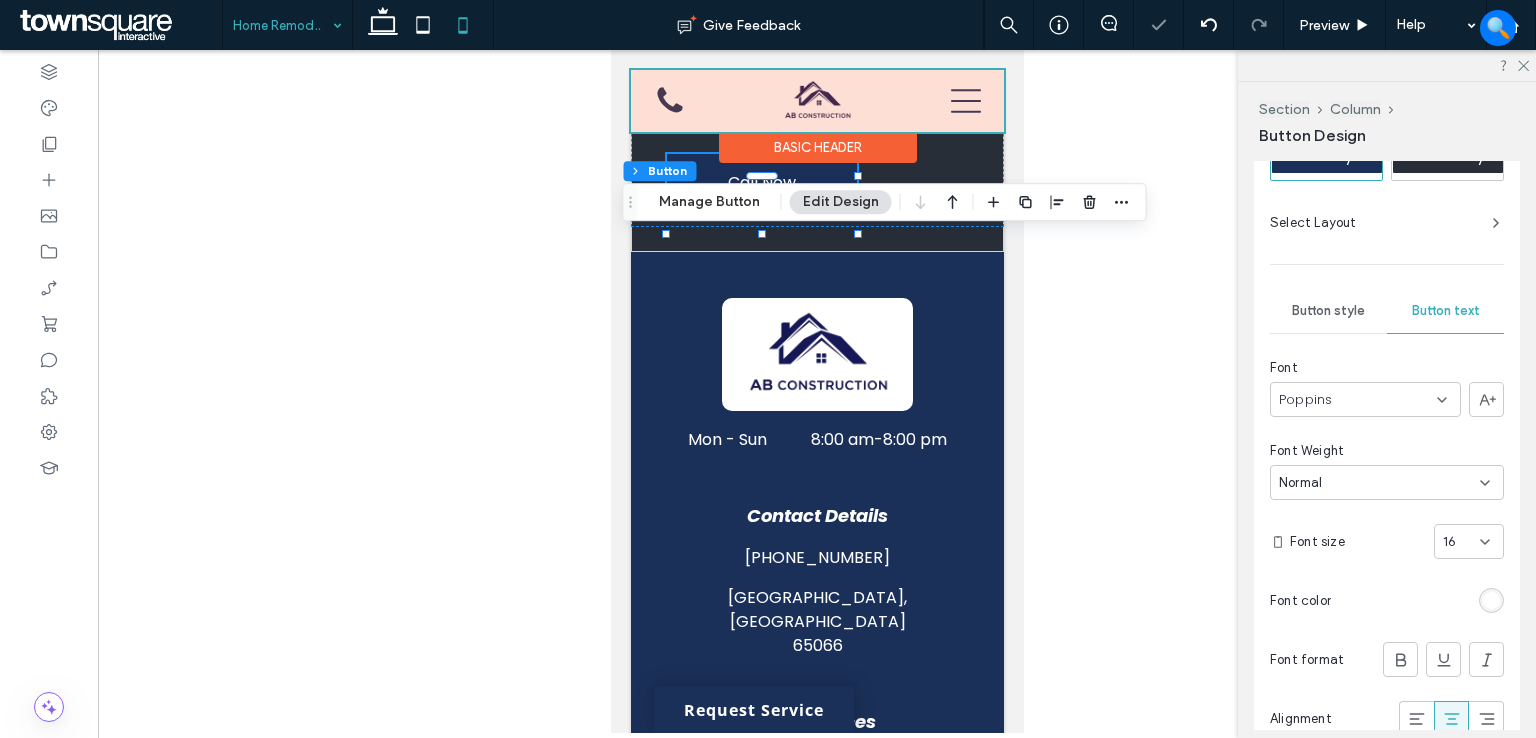 click at bounding box center [816, 101] 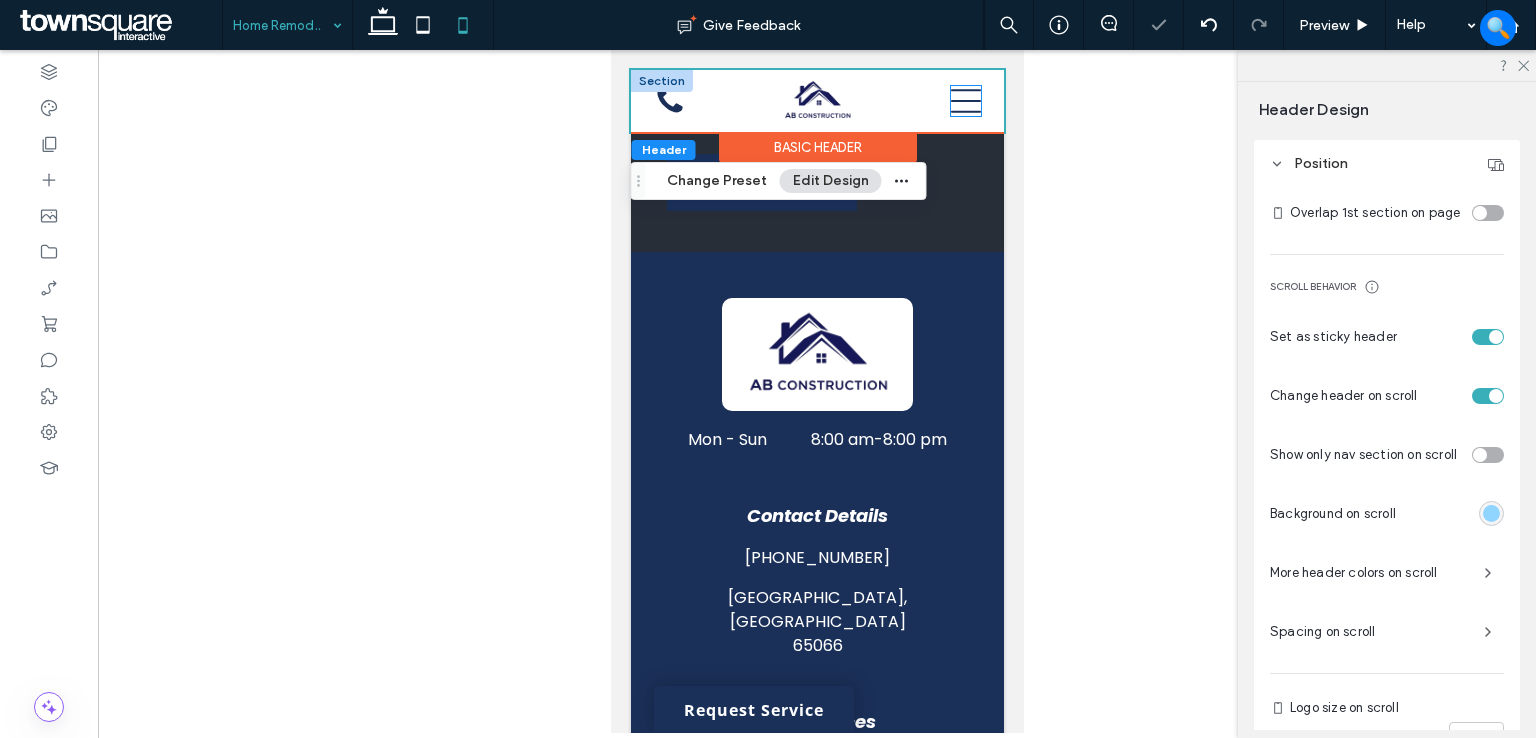 scroll, scrollTop: 693, scrollLeft: 0, axis: vertical 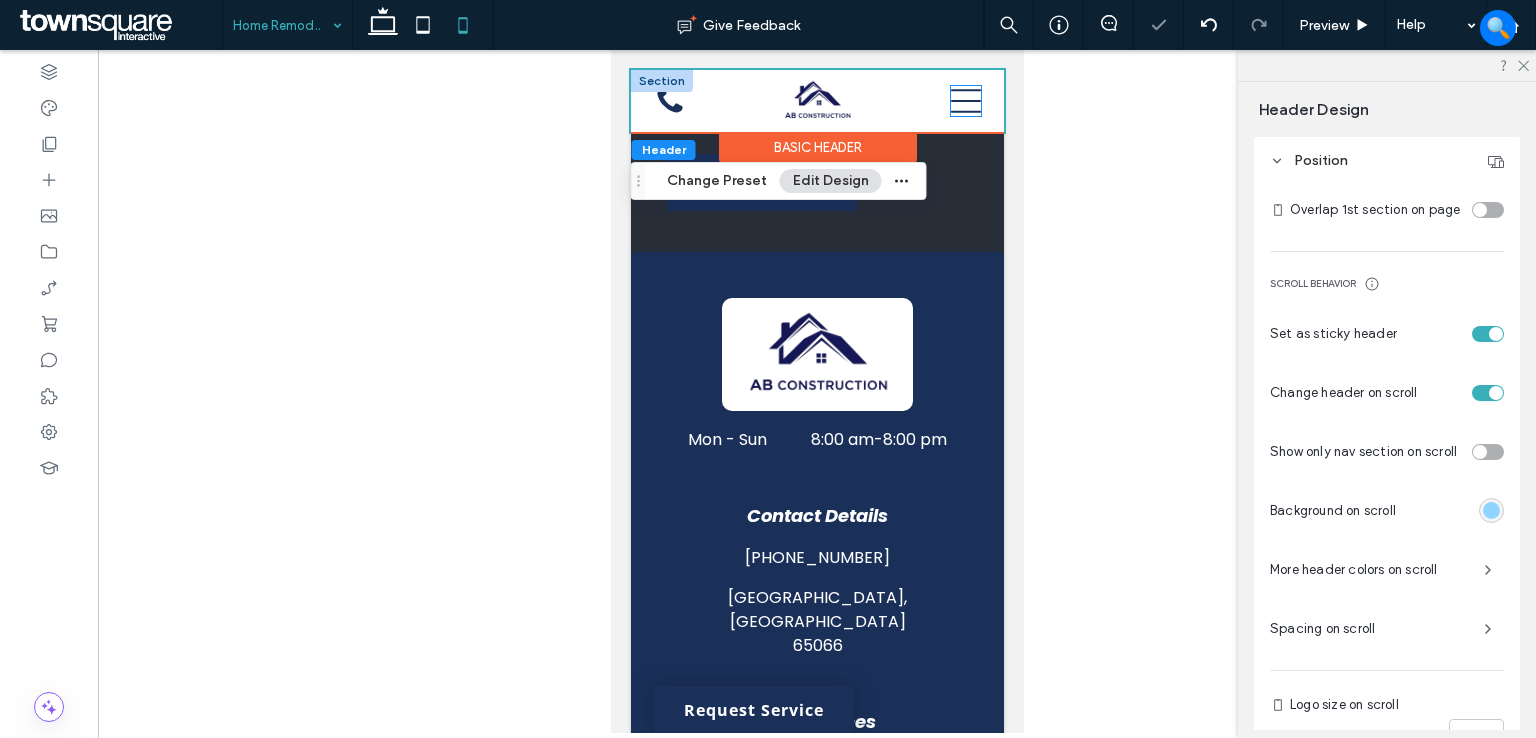 click 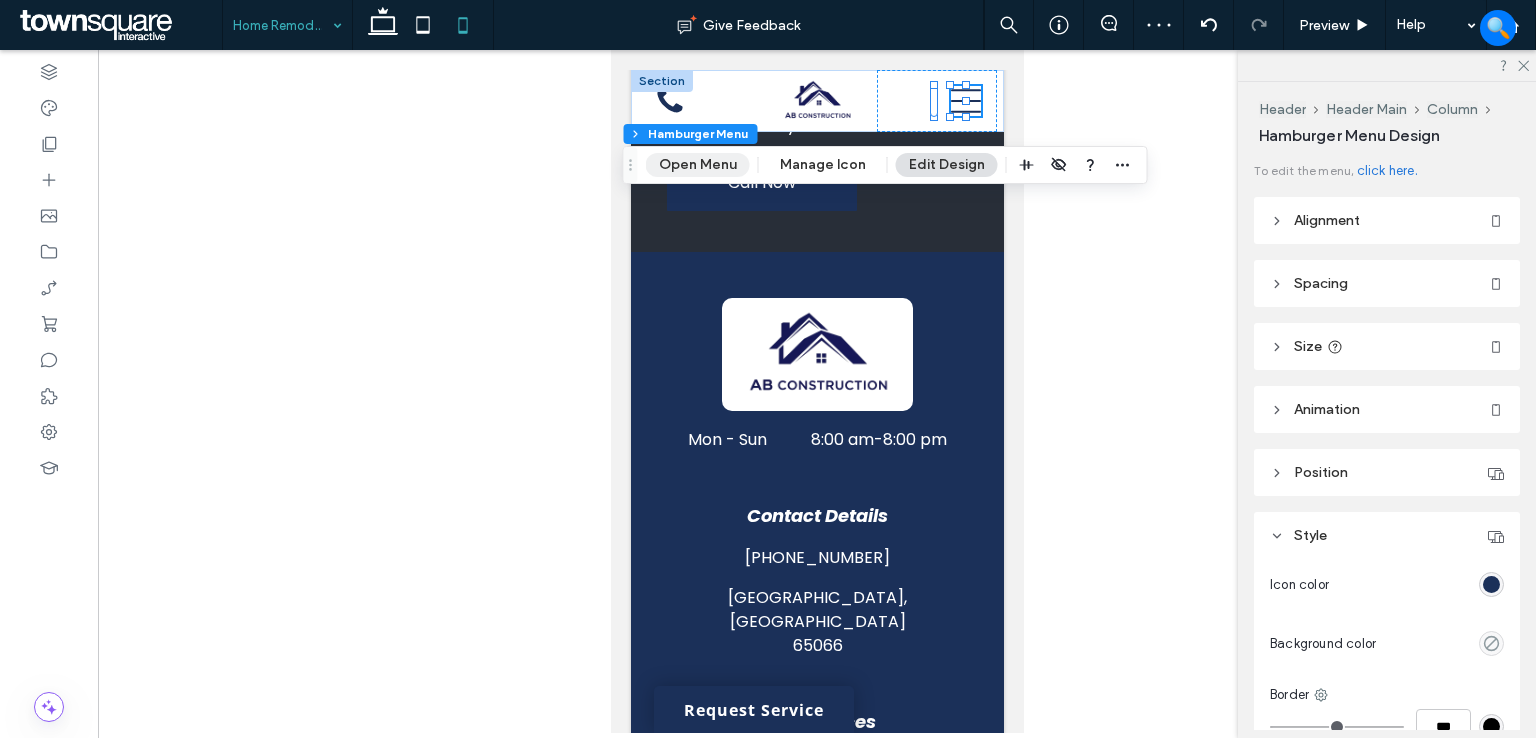 click on "Open Menu" at bounding box center [698, 165] 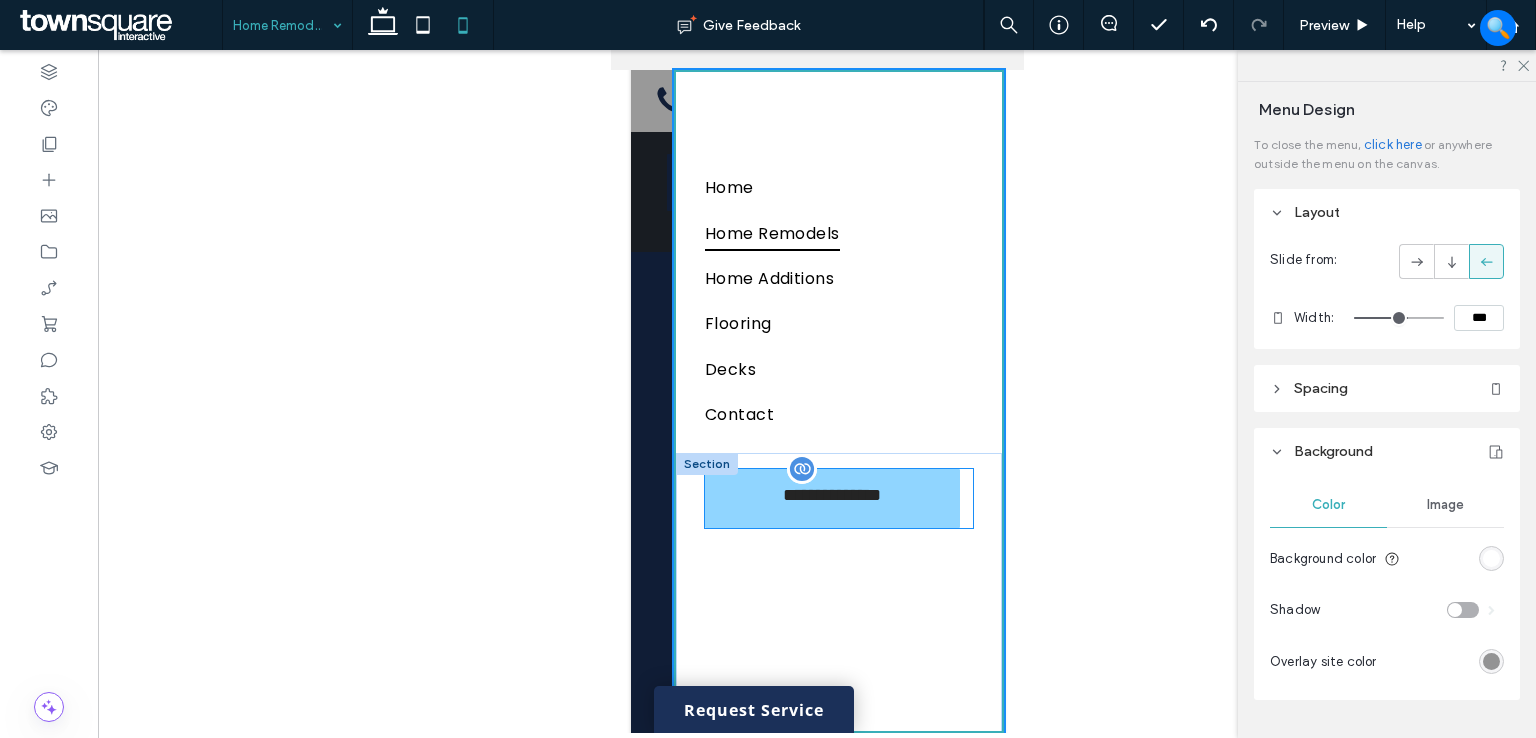 click on "**********" at bounding box center [831, 498] 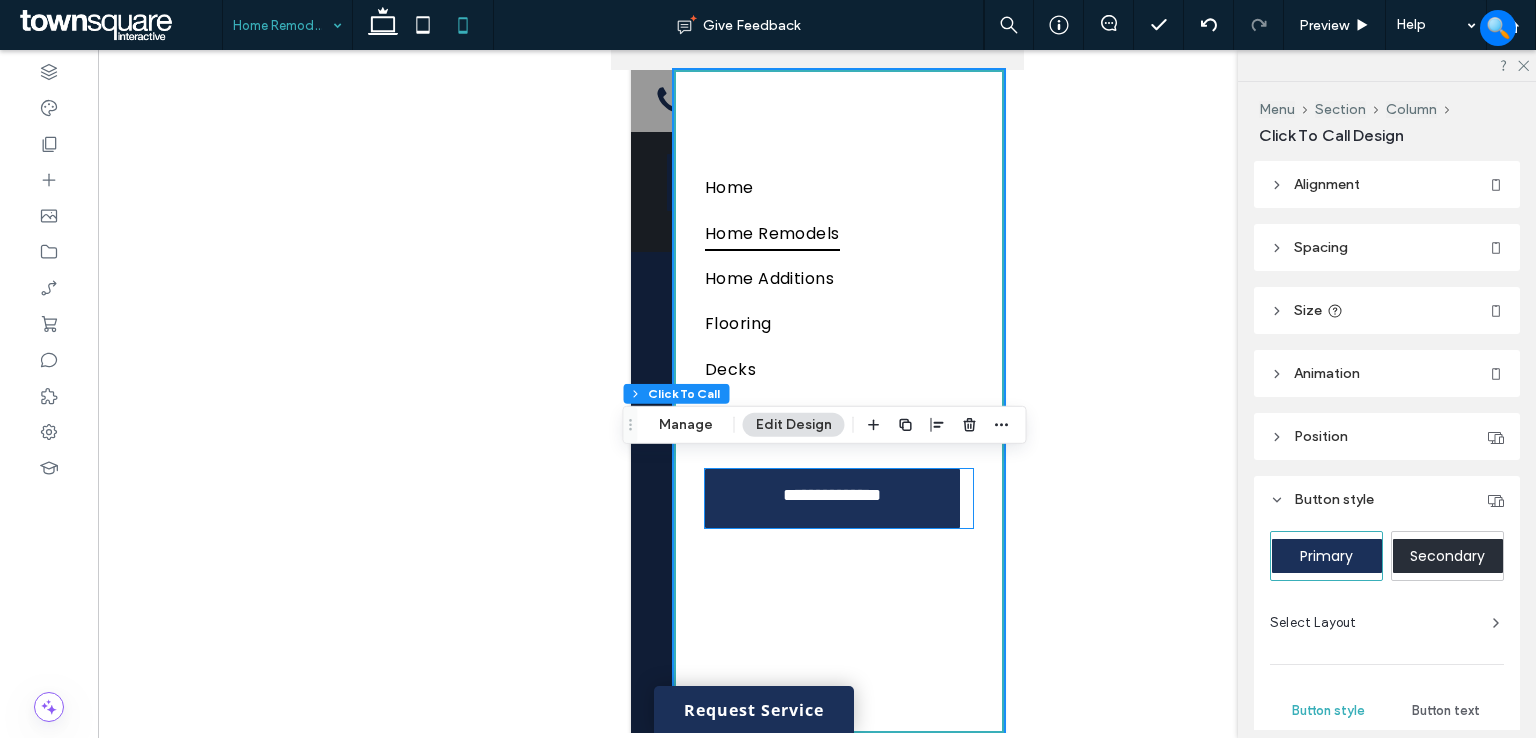 scroll, scrollTop: 98, scrollLeft: 0, axis: vertical 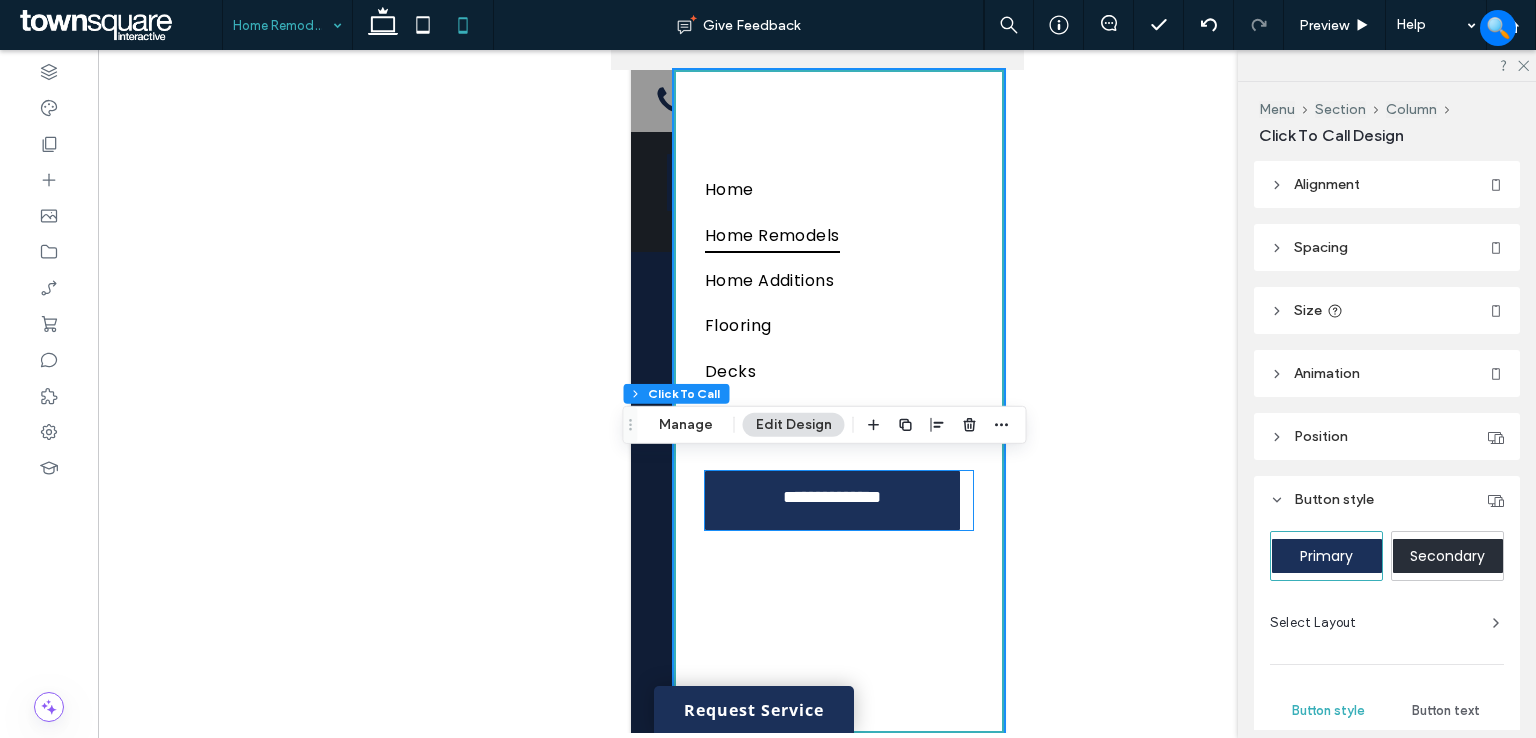 type on "**" 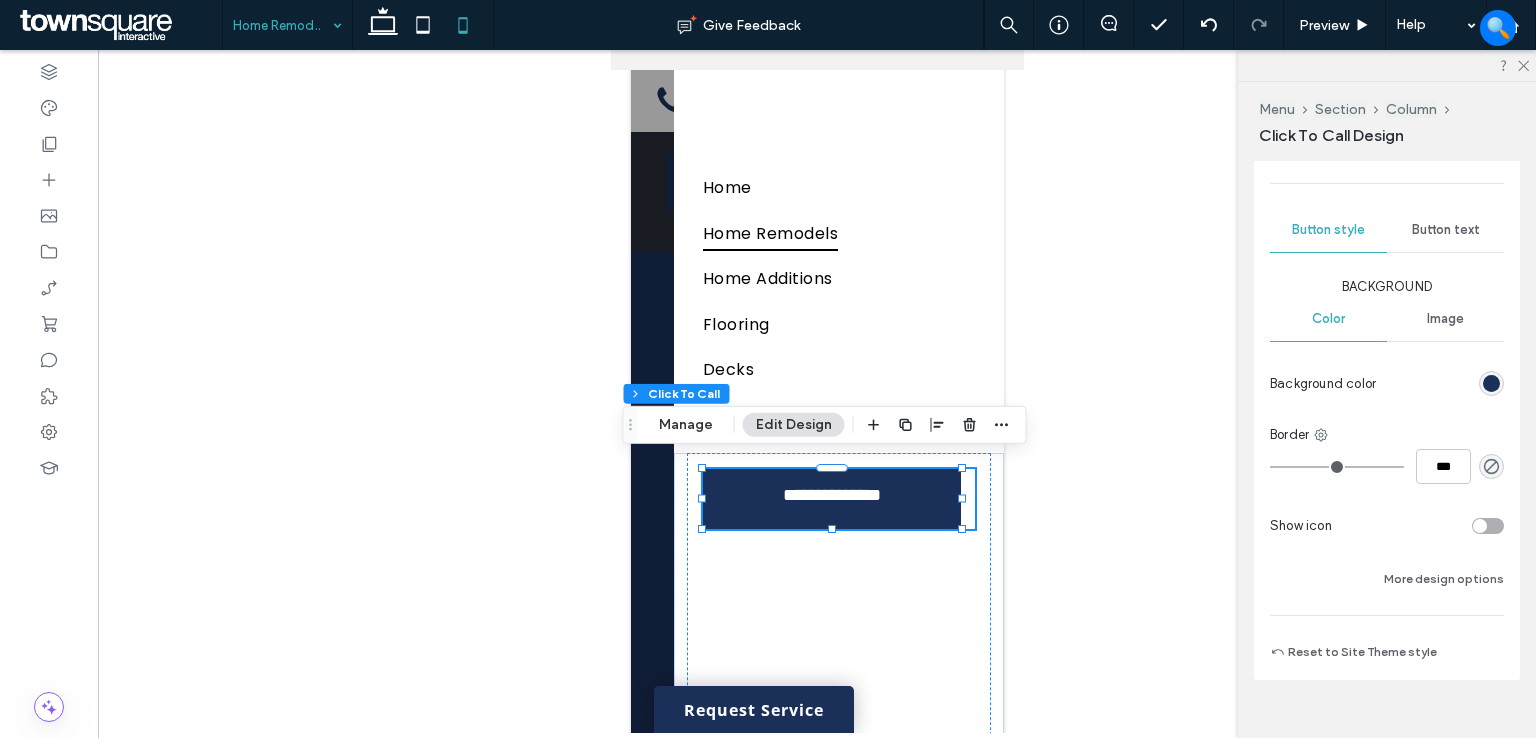 scroll, scrollTop: 500, scrollLeft: 0, axis: vertical 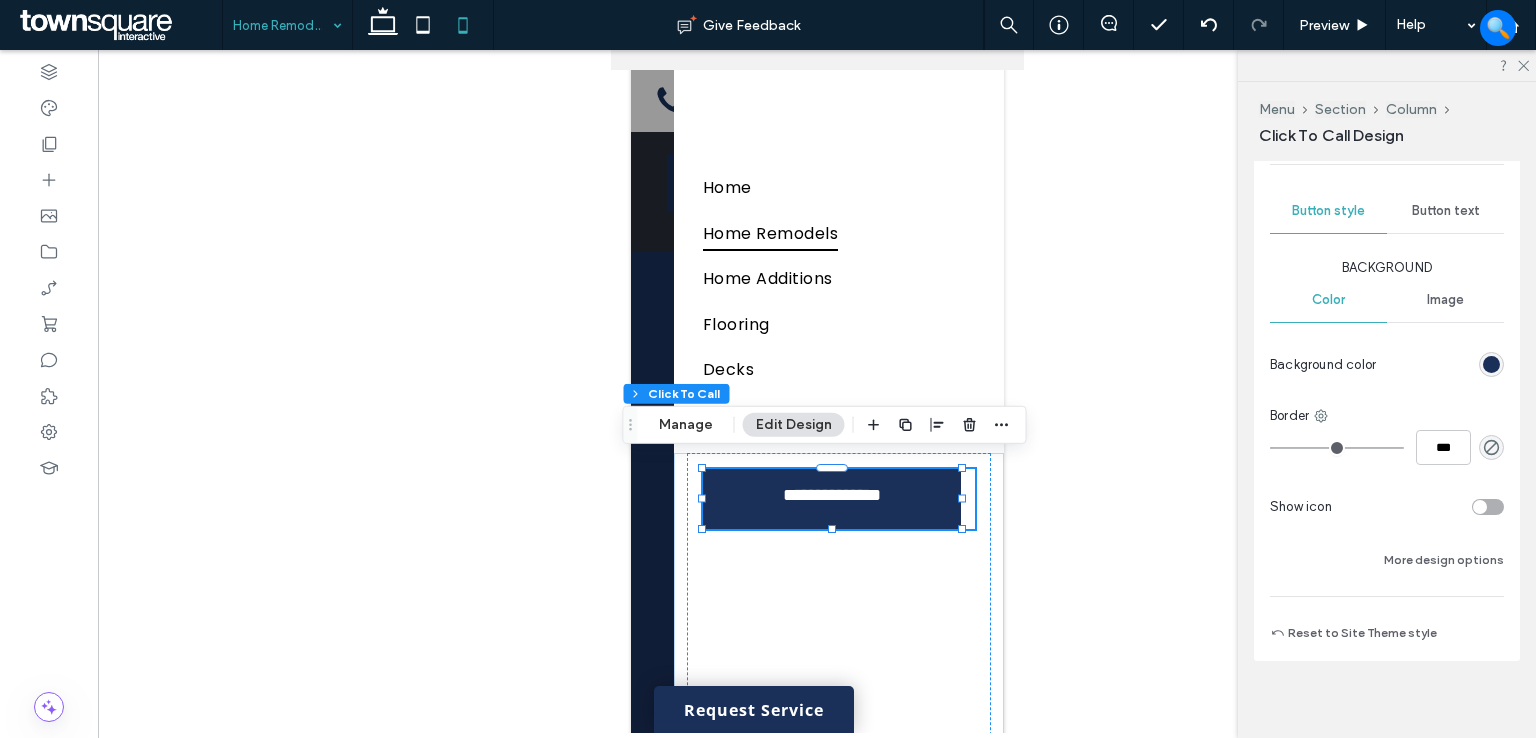 click on "Button text" at bounding box center [1446, 211] 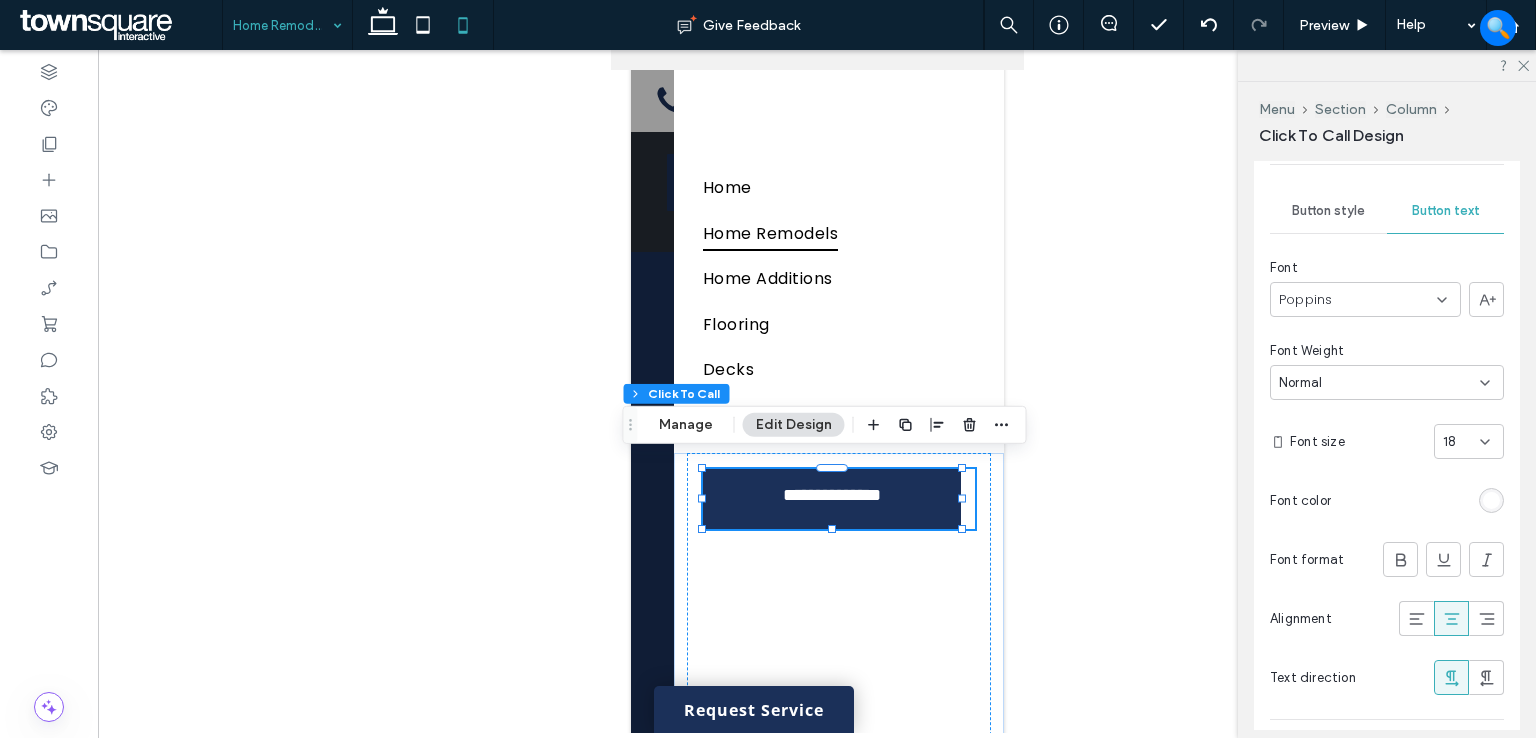 click on "18" at bounding box center [1461, 442] 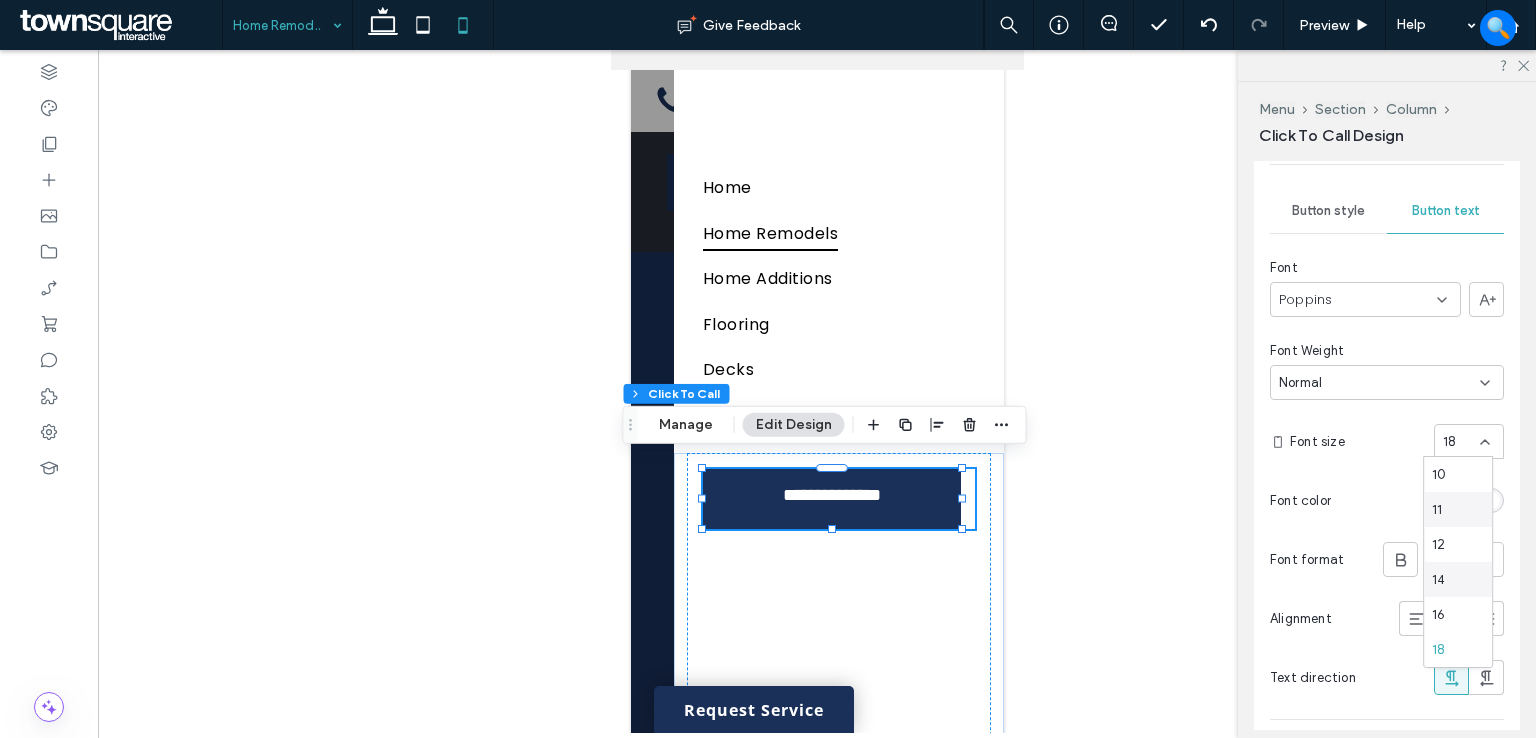 scroll, scrollTop: 100, scrollLeft: 0, axis: vertical 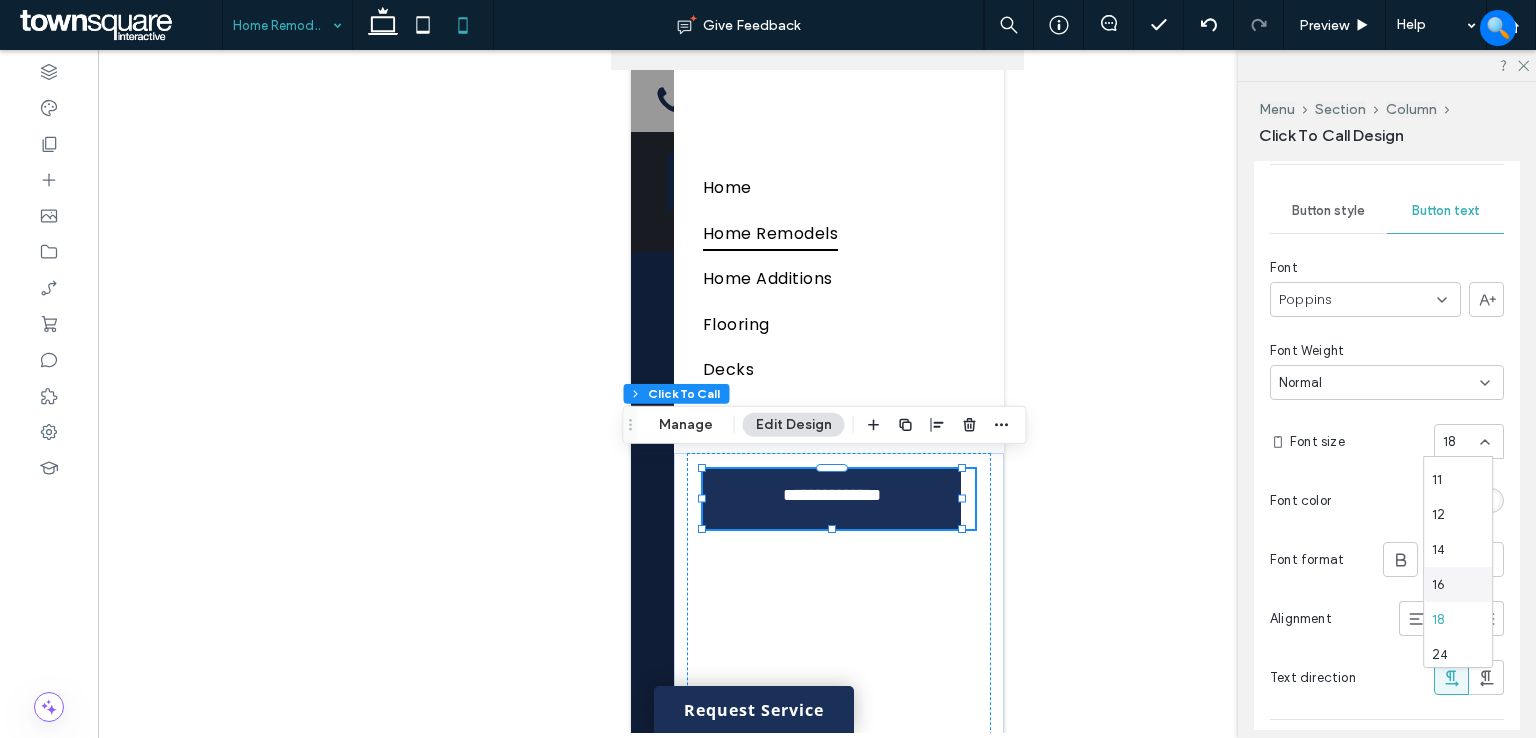 click on "16" at bounding box center [1458, 584] 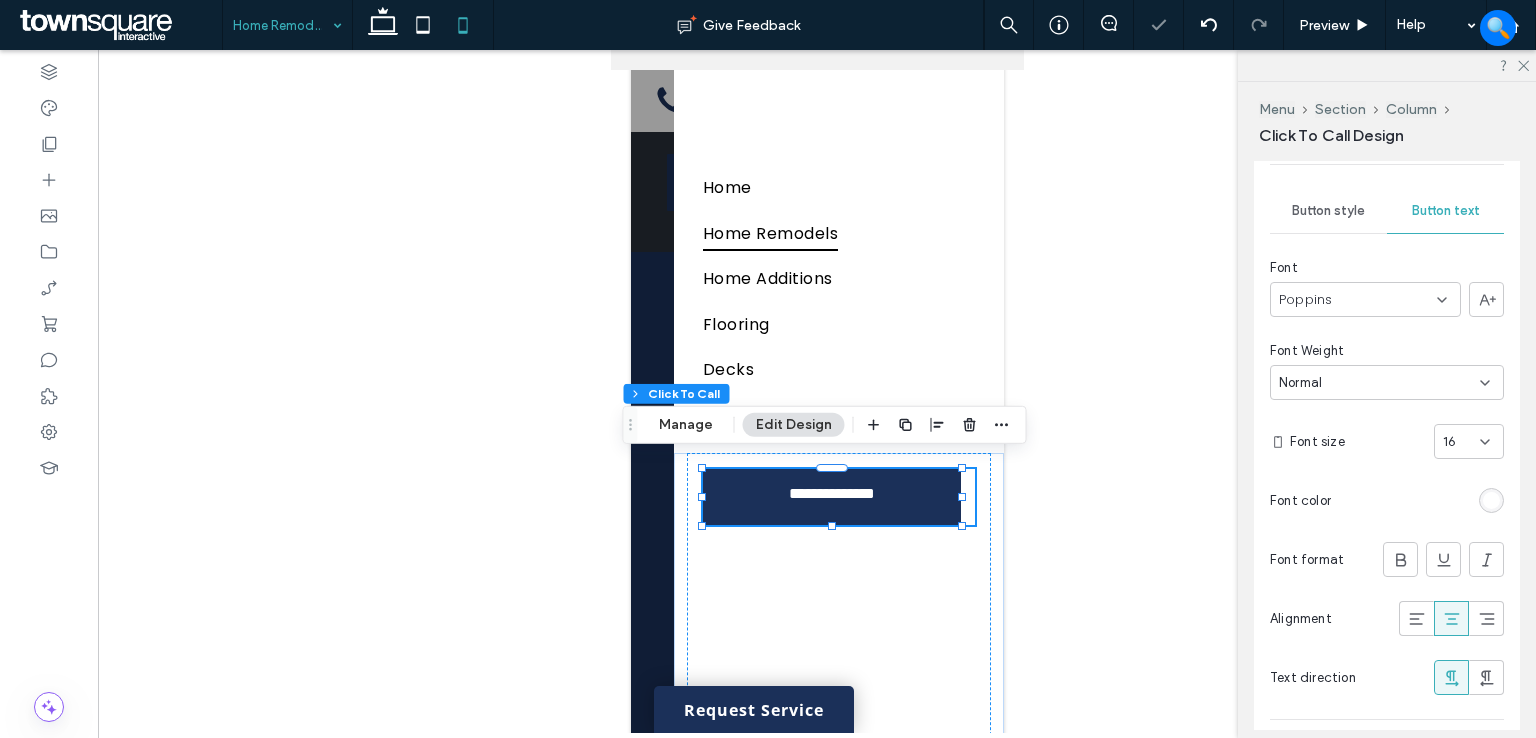 click at bounding box center [817, 391] 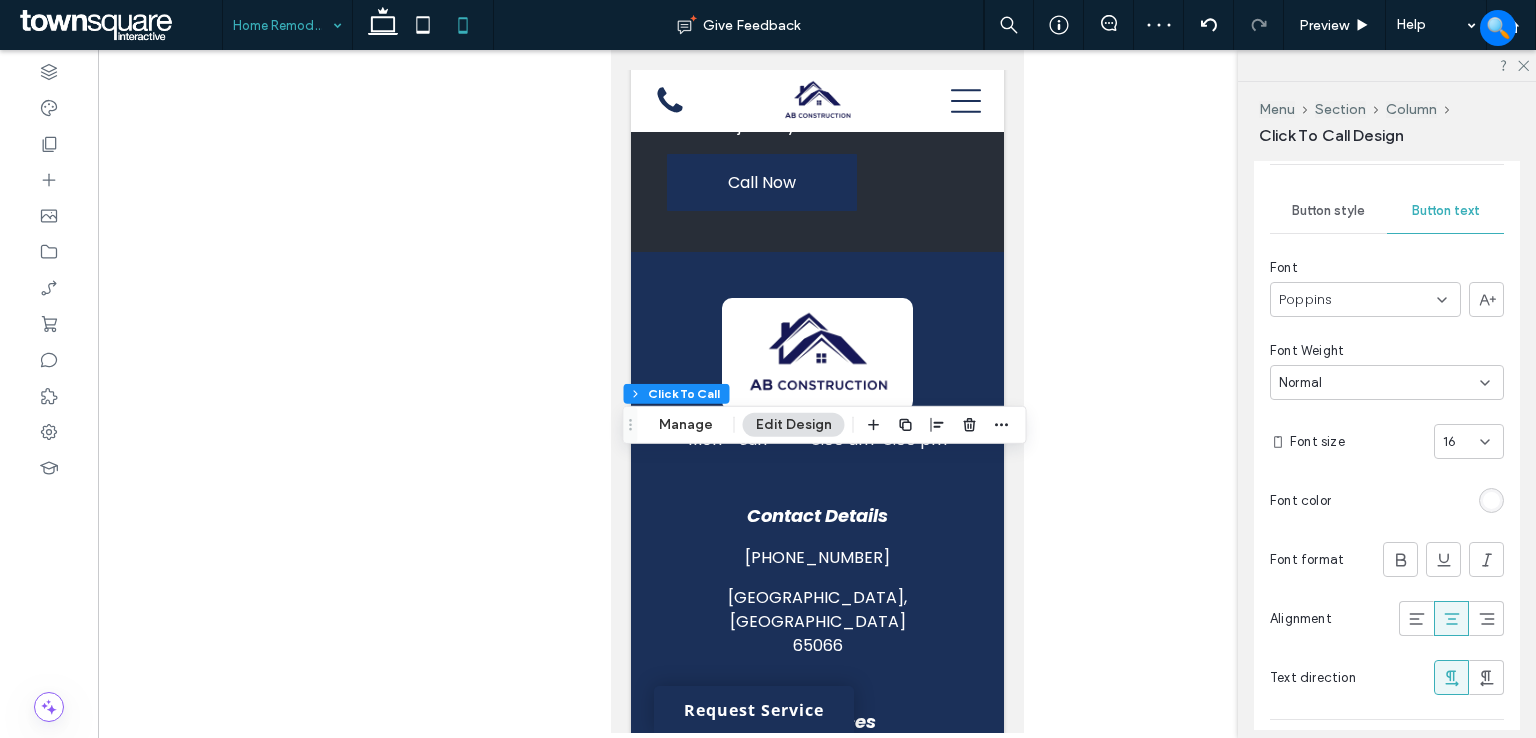 drag, startPoint x: 316, startPoint y: 21, endPoint x: 299, endPoint y: 43, distance: 27.802877 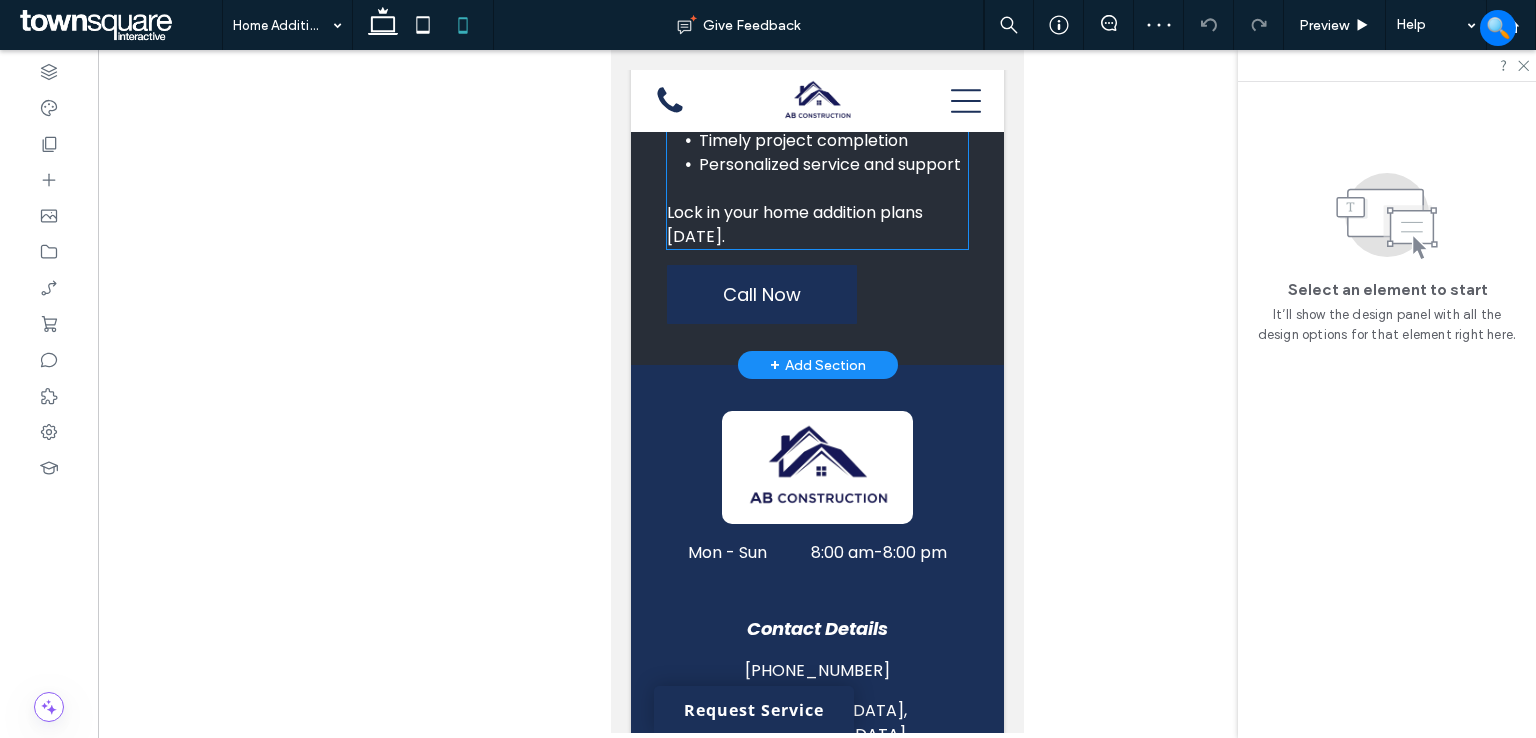 scroll, scrollTop: 1669, scrollLeft: 0, axis: vertical 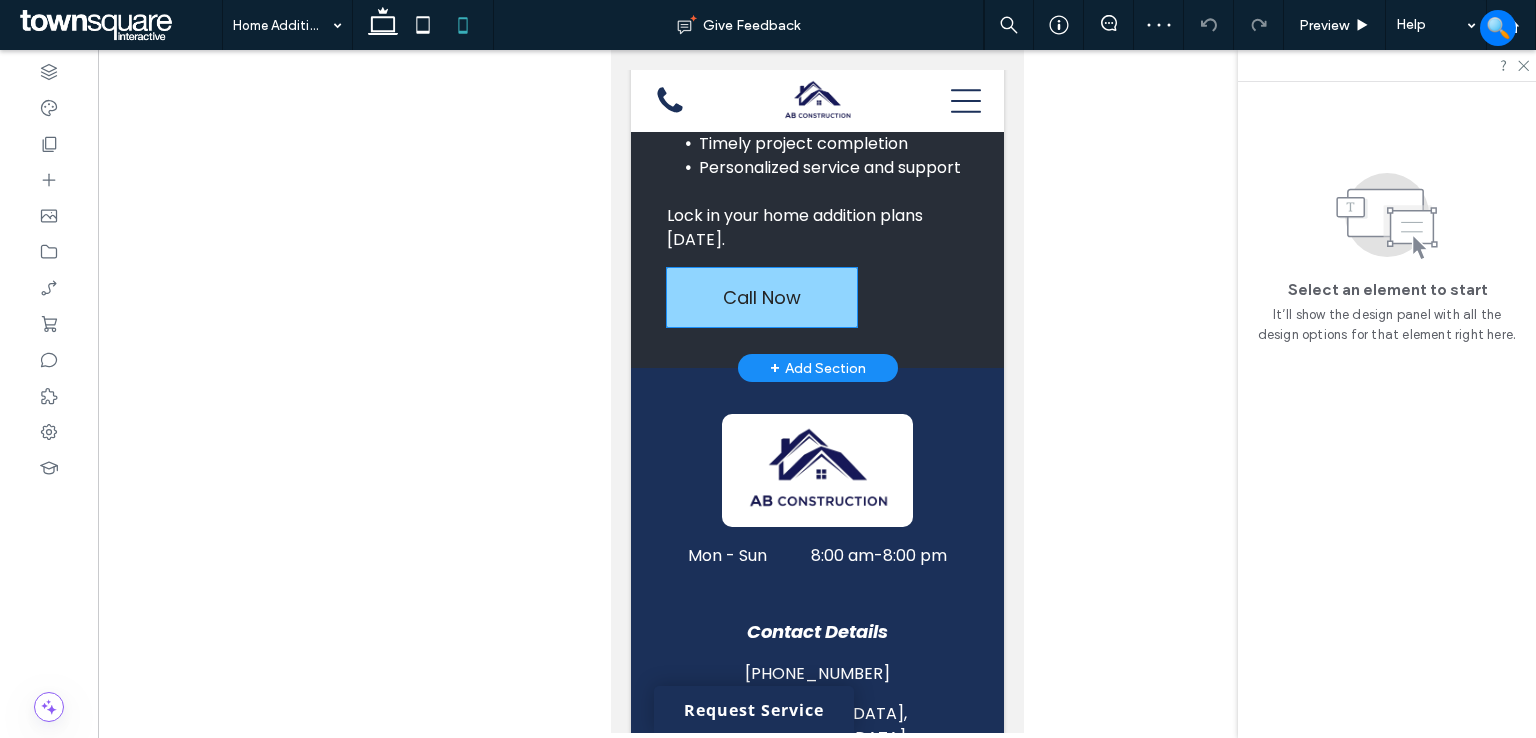click on "Call Now" at bounding box center [761, 297] 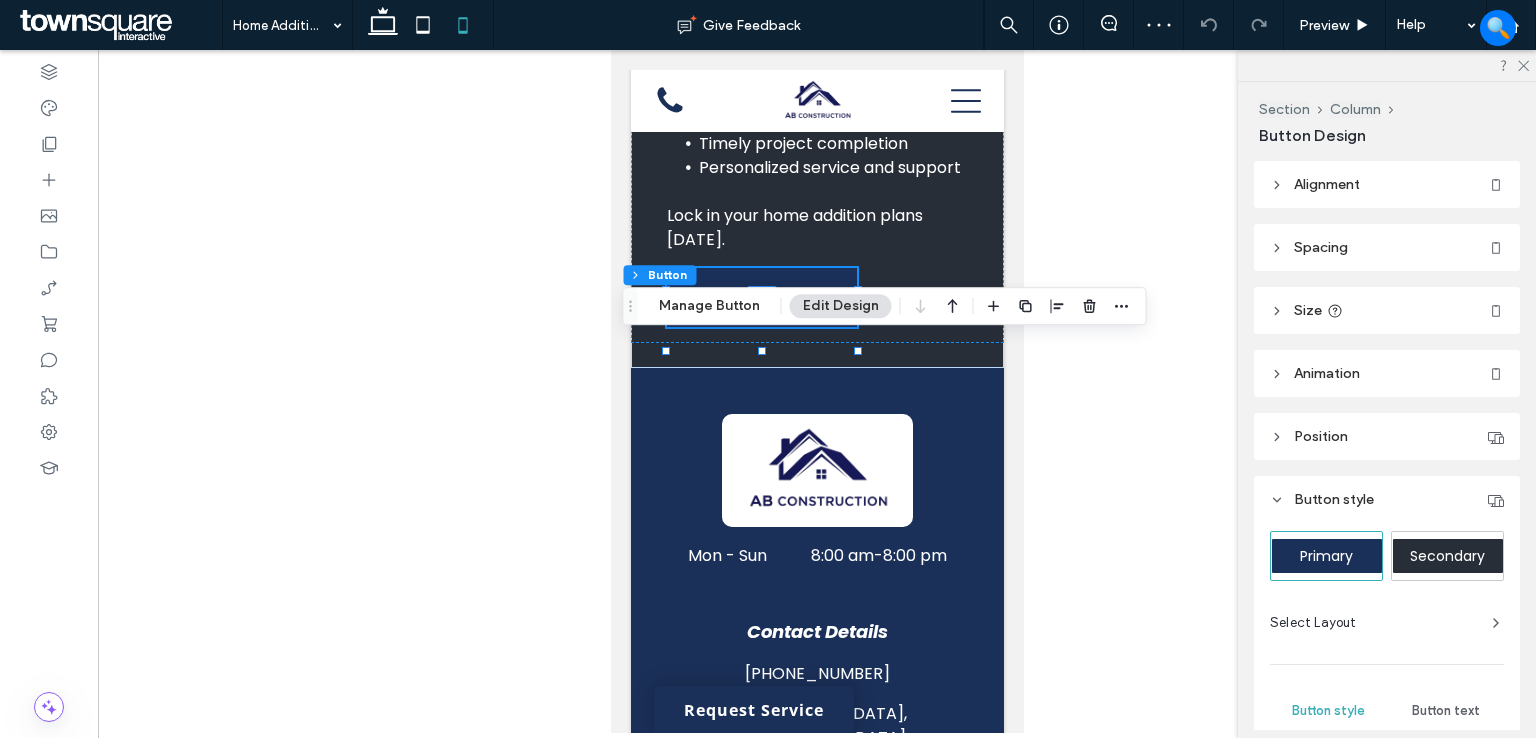 scroll, scrollTop: 300, scrollLeft: 0, axis: vertical 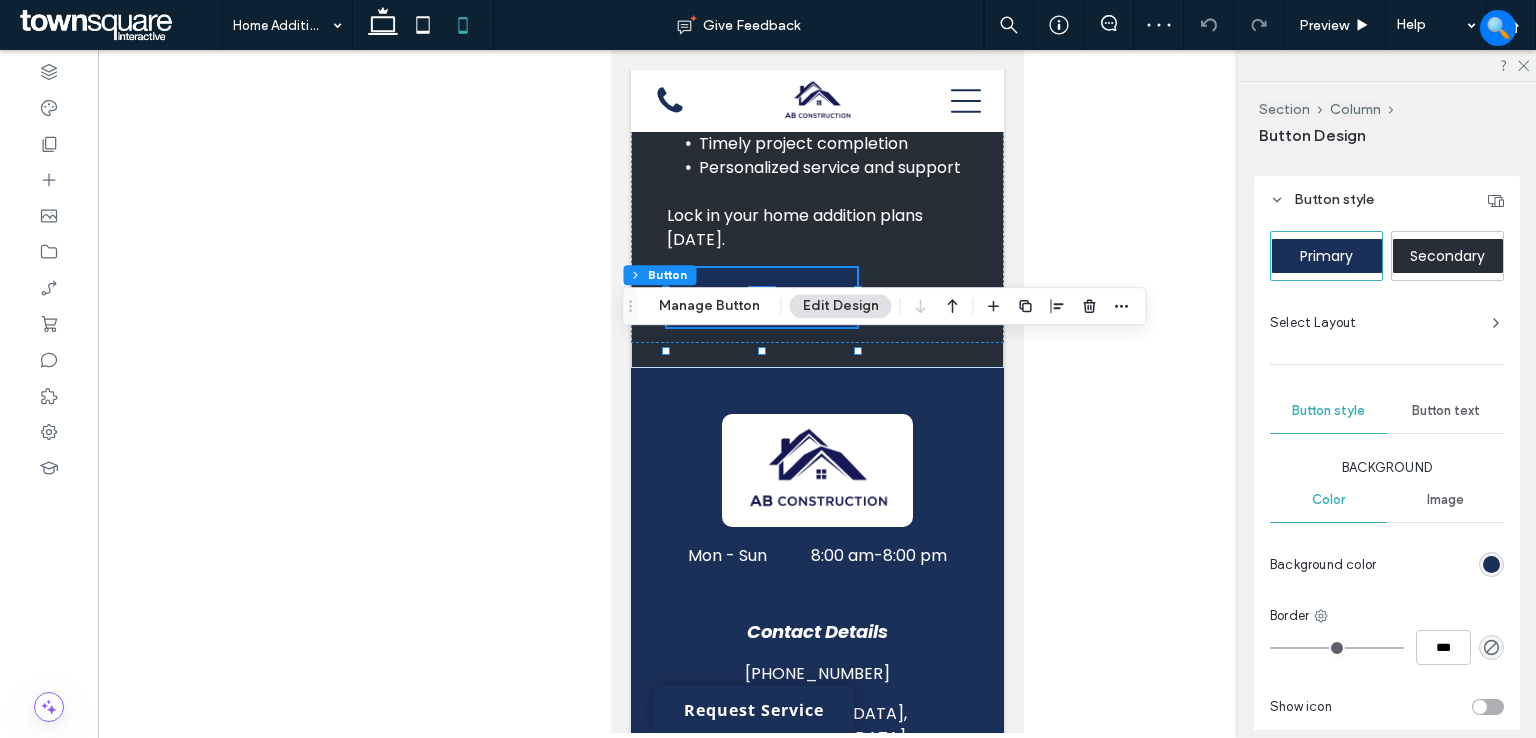 click on "Button text" at bounding box center [1446, 411] 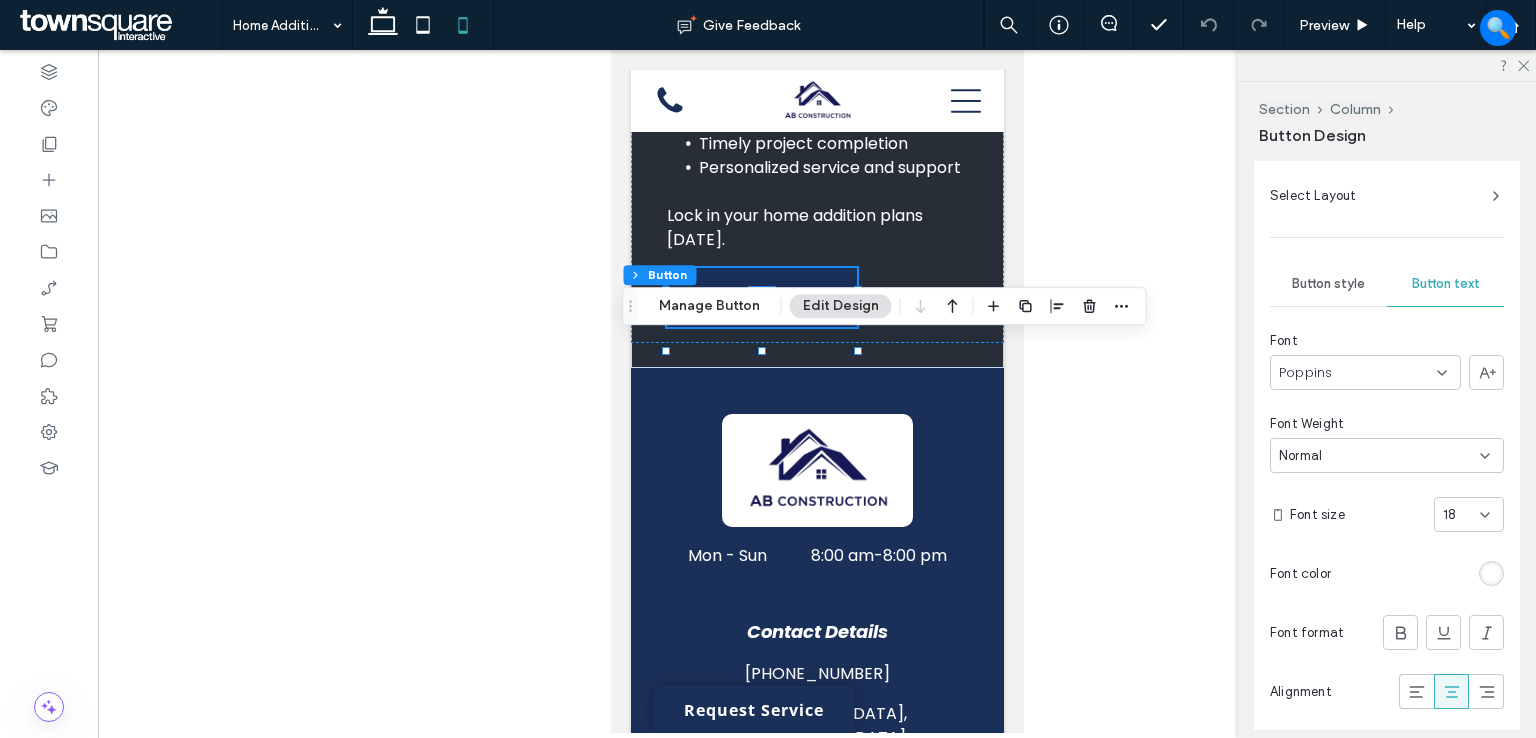 scroll, scrollTop: 500, scrollLeft: 0, axis: vertical 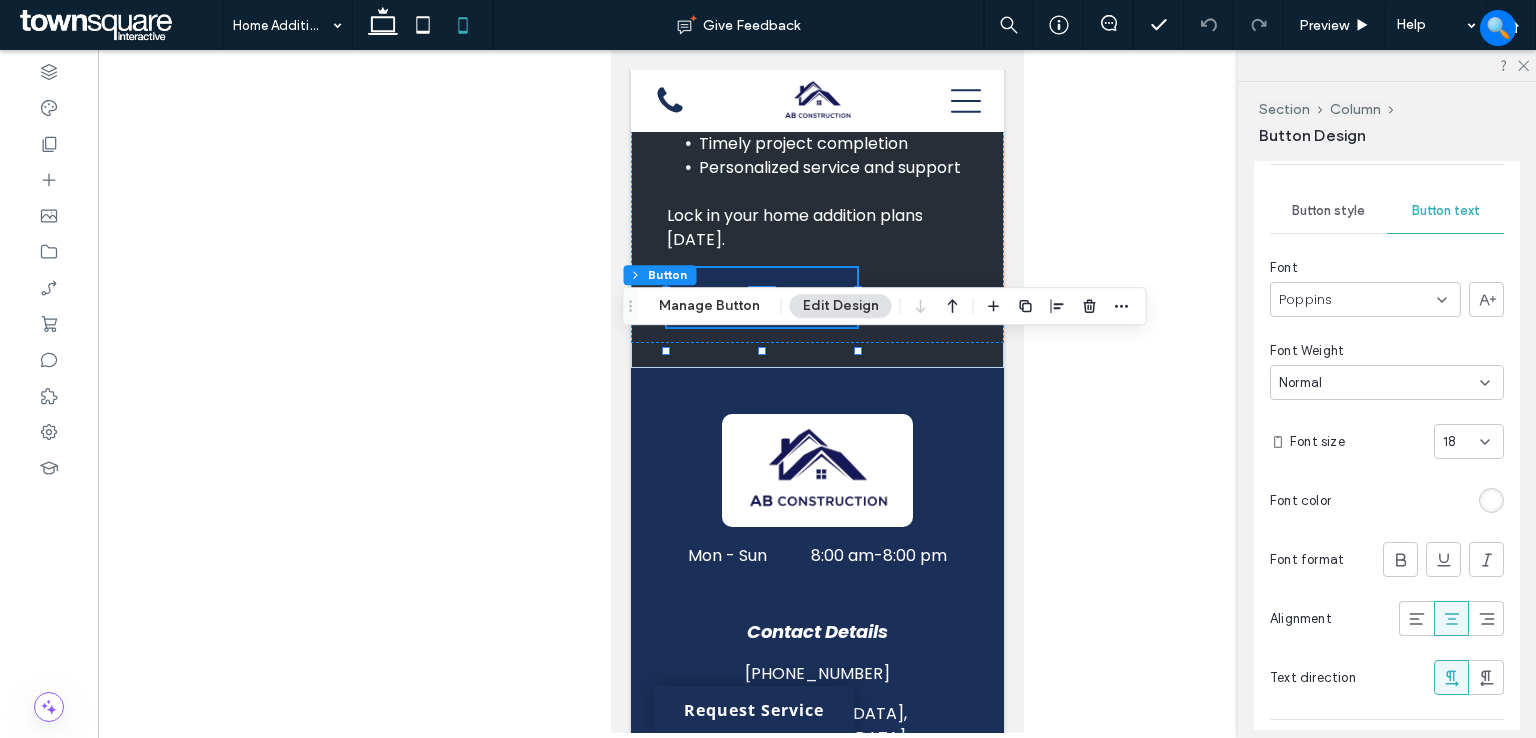 click 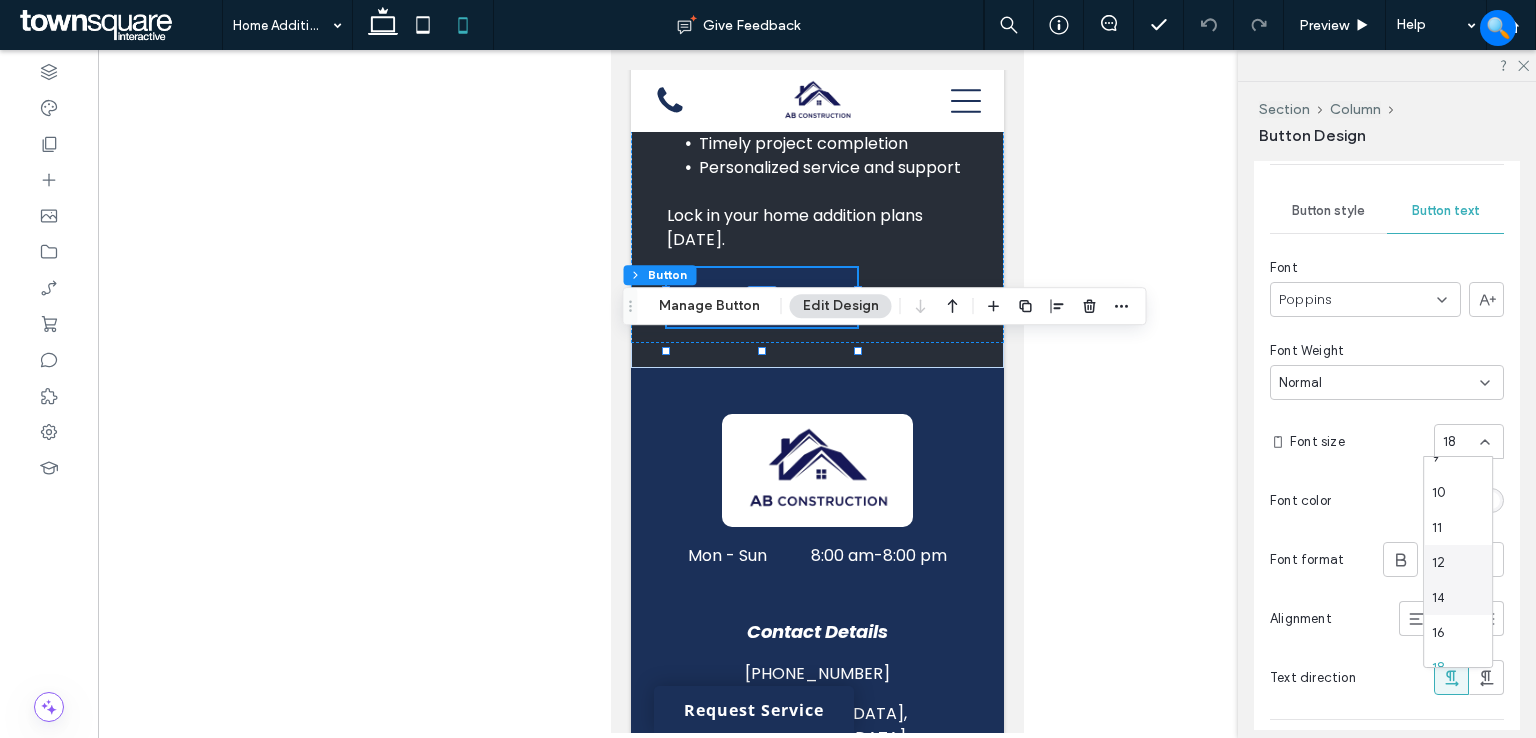 scroll, scrollTop: 100, scrollLeft: 0, axis: vertical 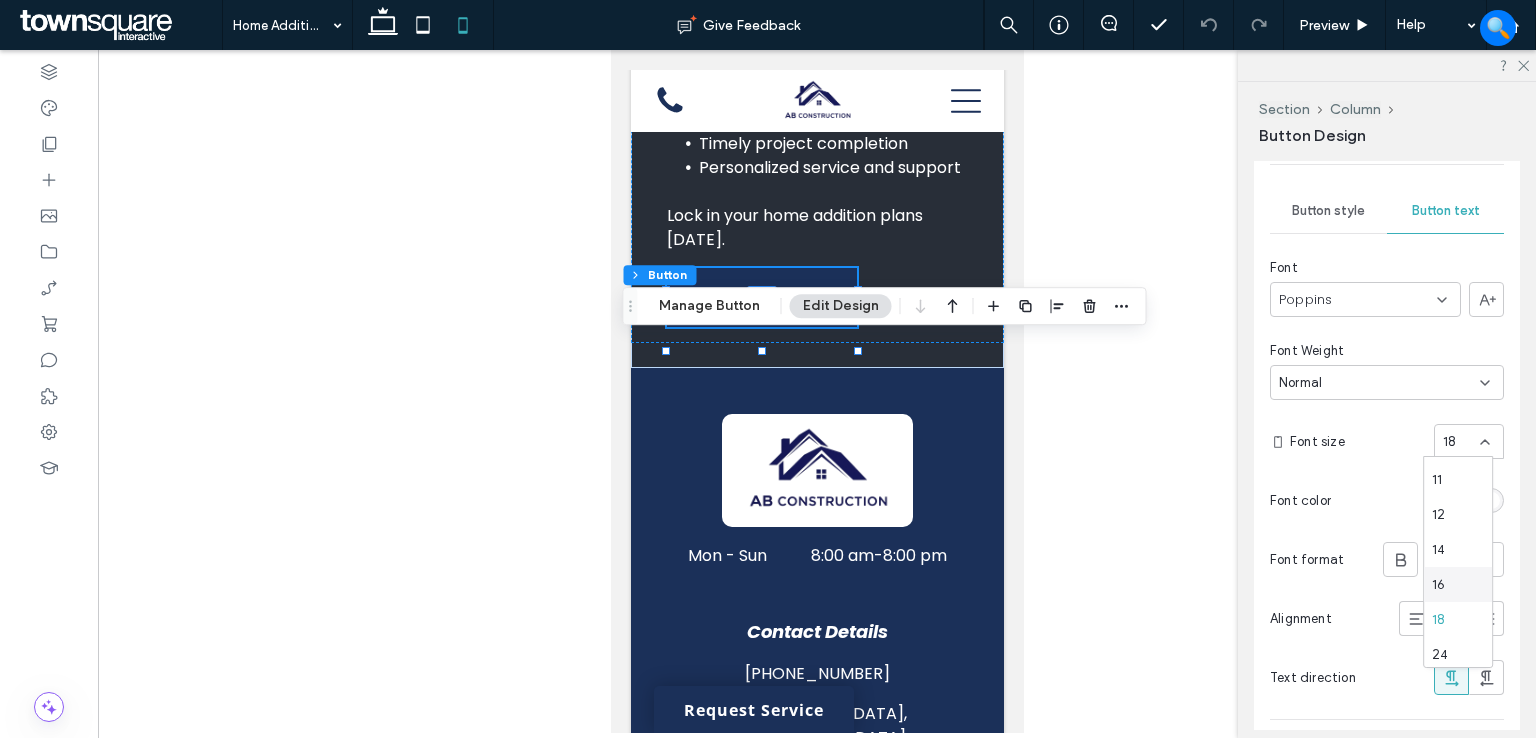 click on "16" at bounding box center [1458, 584] 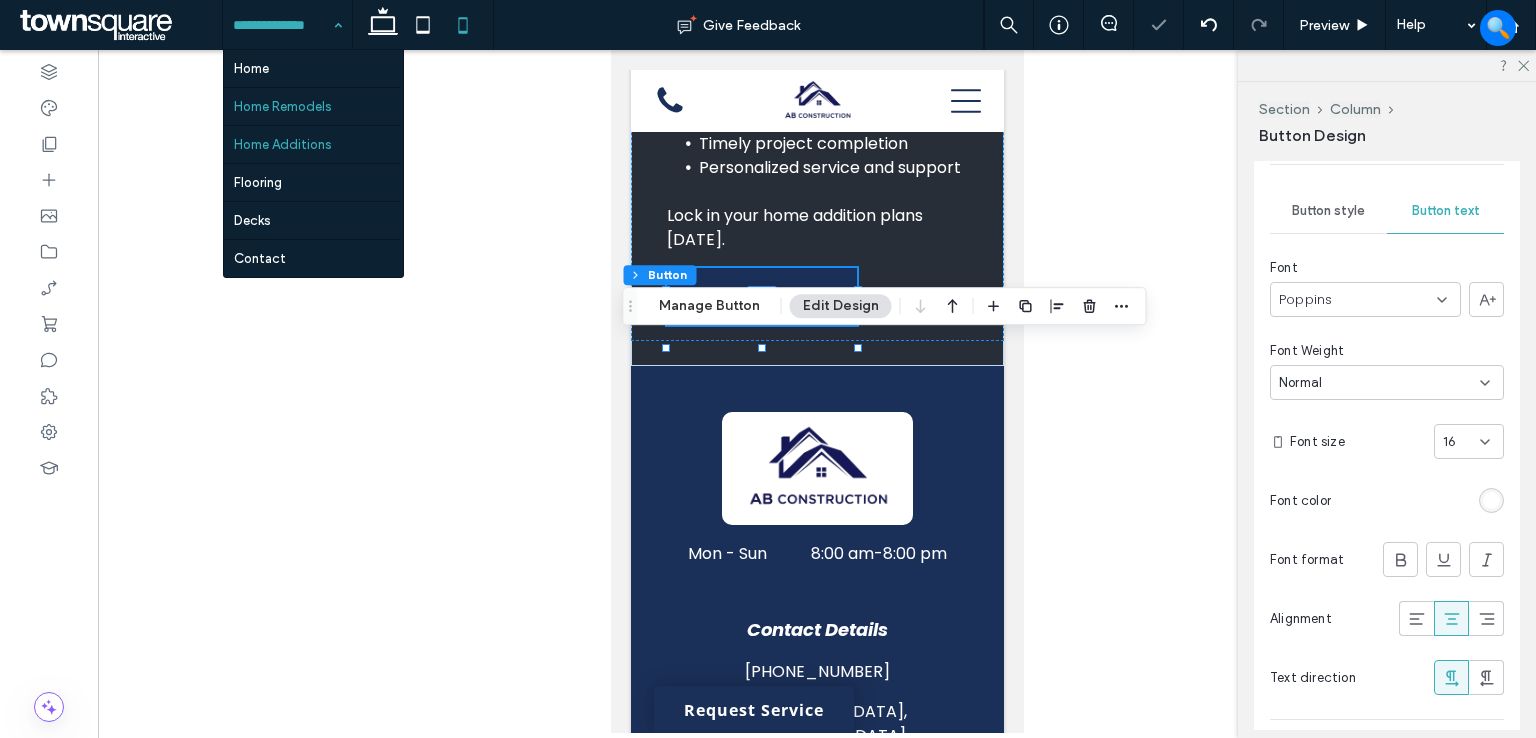 drag, startPoint x: 313, startPoint y: 29, endPoint x: 304, endPoint y: 109, distance: 80.50466 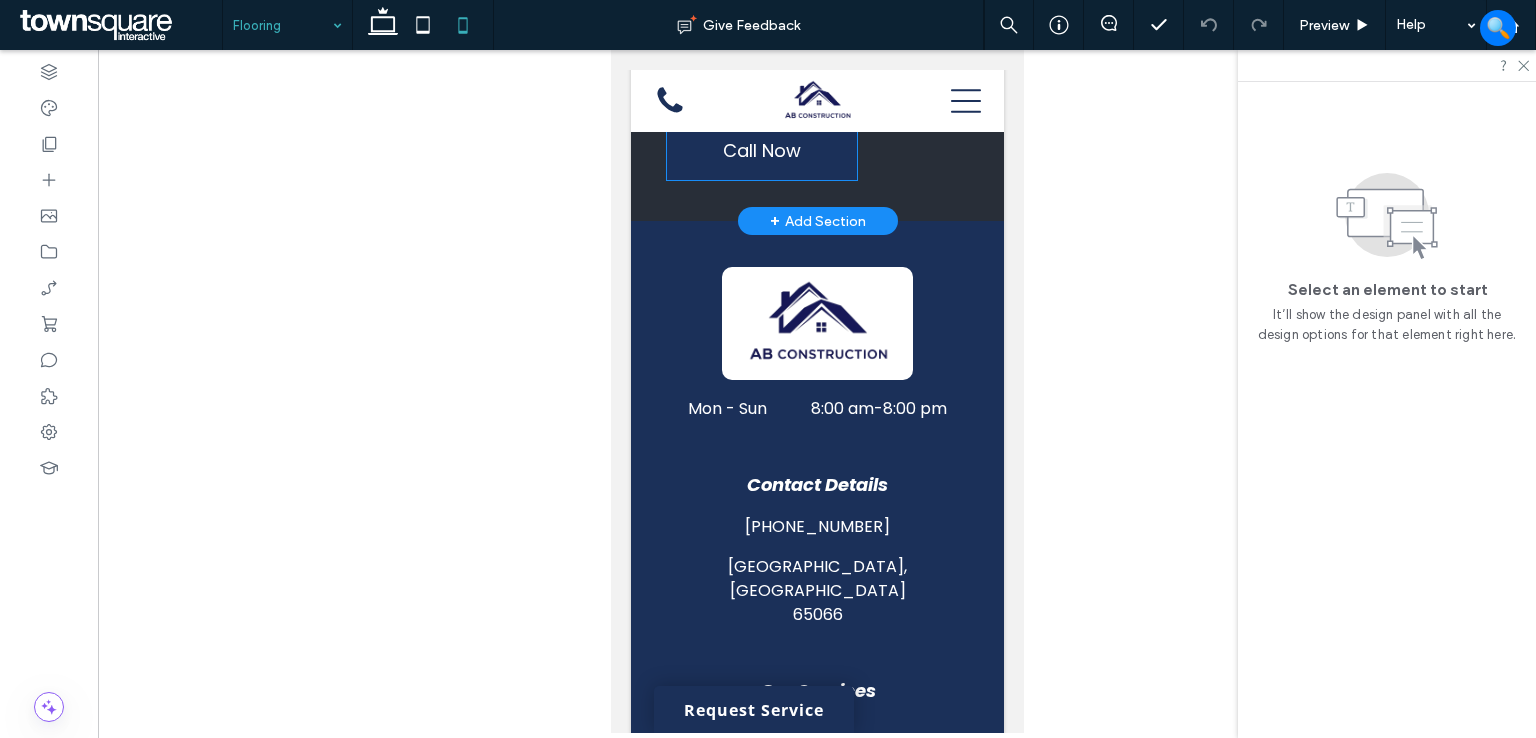 scroll, scrollTop: 1669, scrollLeft: 0, axis: vertical 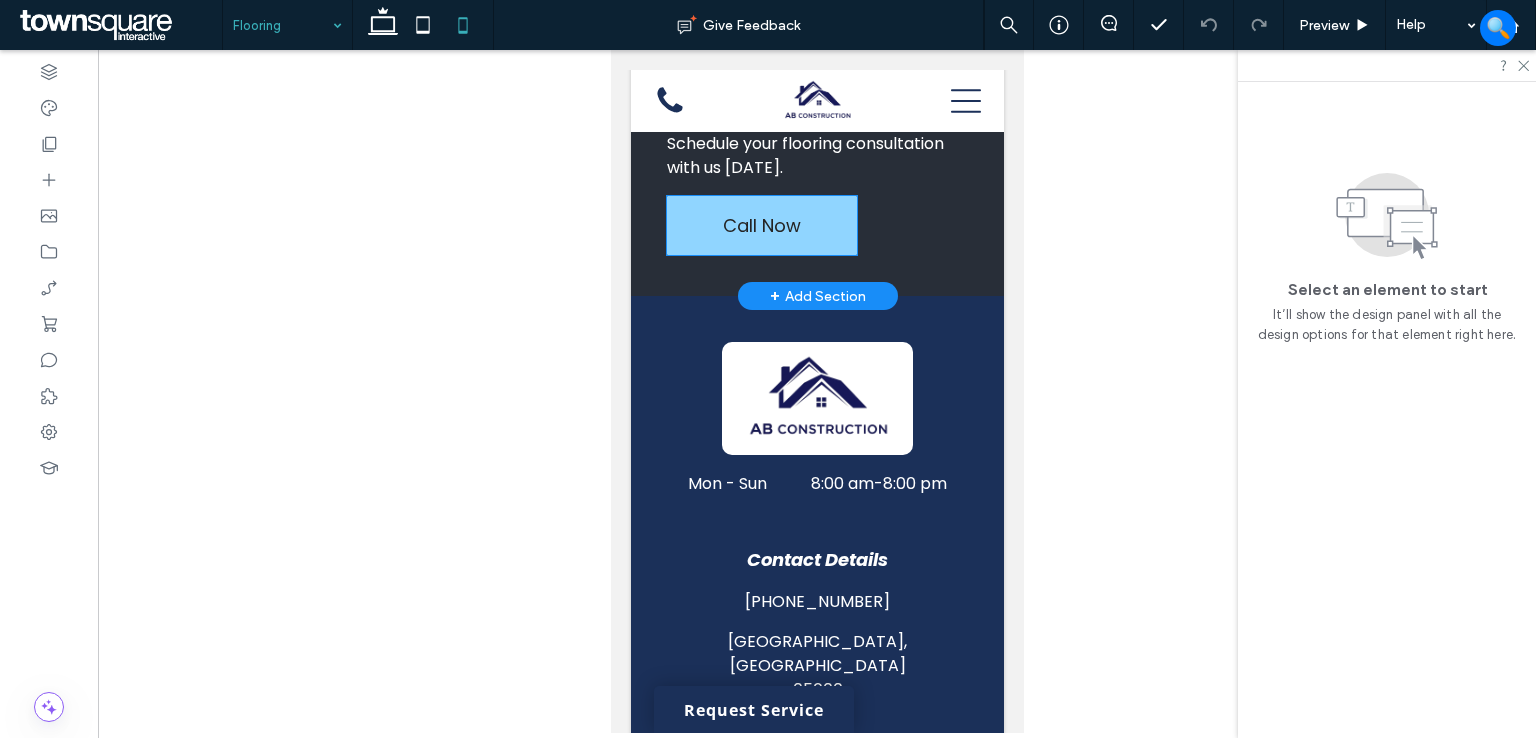 click on "Call Now" at bounding box center [761, 225] 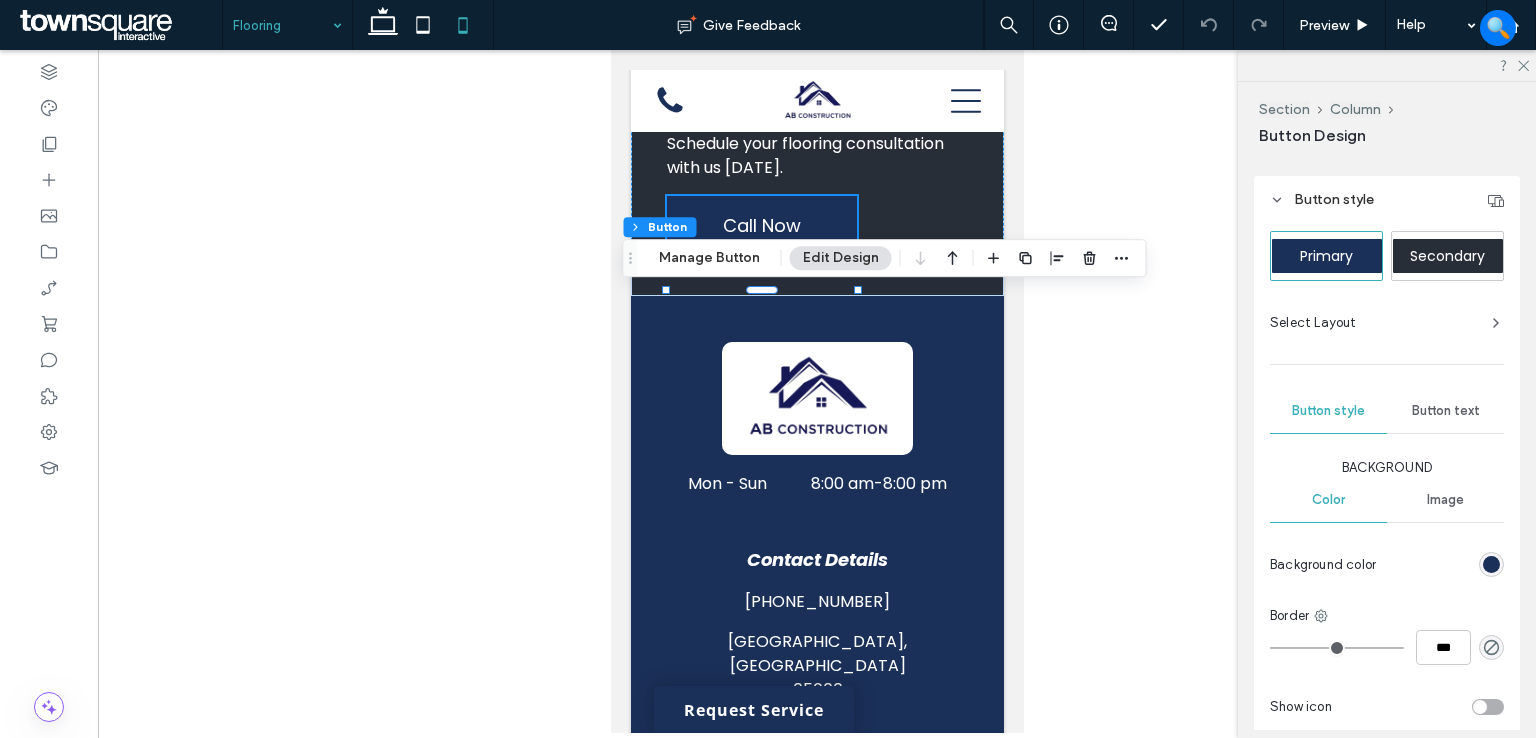 click on "Button text" at bounding box center (1446, 411) 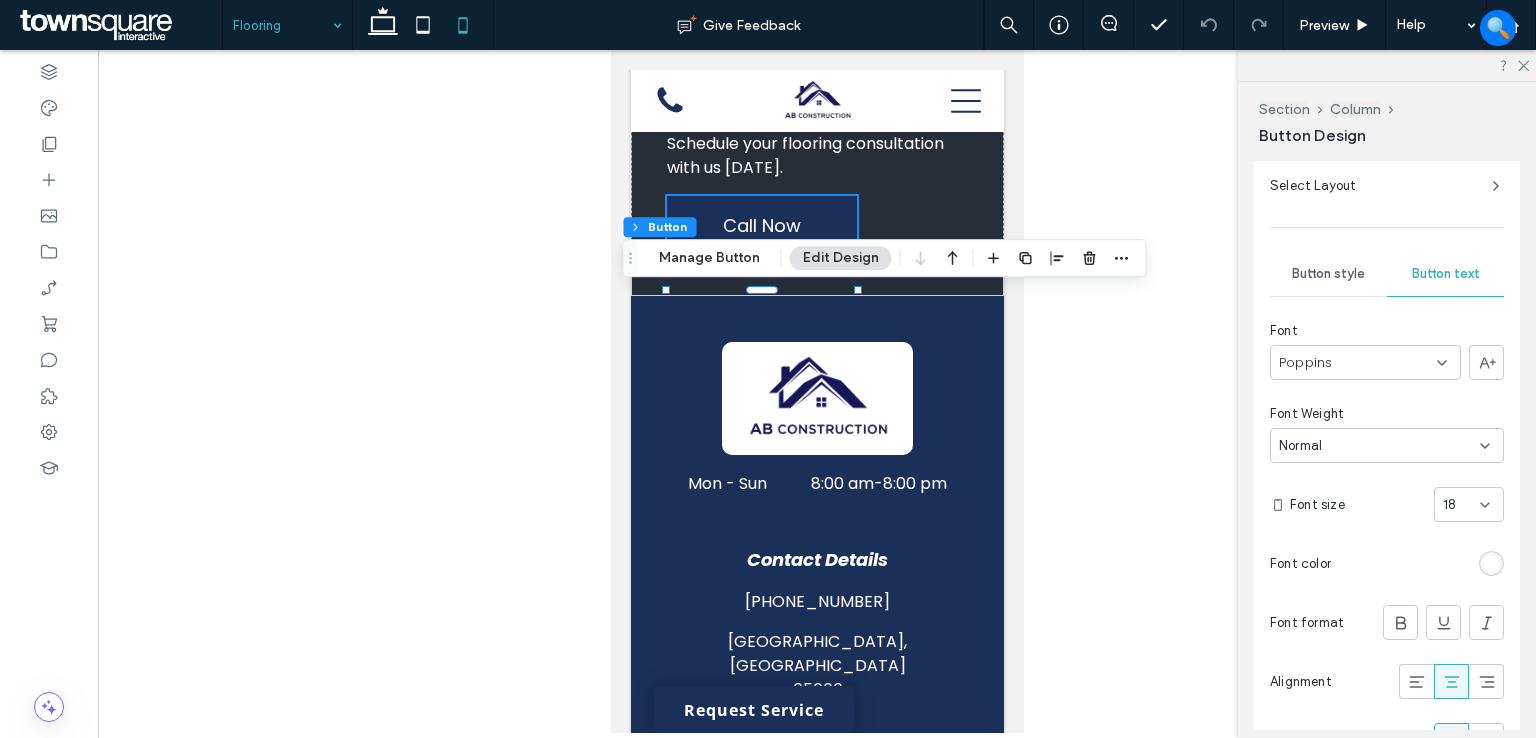 scroll, scrollTop: 600, scrollLeft: 0, axis: vertical 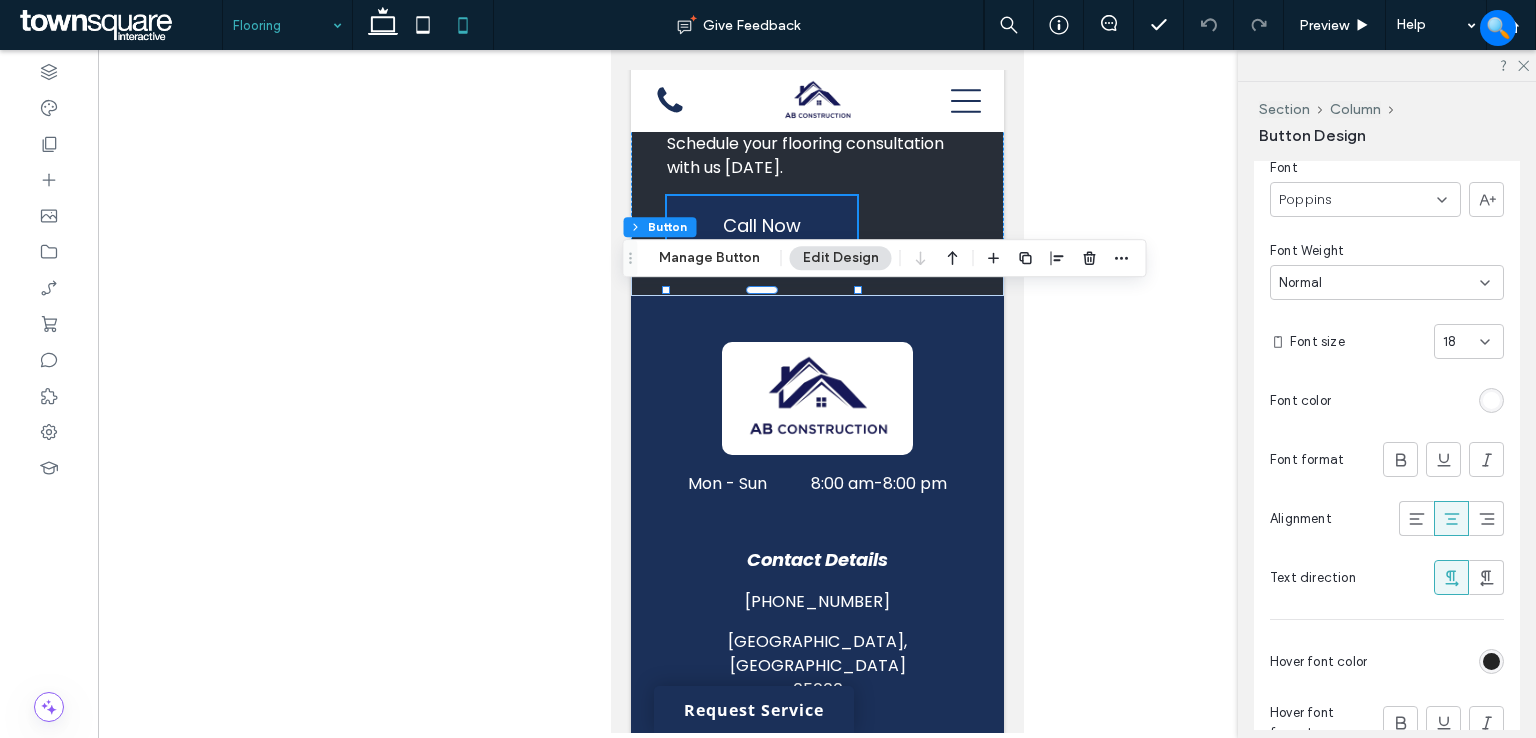click 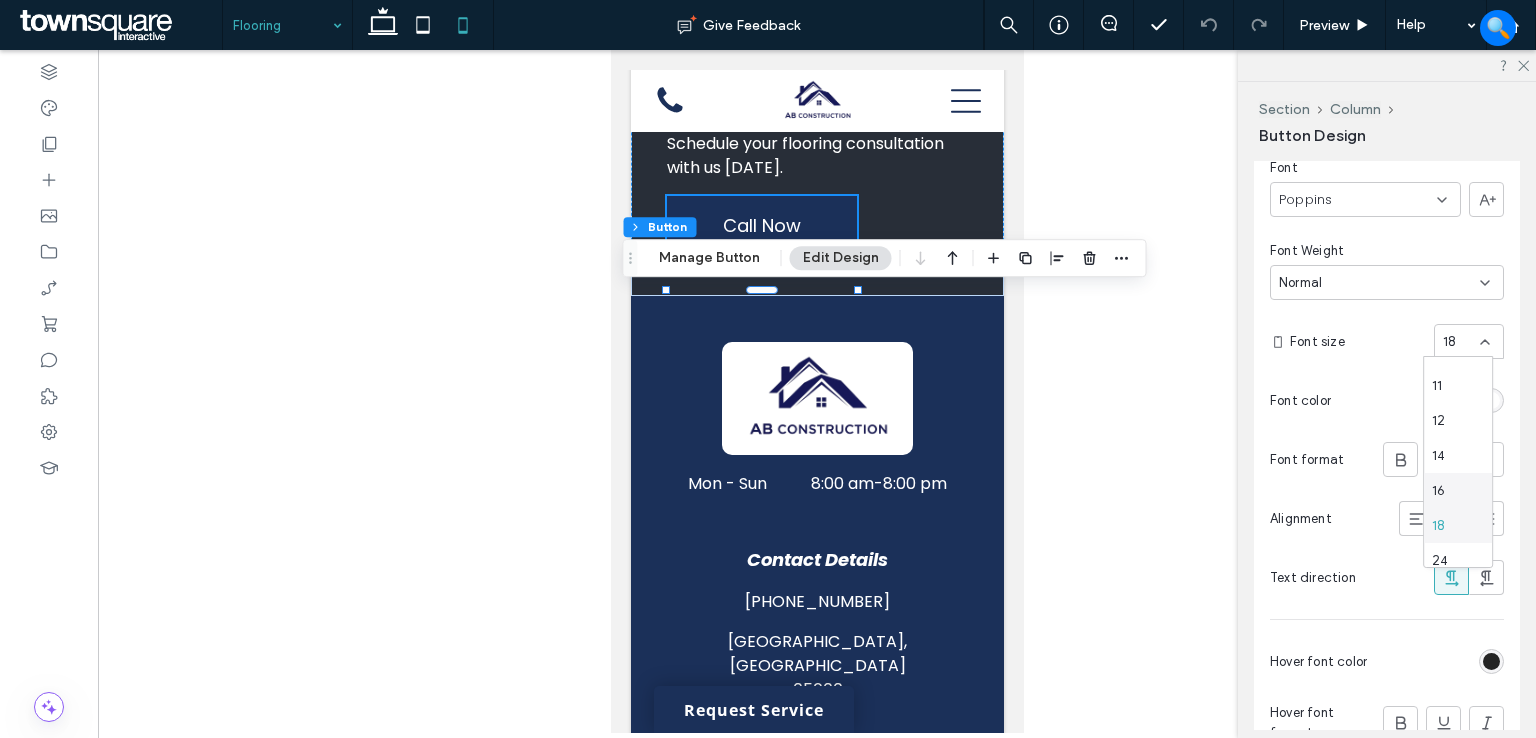 scroll, scrollTop: 200, scrollLeft: 0, axis: vertical 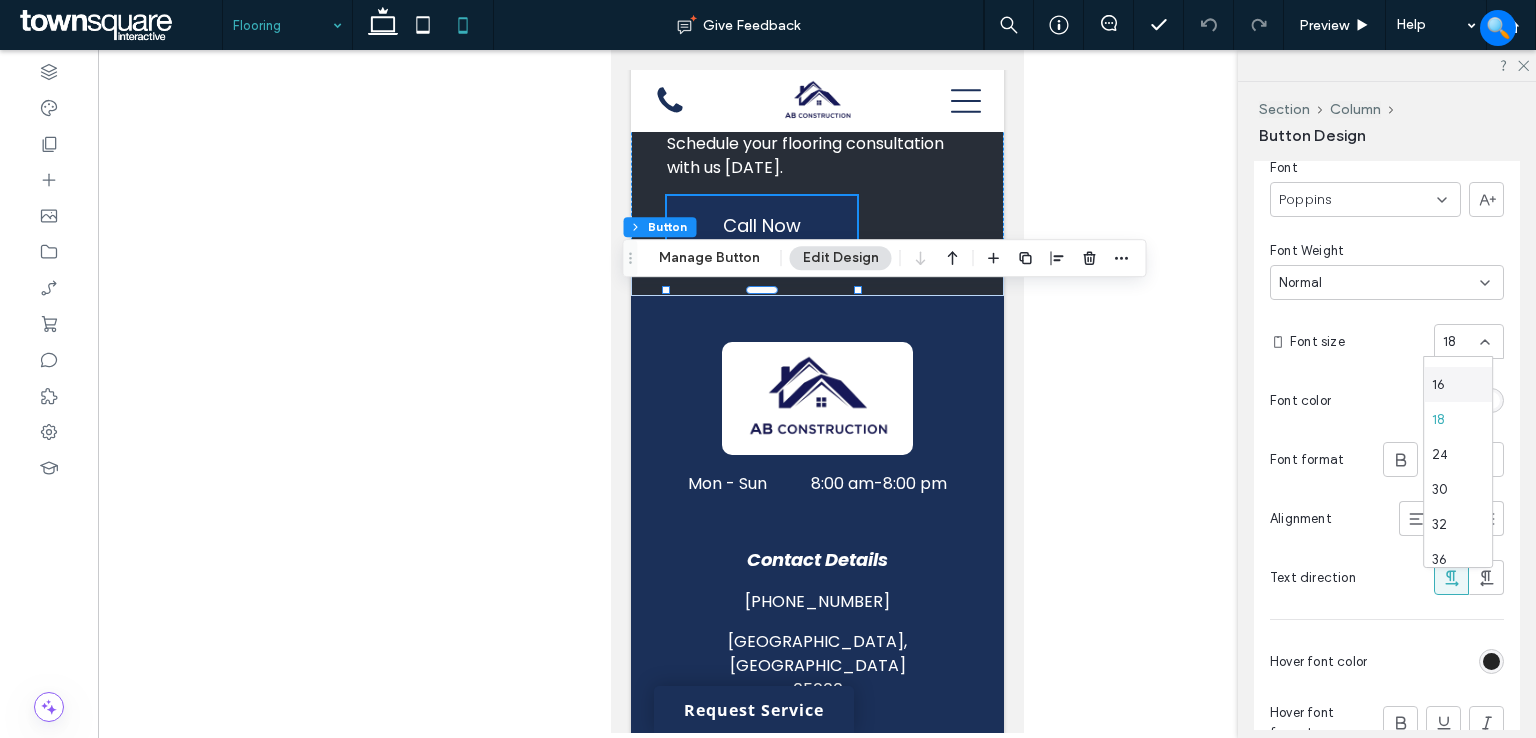 click on "16" at bounding box center [1458, 384] 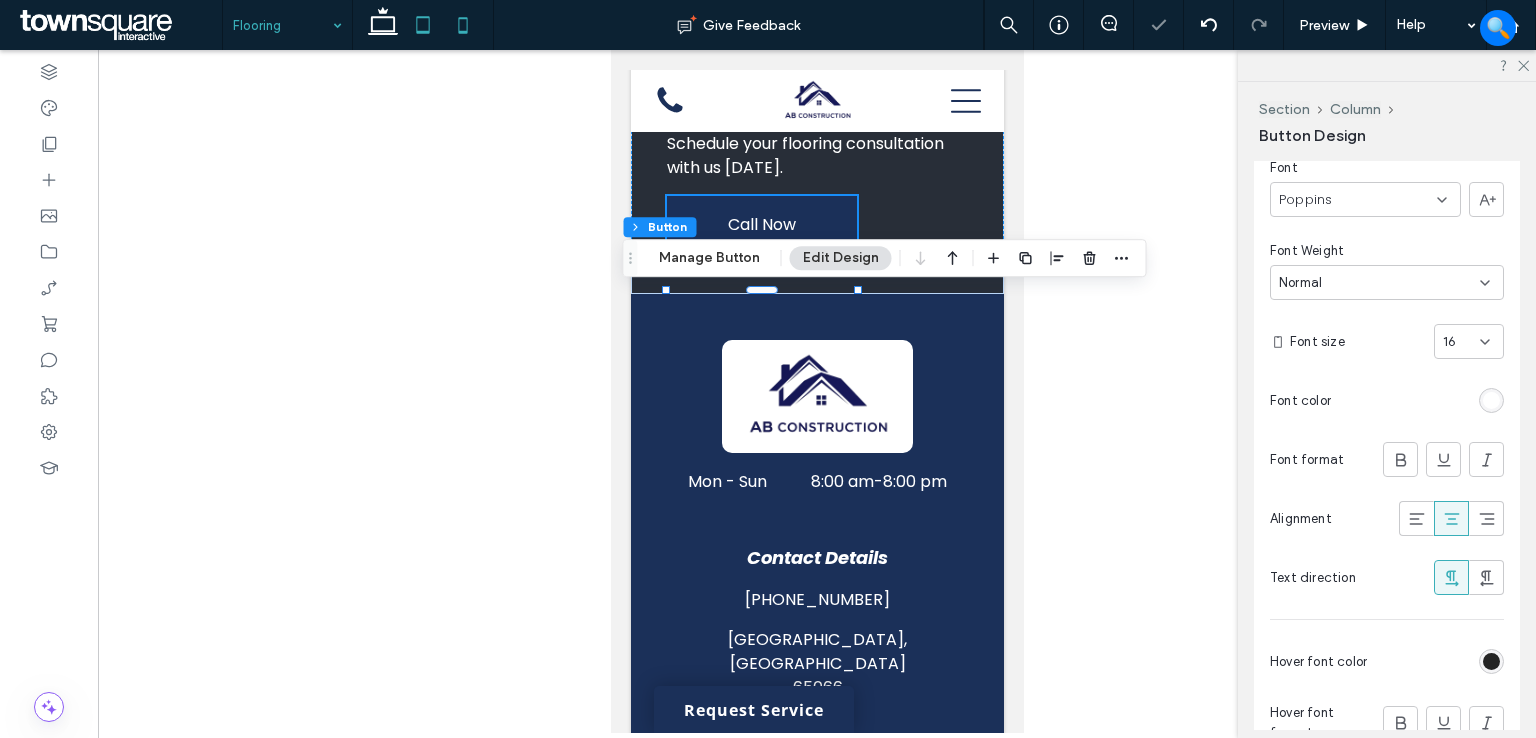 click 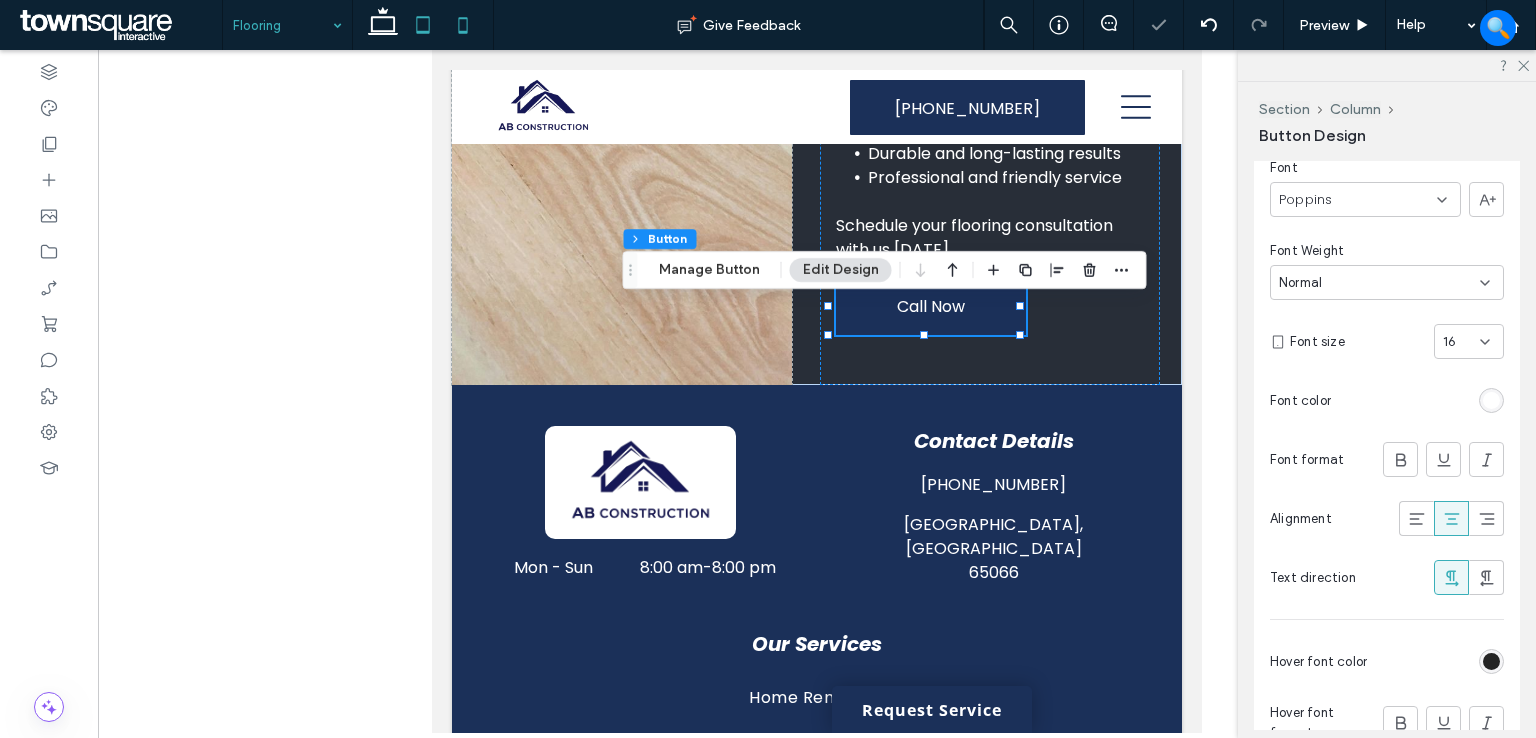 click 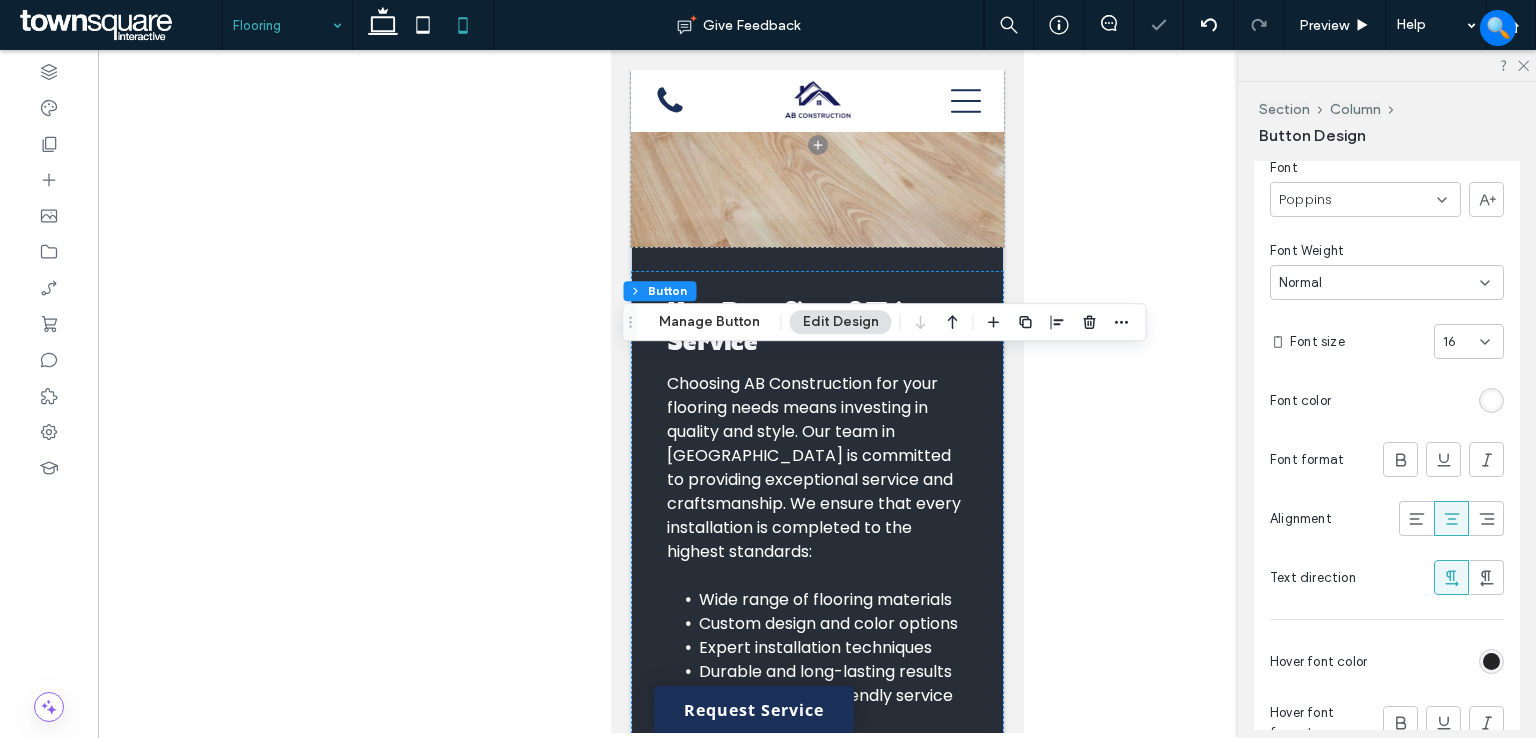 scroll, scrollTop: 1605, scrollLeft: 0, axis: vertical 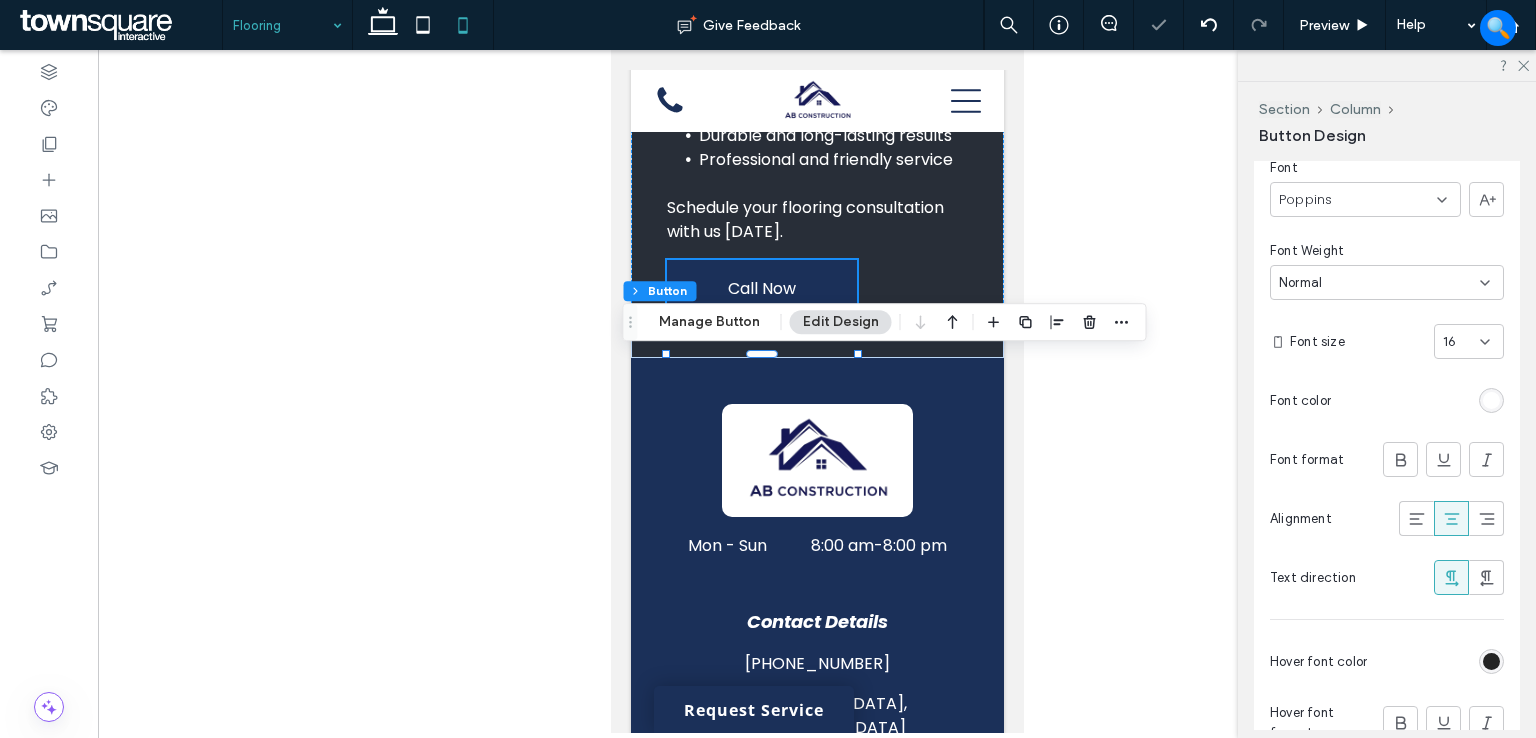 drag, startPoint x: 308, startPoint y: 26, endPoint x: 325, endPoint y: 42, distance: 23.345236 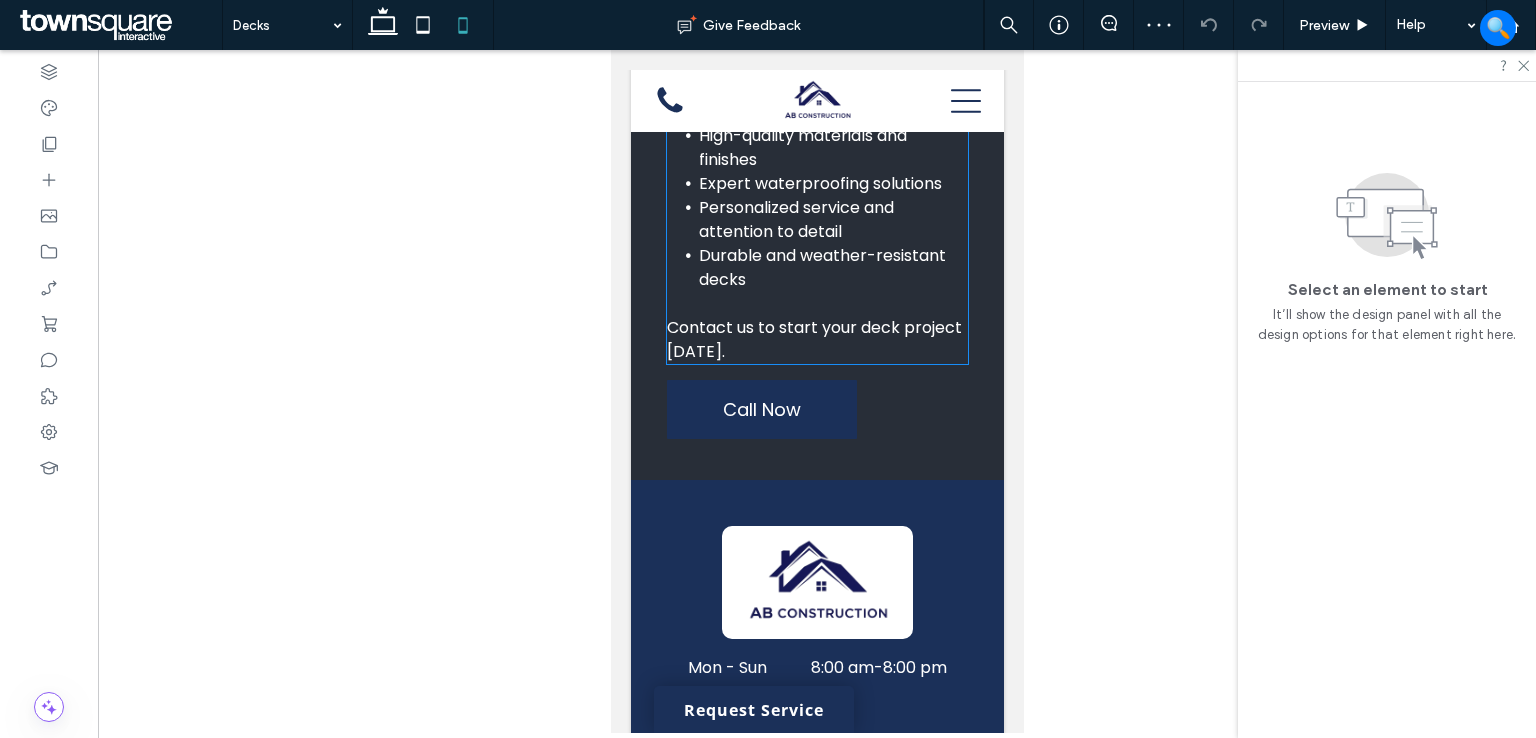 scroll, scrollTop: 1769, scrollLeft: 0, axis: vertical 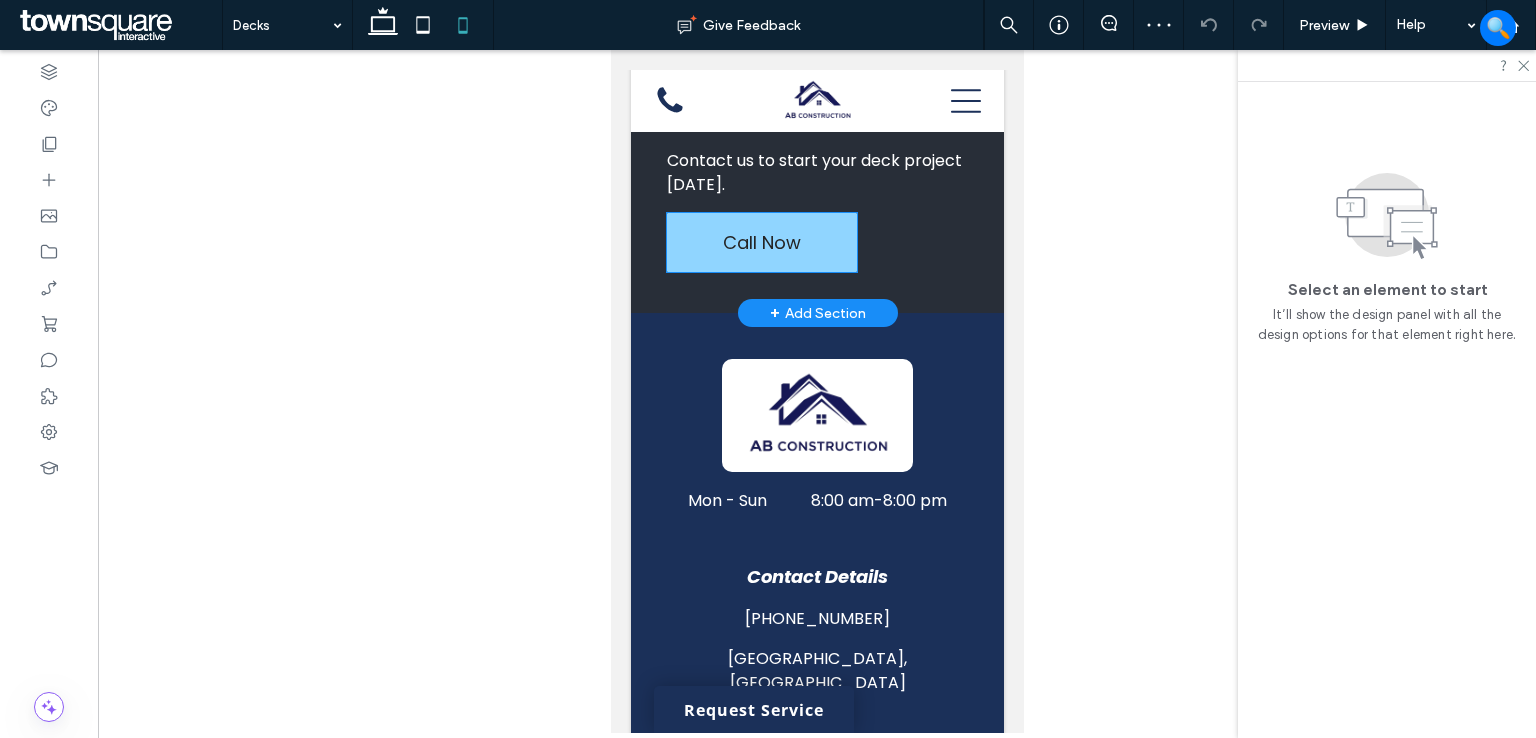 click on "Call Now" at bounding box center [761, 242] 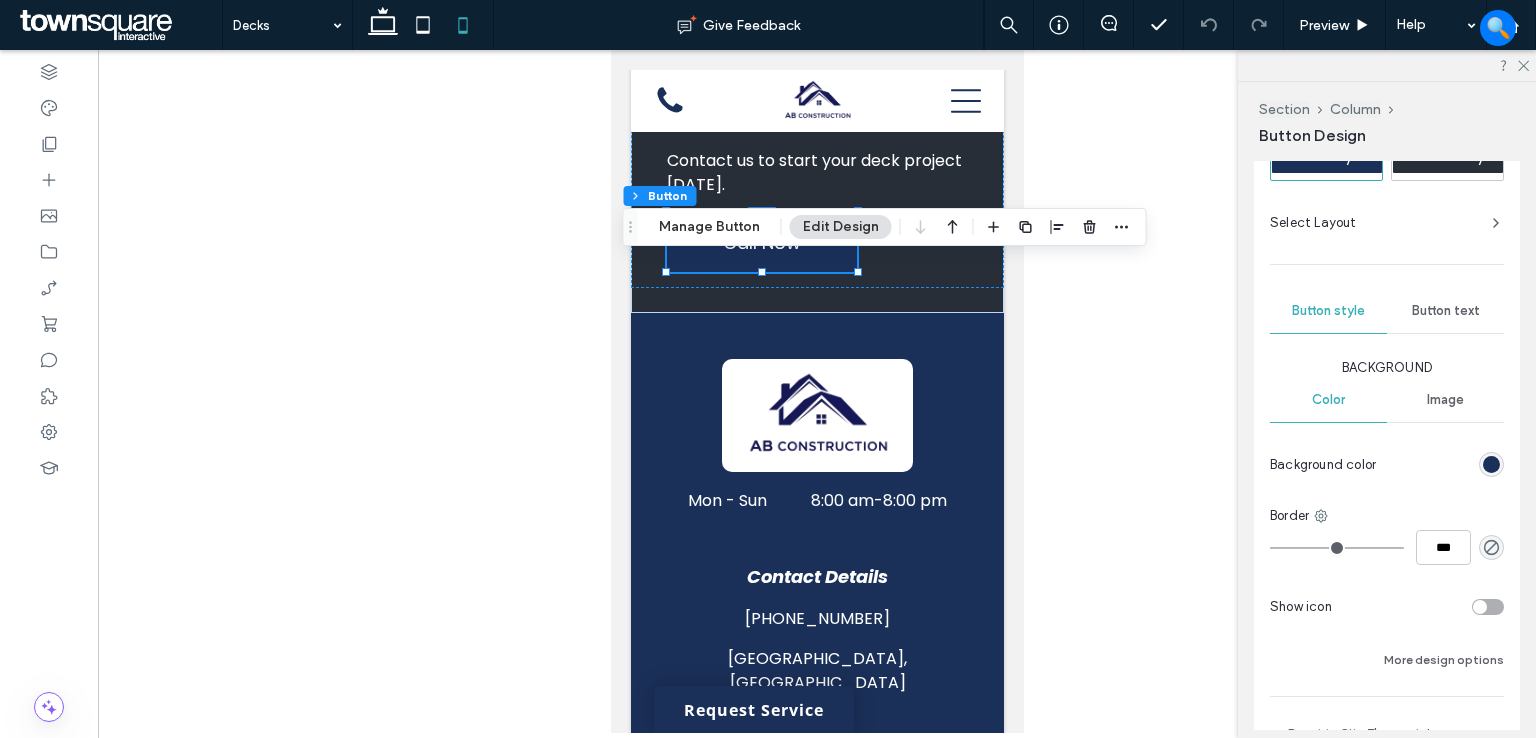 click on "Button text" at bounding box center (1446, 311) 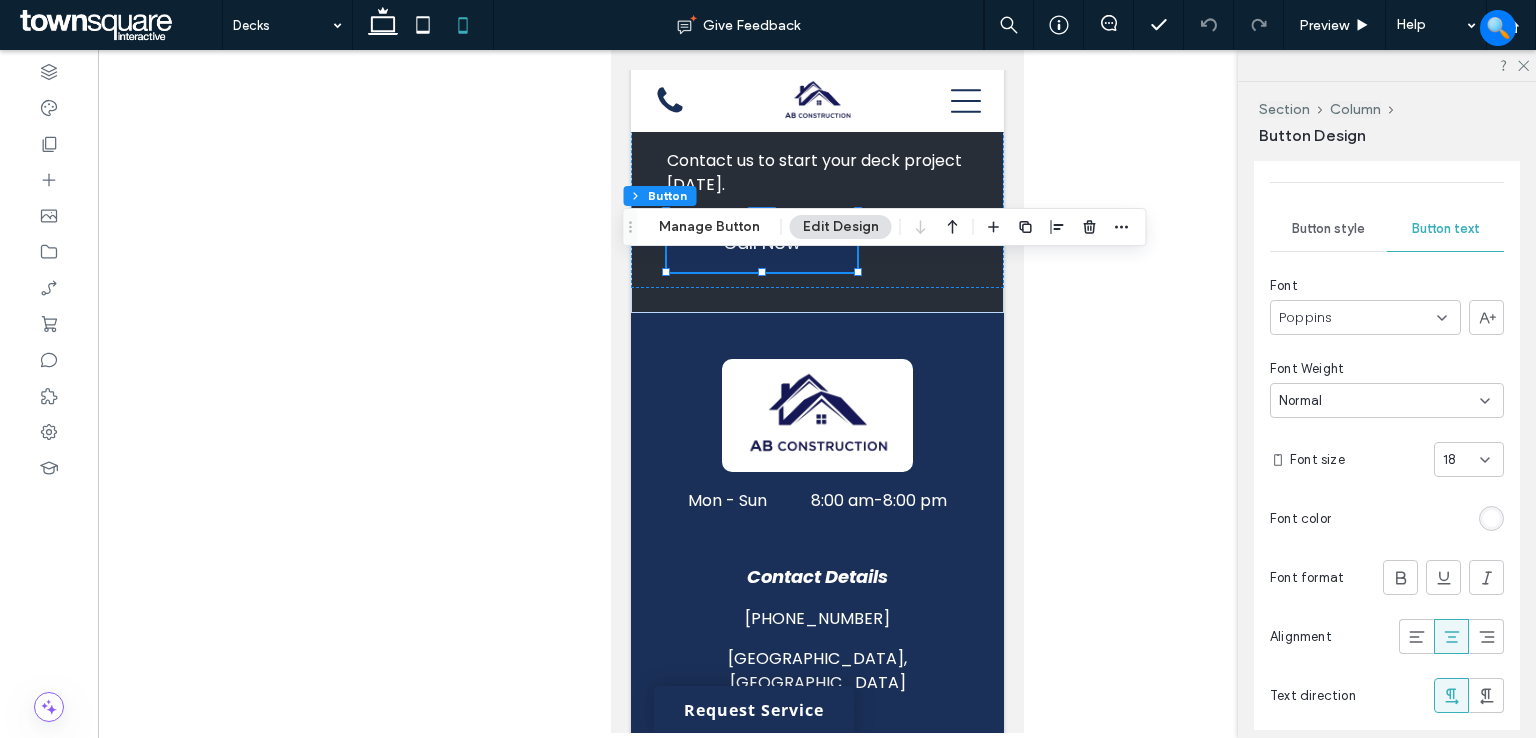 scroll, scrollTop: 600, scrollLeft: 0, axis: vertical 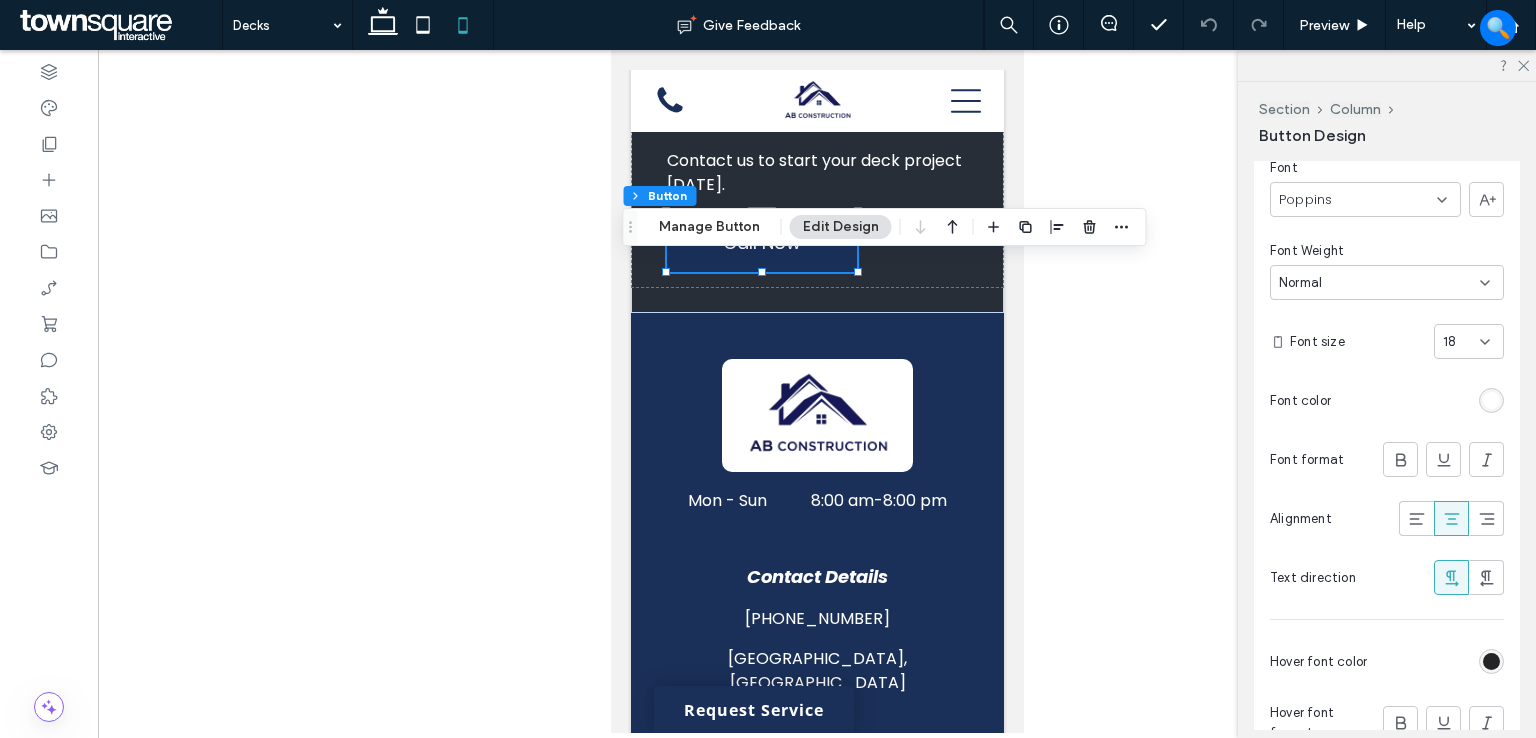 click on "18" at bounding box center (1461, 342) 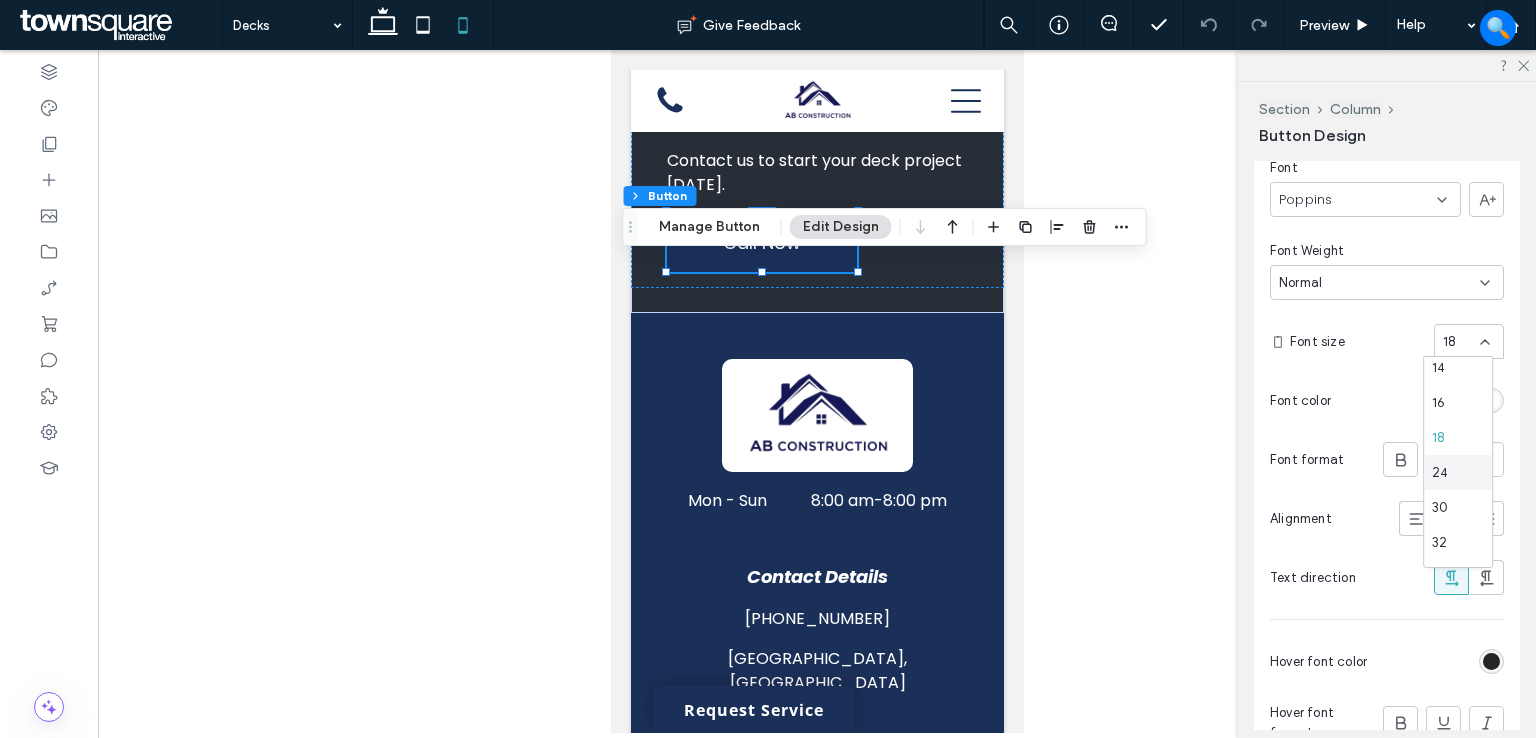 scroll, scrollTop: 200, scrollLeft: 0, axis: vertical 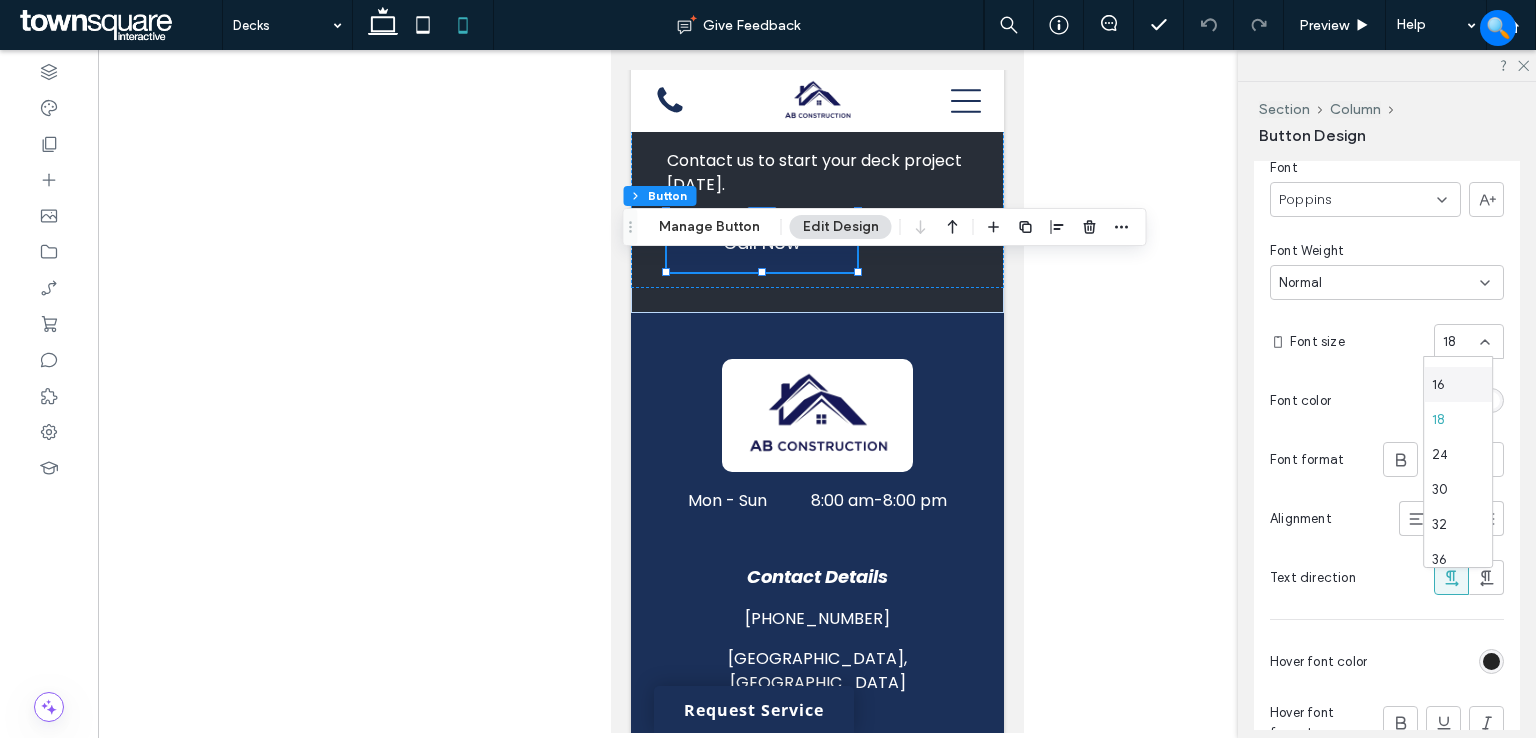 click on "16" at bounding box center (1438, 385) 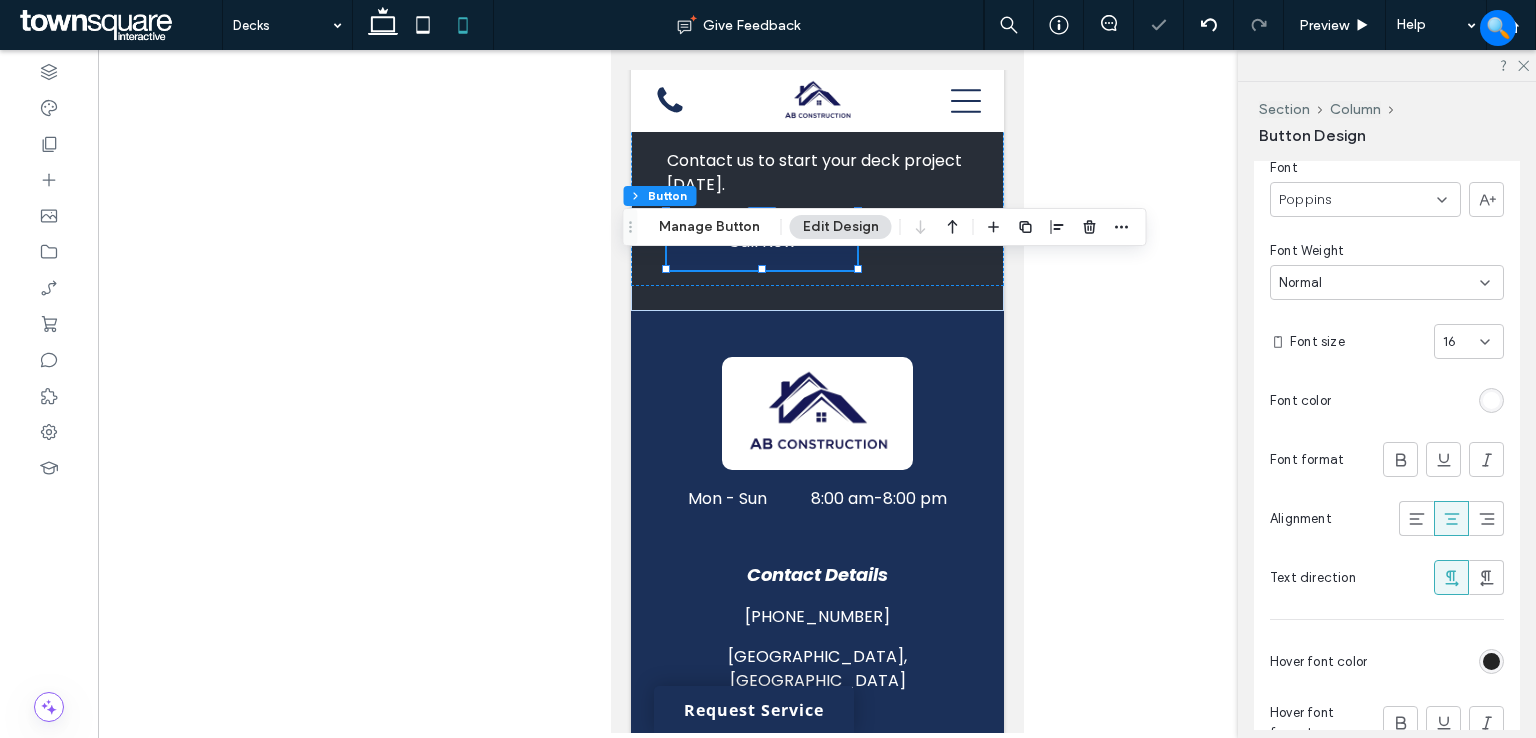 click at bounding box center [118, 25] 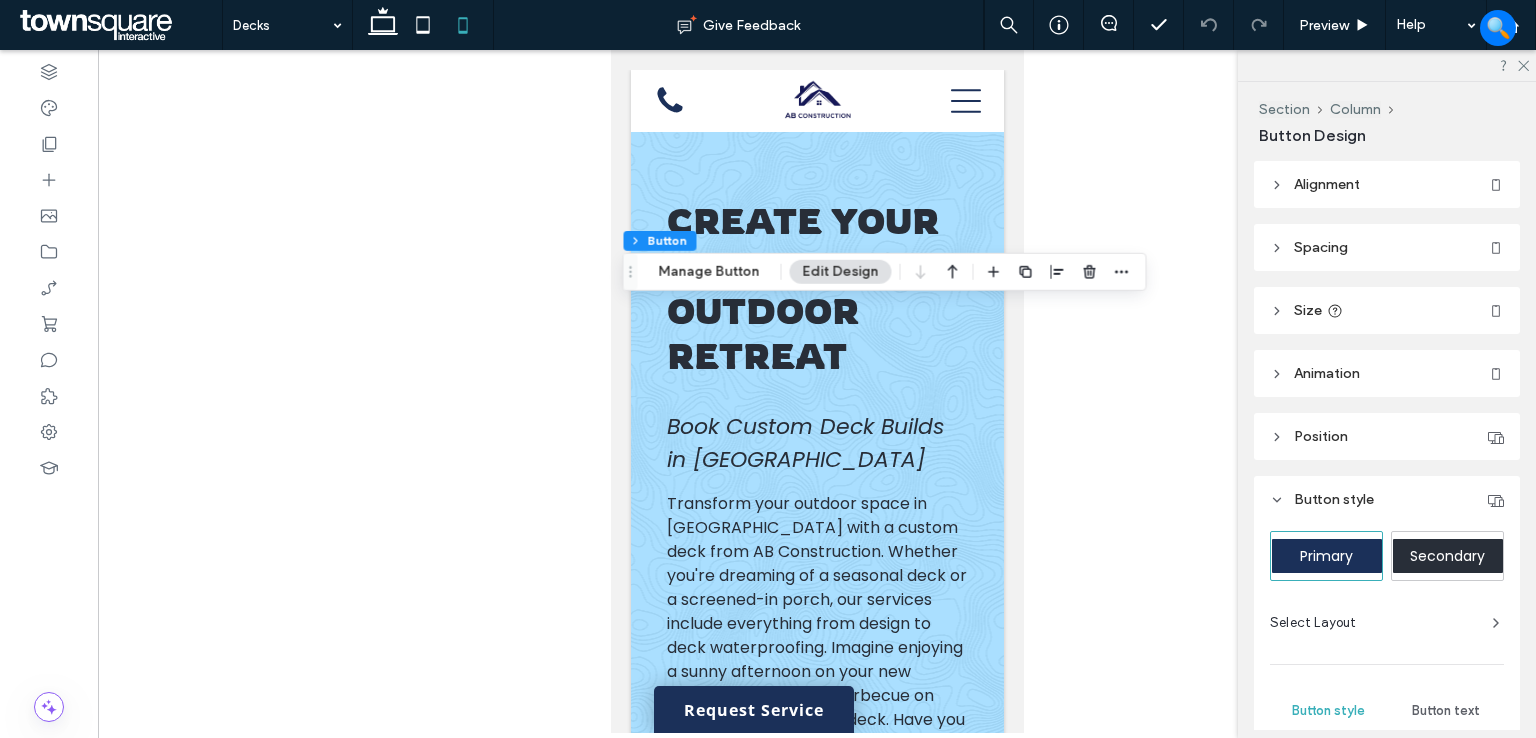 scroll, scrollTop: 1724, scrollLeft: 0, axis: vertical 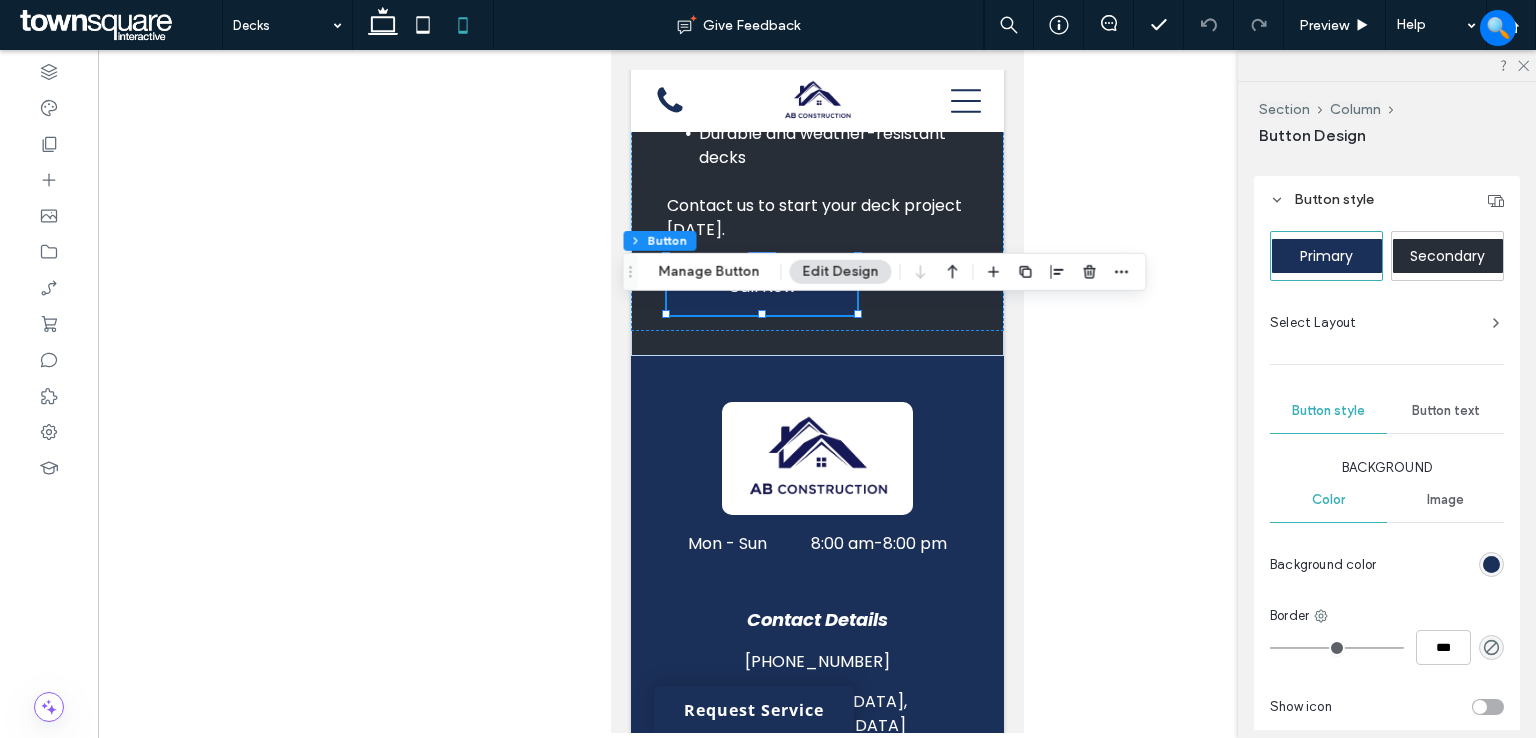 click on "Button text" at bounding box center [1446, 411] 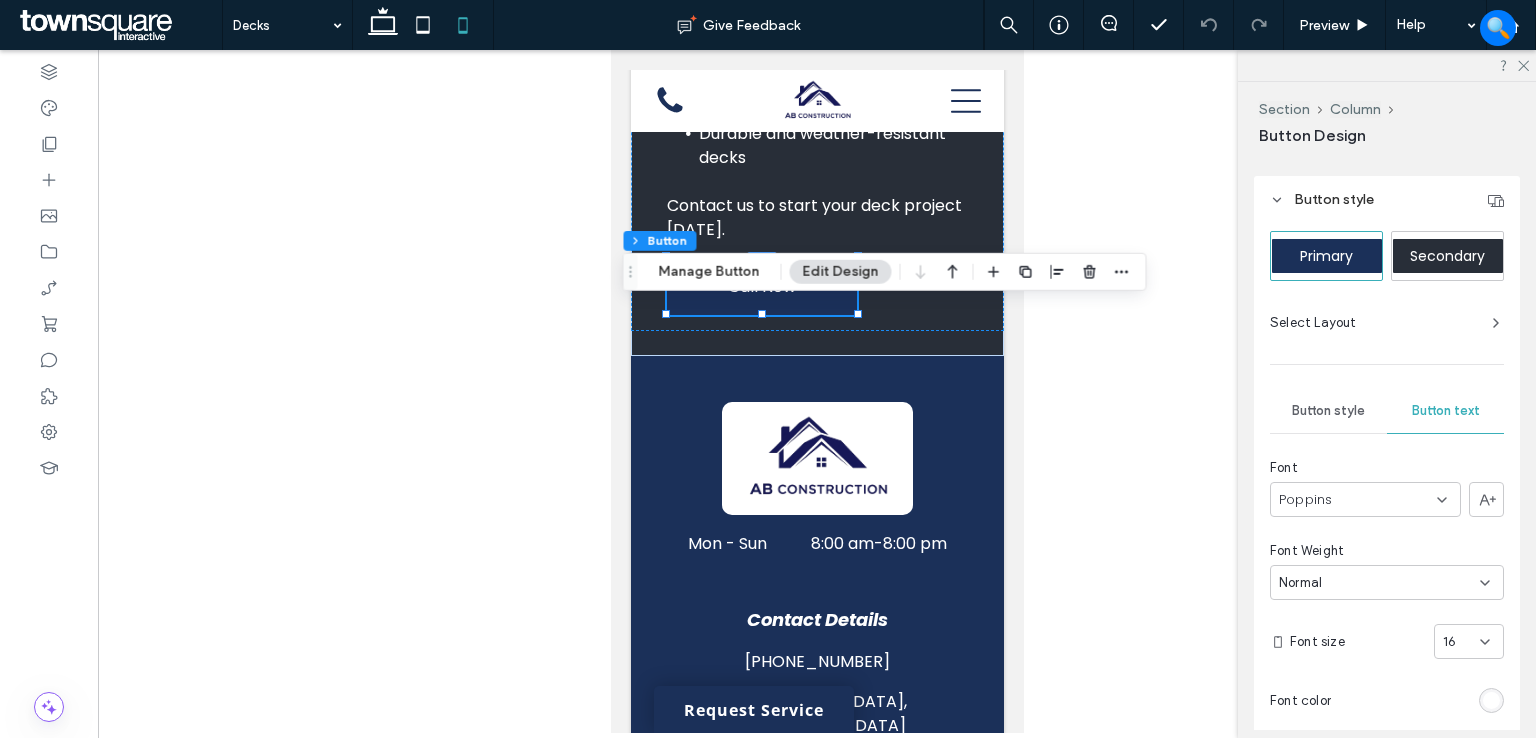 scroll, scrollTop: 600, scrollLeft: 0, axis: vertical 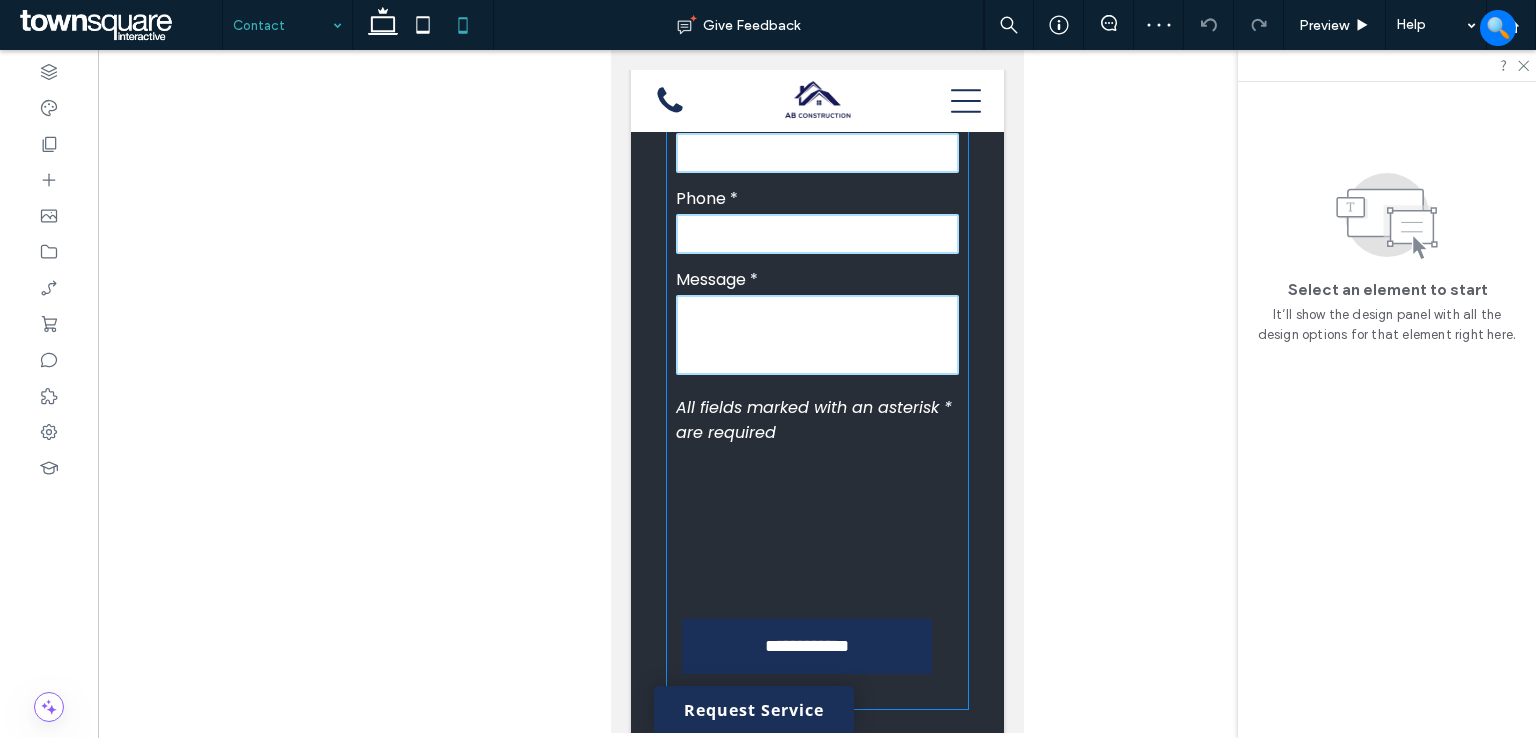 click at bounding box center (816, 527) 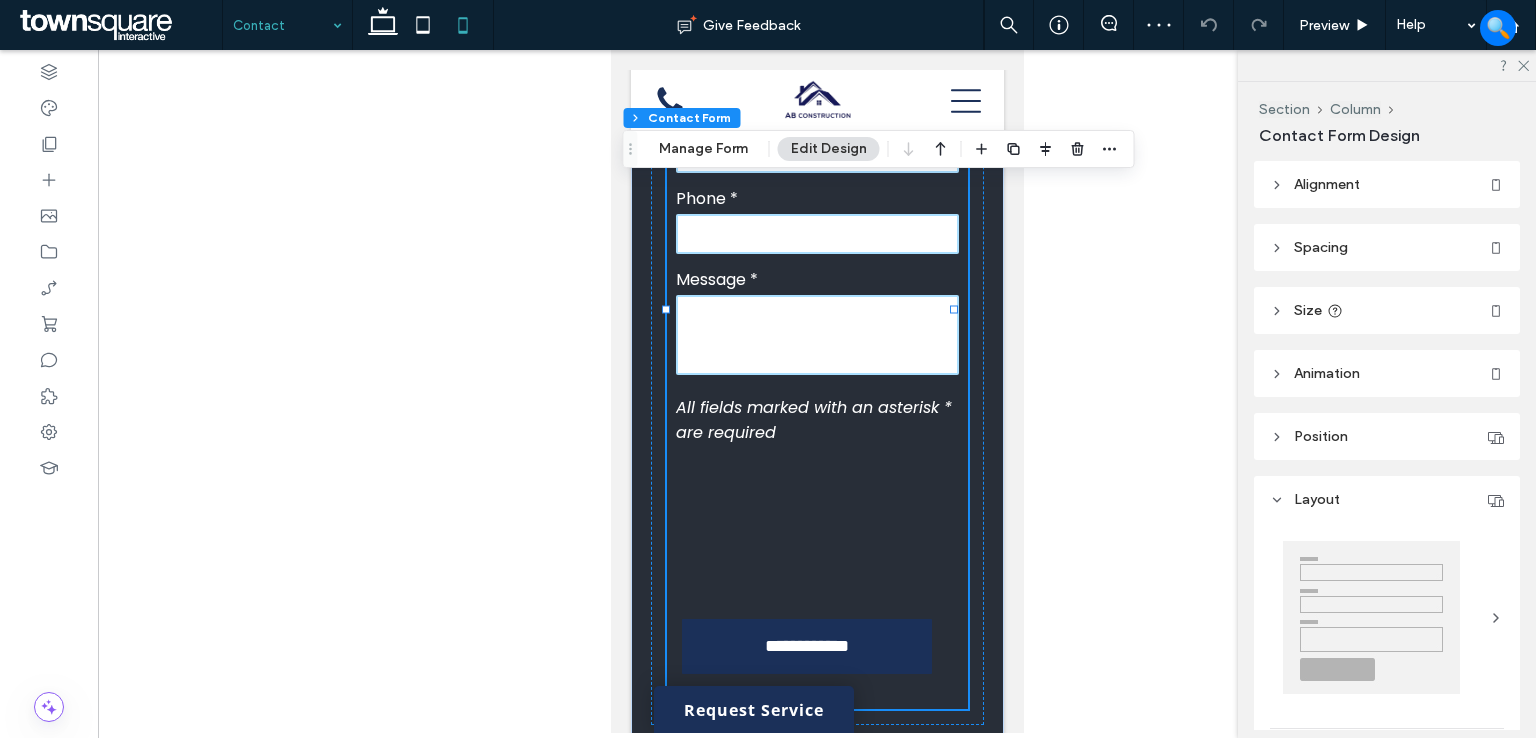 type on "*" 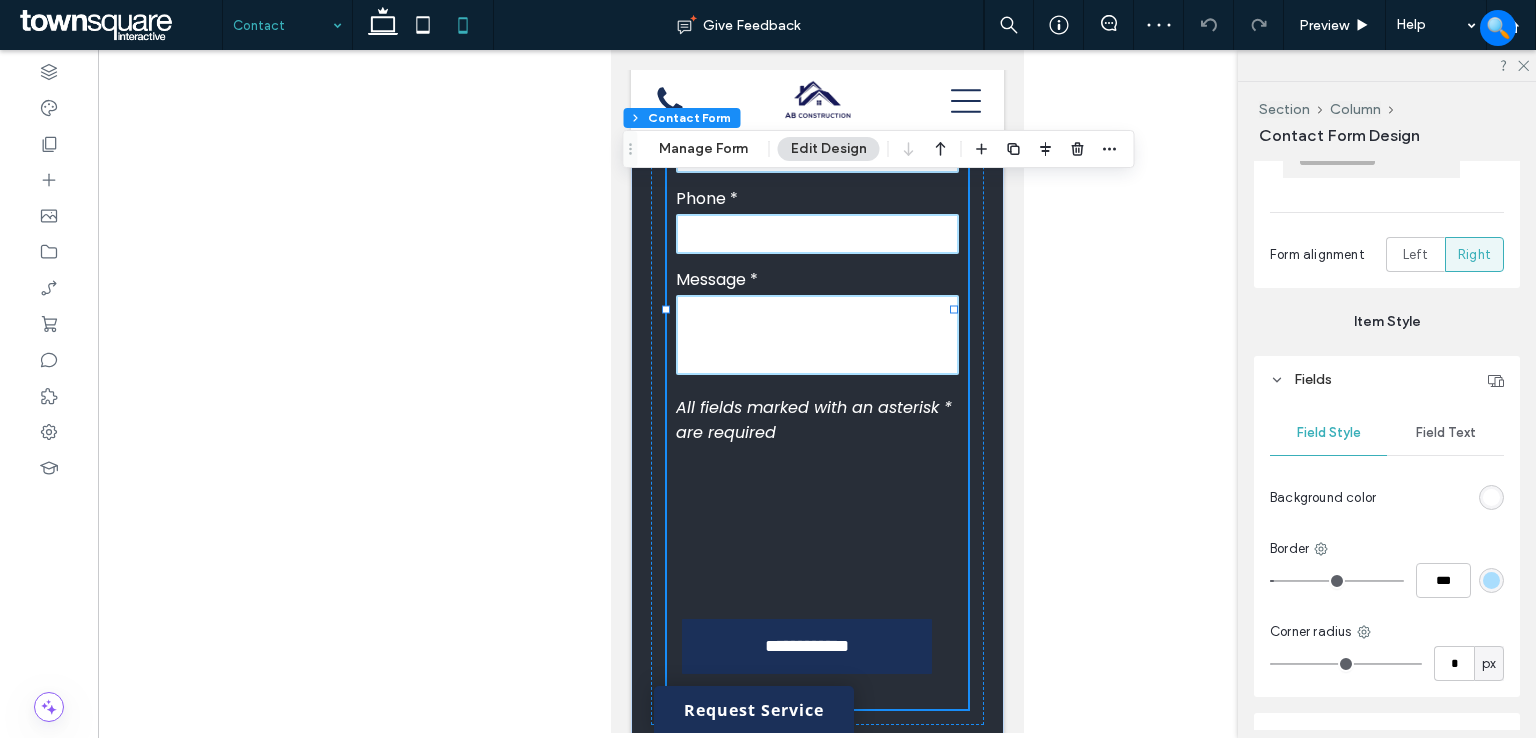 scroll, scrollTop: 600, scrollLeft: 0, axis: vertical 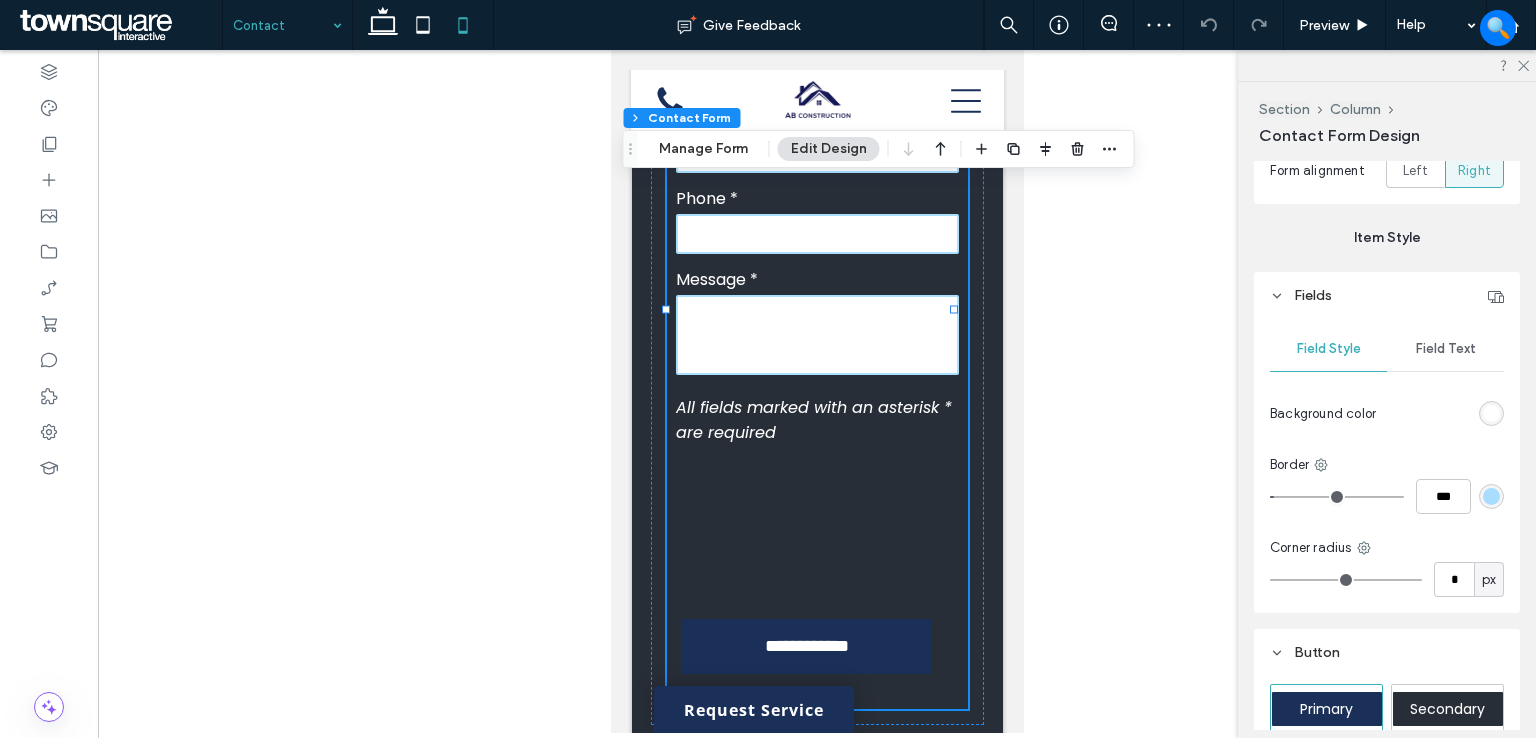 click on "Field Text" at bounding box center [1446, 349] 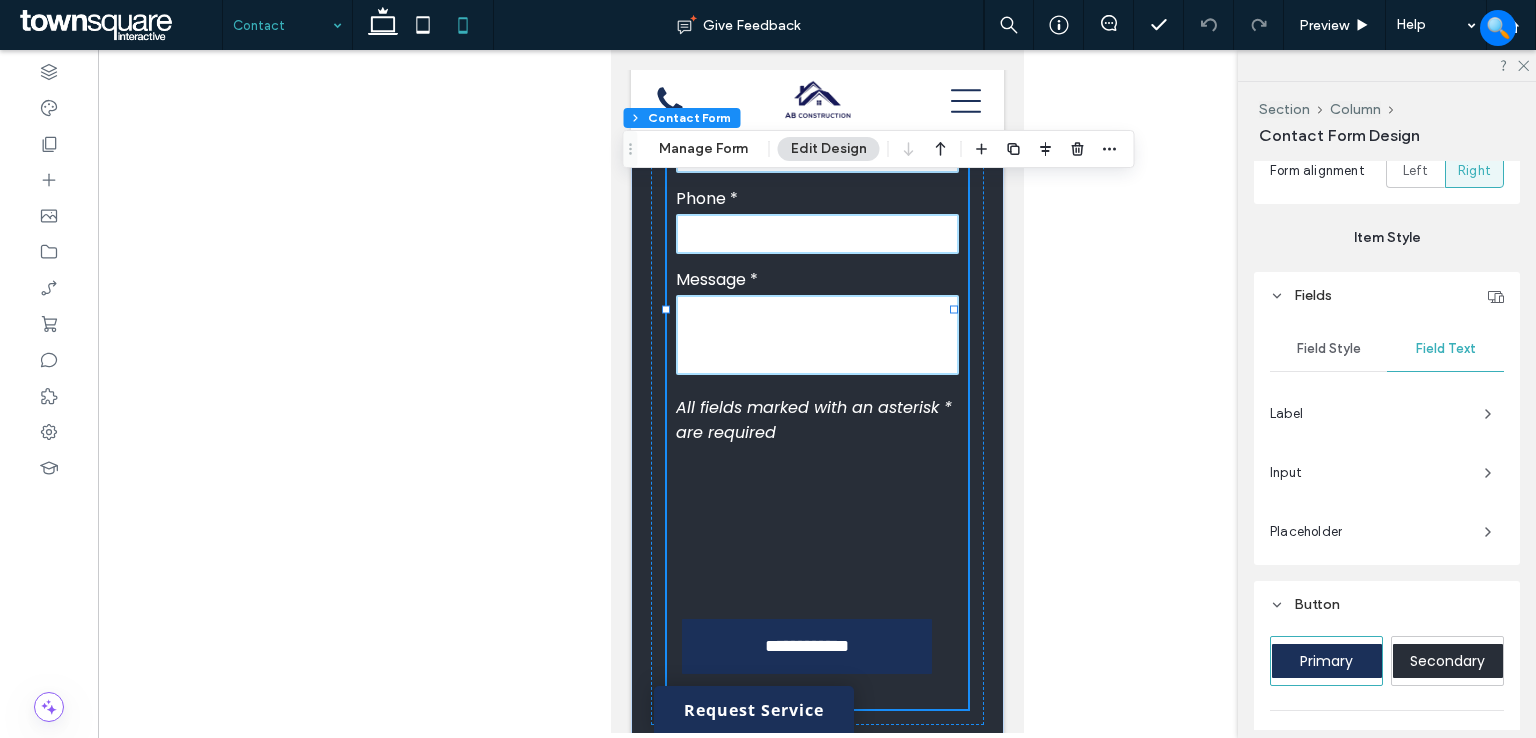 scroll, scrollTop: 700, scrollLeft: 0, axis: vertical 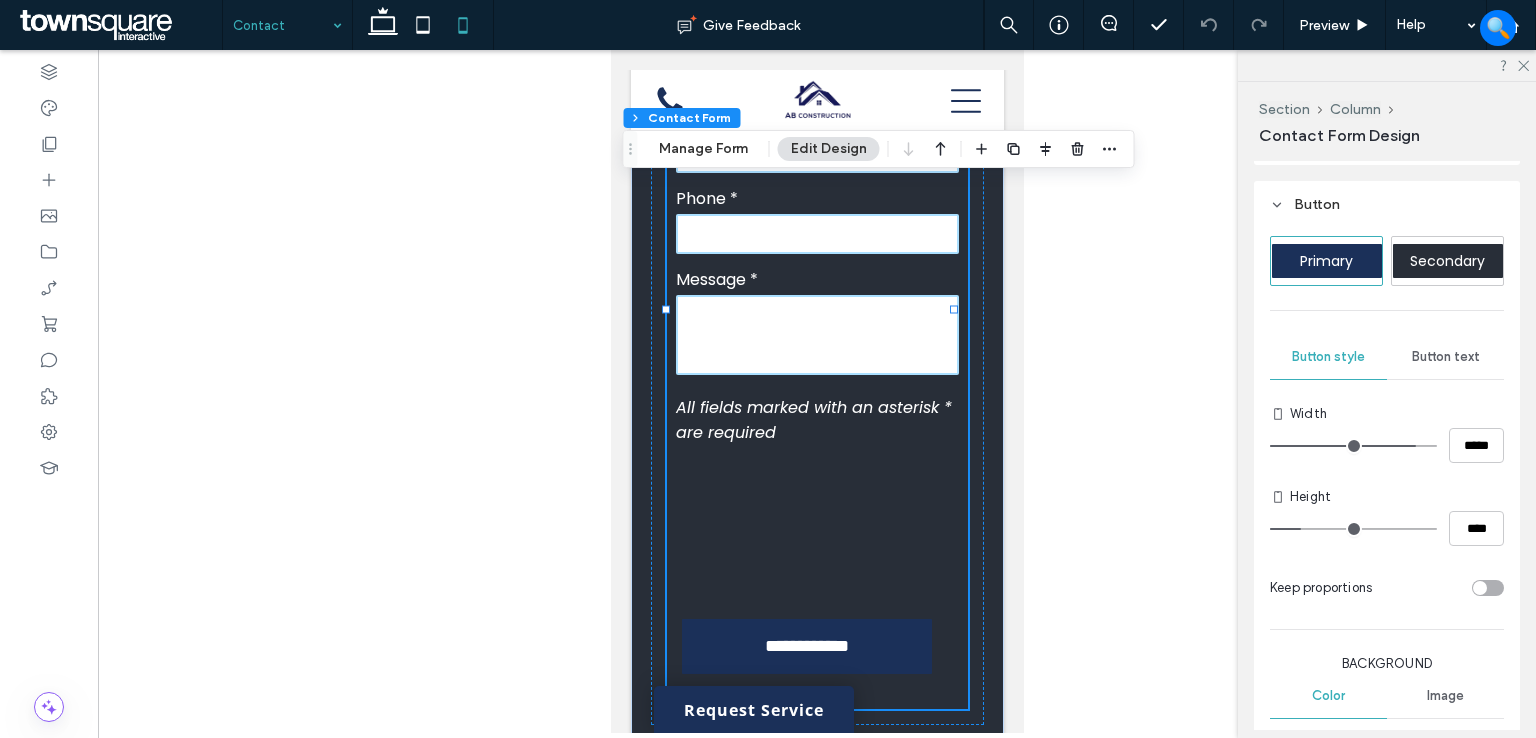 click on "Button text" at bounding box center (1446, 357) 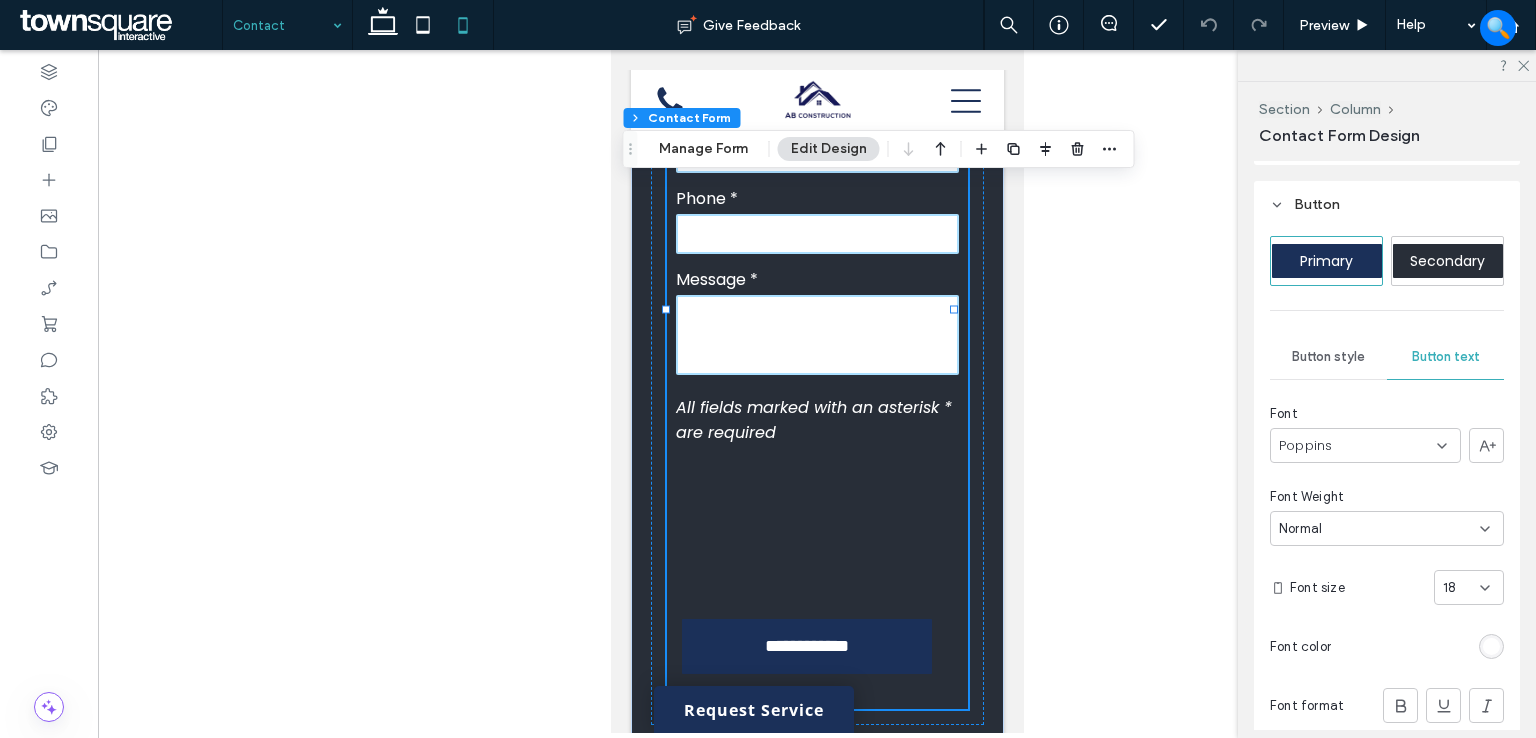 scroll, scrollTop: 1300, scrollLeft: 0, axis: vertical 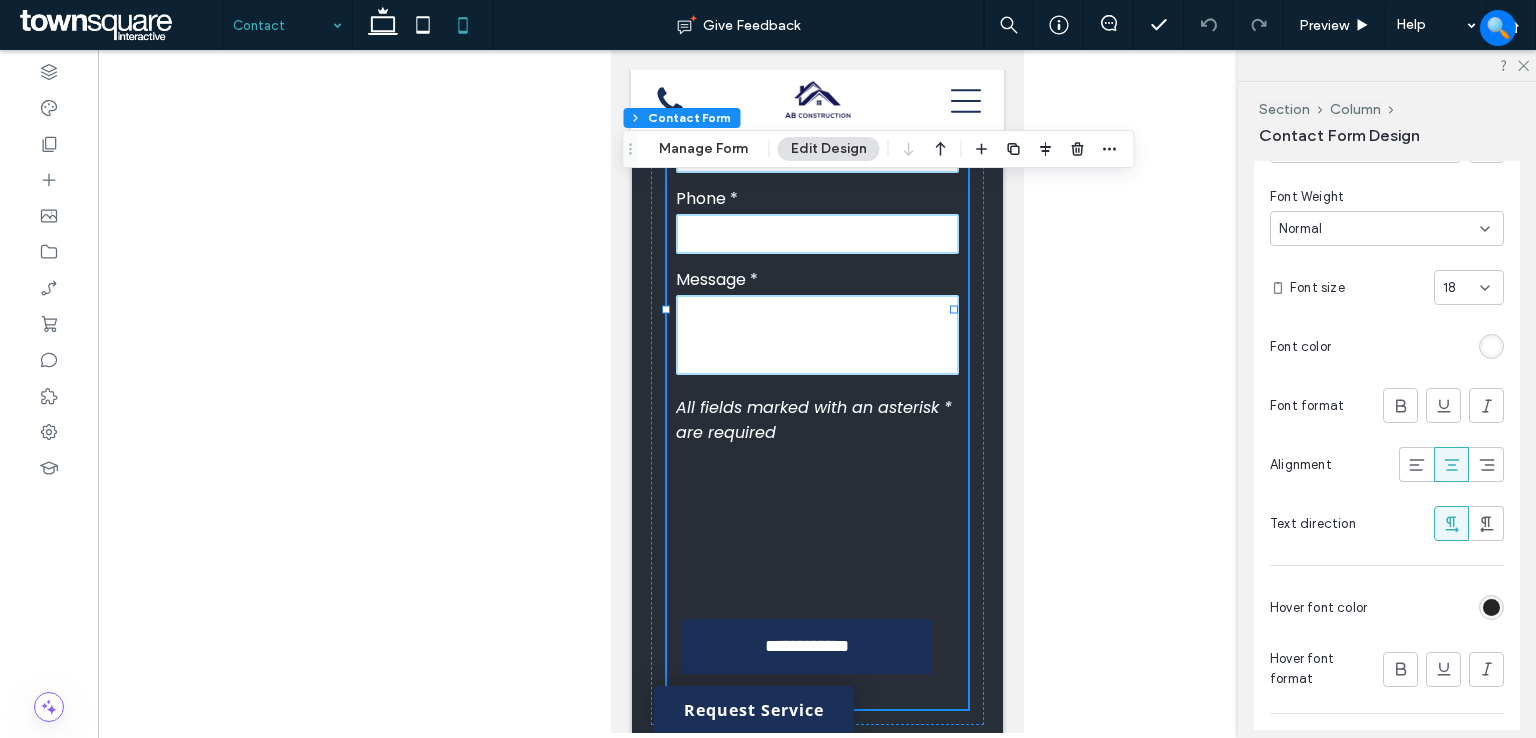 click on "18" at bounding box center [1461, 288] 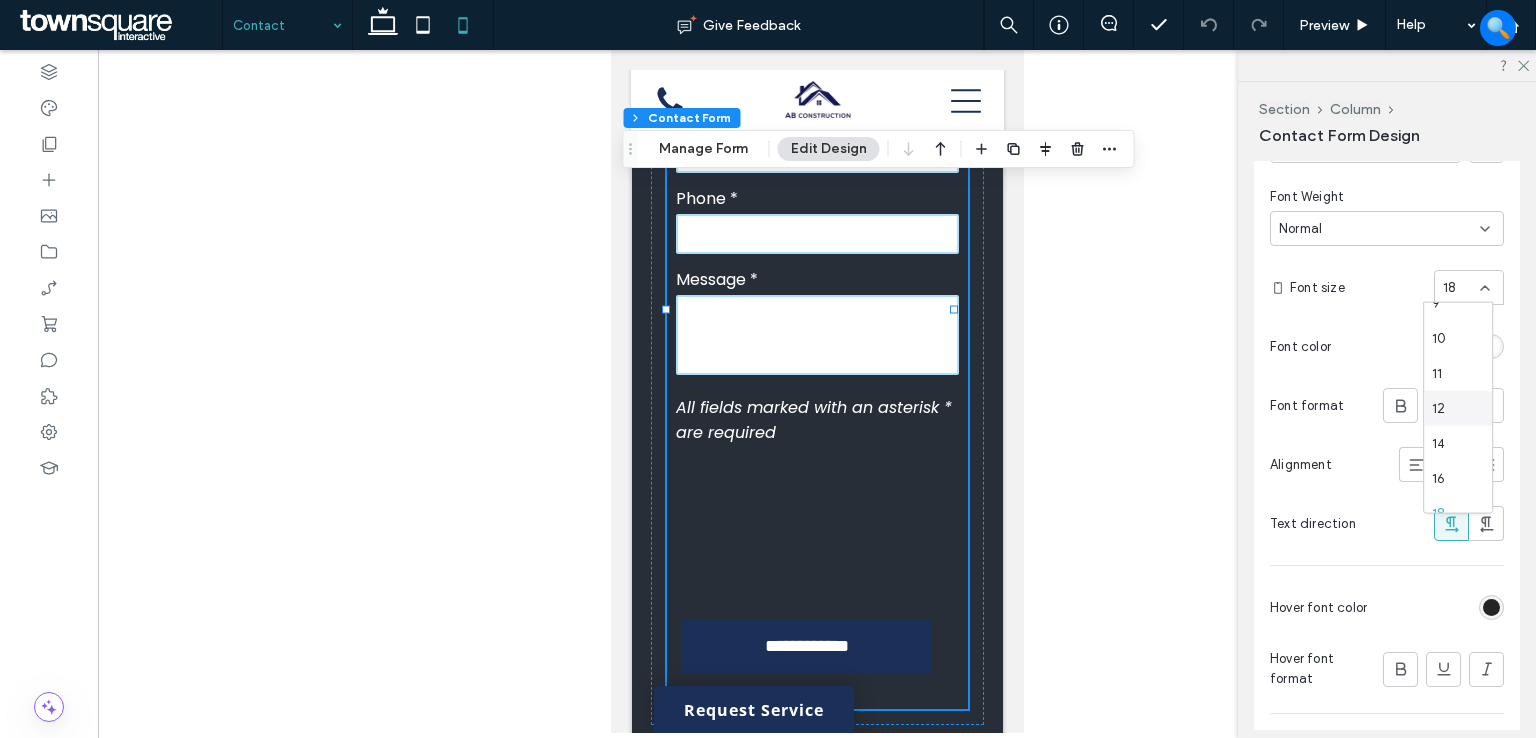 scroll, scrollTop: 100, scrollLeft: 0, axis: vertical 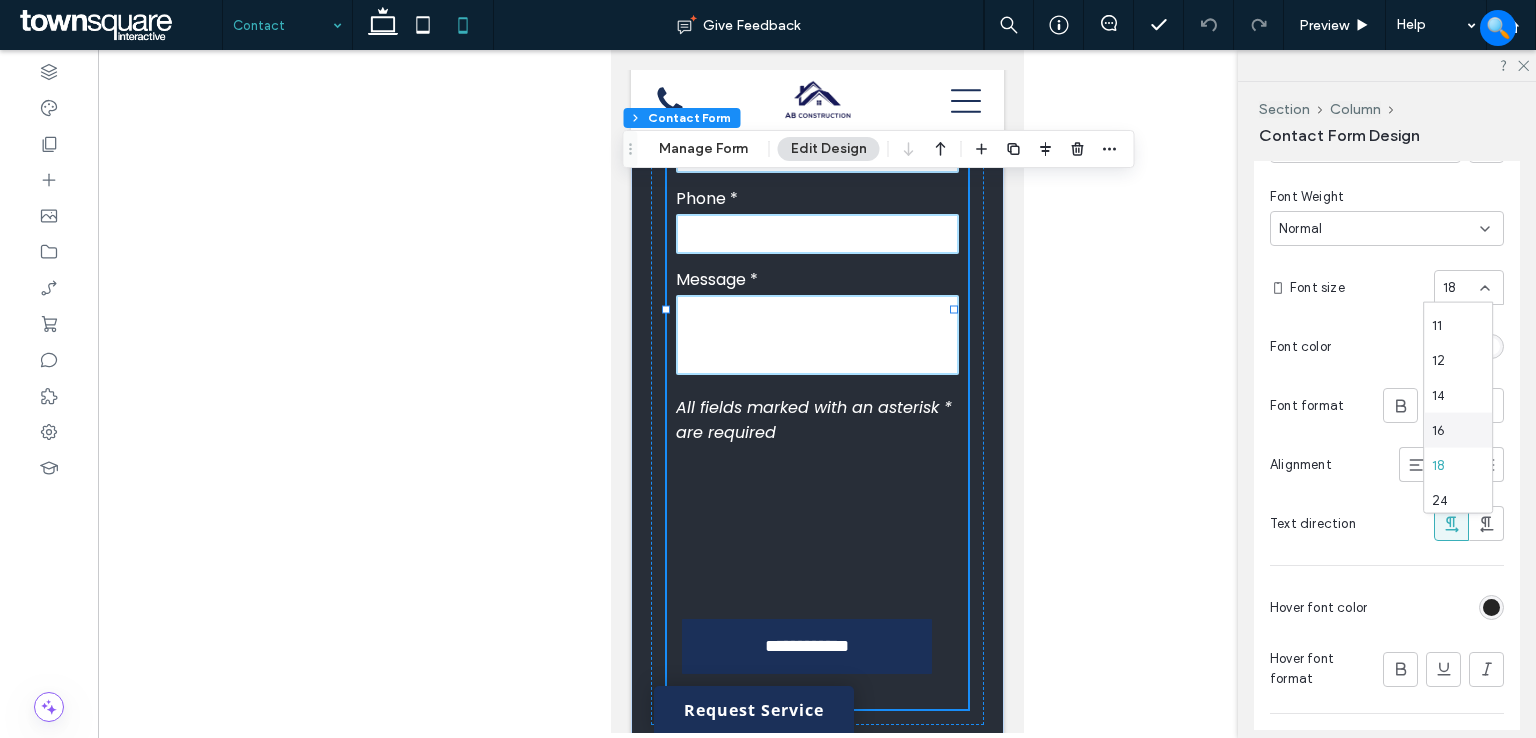 click on "16" at bounding box center [1458, 430] 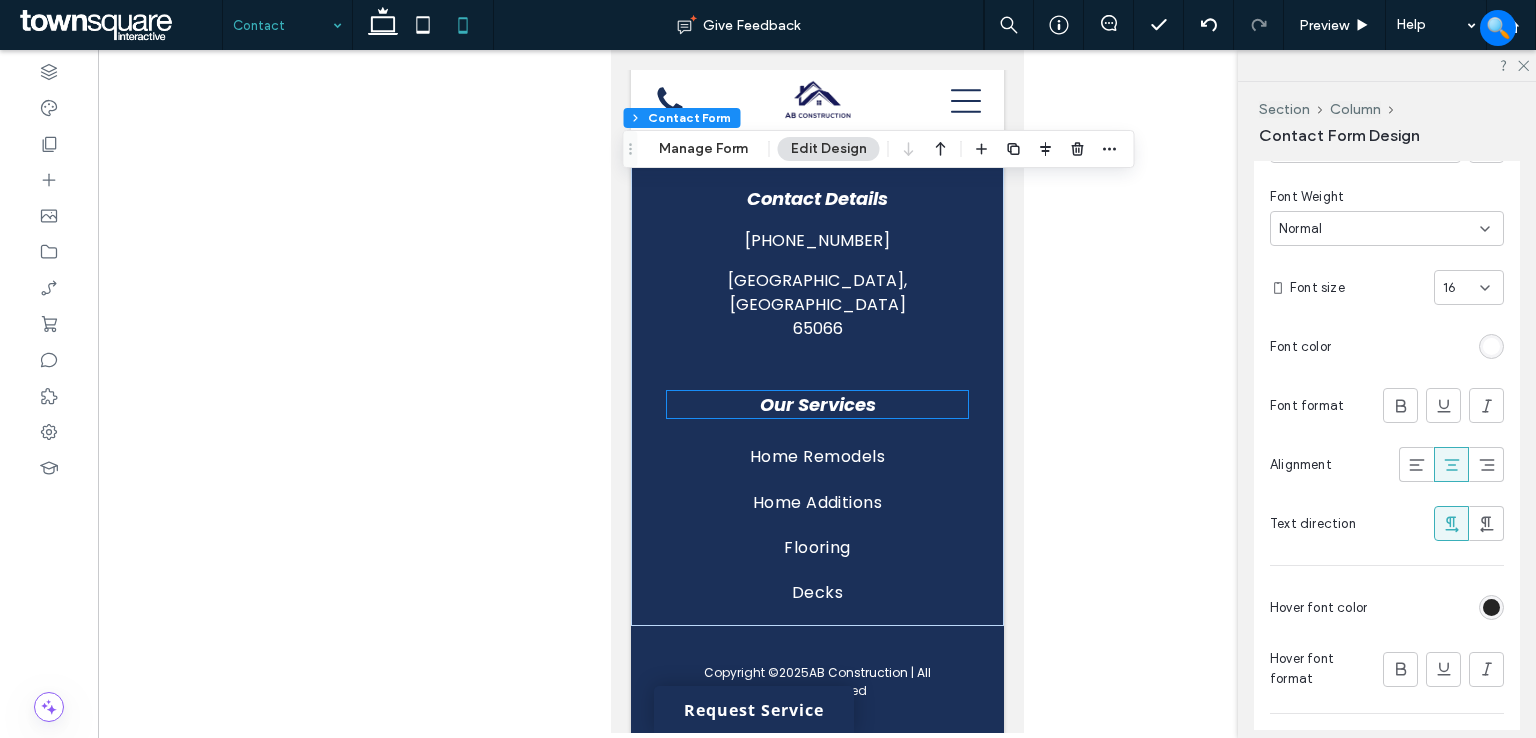 scroll, scrollTop: 2366, scrollLeft: 0, axis: vertical 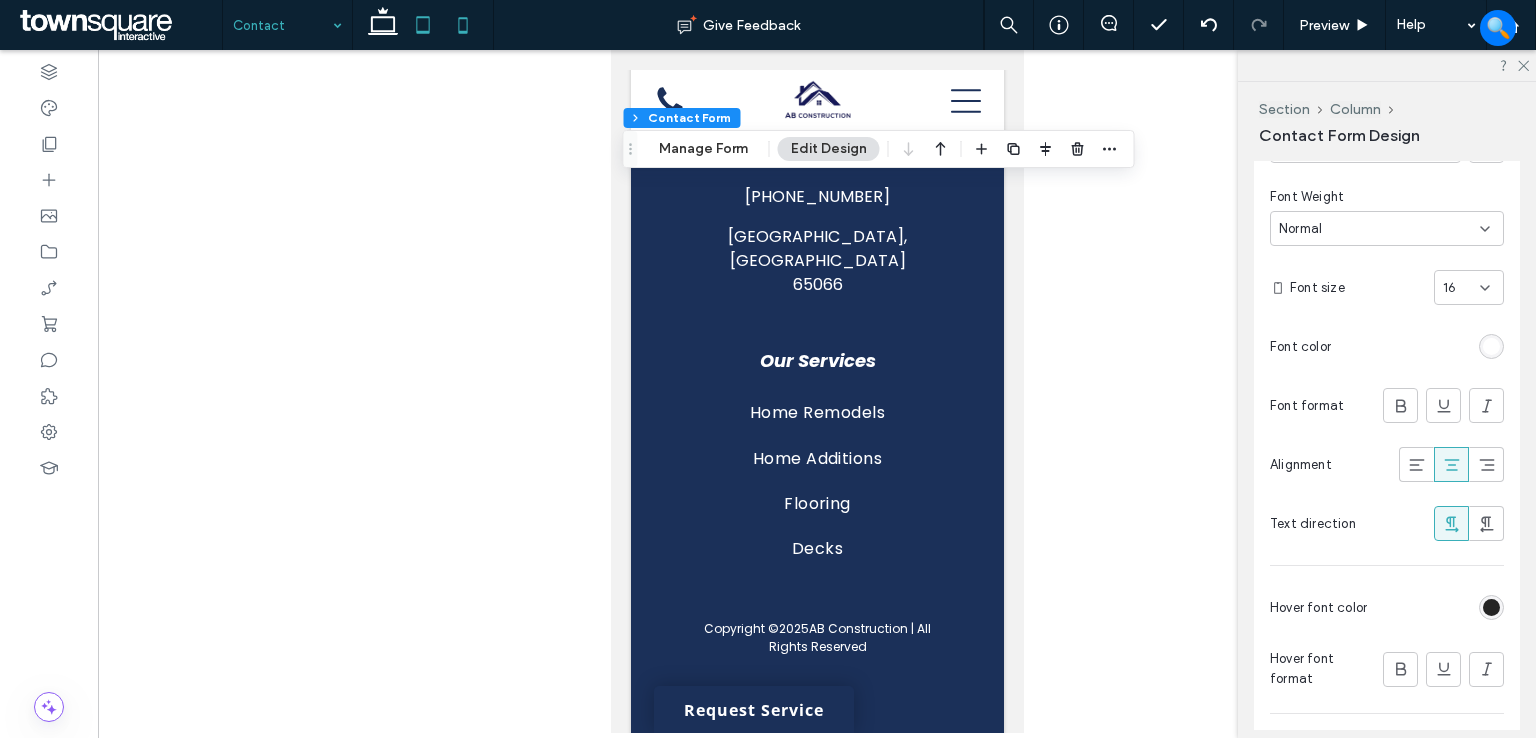 click 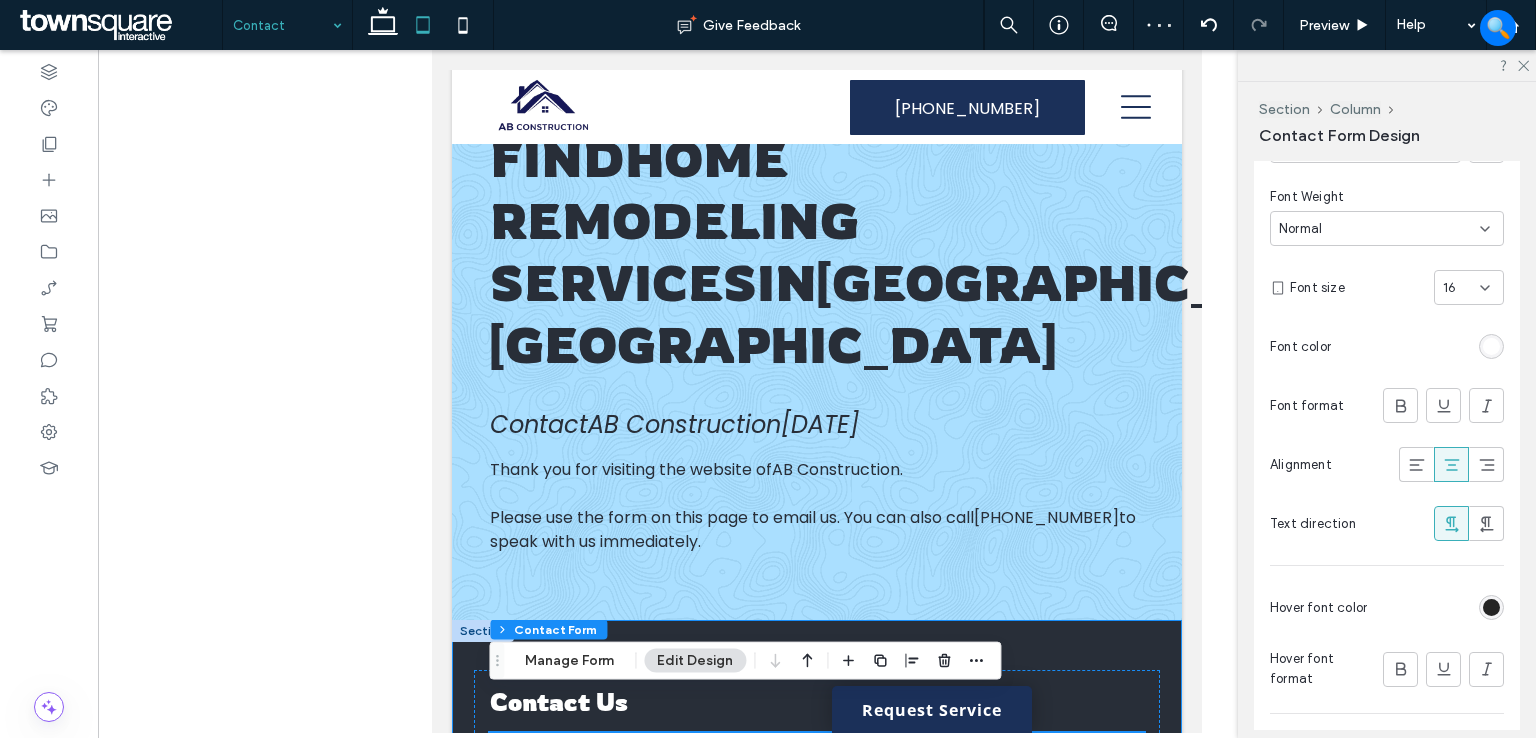 scroll, scrollTop: 0, scrollLeft: 0, axis: both 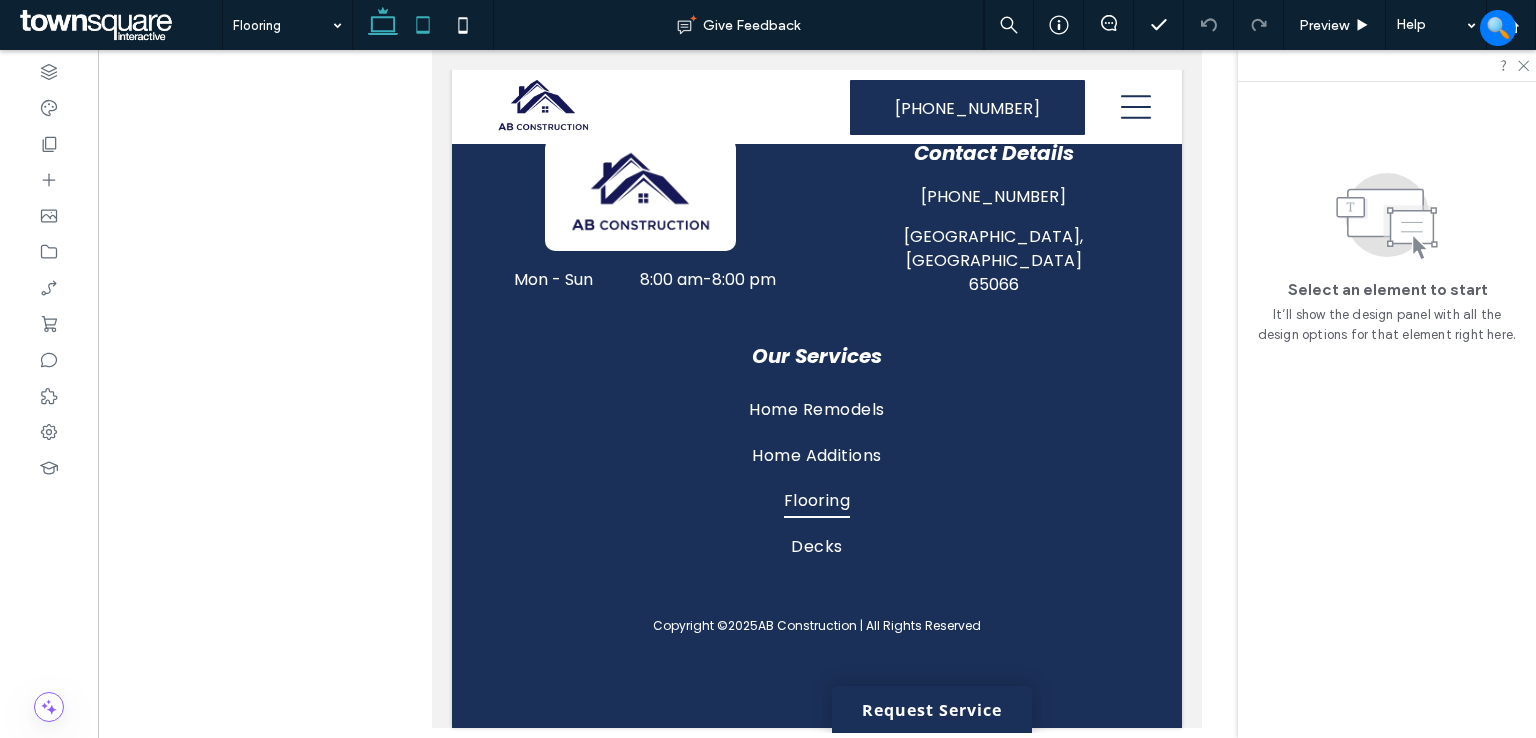 click 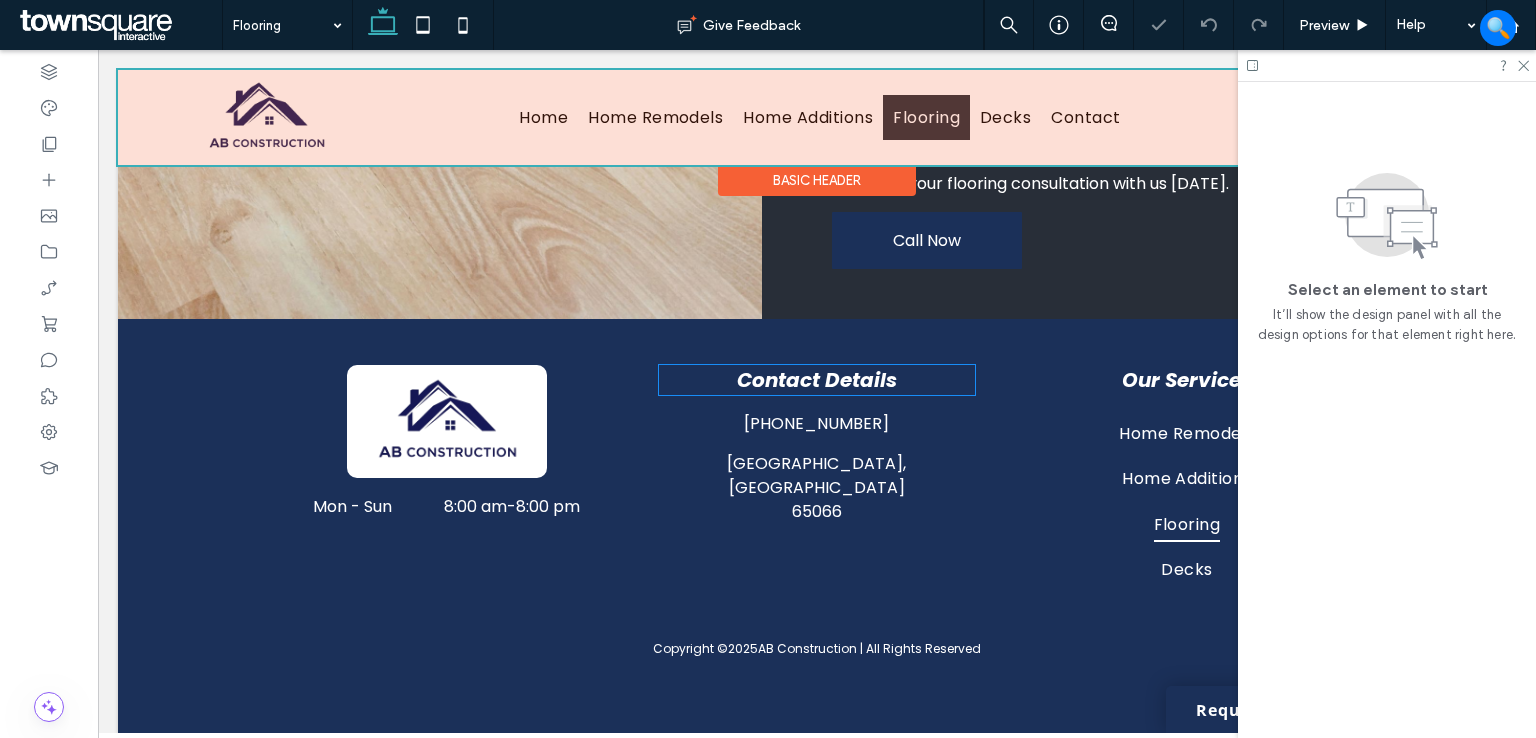 scroll, scrollTop: 548, scrollLeft: 0, axis: vertical 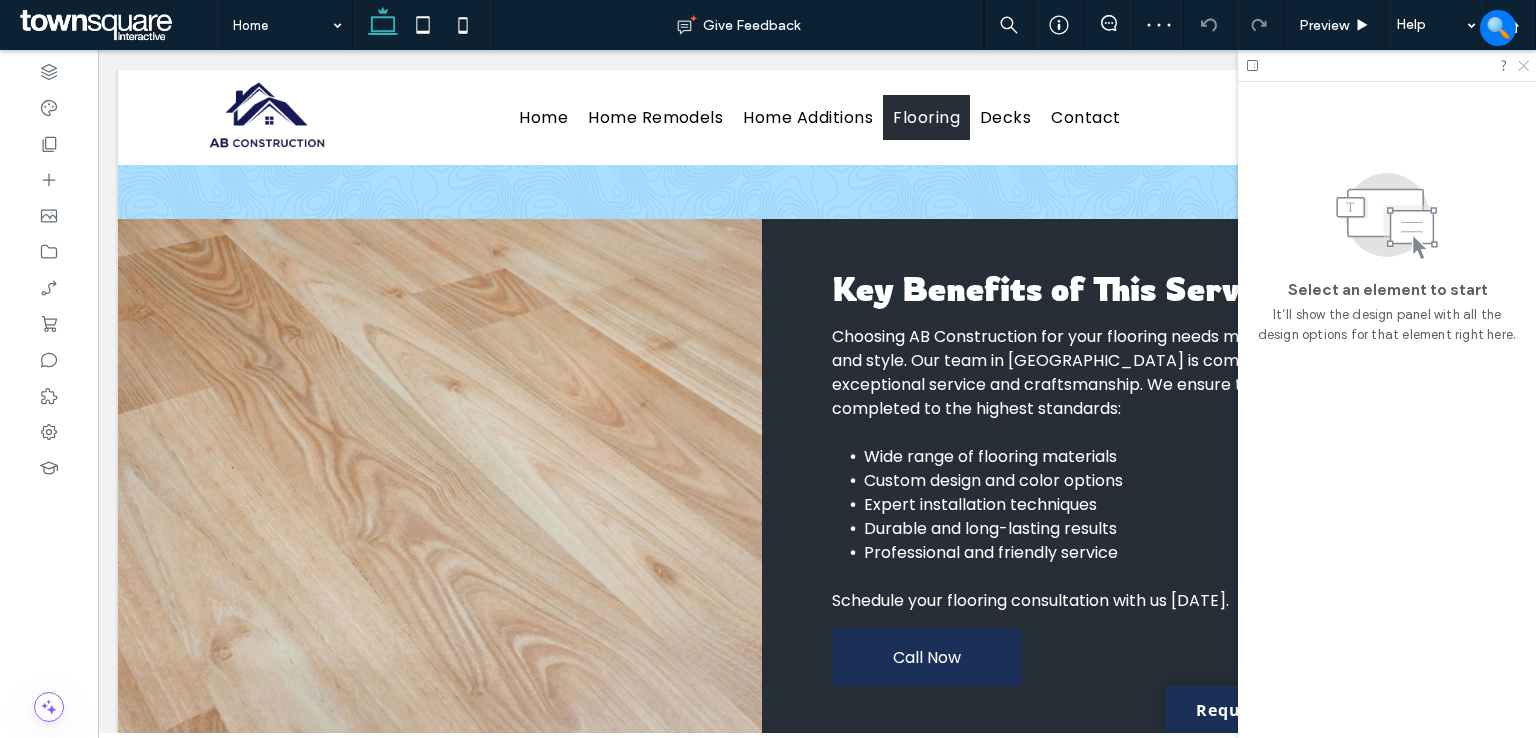 click 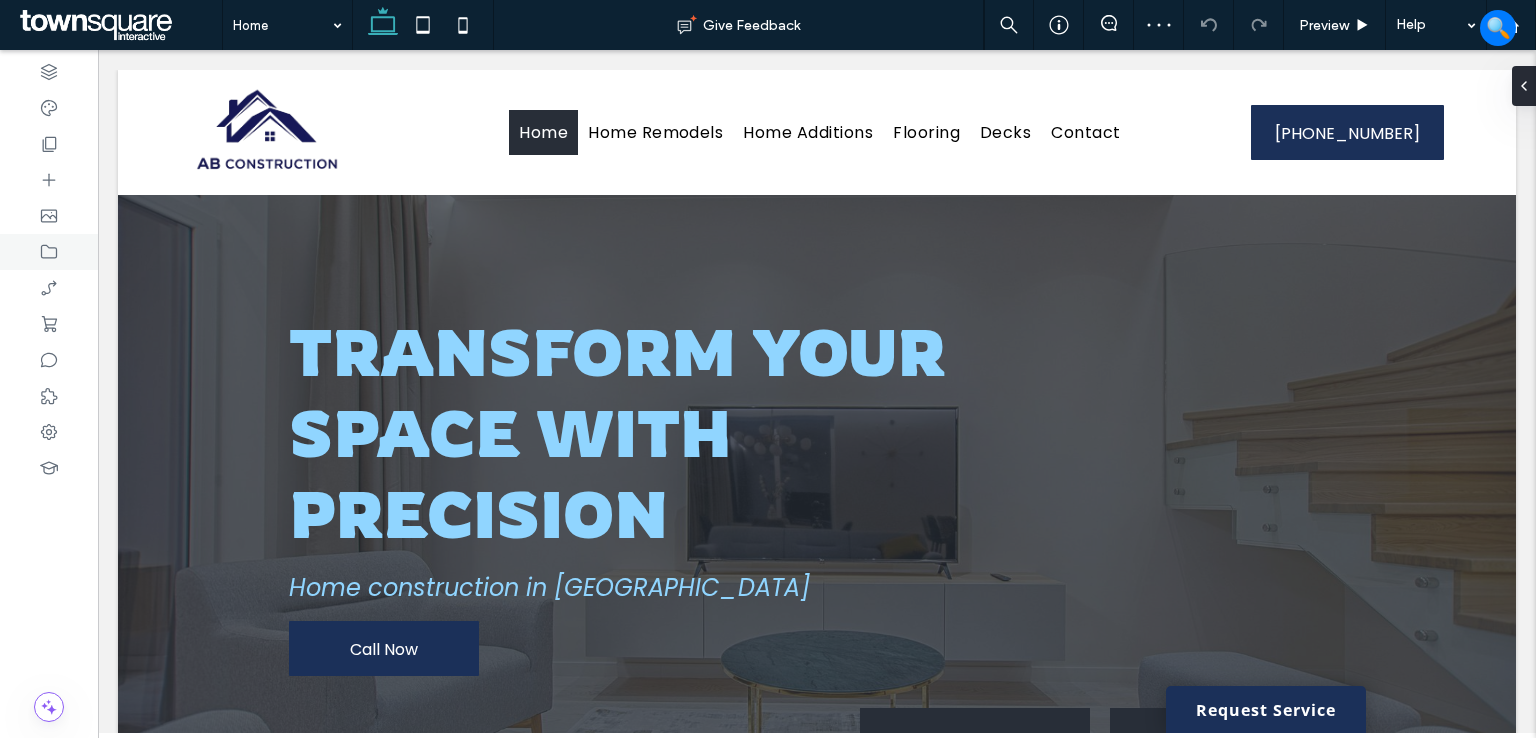 scroll, scrollTop: 0, scrollLeft: 0, axis: both 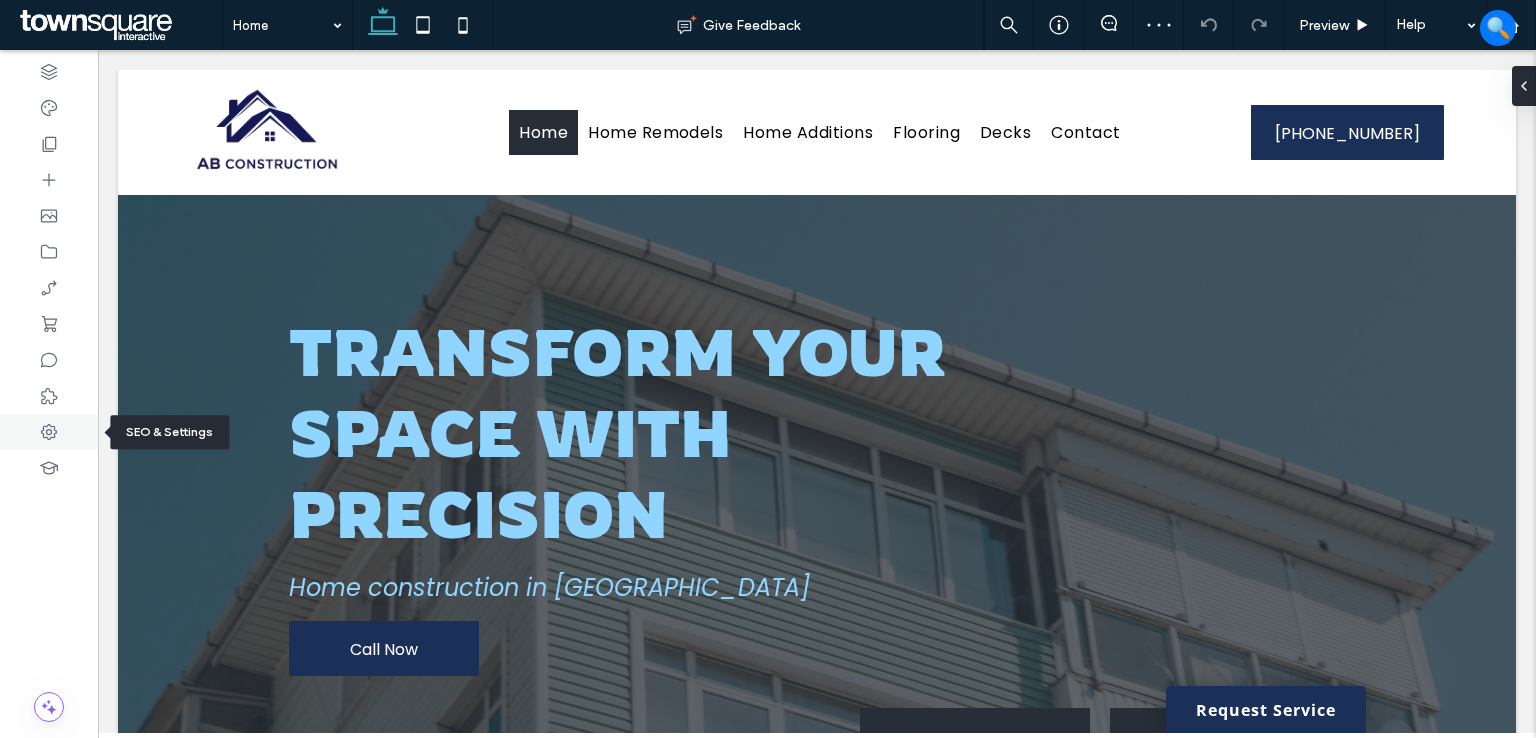 click 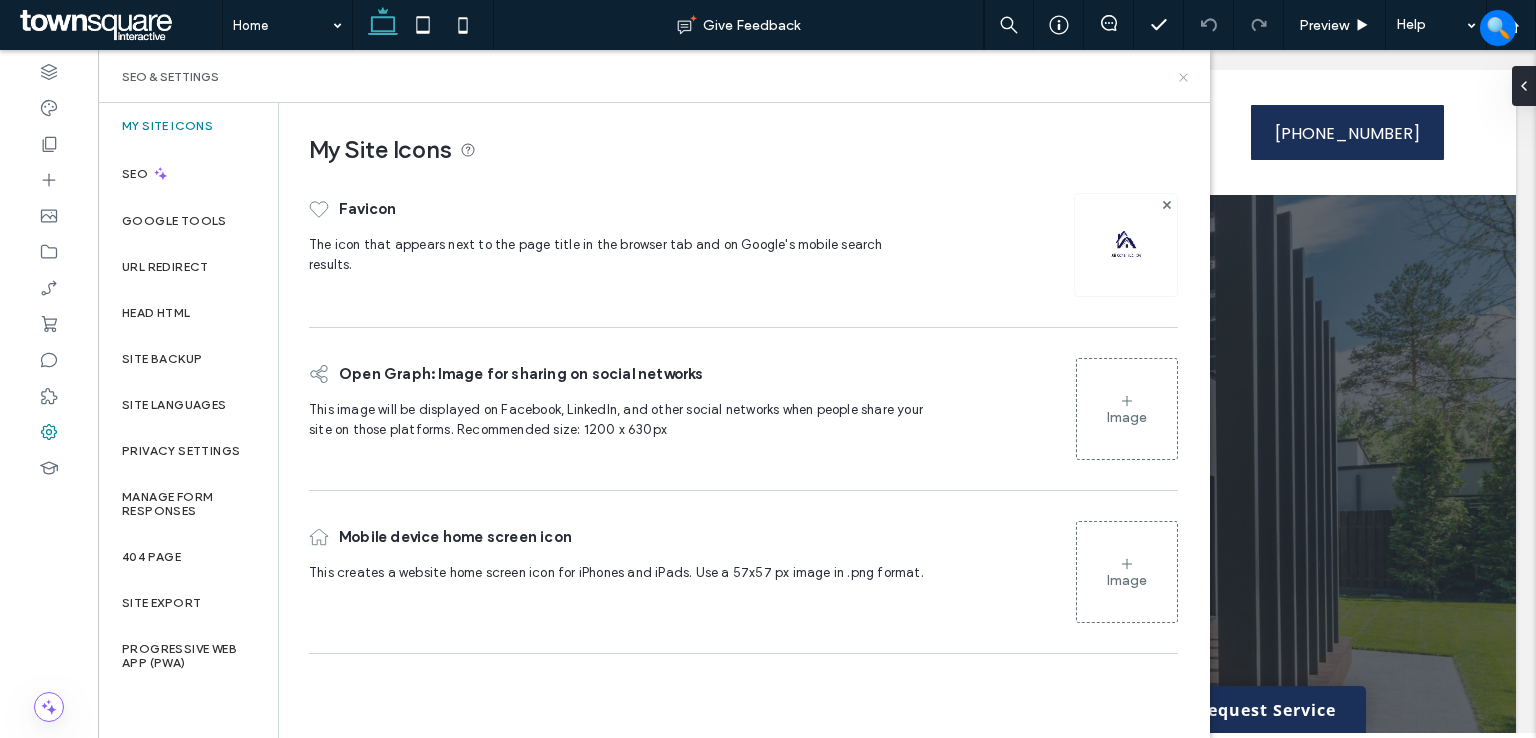 drag, startPoint x: 1184, startPoint y: 75, endPoint x: 1074, endPoint y: 90, distance: 111.01801 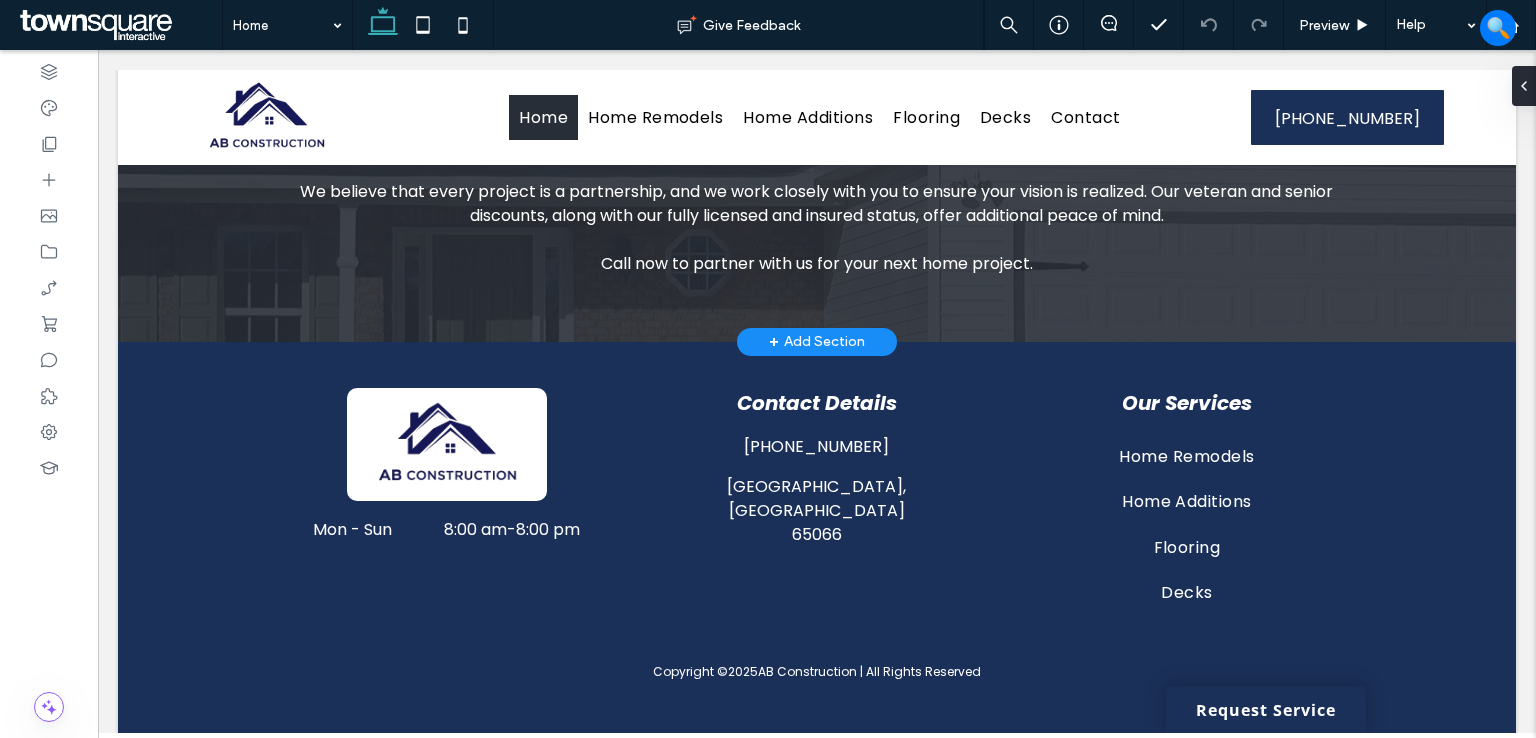 scroll, scrollTop: 2338, scrollLeft: 0, axis: vertical 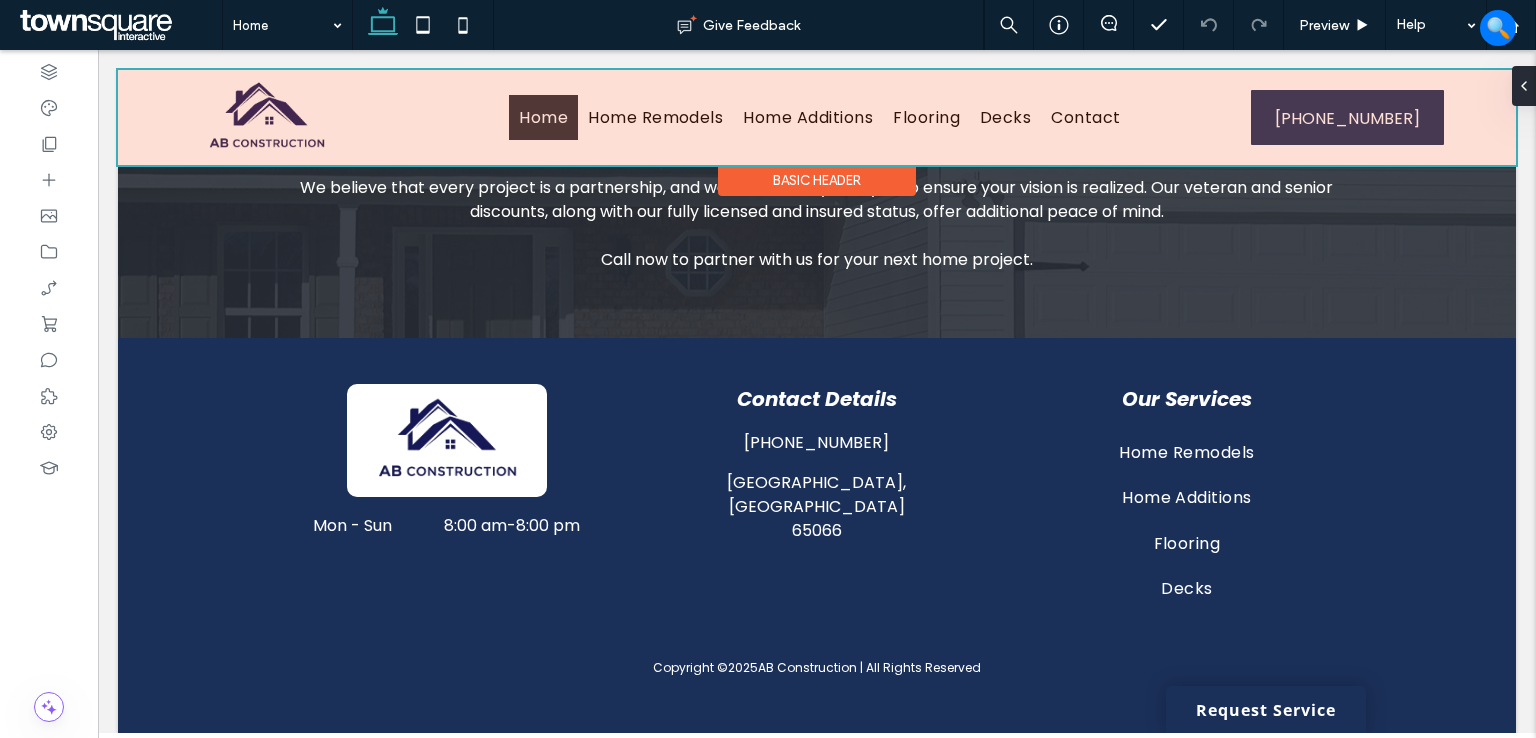 click at bounding box center [817, 117] 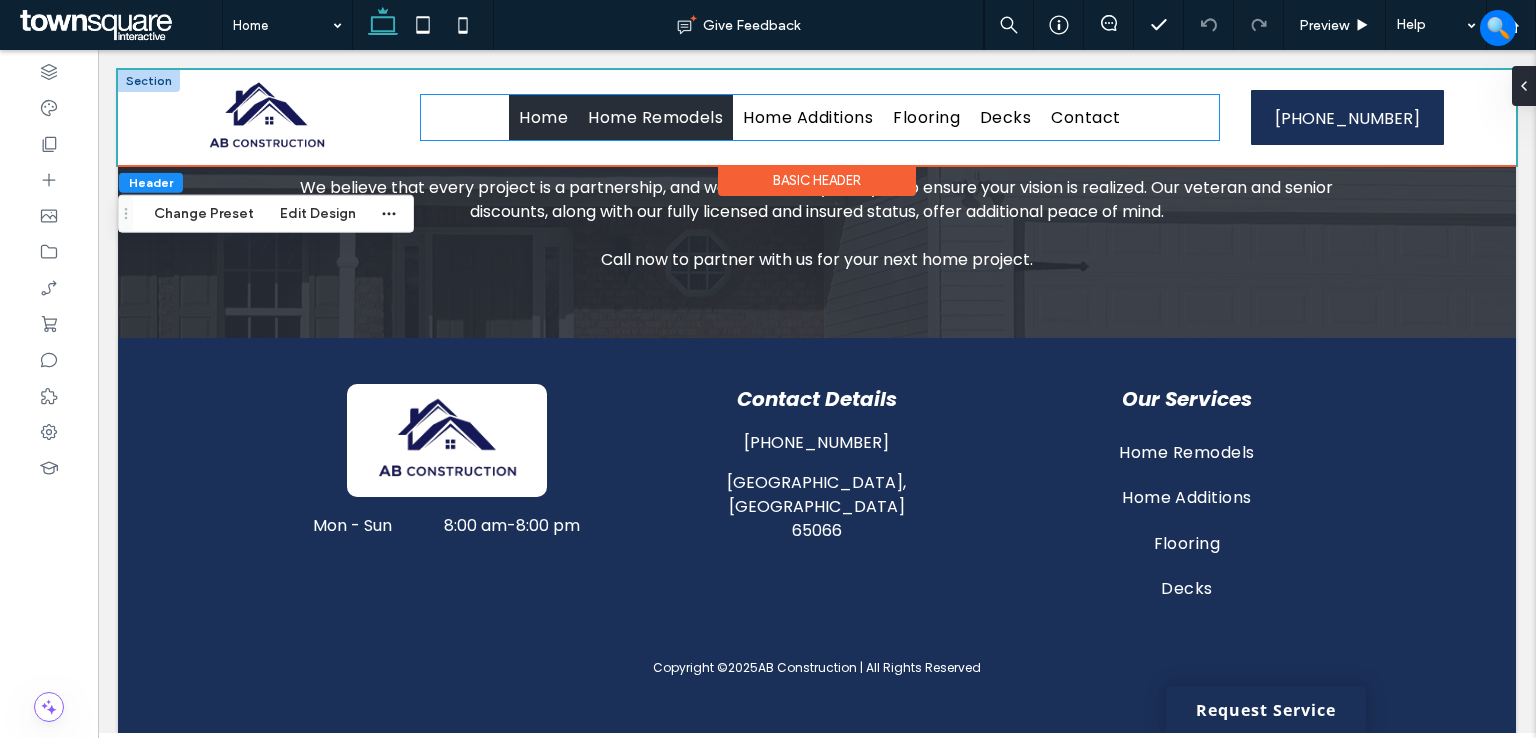 click on "Home Remodels" at bounding box center (655, 117) 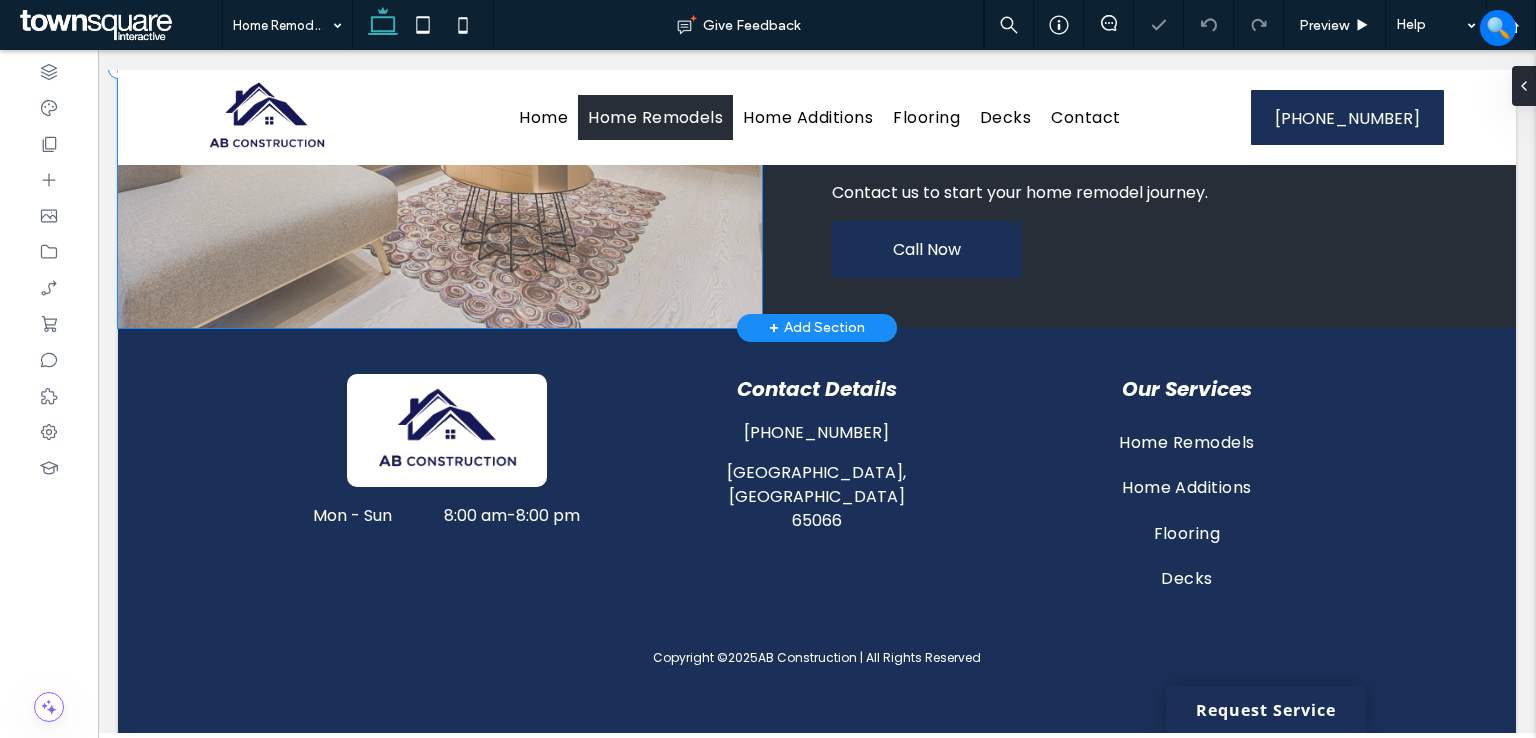 scroll, scrollTop: 1056, scrollLeft: 0, axis: vertical 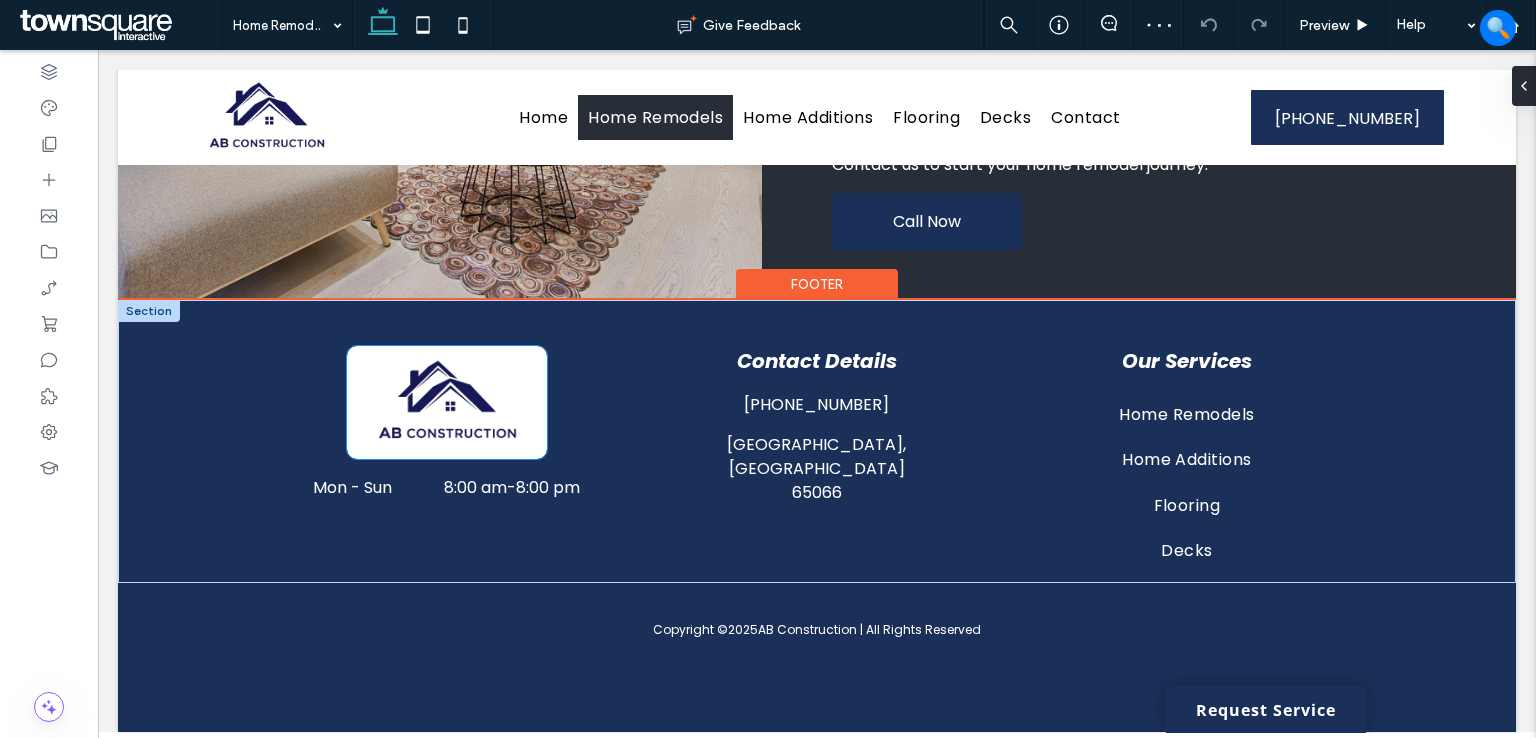 click at bounding box center (447, 402) 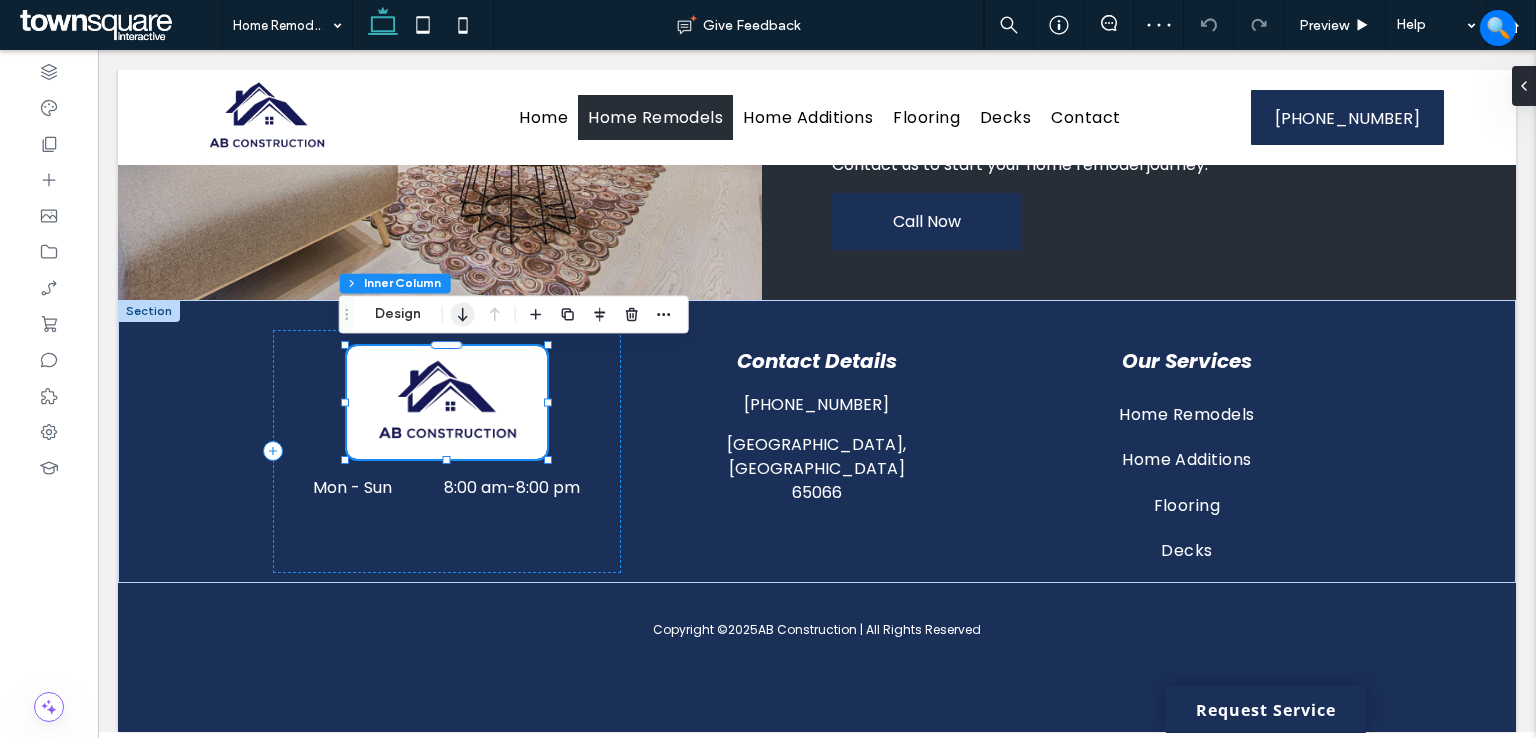 drag, startPoint x: 388, startPoint y: 305, endPoint x: 457, endPoint y: 312, distance: 69.354164 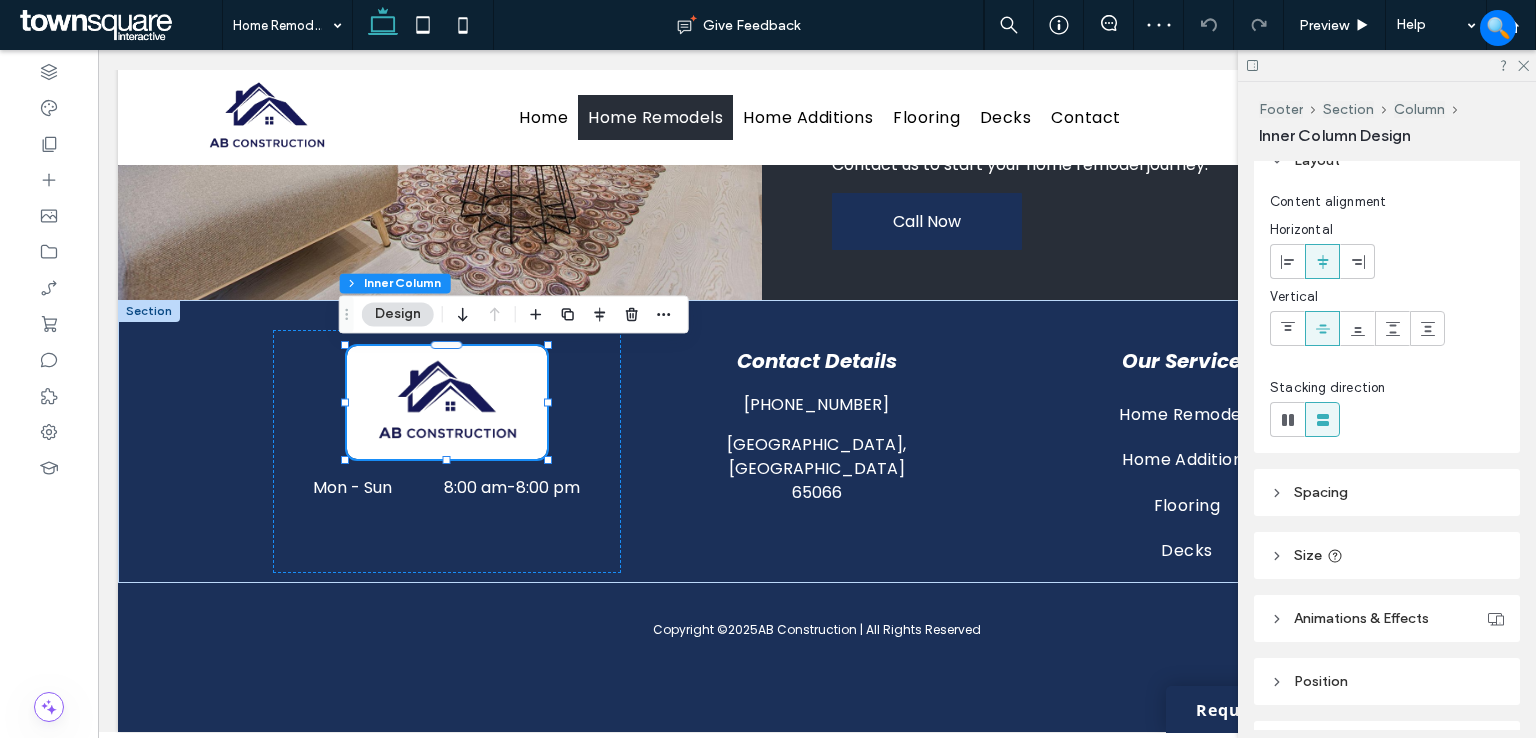 scroll, scrollTop: 204, scrollLeft: 0, axis: vertical 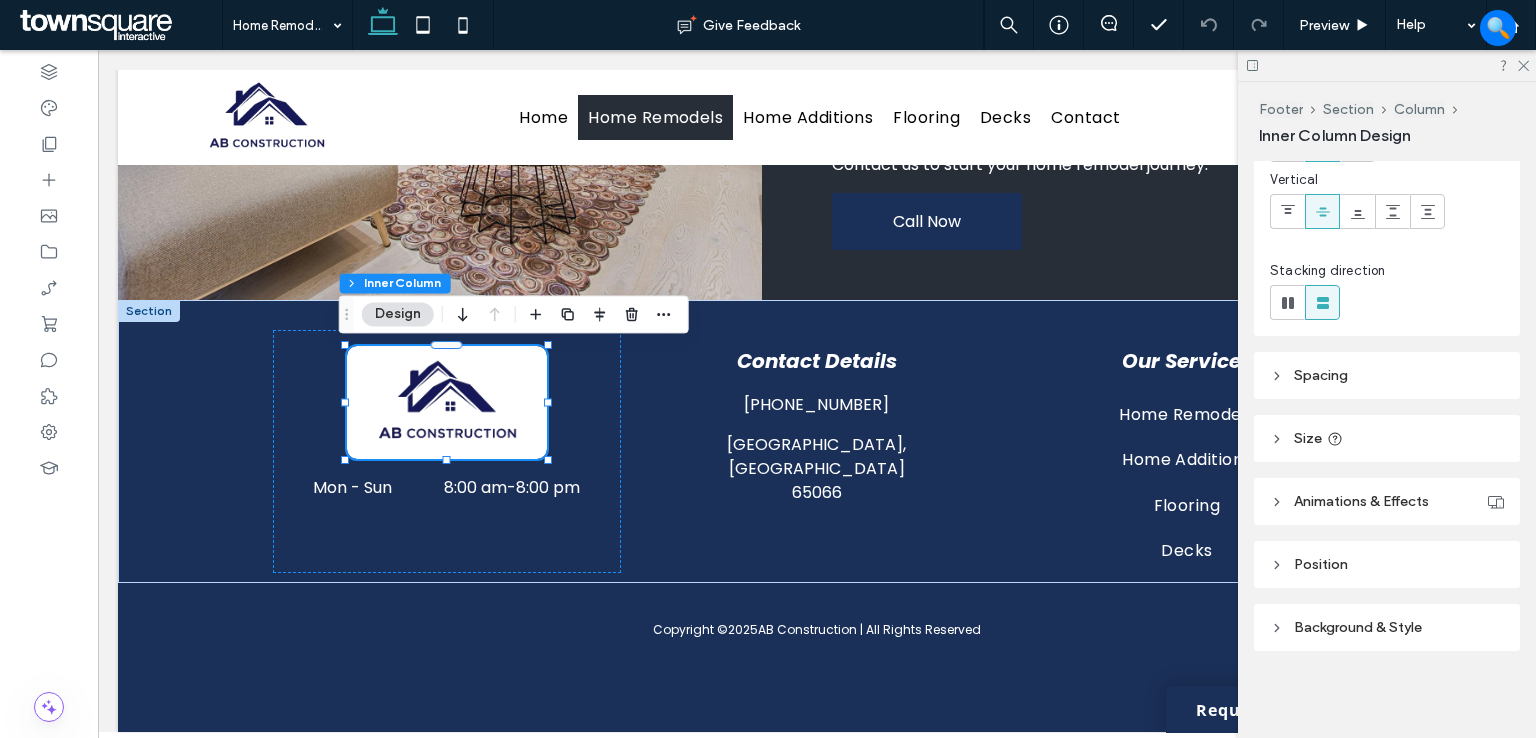 click on "Background & Style" at bounding box center [1358, 627] 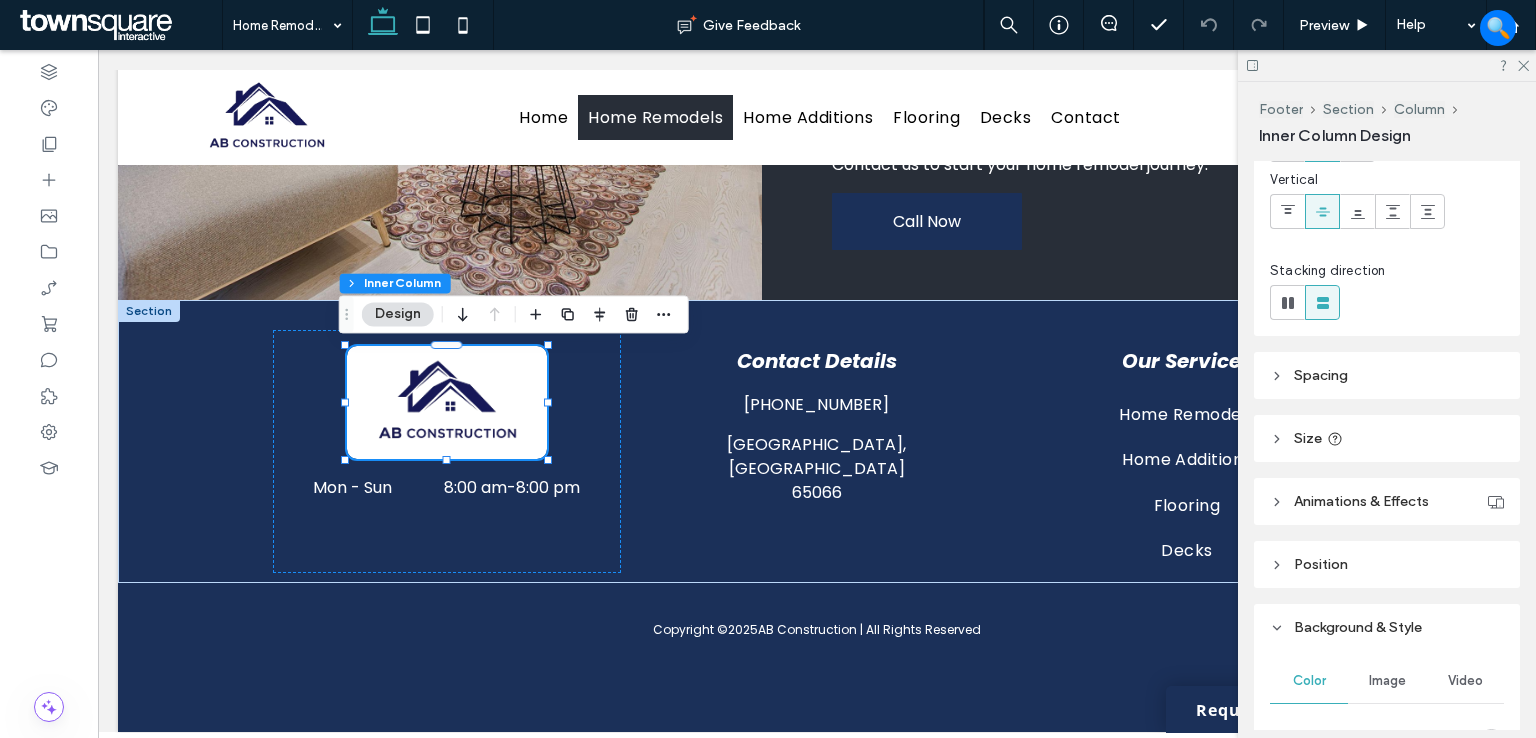 drag, startPoint x: 1336, startPoint y: 505, endPoint x: 1364, endPoint y: 496, distance: 29.410883 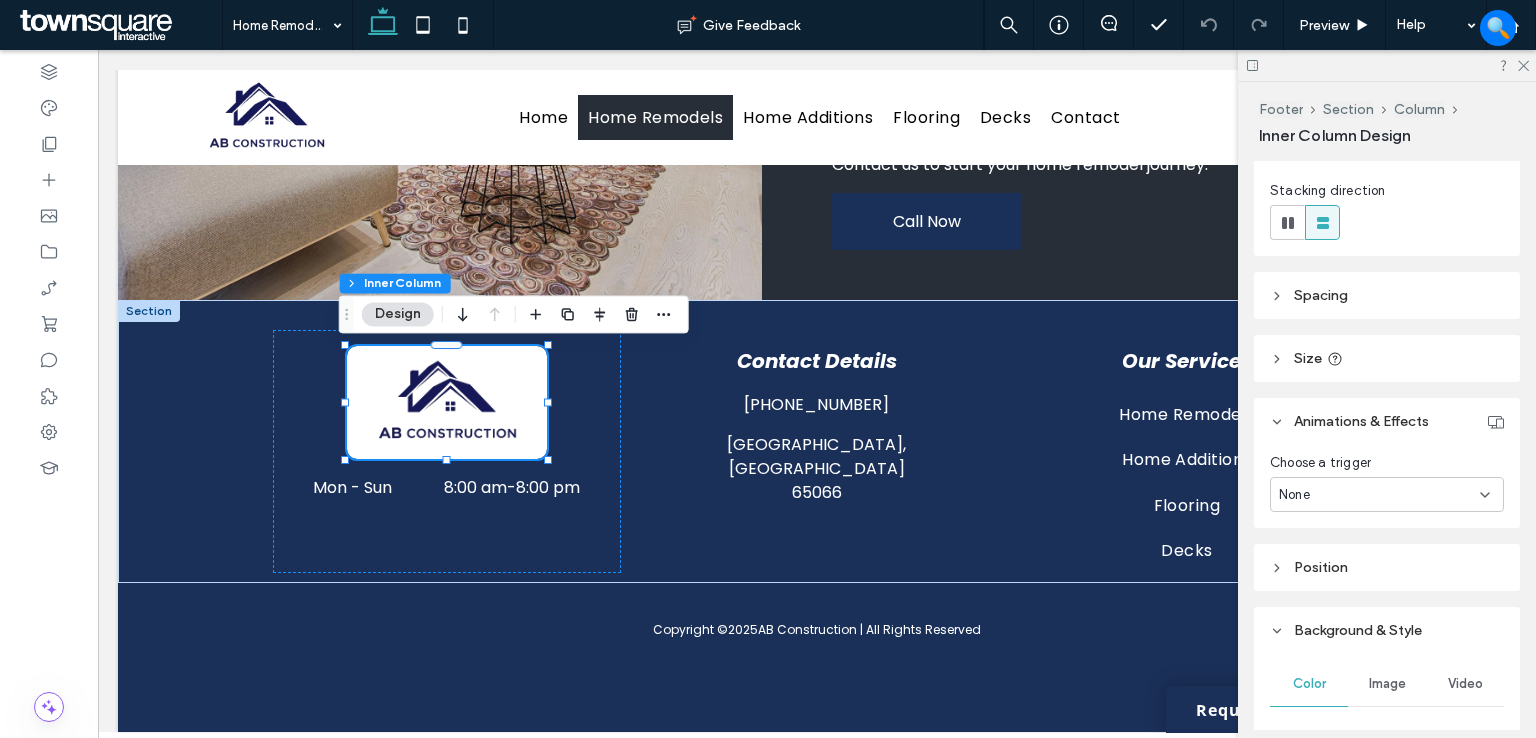scroll, scrollTop: 504, scrollLeft: 0, axis: vertical 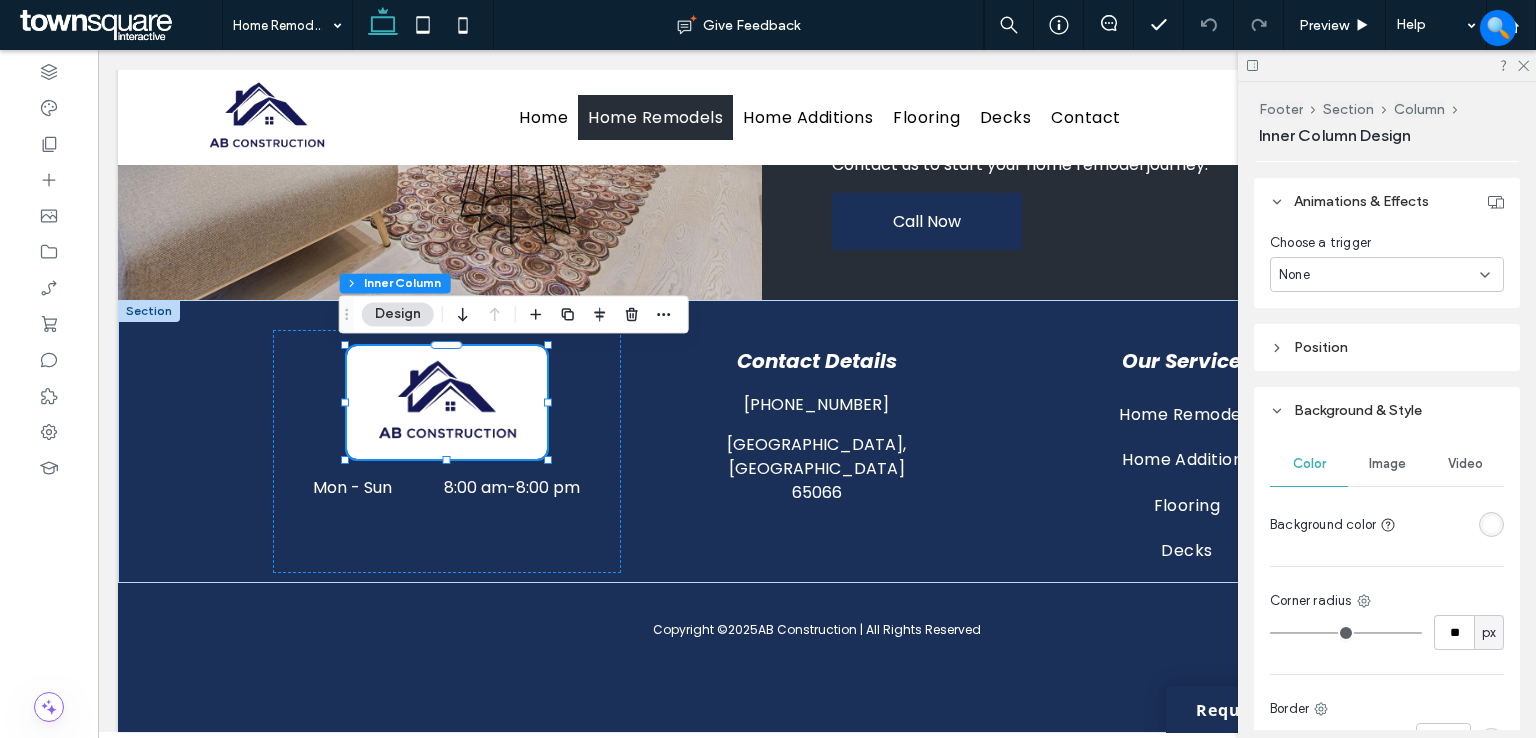 click on "Image" at bounding box center (1387, 464) 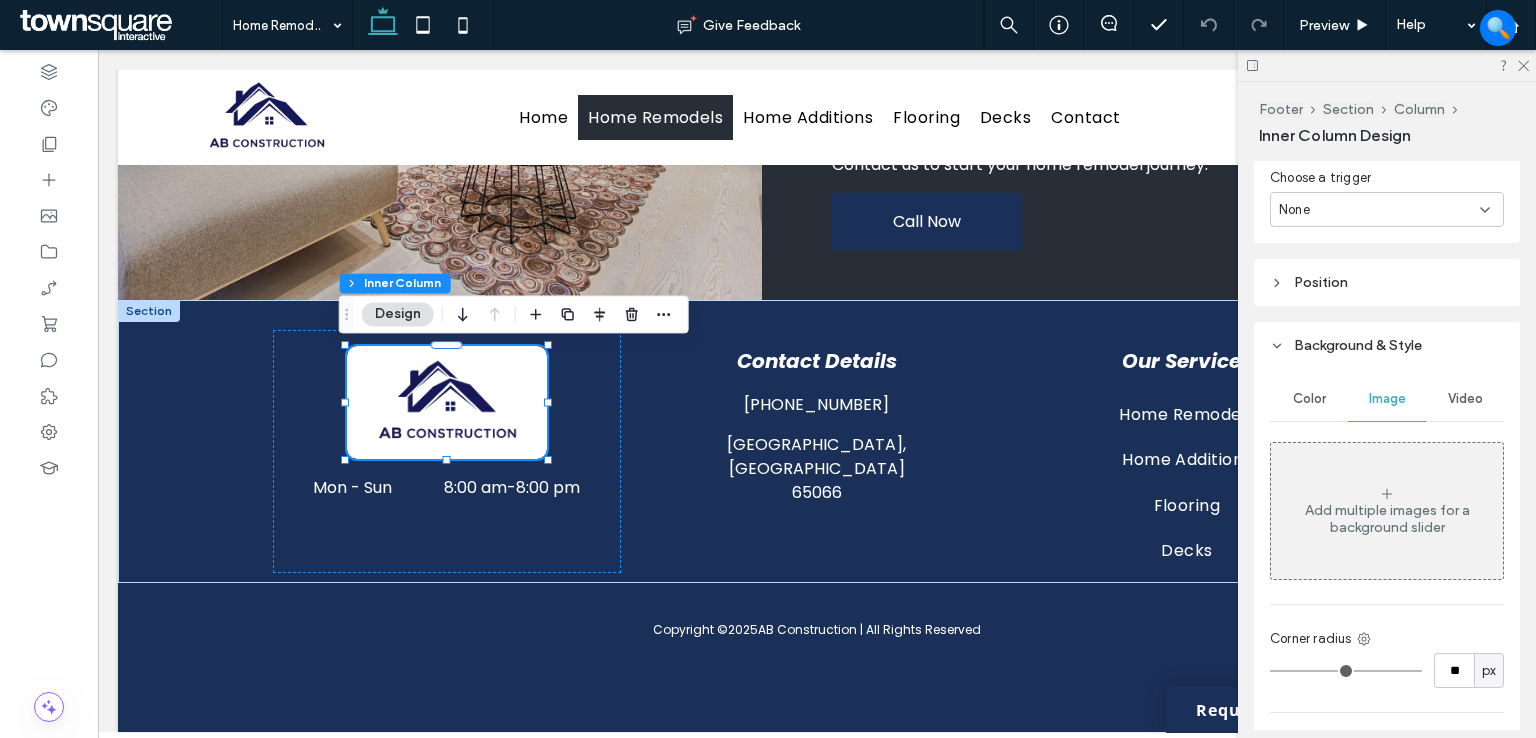 scroll, scrollTop: 604, scrollLeft: 0, axis: vertical 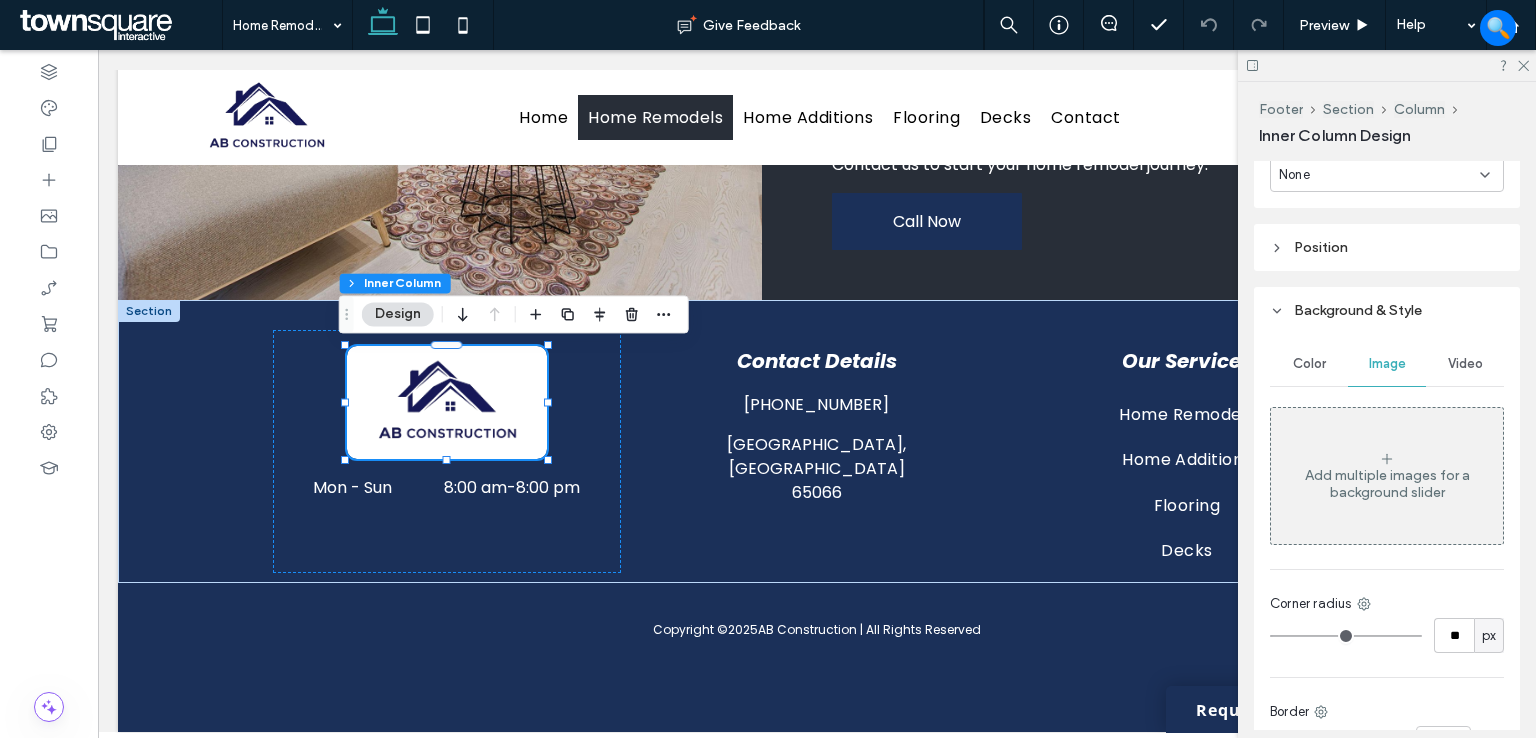 click on "Color" at bounding box center [1309, 364] 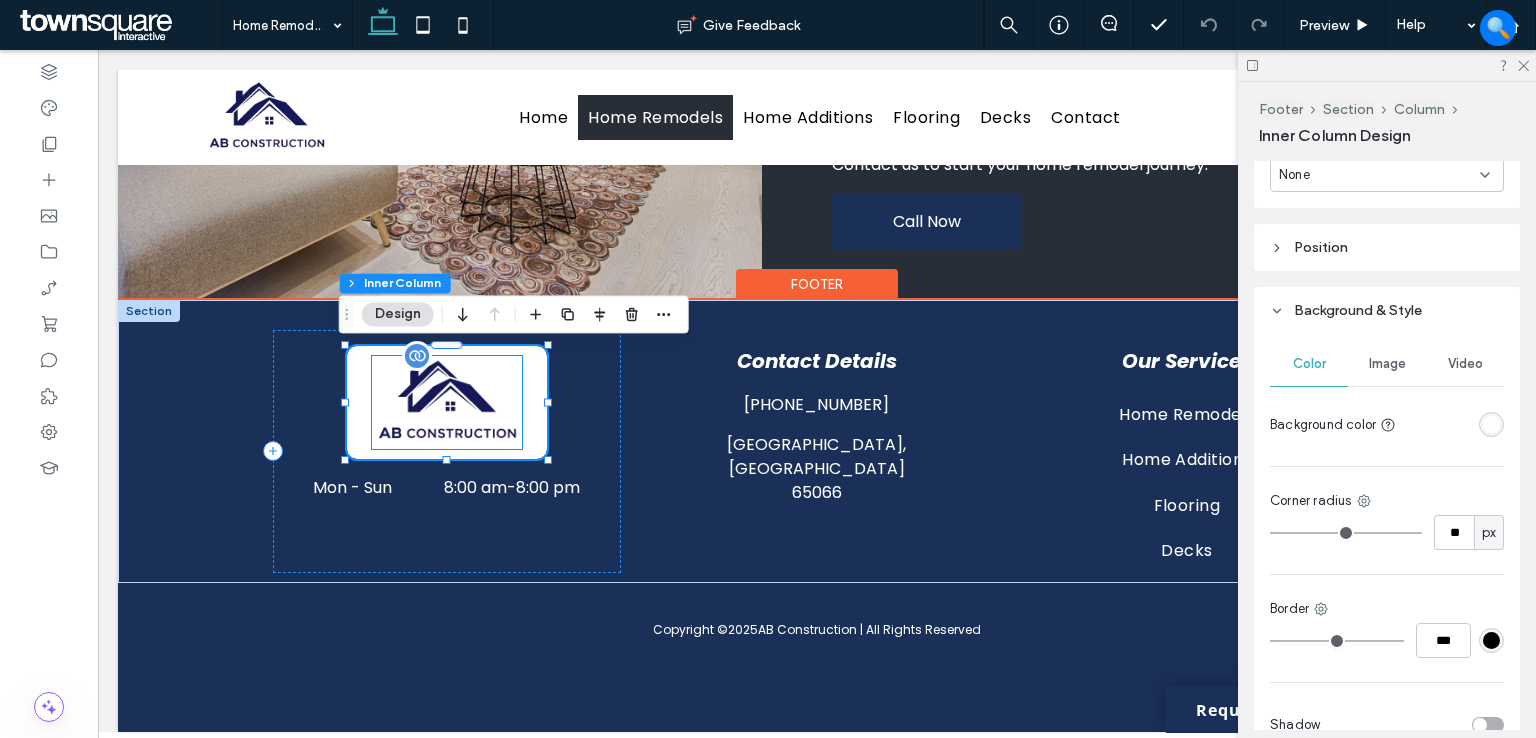 click at bounding box center (447, 402) 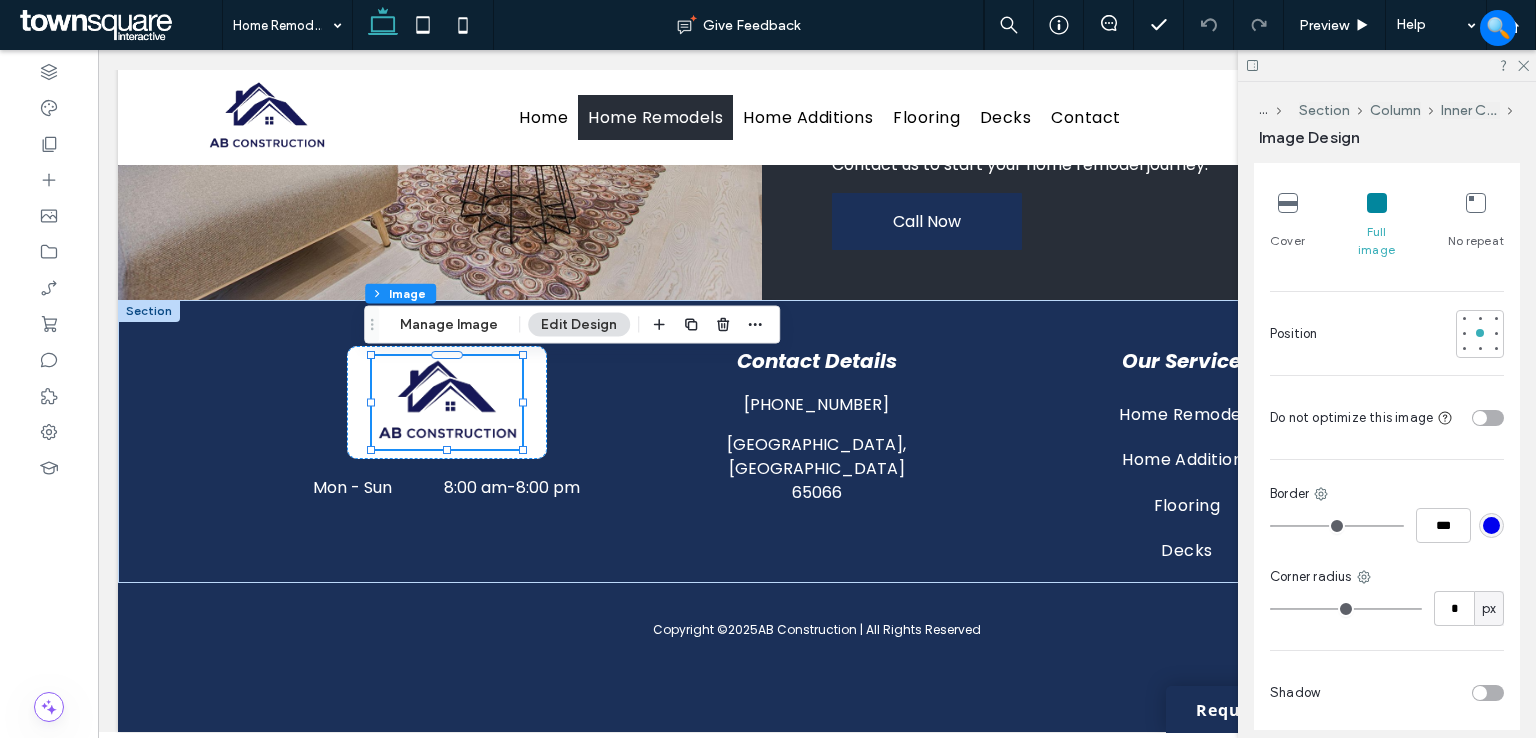scroll, scrollTop: 600, scrollLeft: 0, axis: vertical 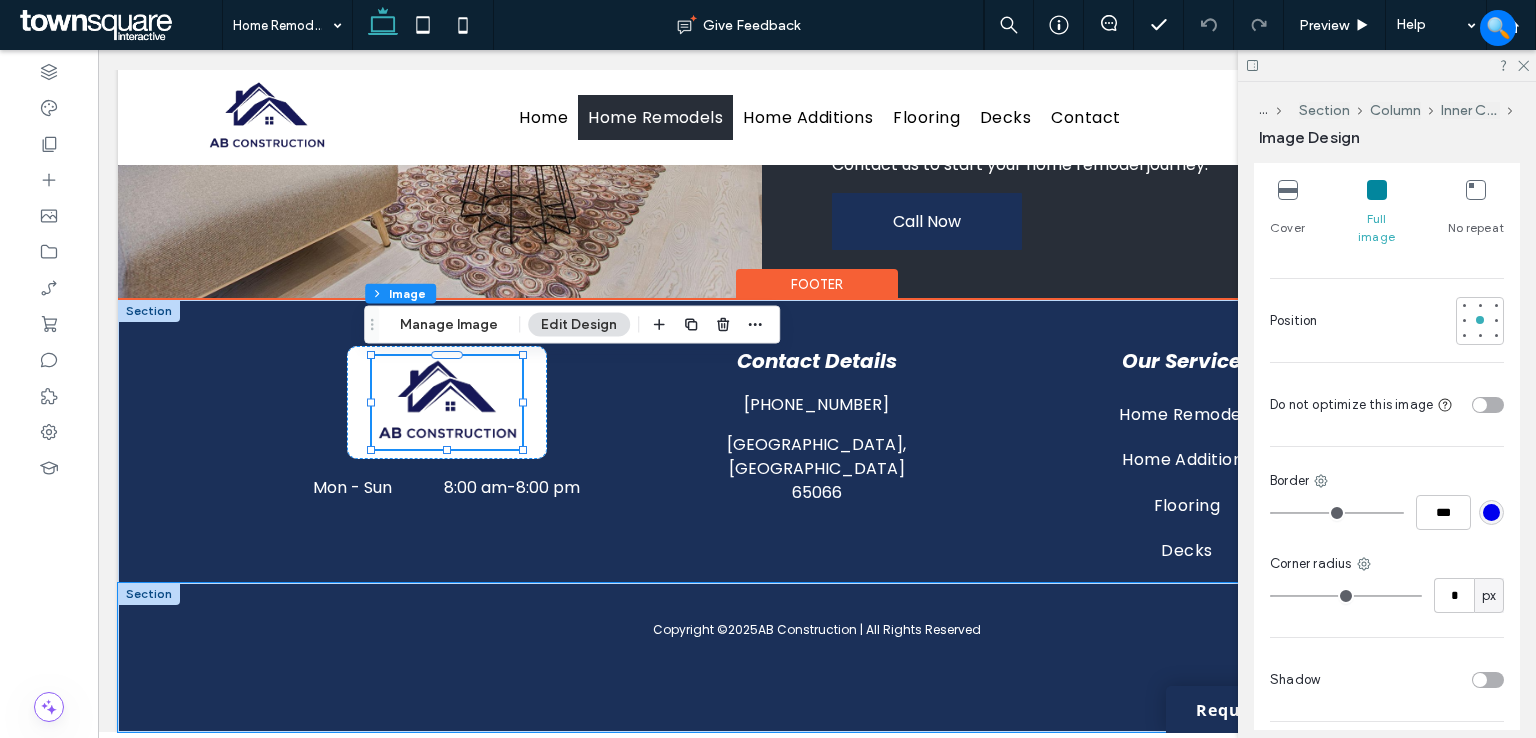 click on "Copyright ©  2025
AB Construction | All Rights Reserved" at bounding box center [817, 657] 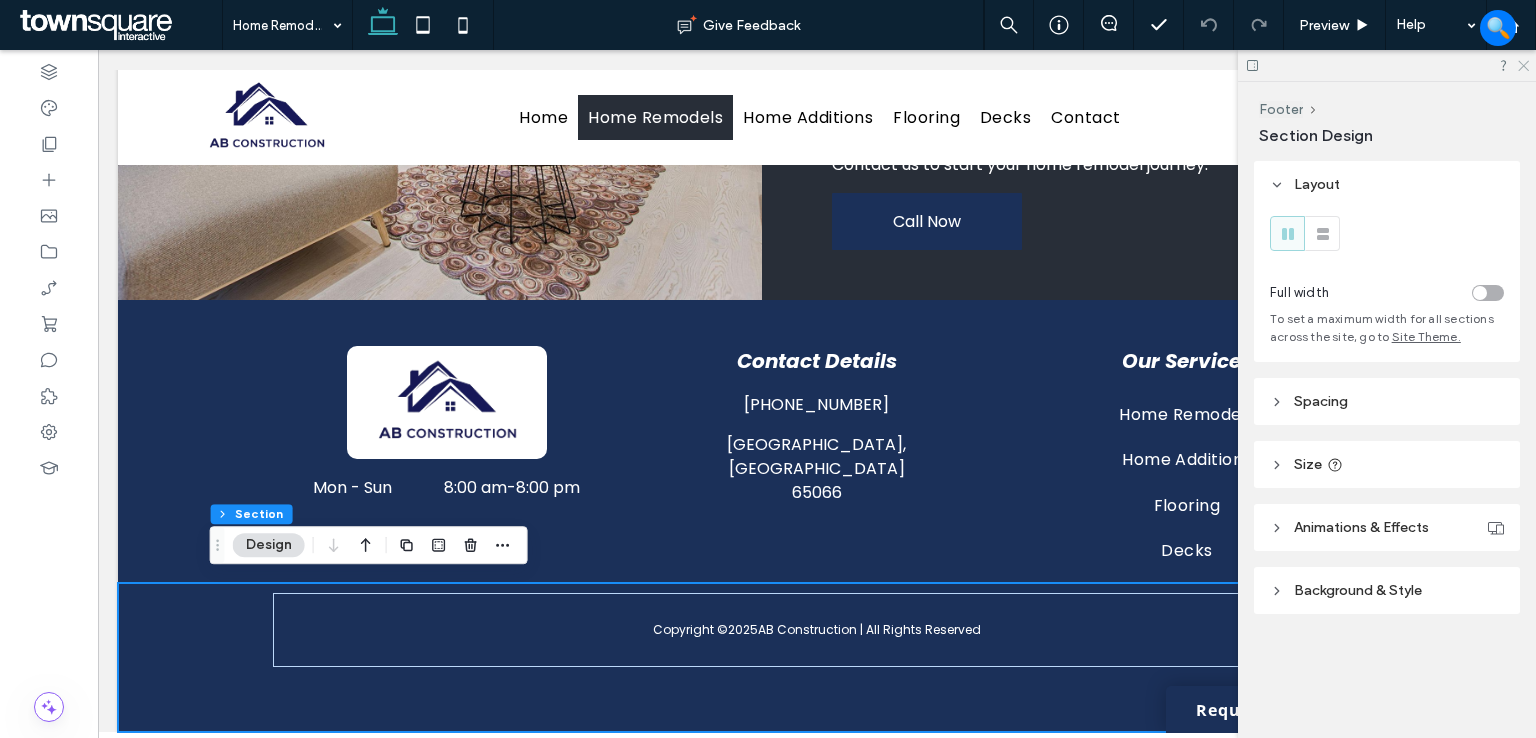 click 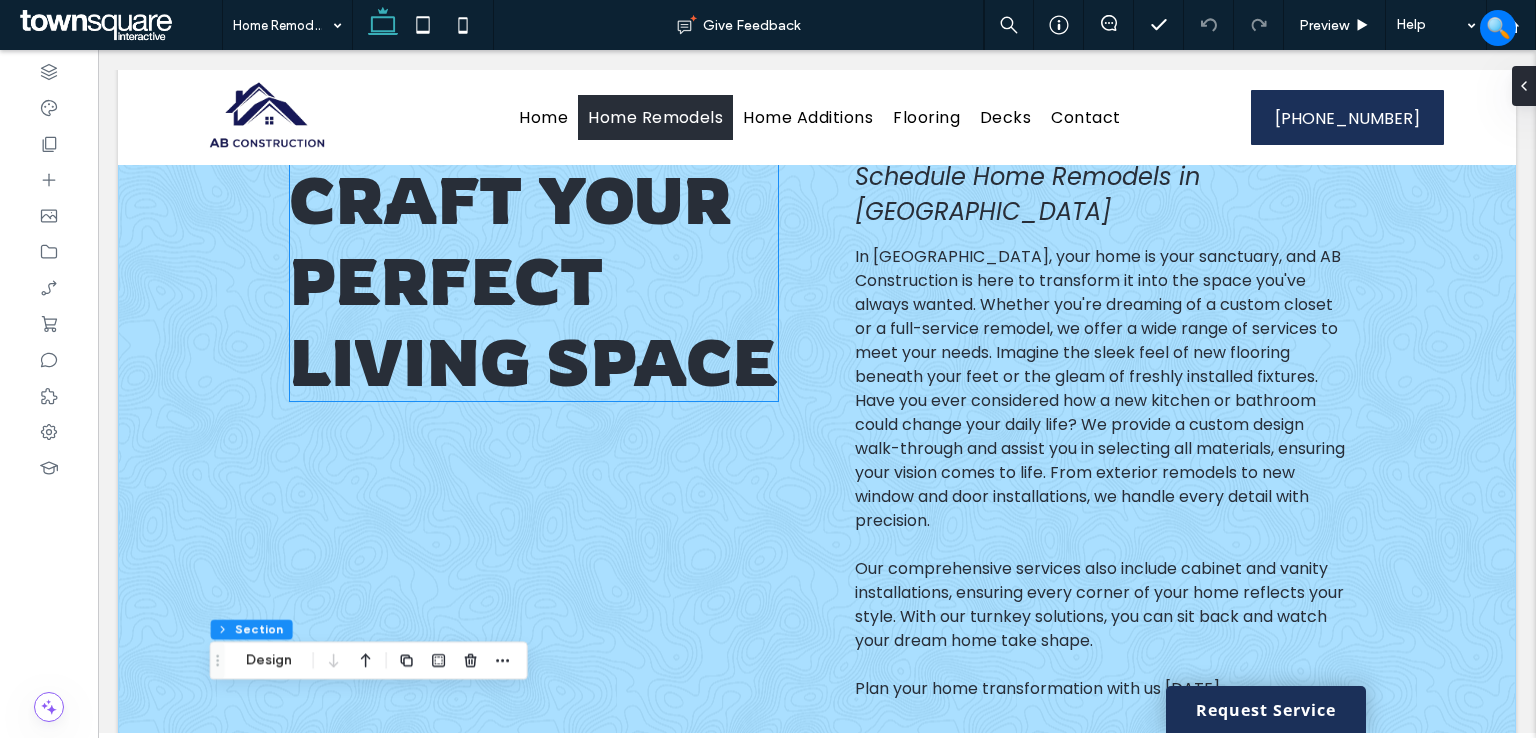 scroll, scrollTop: 0, scrollLeft: 0, axis: both 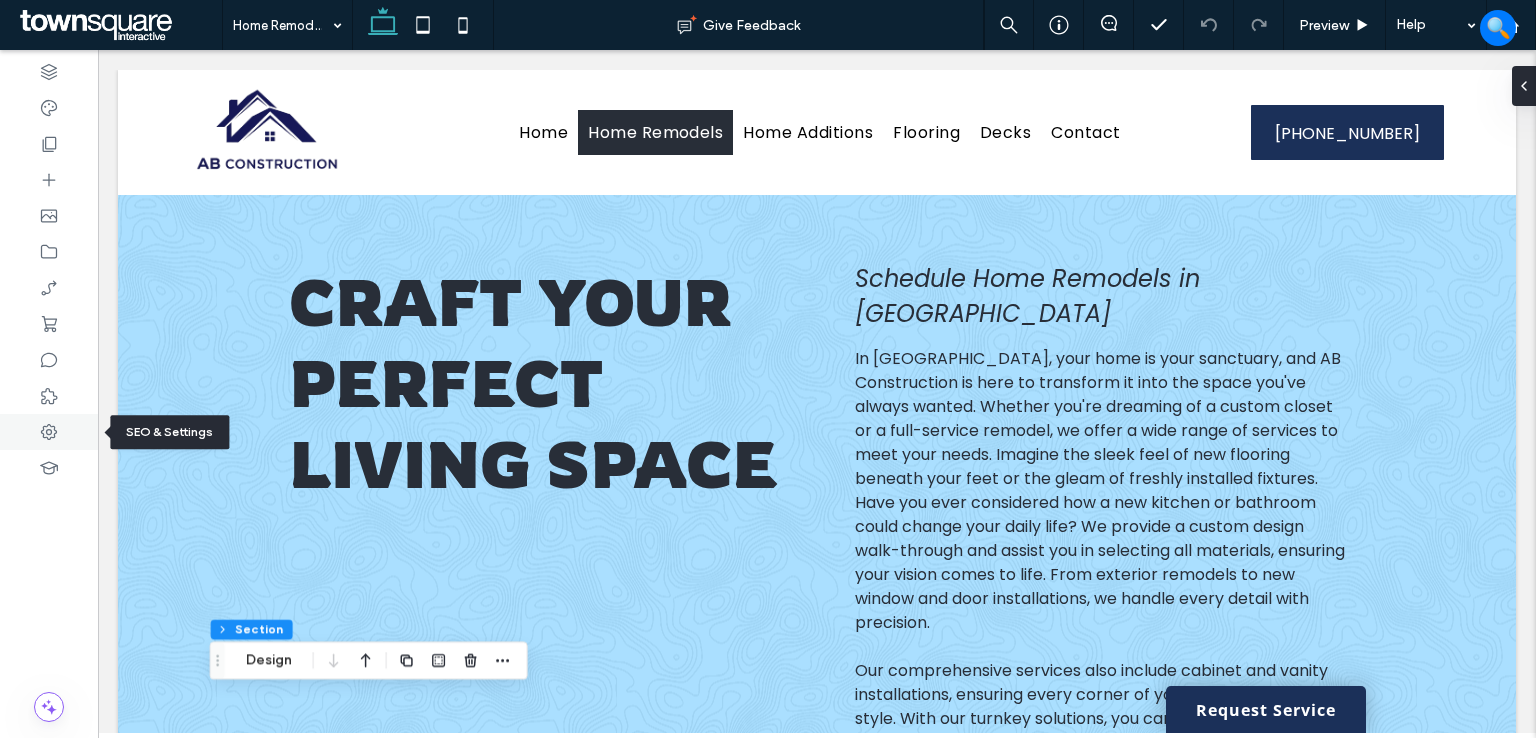 click 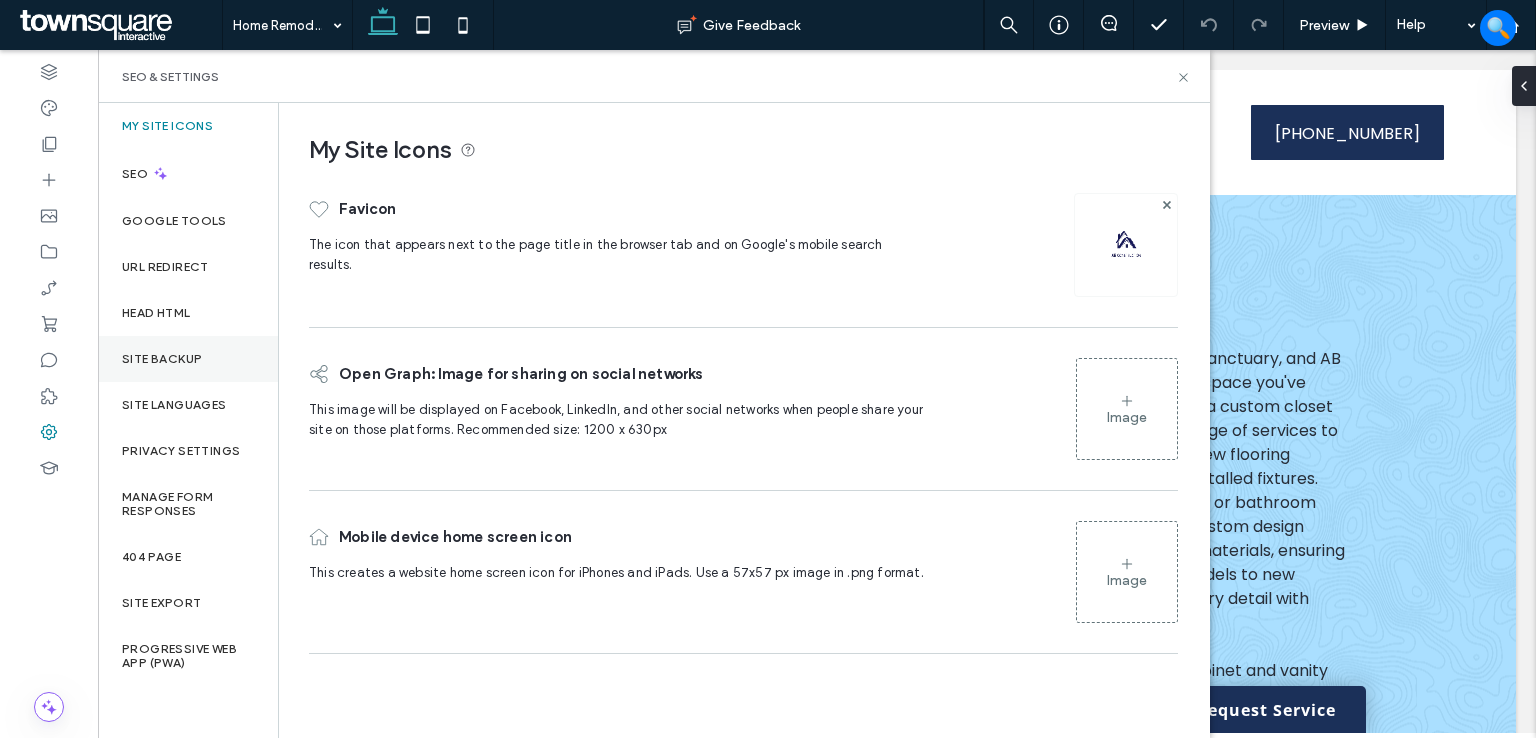 click on "Head HTML" at bounding box center [188, 313] 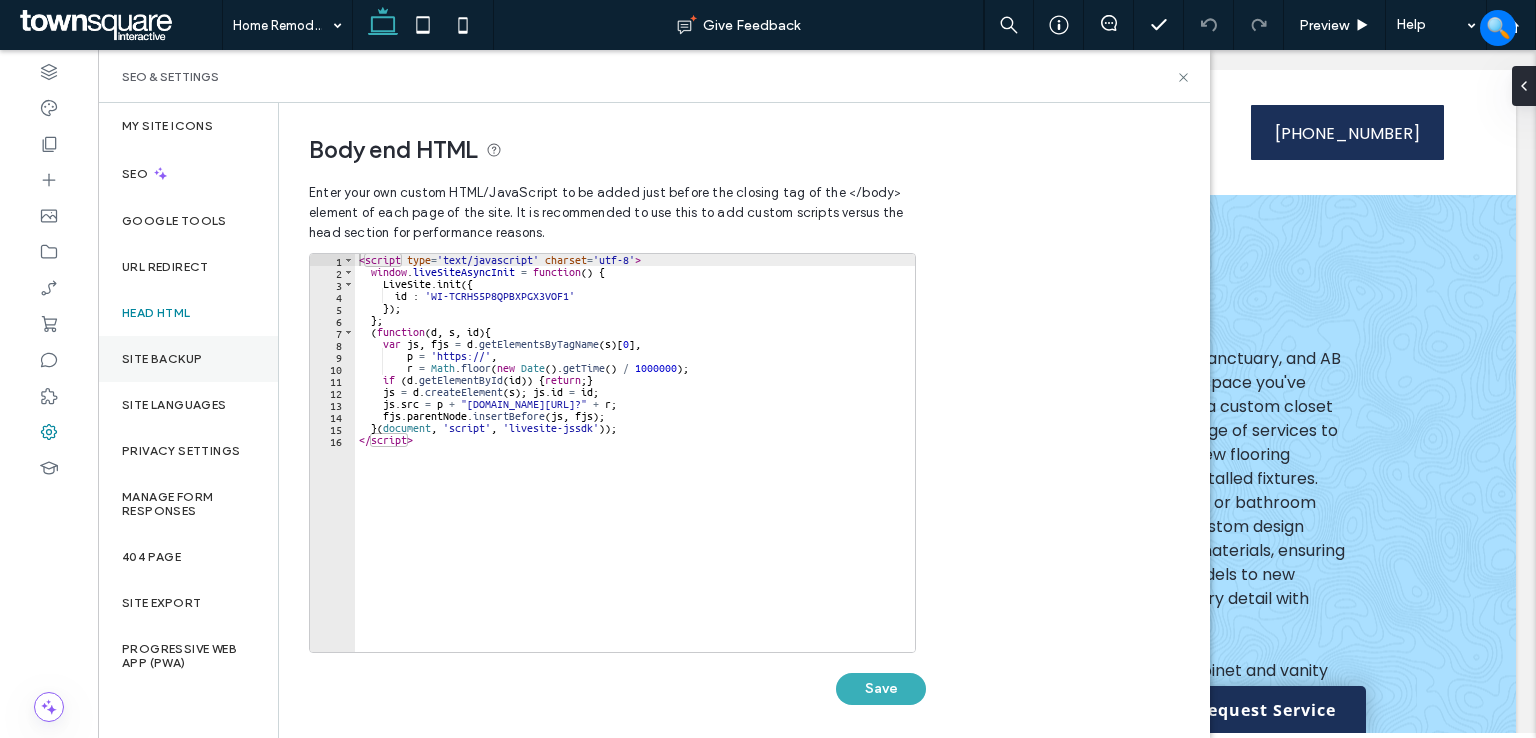 click on "Site Backup" at bounding box center (162, 359) 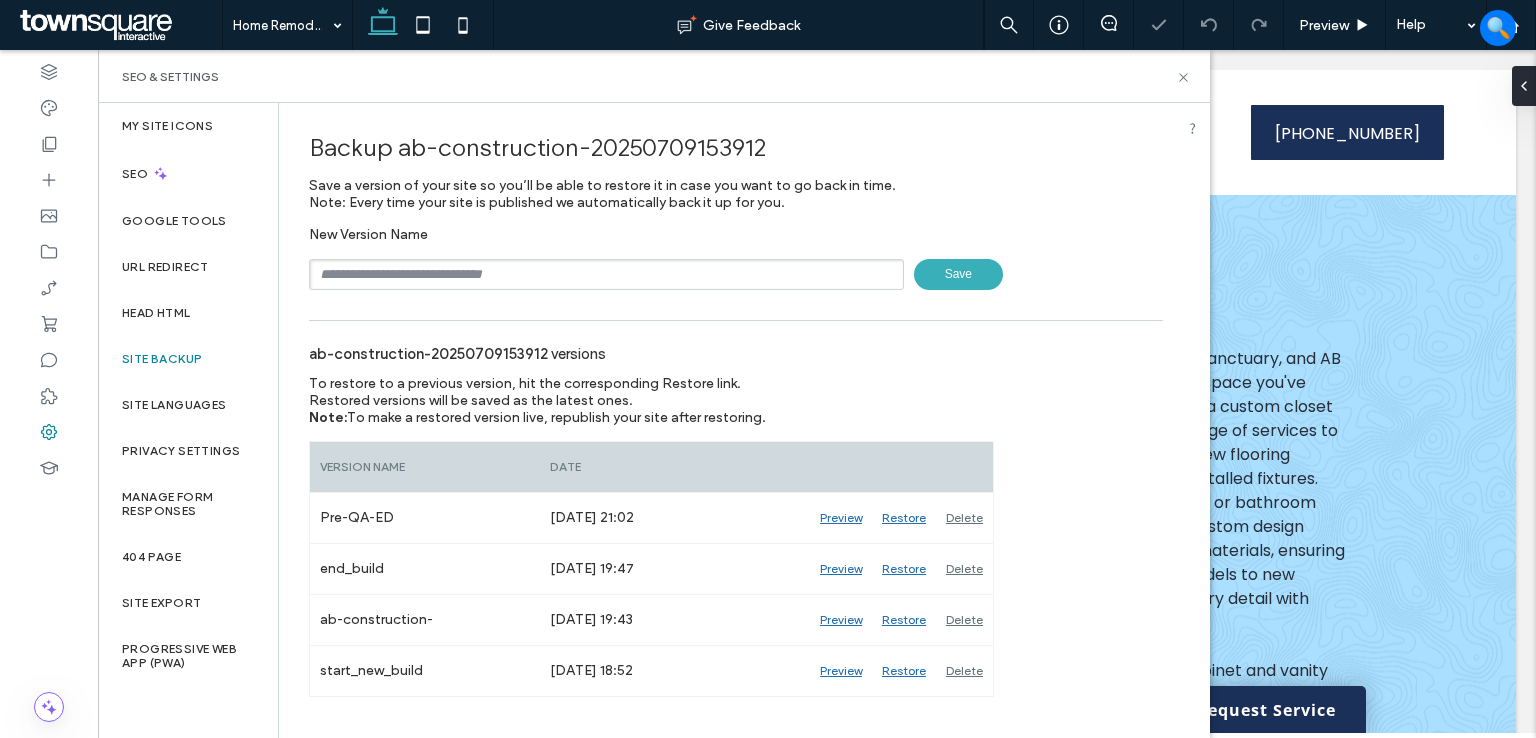 click at bounding box center [606, 274] 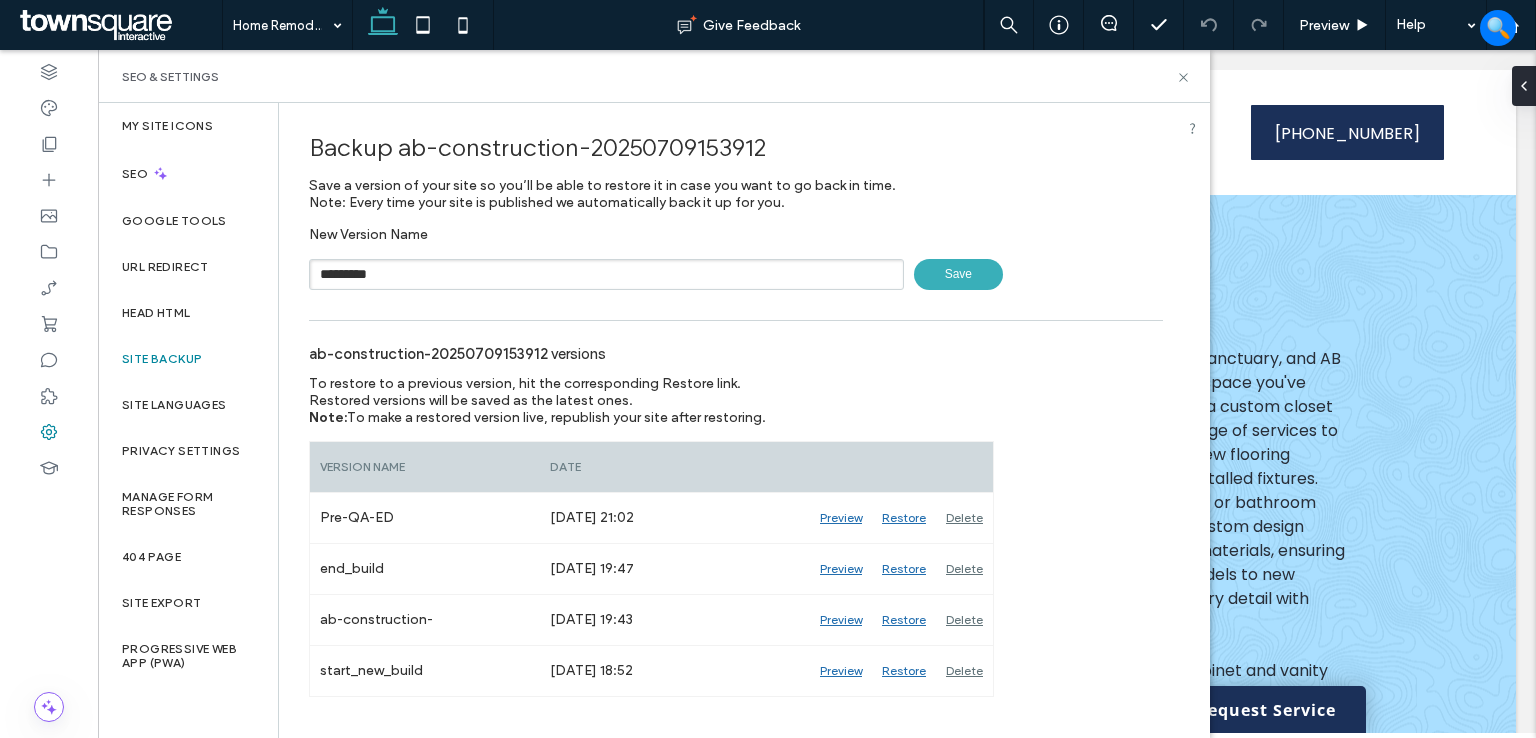 click on "*********" at bounding box center [606, 274] 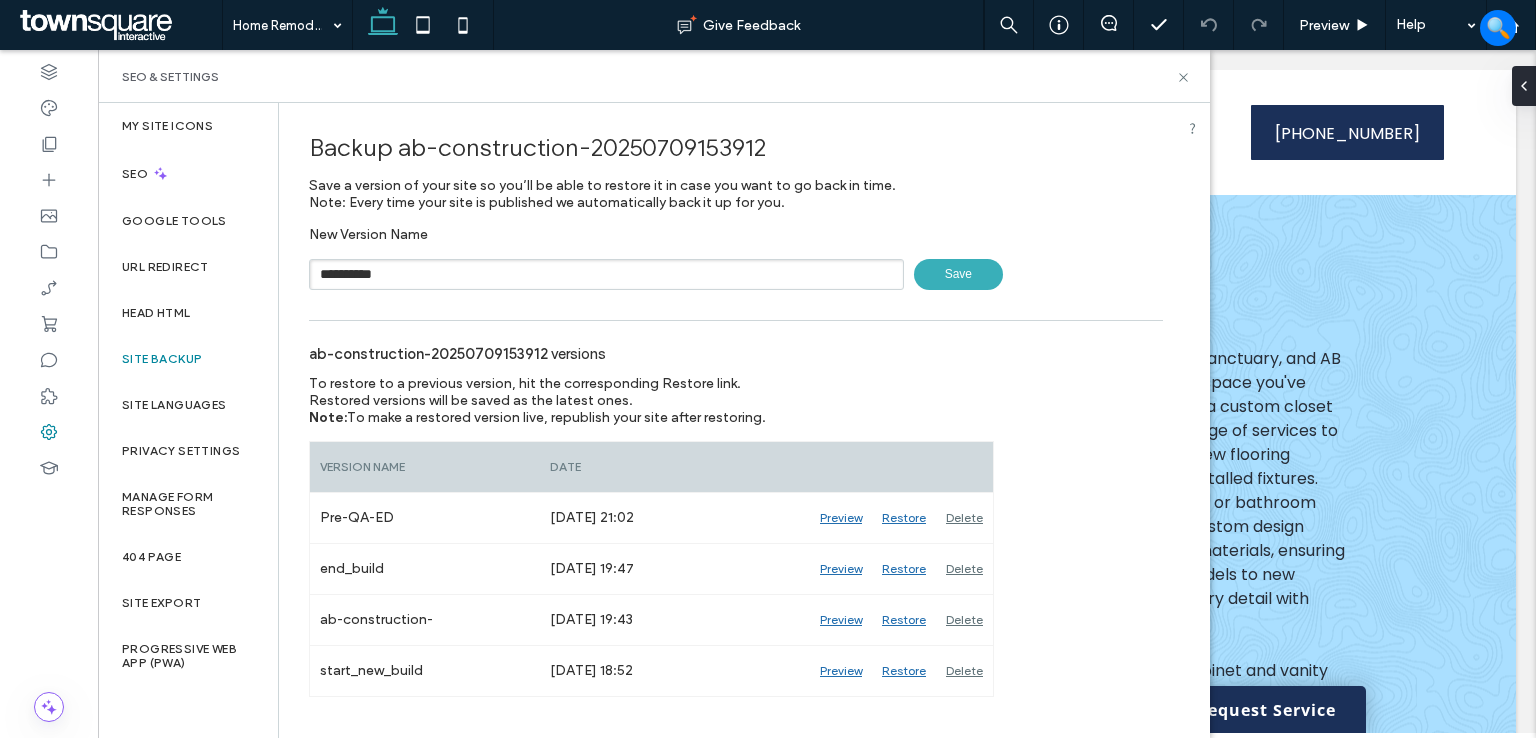 click on "**********" at bounding box center [606, 274] 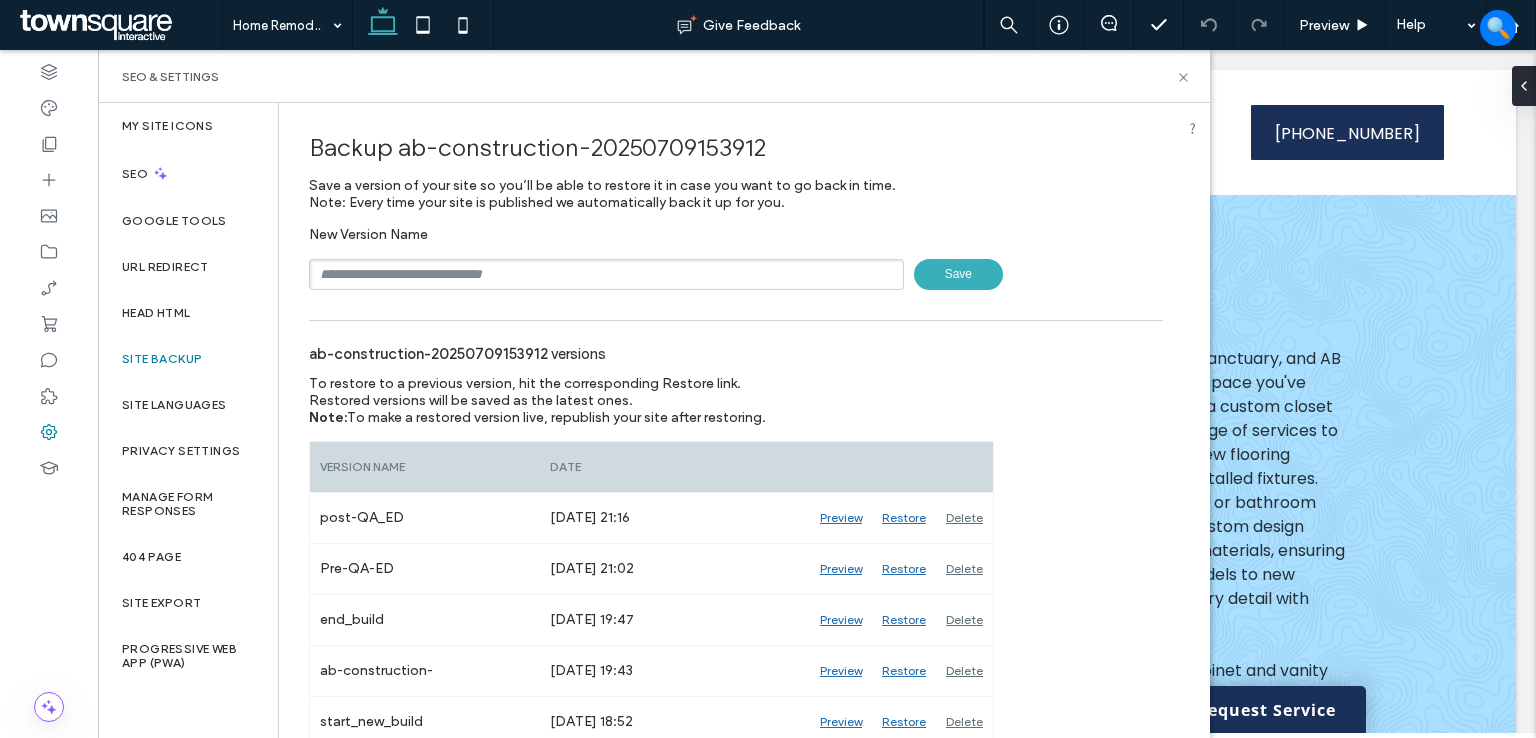 click at bounding box center [606, 274] 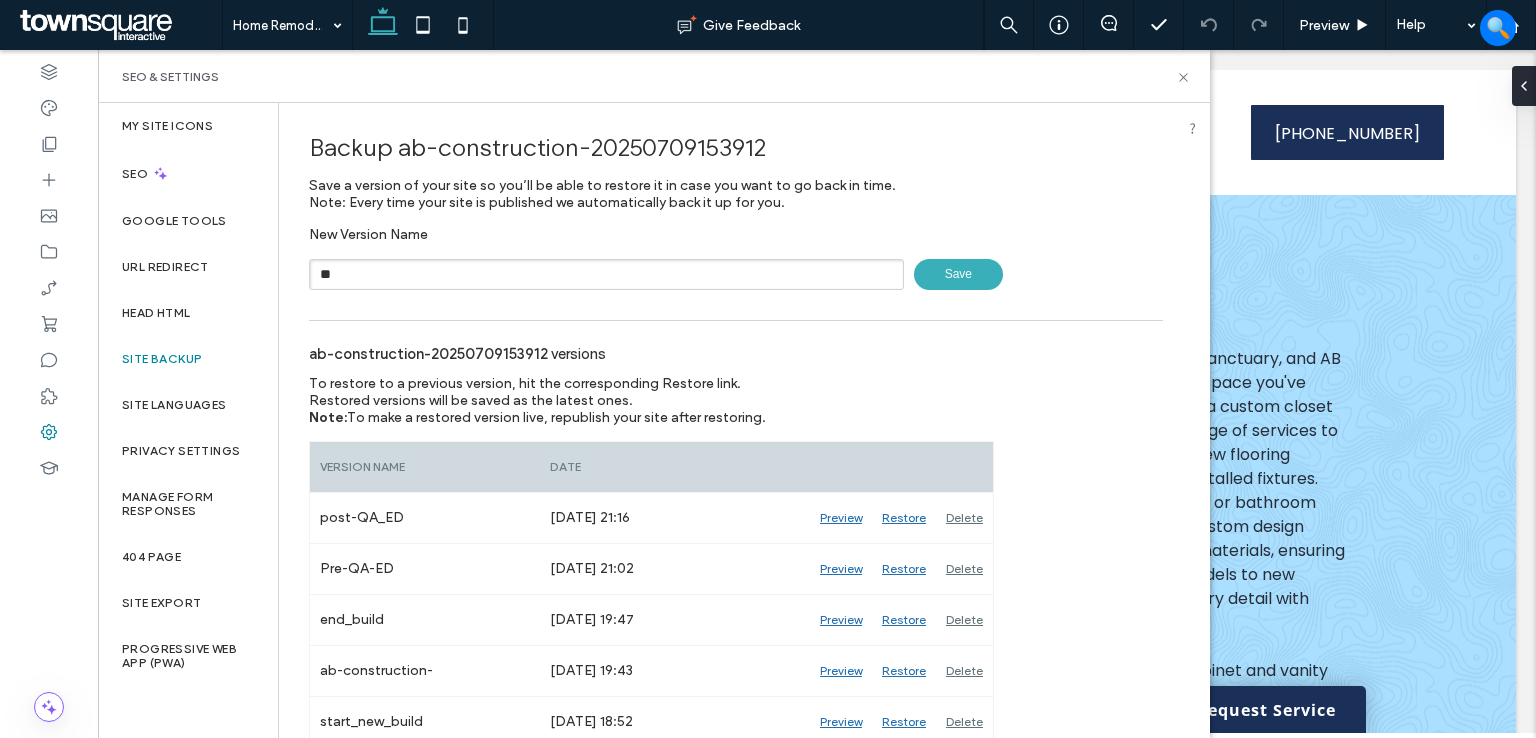type on "*" 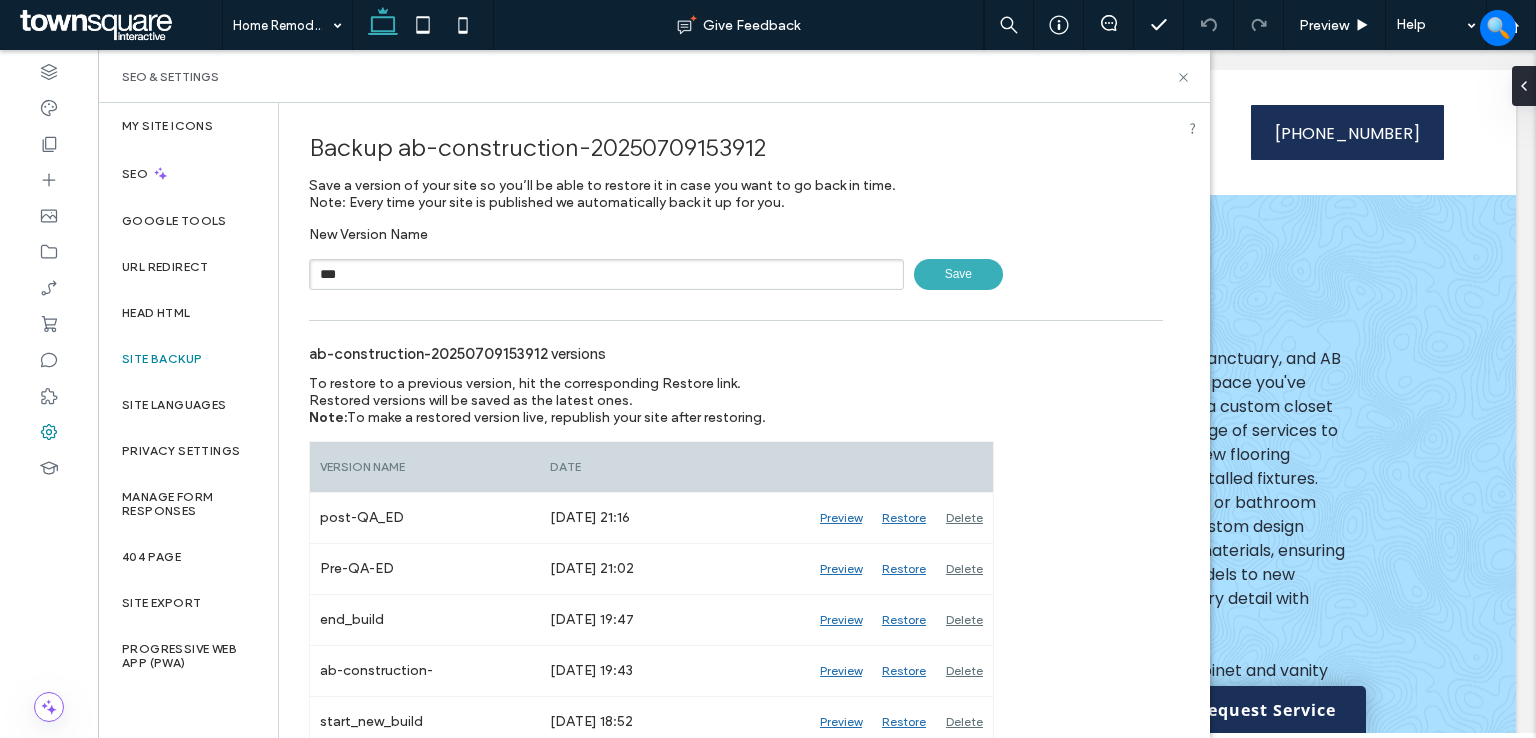 type on "**********" 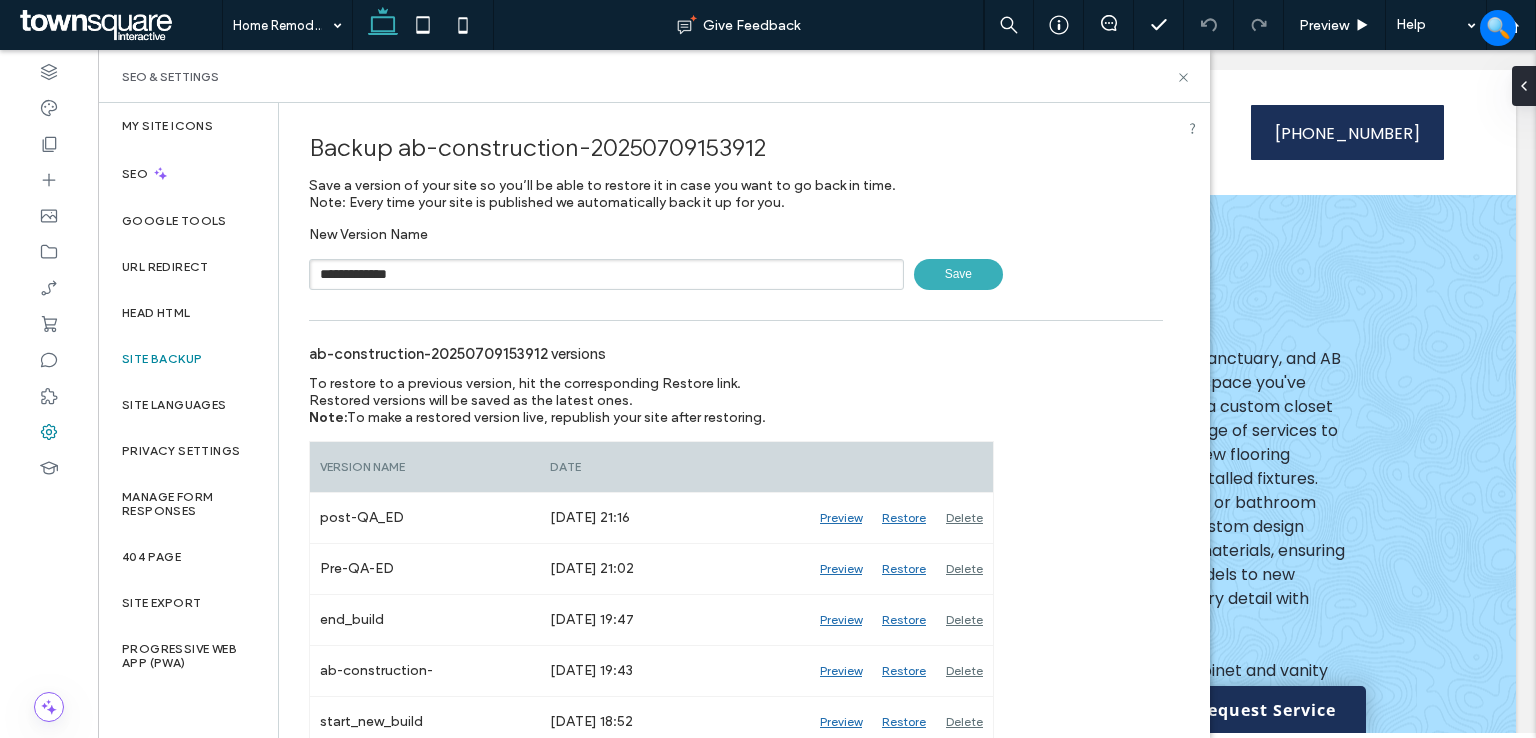 click on "Save" at bounding box center [958, 274] 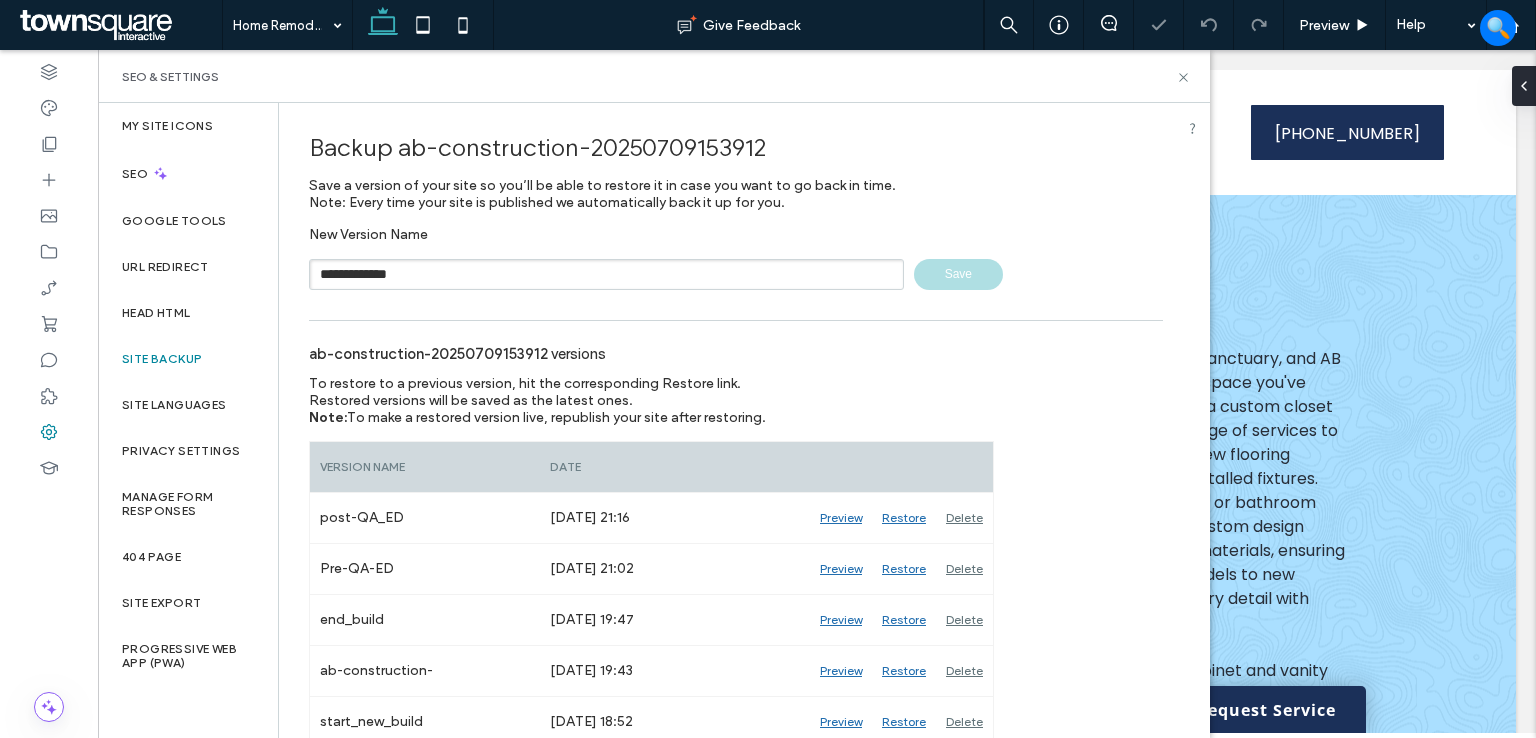 type 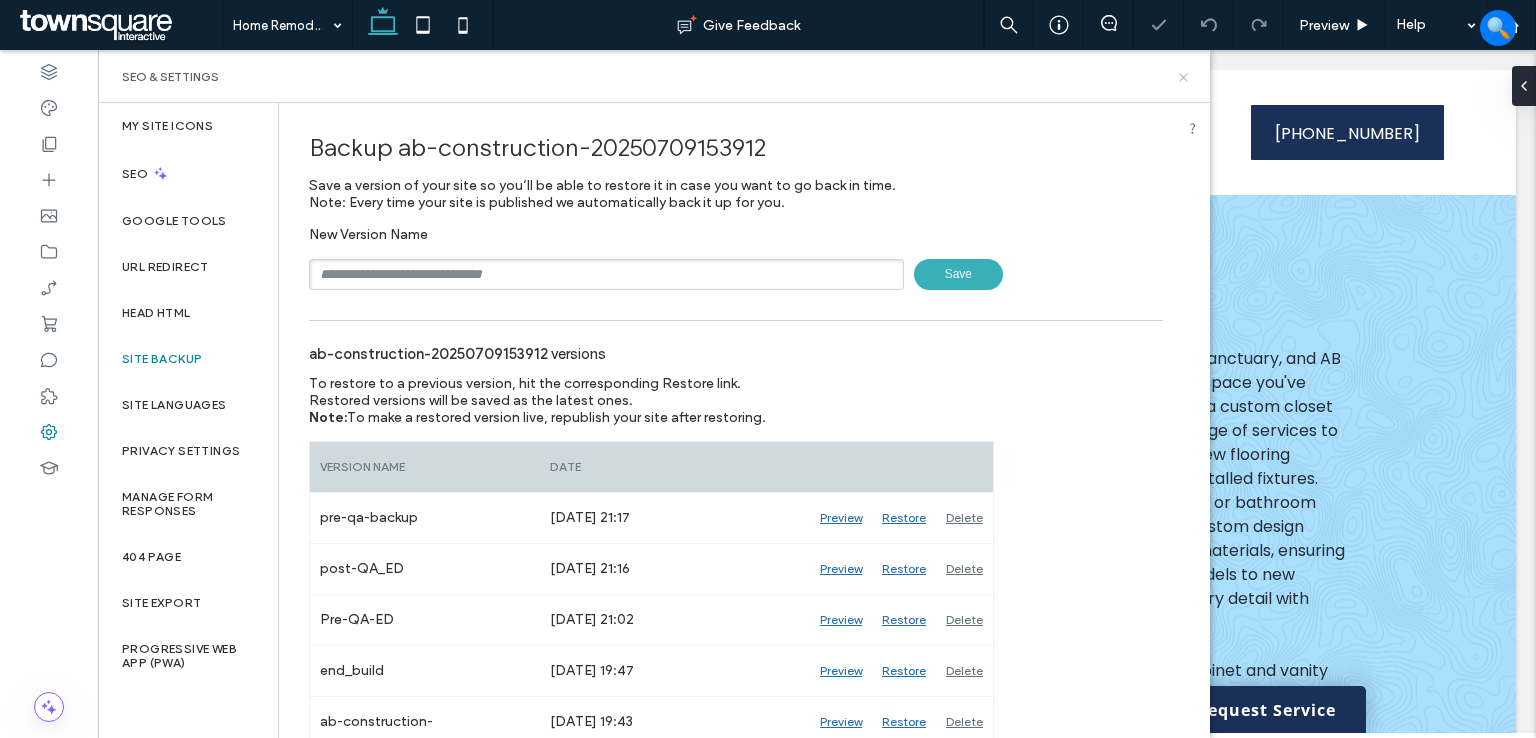 click 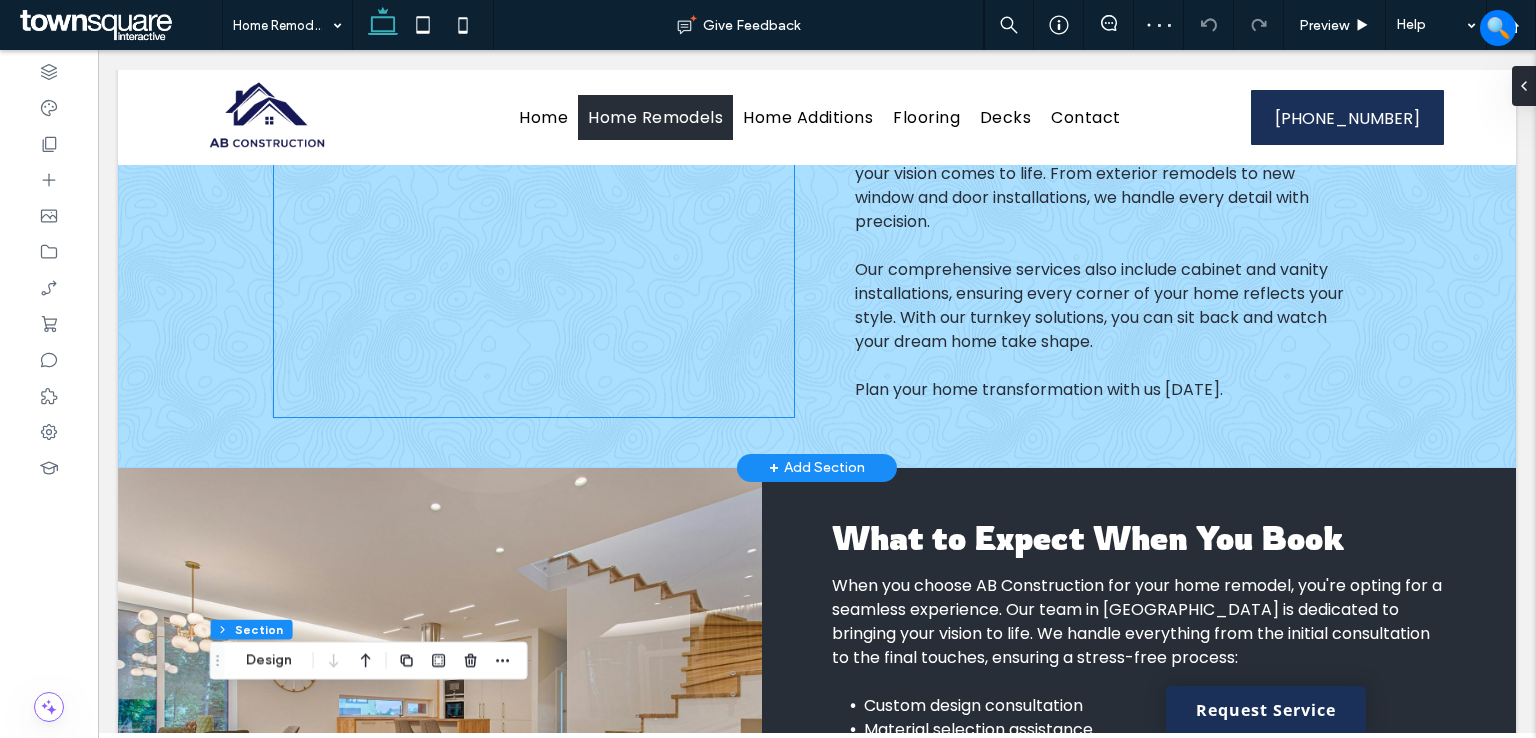 scroll, scrollTop: 0, scrollLeft: 0, axis: both 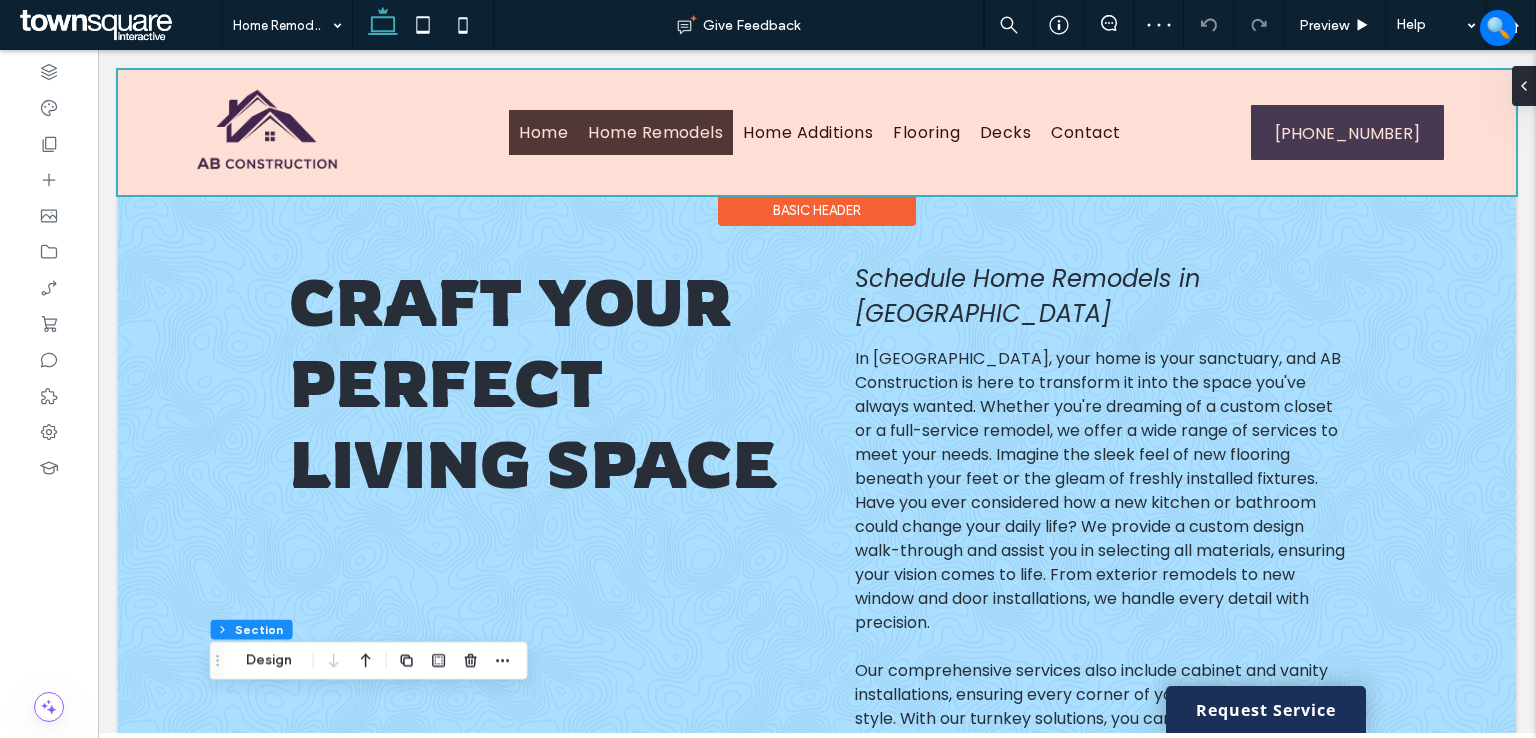 click at bounding box center (817, 132) 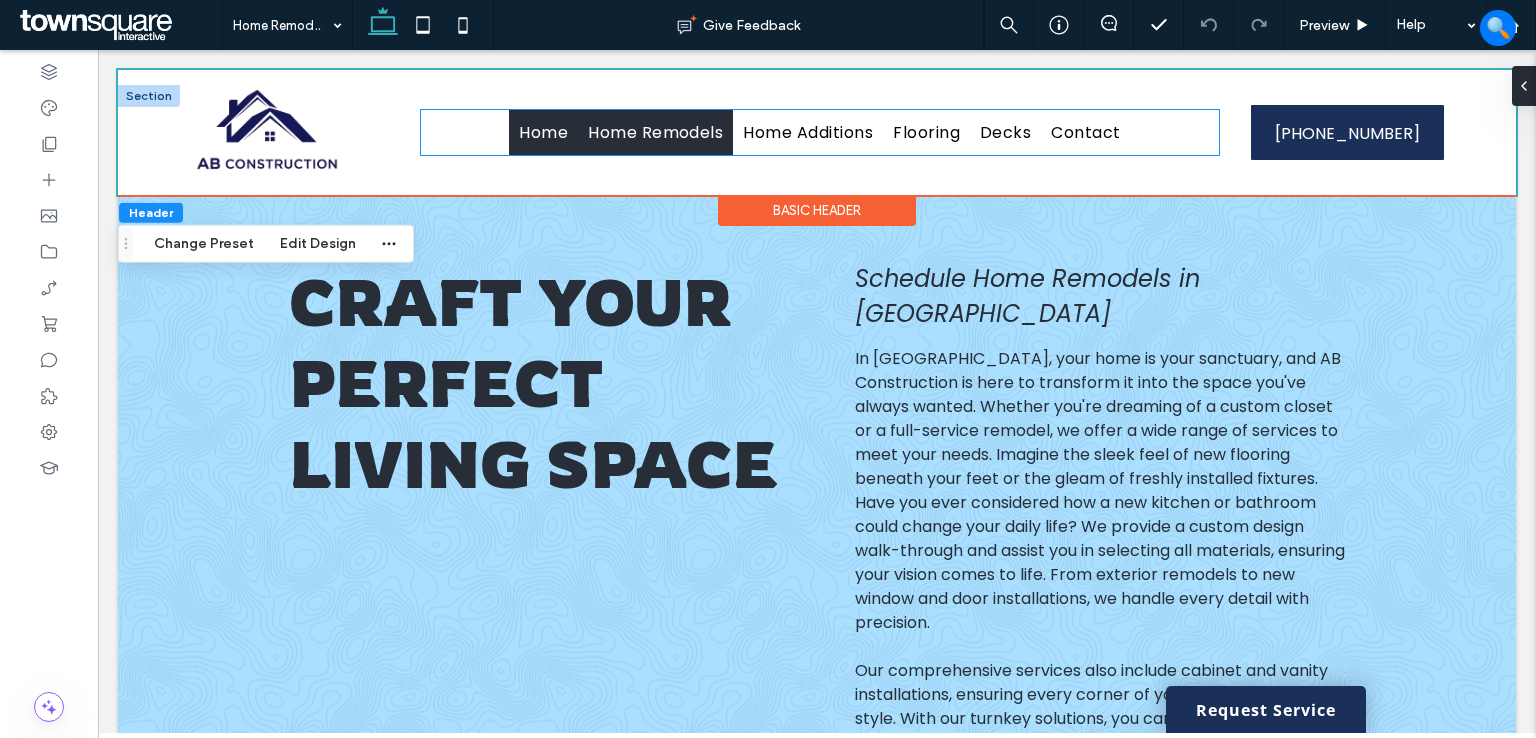click on "Home" at bounding box center (543, 132) 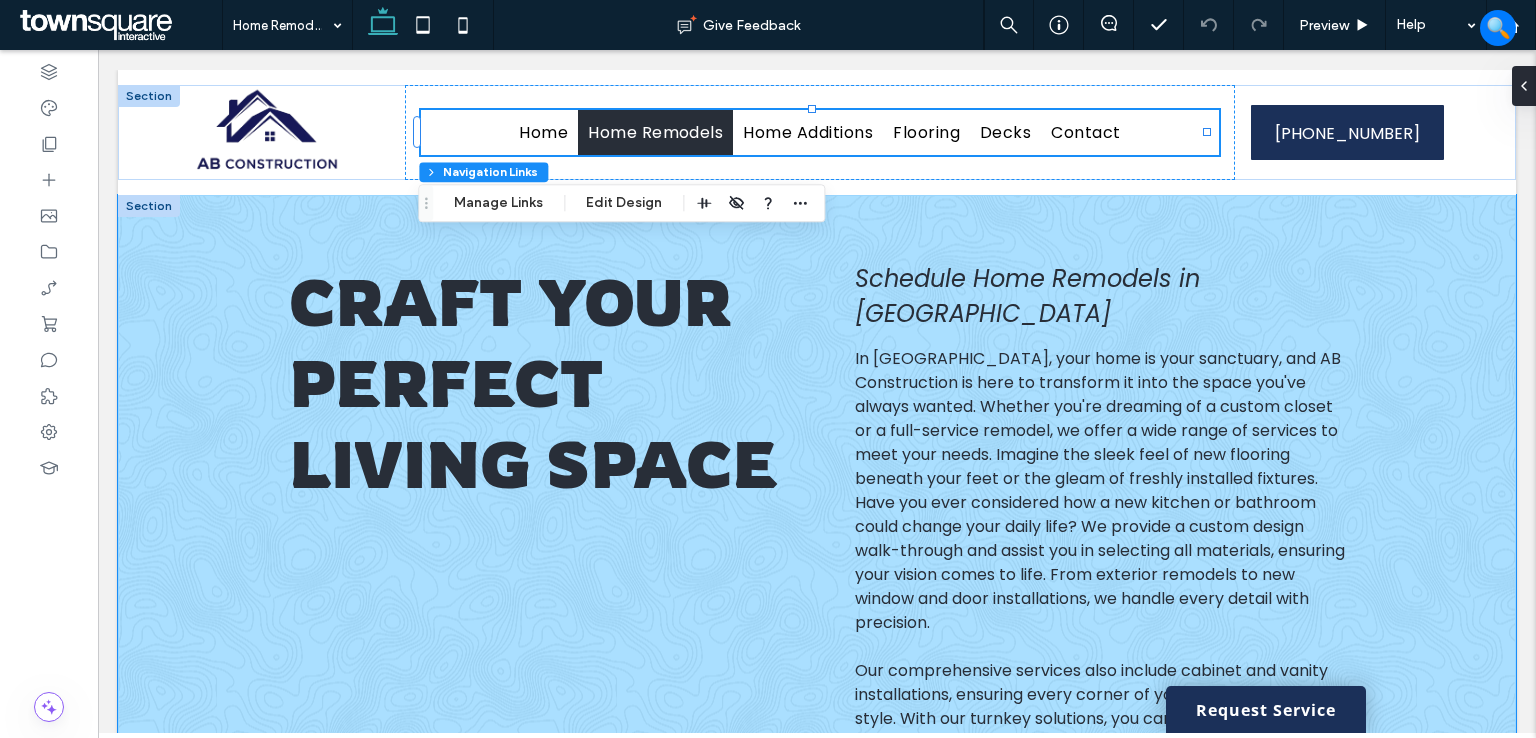 click on "Craft Your Perfect Living Space
Schedule Home Remodels in Gasconade County
In Gasconade County, your home is your sanctuary, and AB Construction is here to transform it into the space you've always wanted. Whether you're dreaming of a custom closet or a full-service remodel, we offer a wide range of services to meet your needs. Imagine the sleek feel of new flooring beneath your feet or the gleam of freshly installed fixtures. Have you ever considered how a new kitchen or bathroom could change your daily life? We provide a custom design walk-through and assist you in selecting all materials, ensuring your vision comes to life. From exterior remodels to new window and door installations, we handle every detail with precision. Our comprehensive services also include cabinet and vanity installations, ensuring every corner of your home reflects your style. With our turnkey solutions, you can sit back and watch your dream home take shape. ﻿" at bounding box center [817, 532] 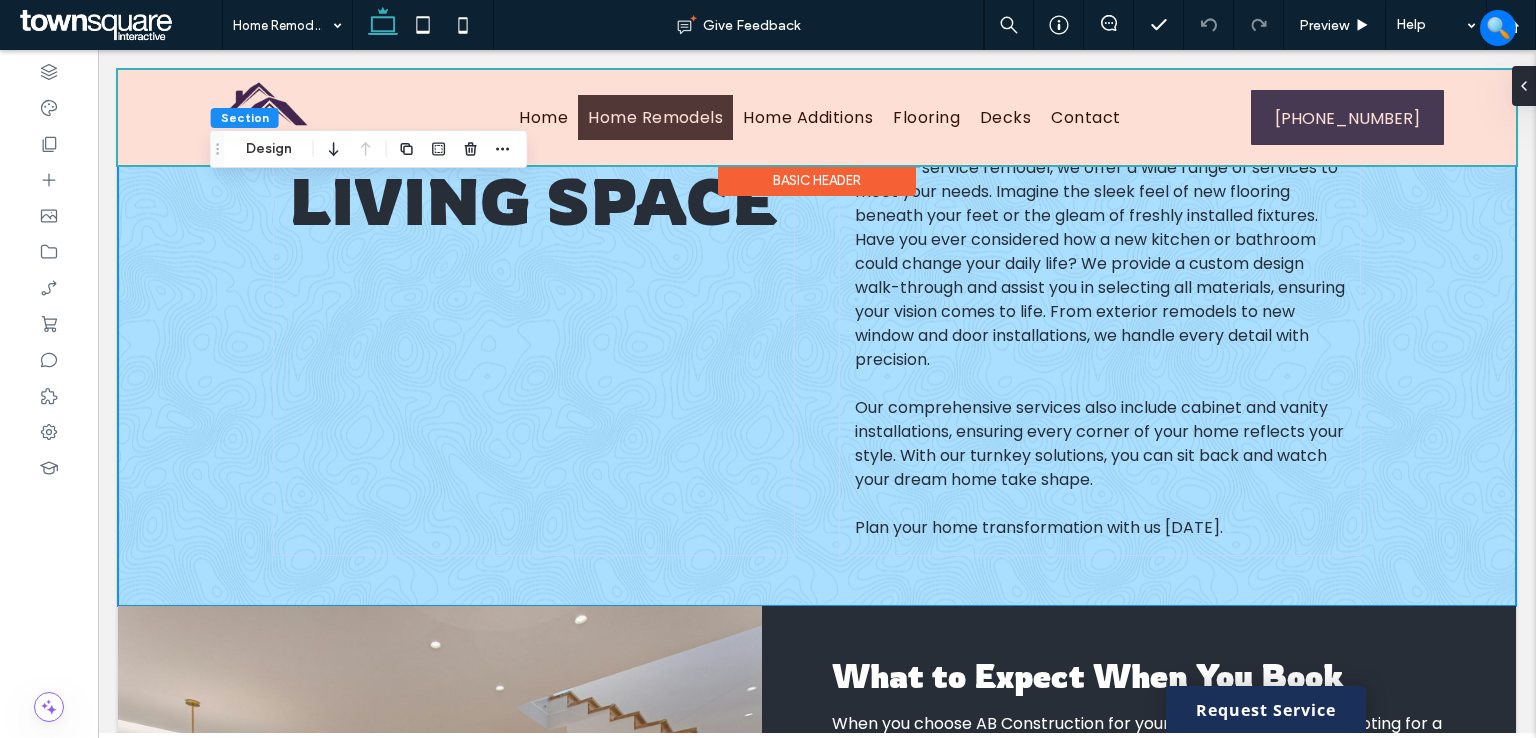 scroll, scrollTop: 0, scrollLeft: 0, axis: both 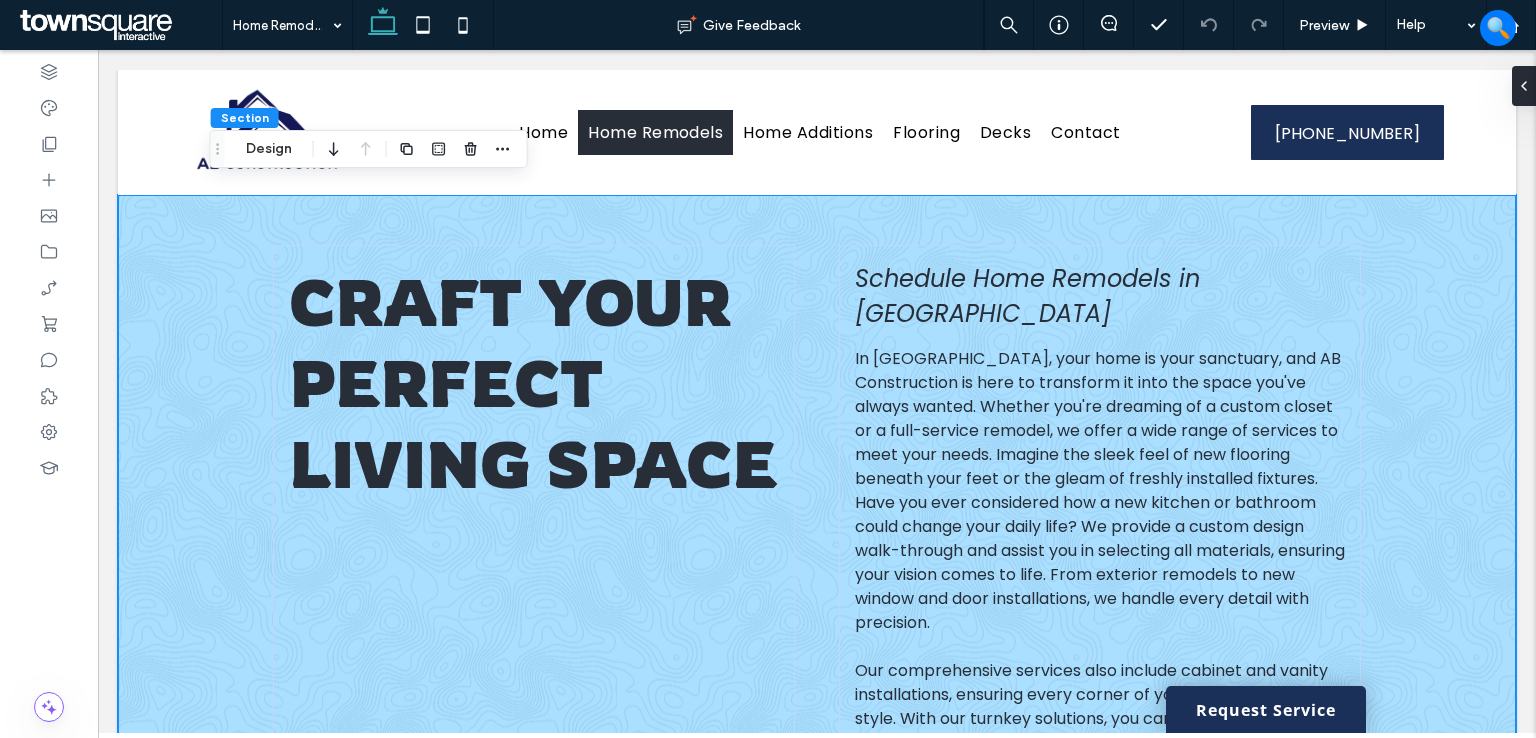 click at bounding box center (118, 25) 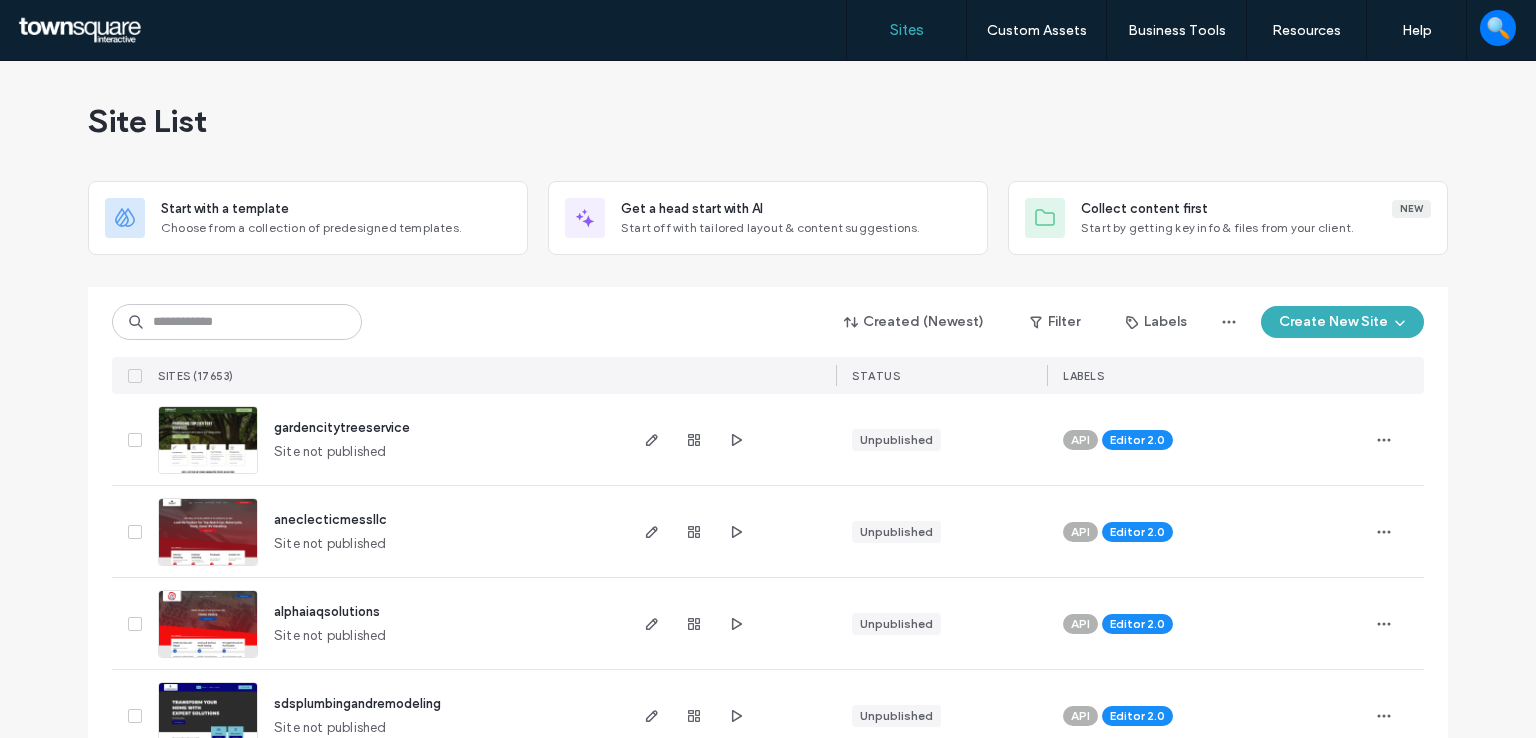 scroll, scrollTop: 0, scrollLeft: 0, axis: both 